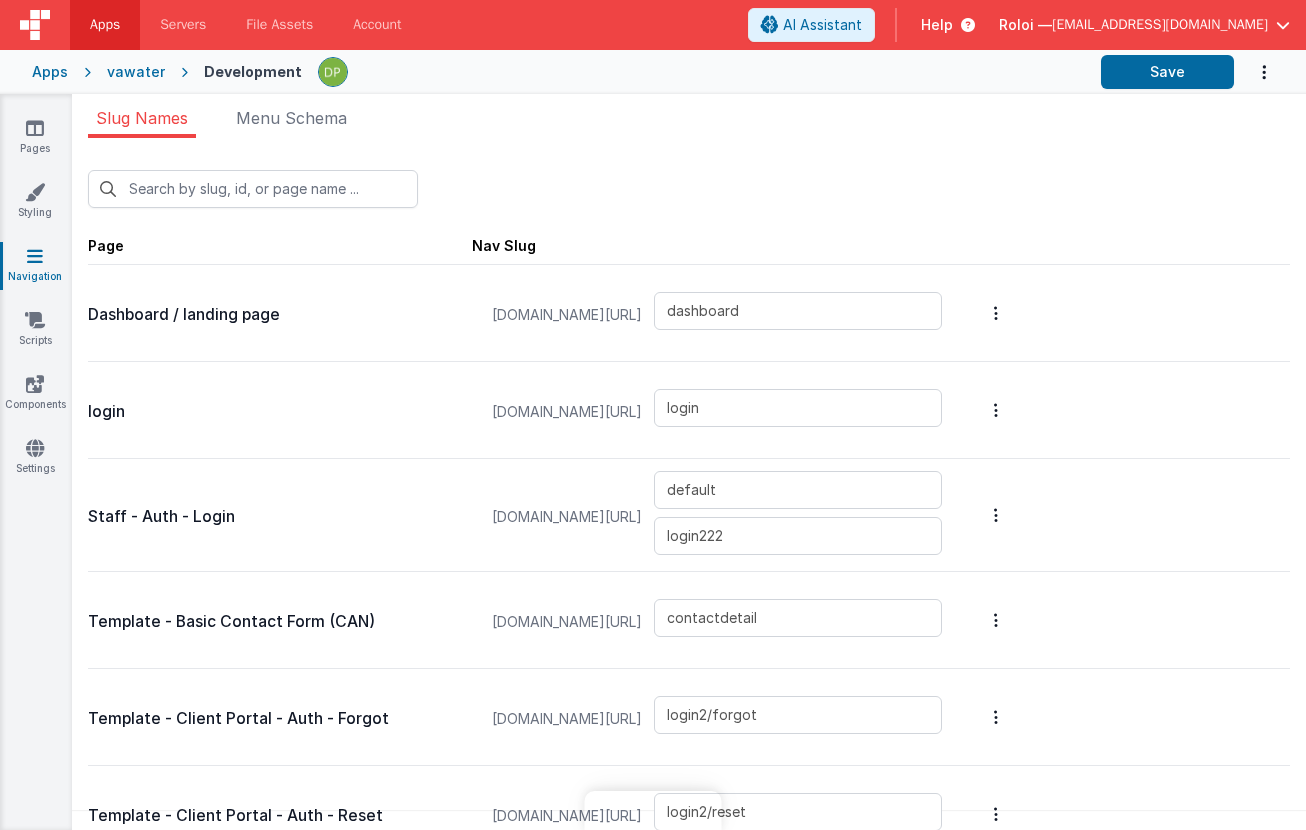 scroll, scrollTop: 0, scrollLeft: 0, axis: both 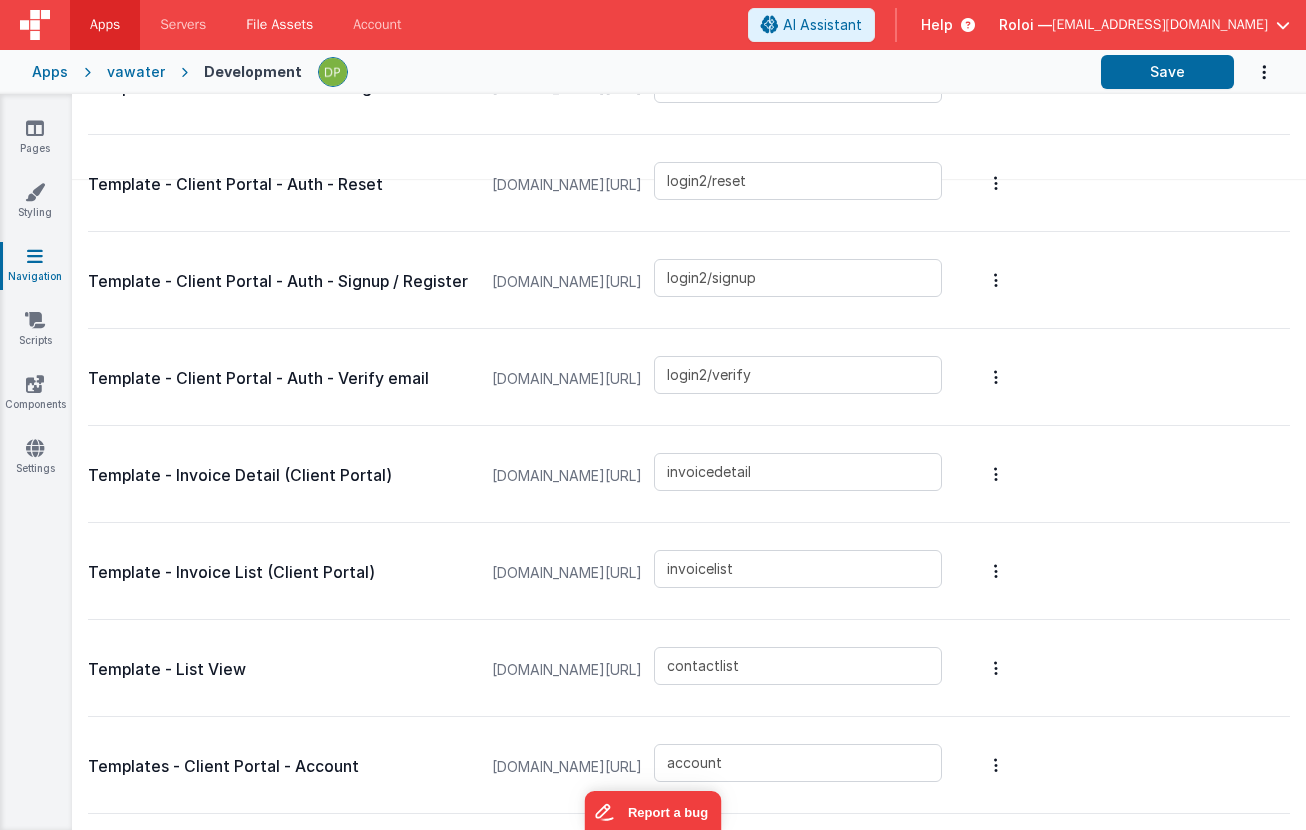 click on "File Assets" at bounding box center [279, 25] 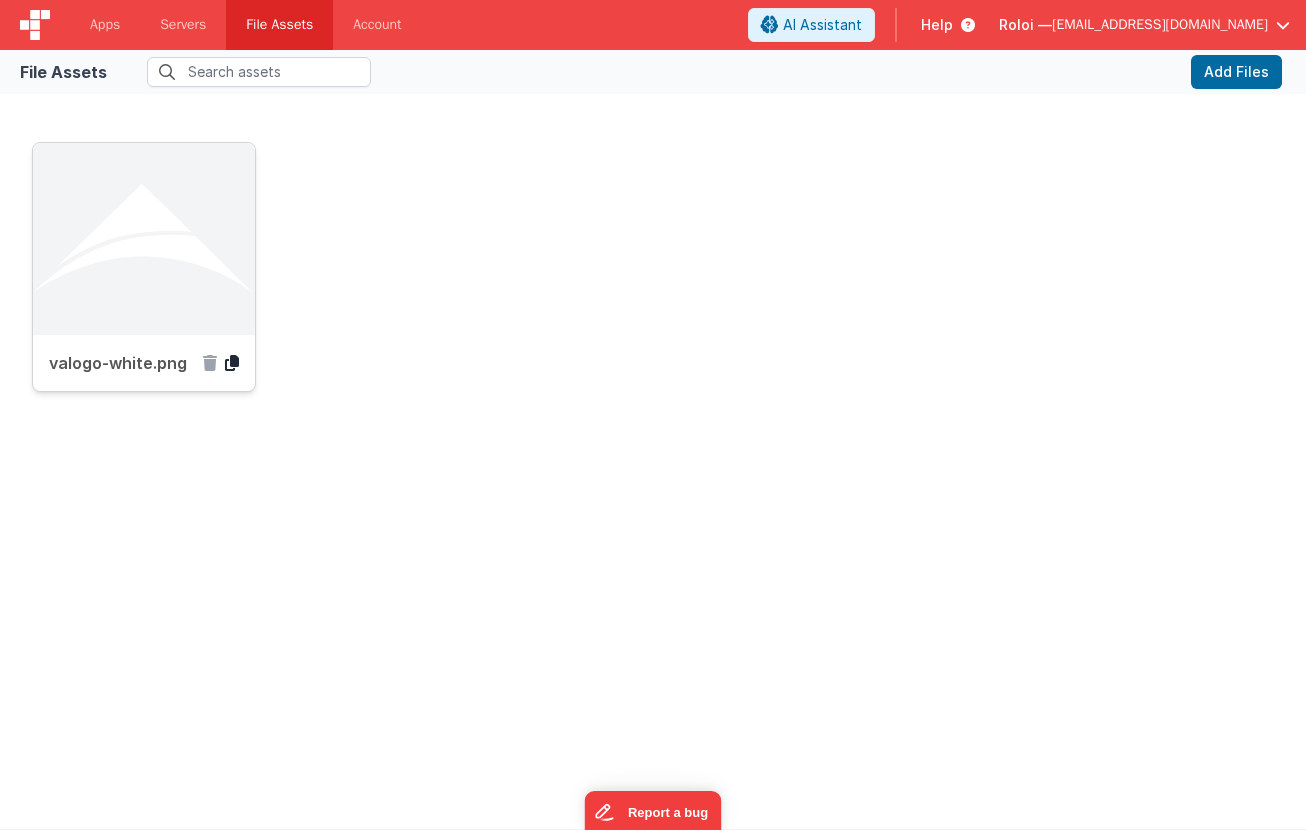 click at bounding box center [232, 363] 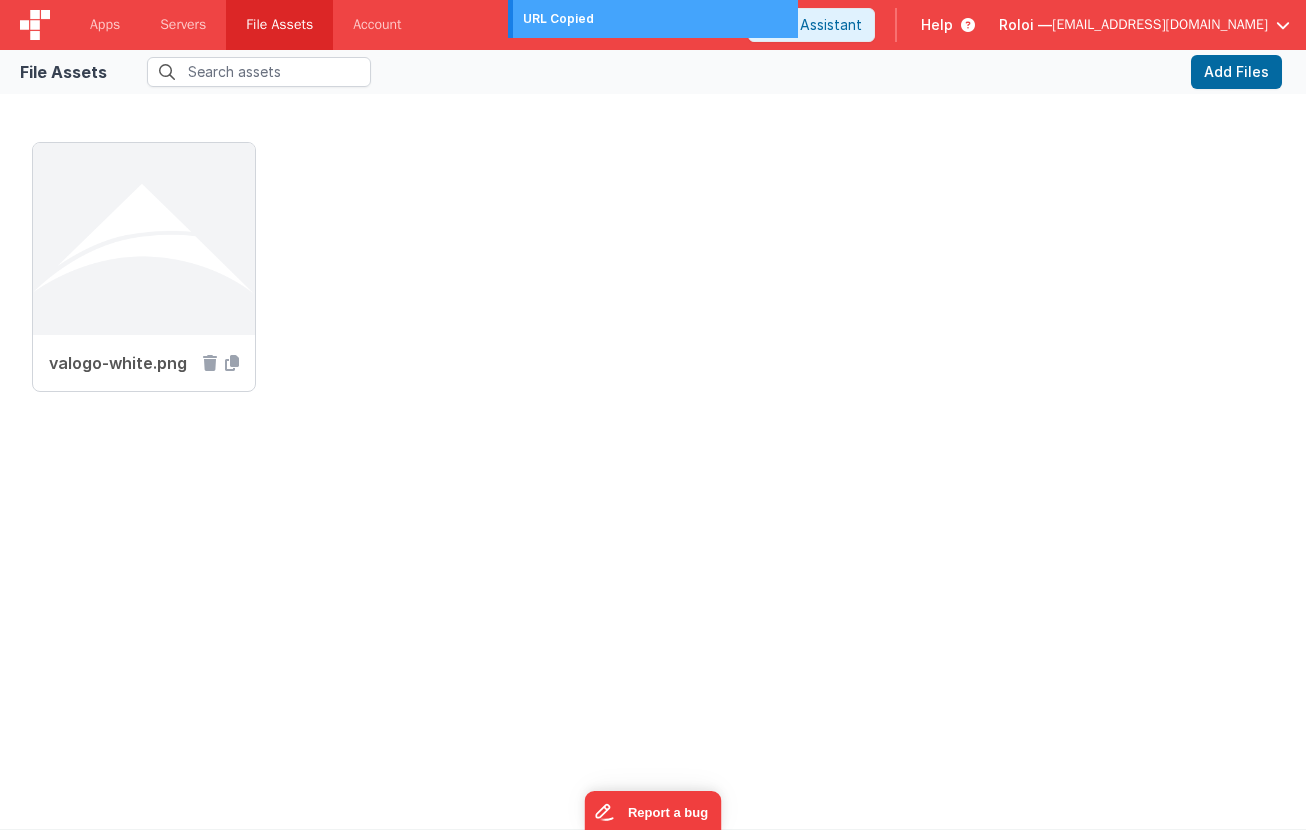 click at bounding box center [637, 72] 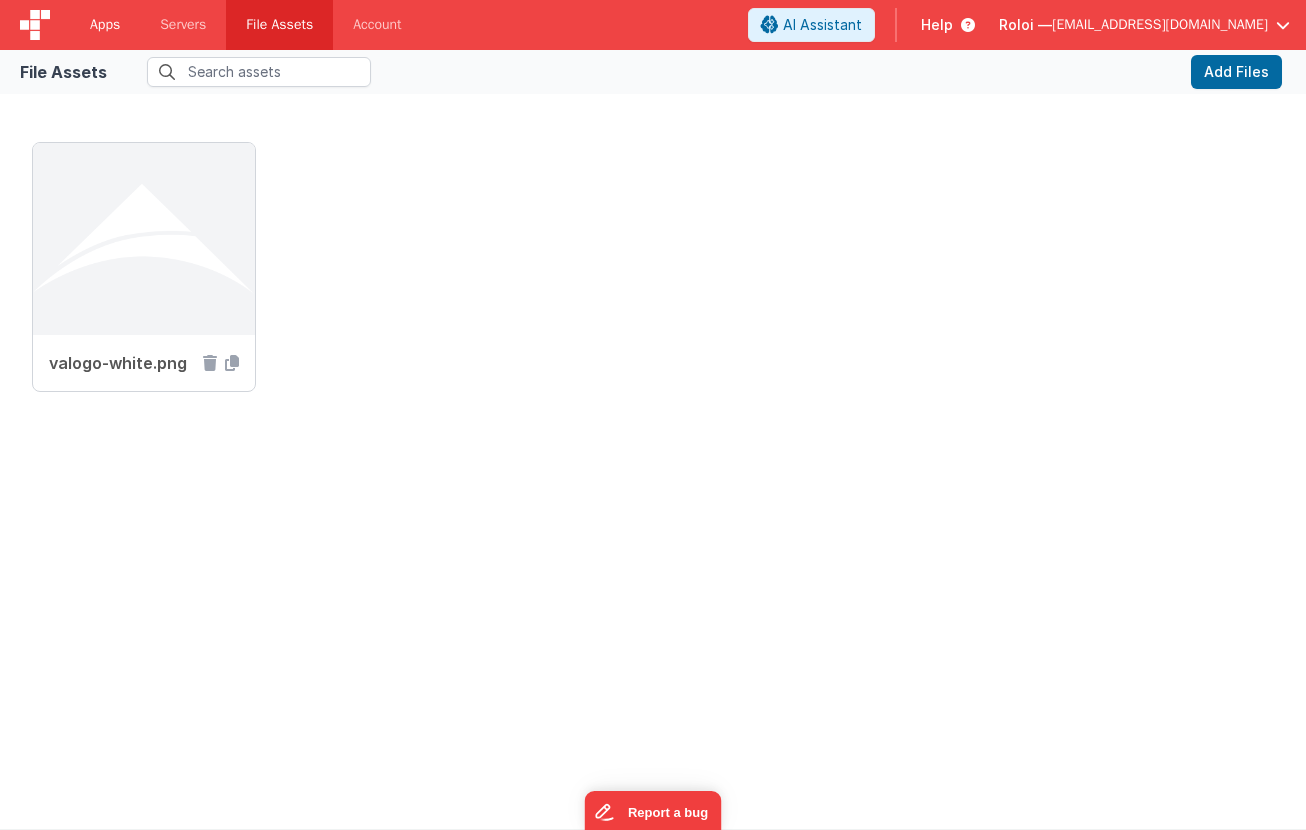 click on "Apps" at bounding box center (105, 25) 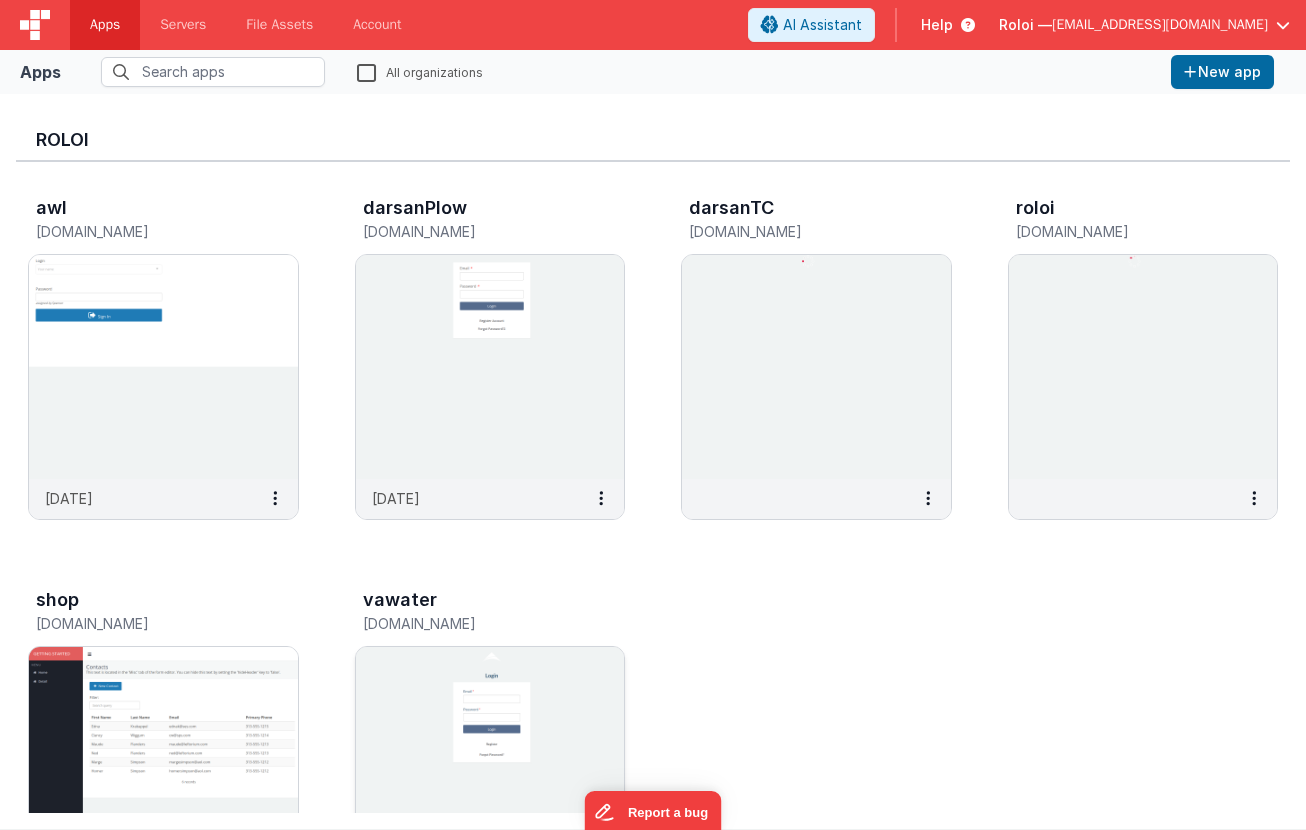 click at bounding box center [490, 759] 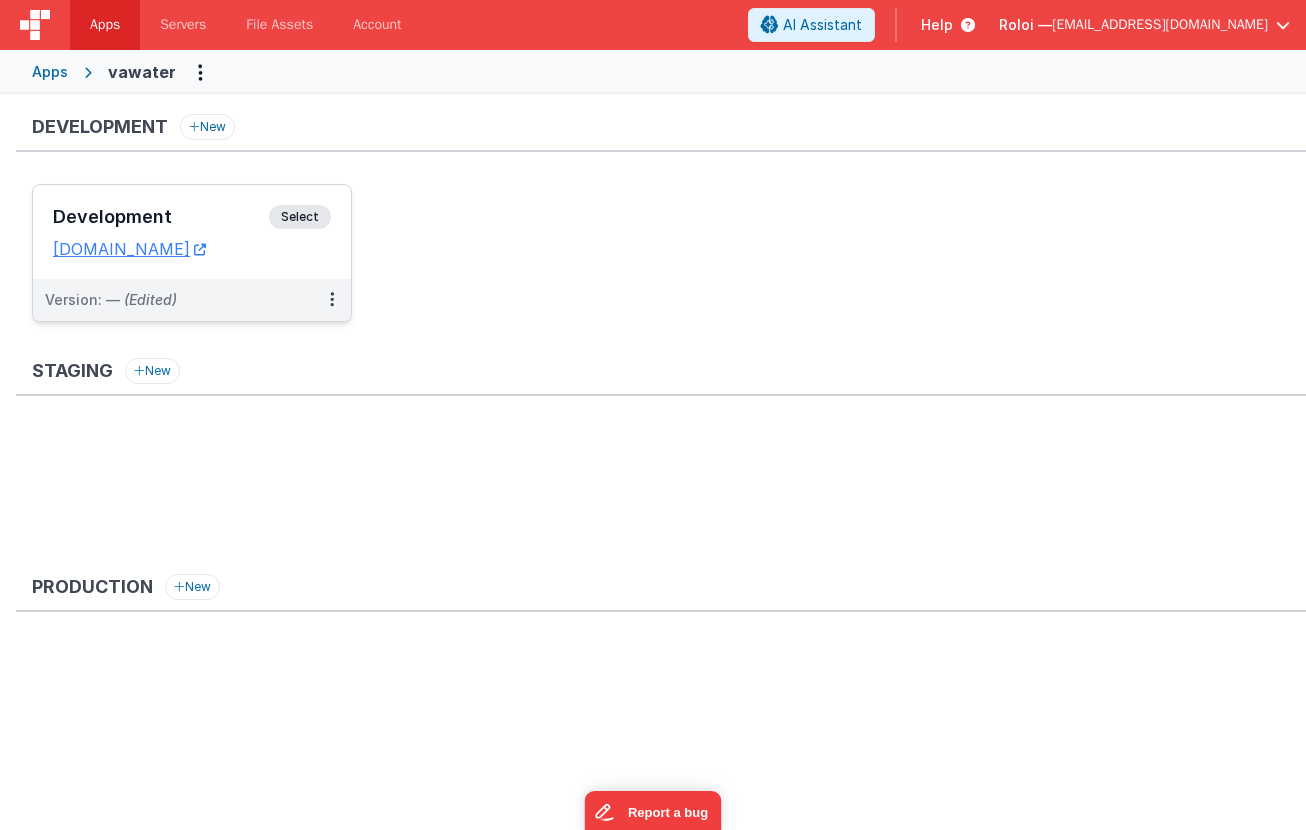 click on "Select" at bounding box center (300, 217) 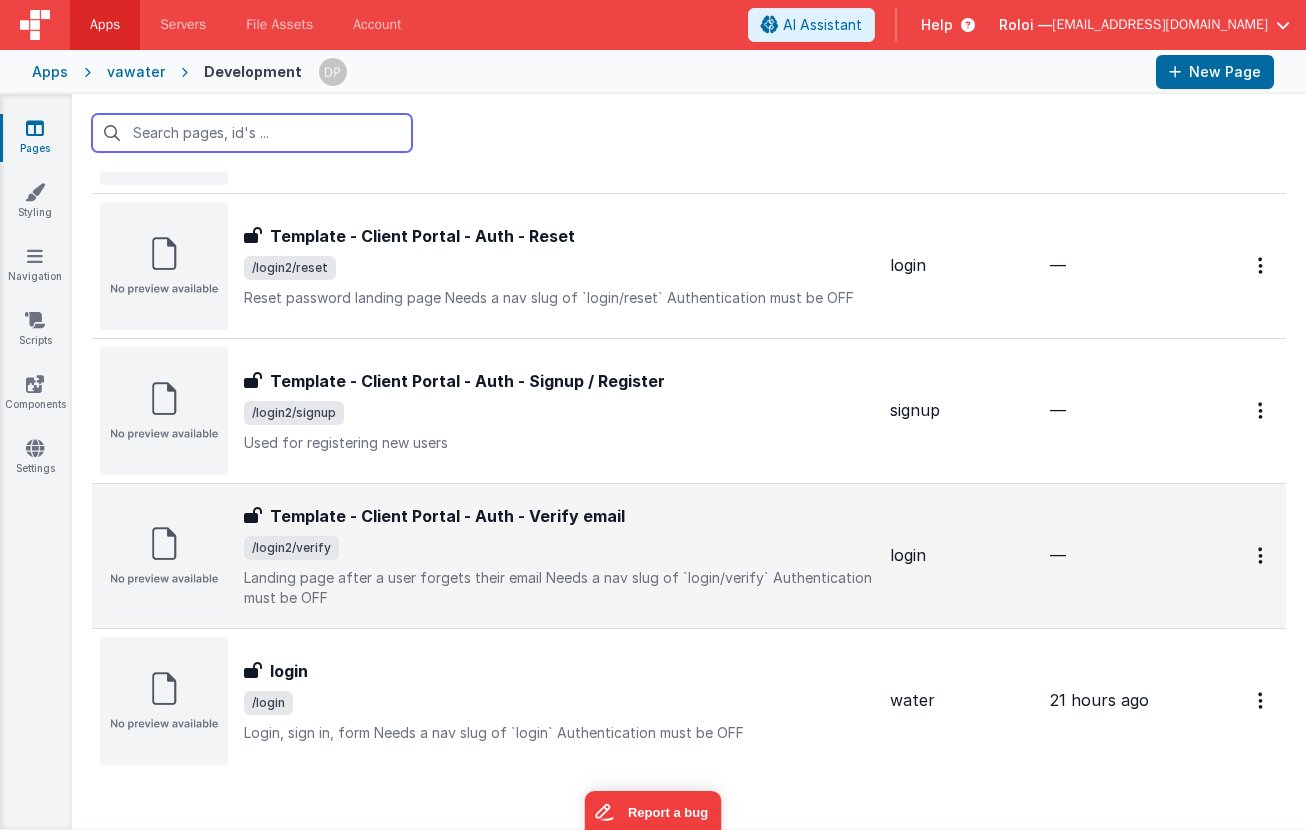 scroll, scrollTop: 1220, scrollLeft: 0, axis: vertical 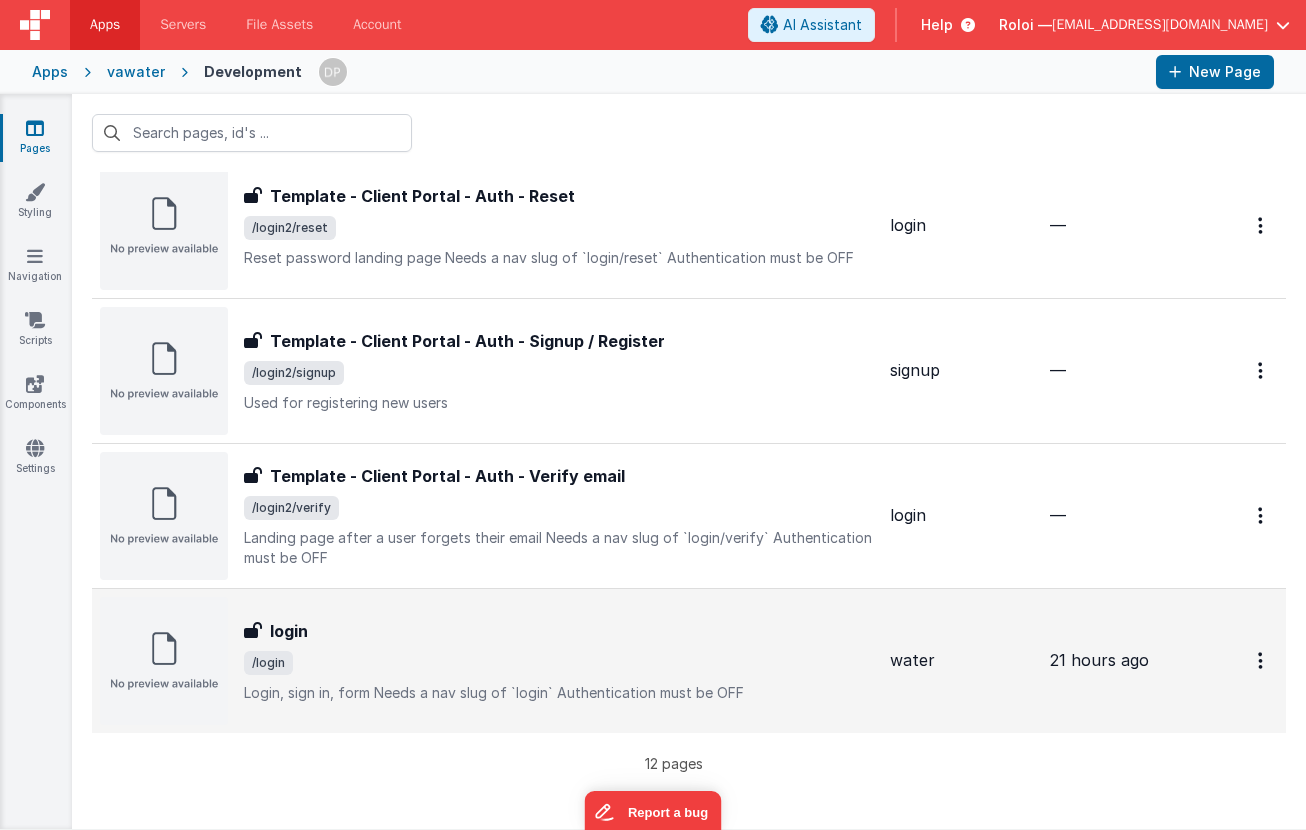 click on "login" at bounding box center [559, 631] 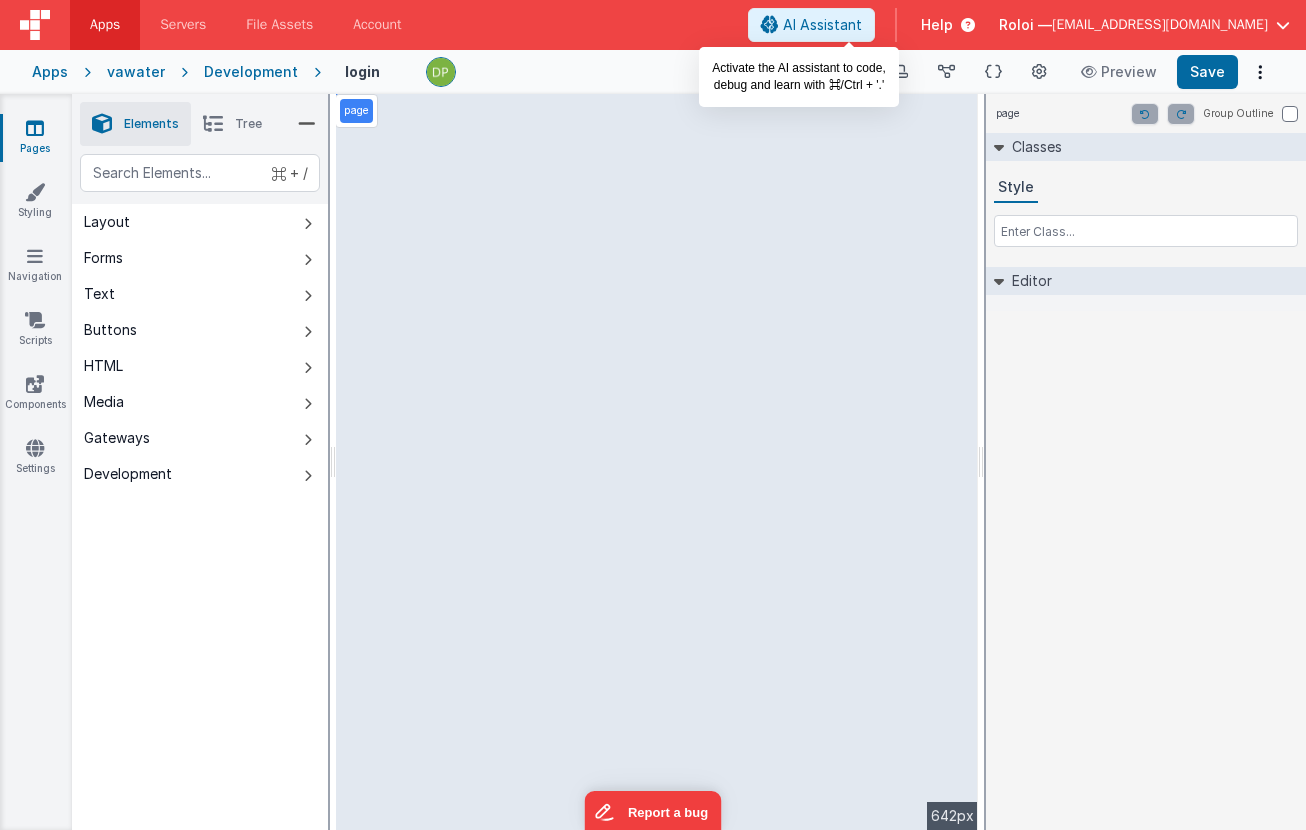 click on "AI Assistant" at bounding box center (822, 25) 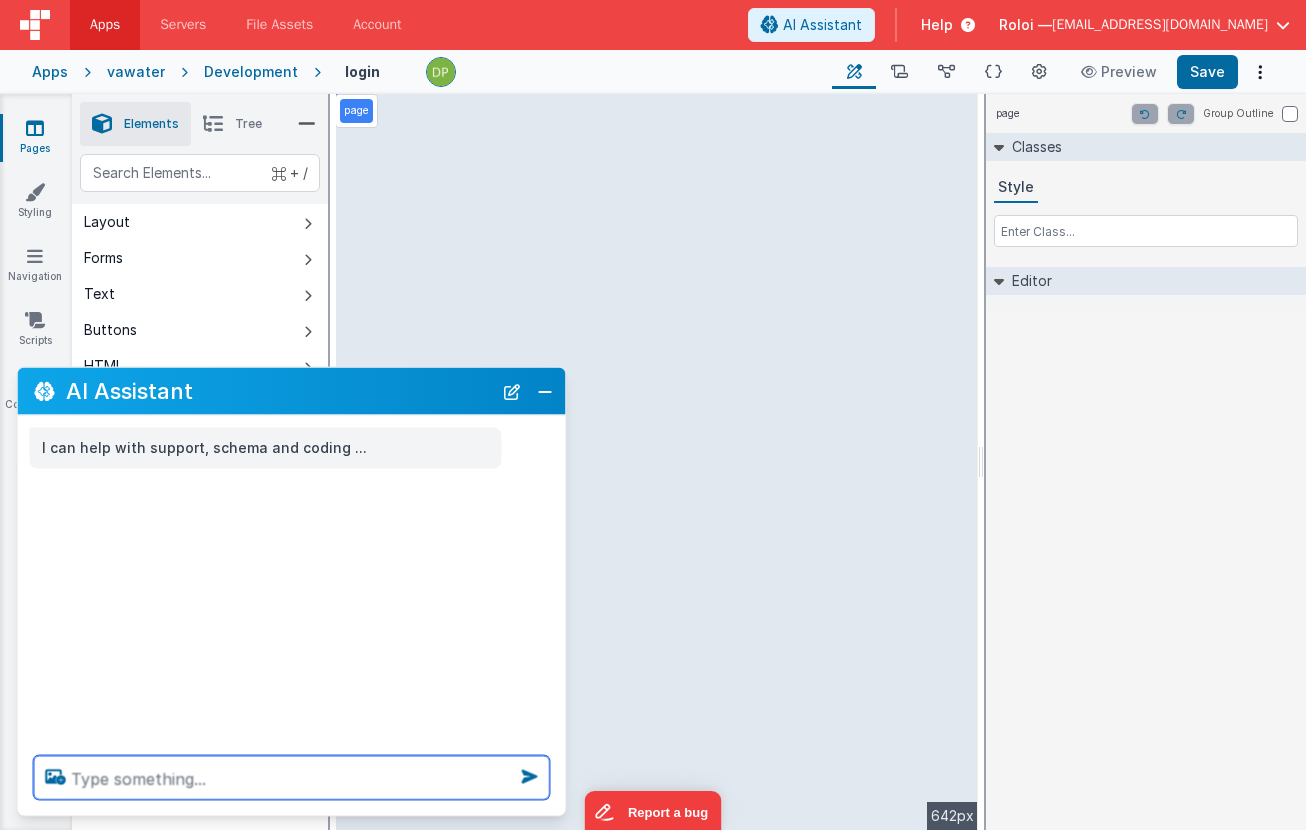 click at bounding box center (292, 778) 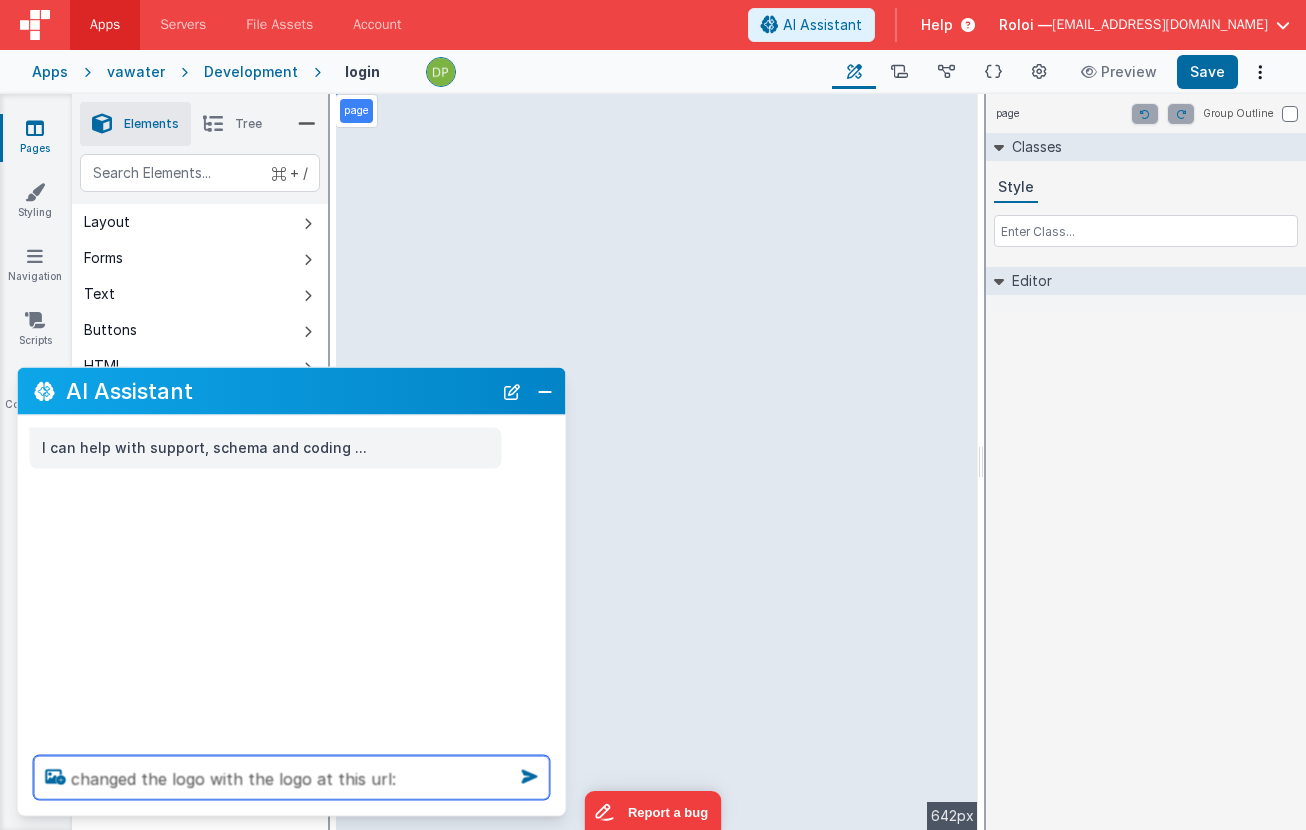 paste on "[URL][DOMAIN_NAME]" 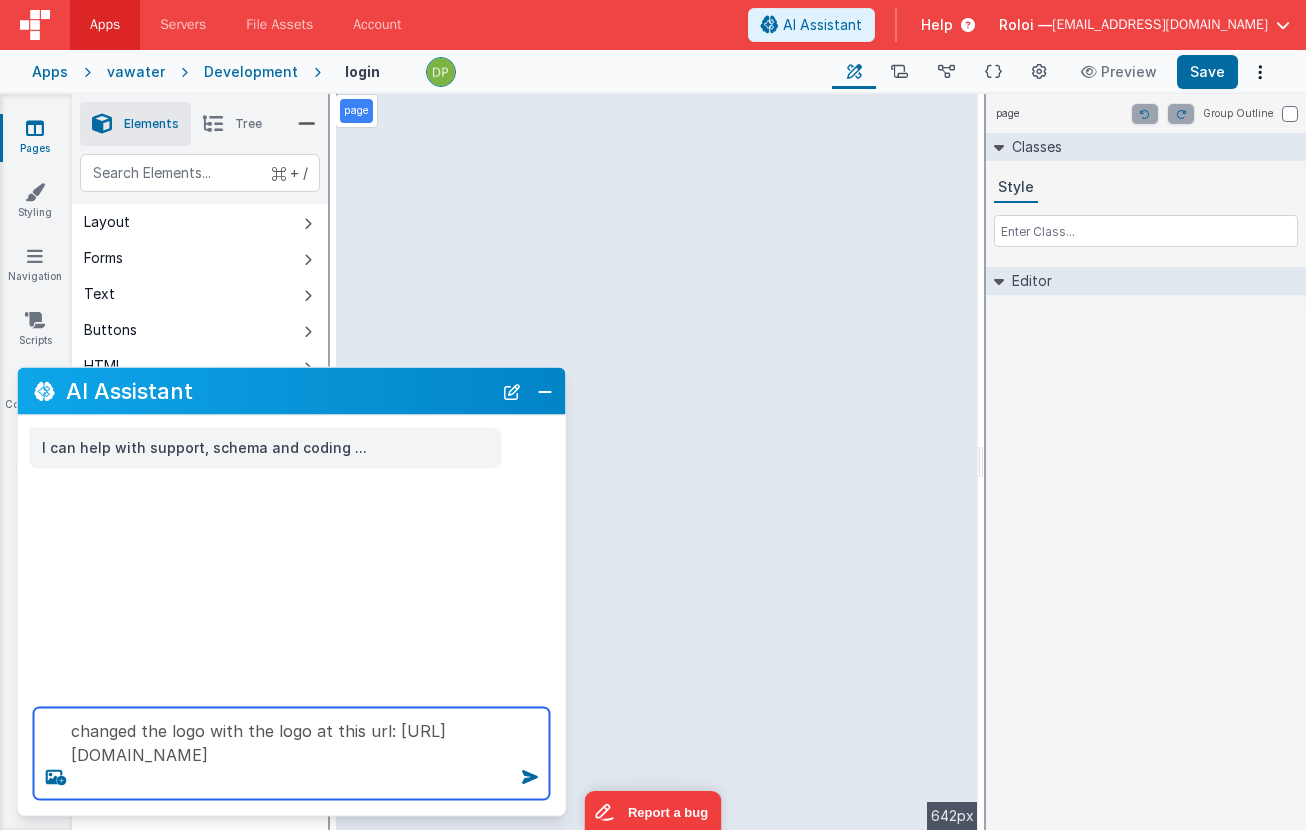 type on "changed the logo with the logo at this url: [URL][DOMAIN_NAME]" 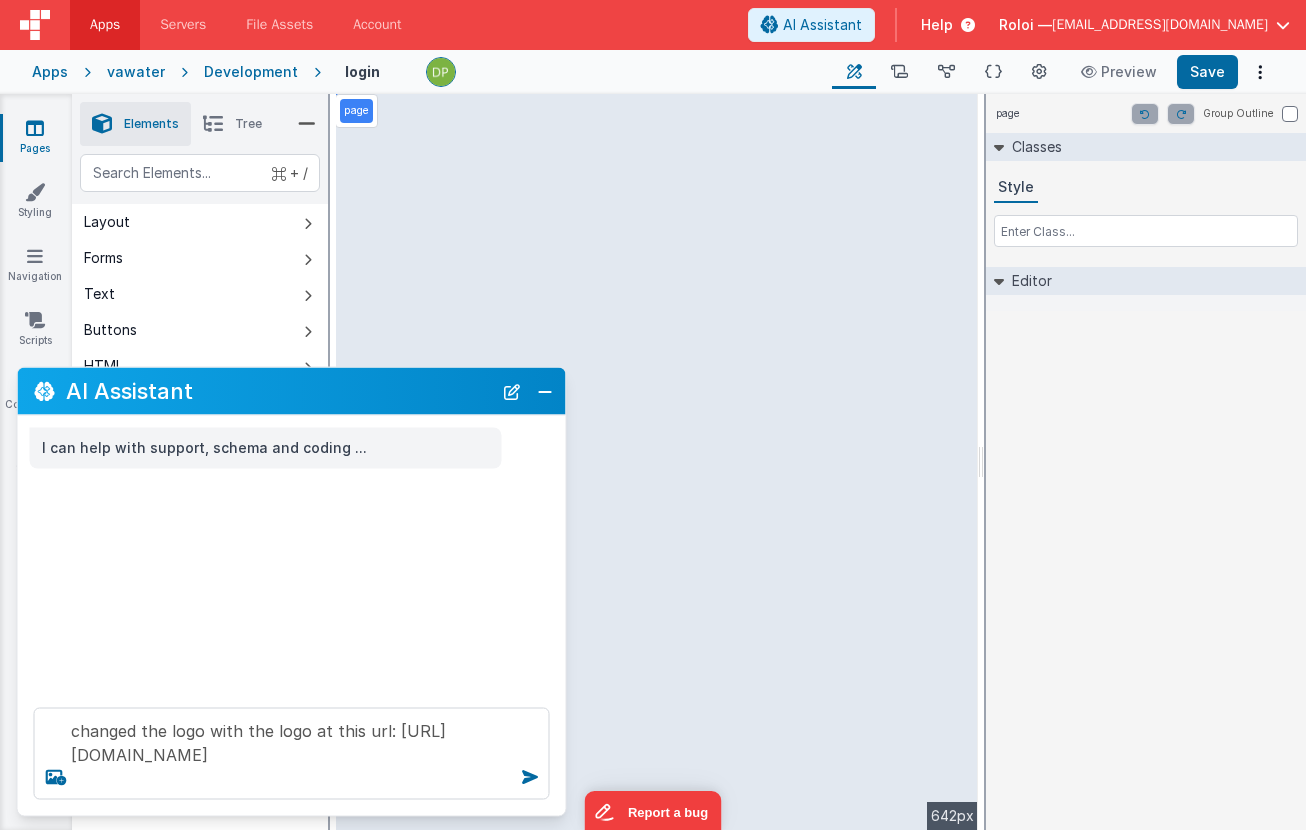 type 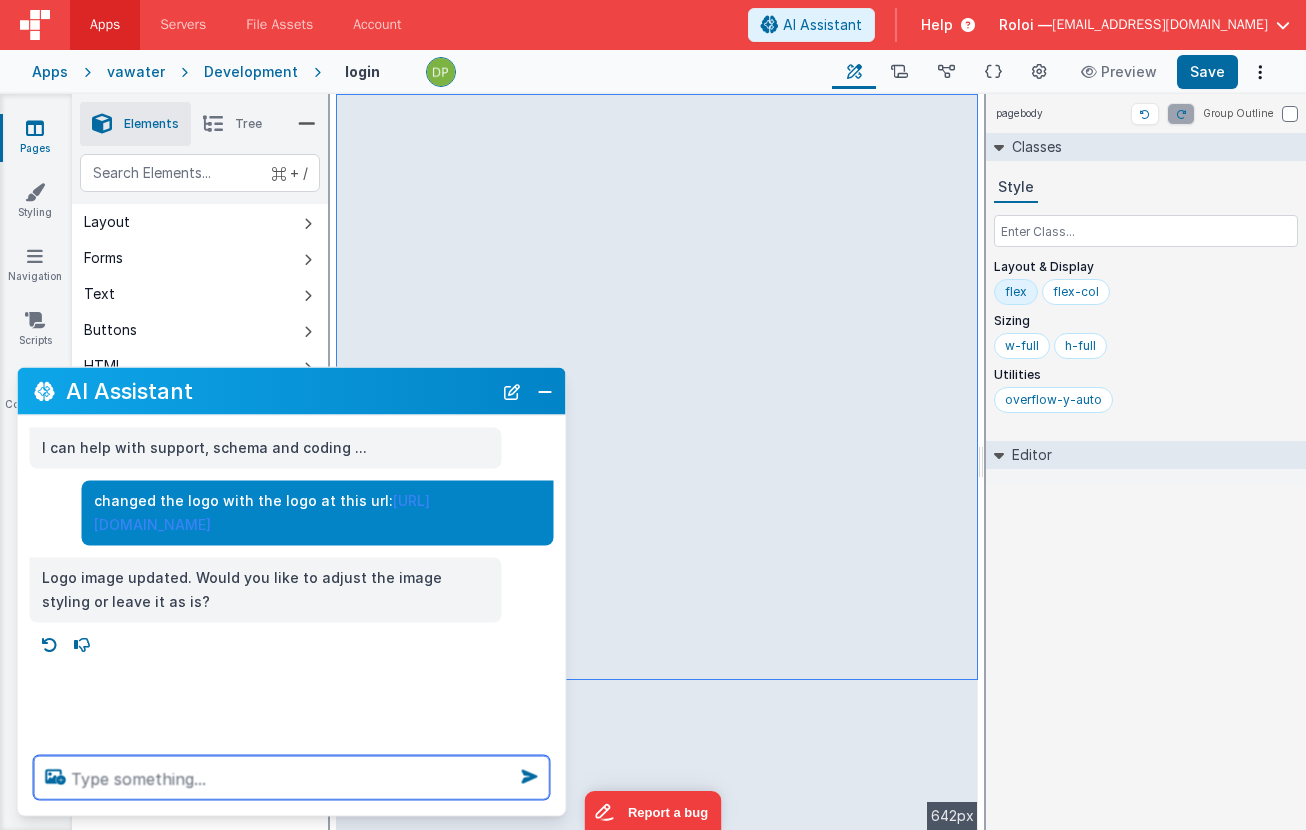 click at bounding box center (292, 778) 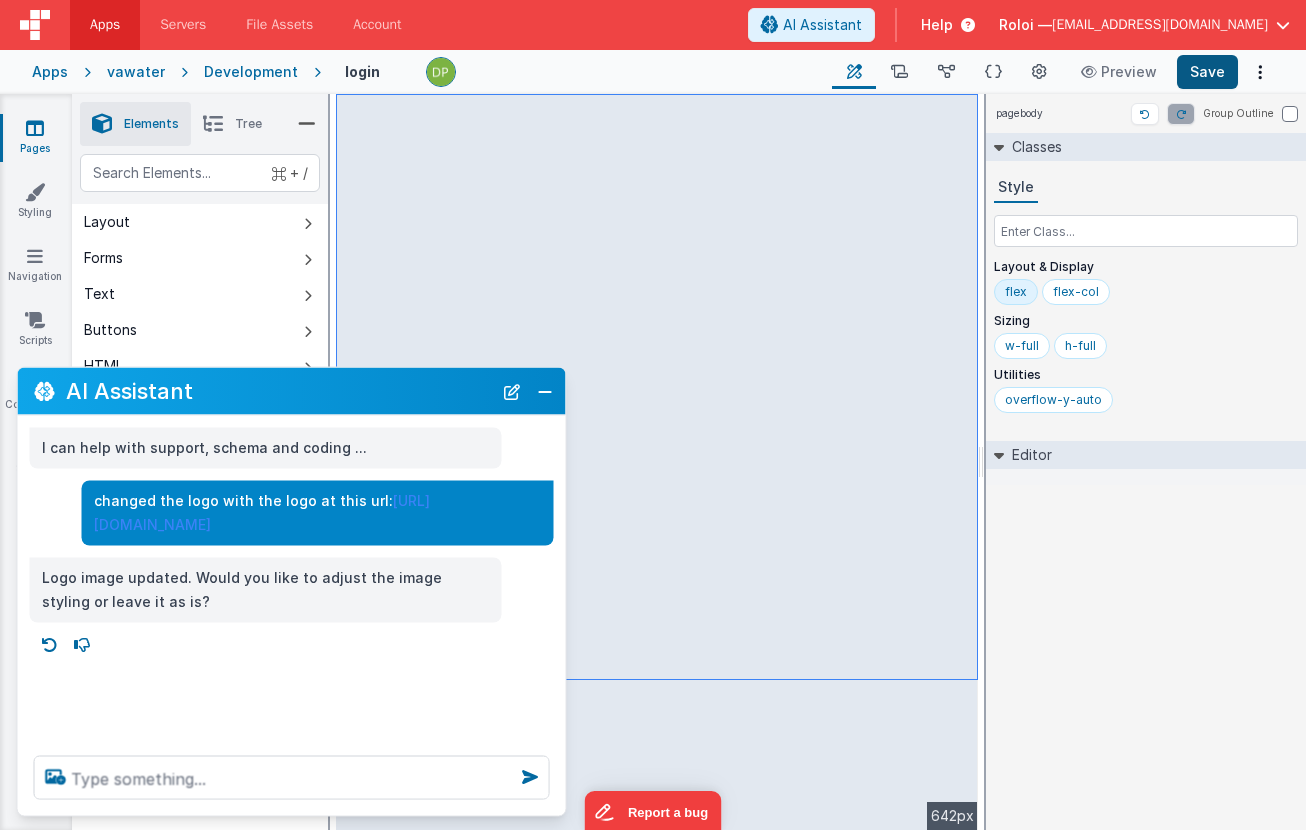 click on "Save" at bounding box center (1207, 72) 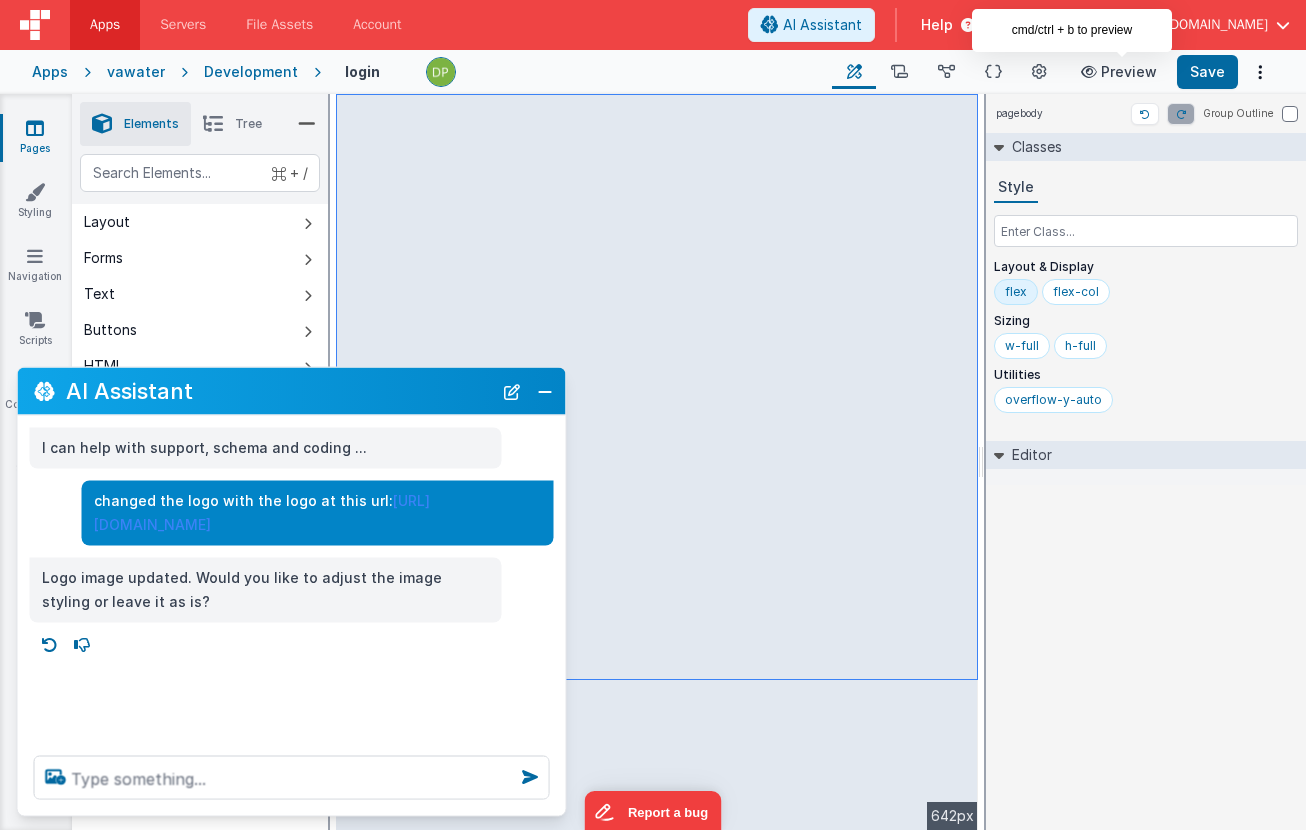 click on "Preview" at bounding box center (1119, 72) 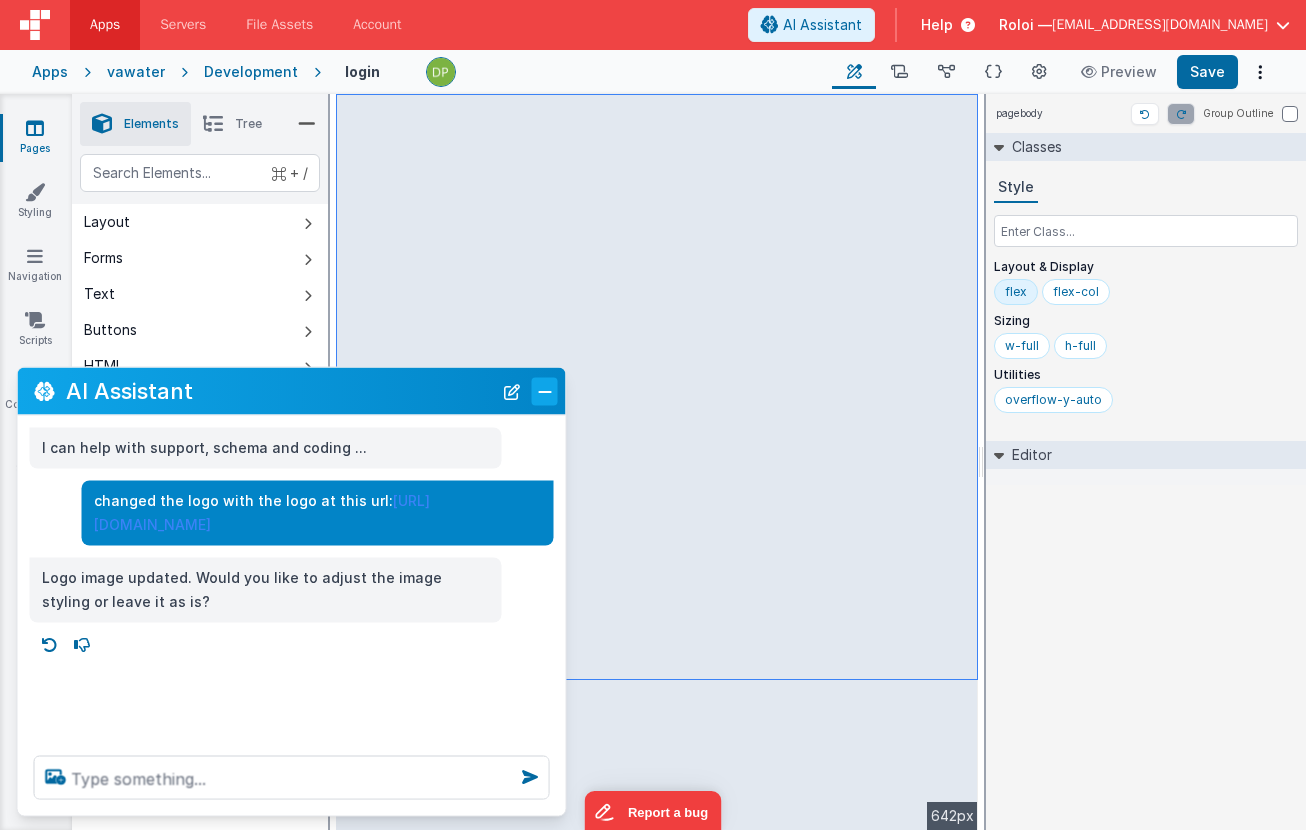 click at bounding box center [545, 391] 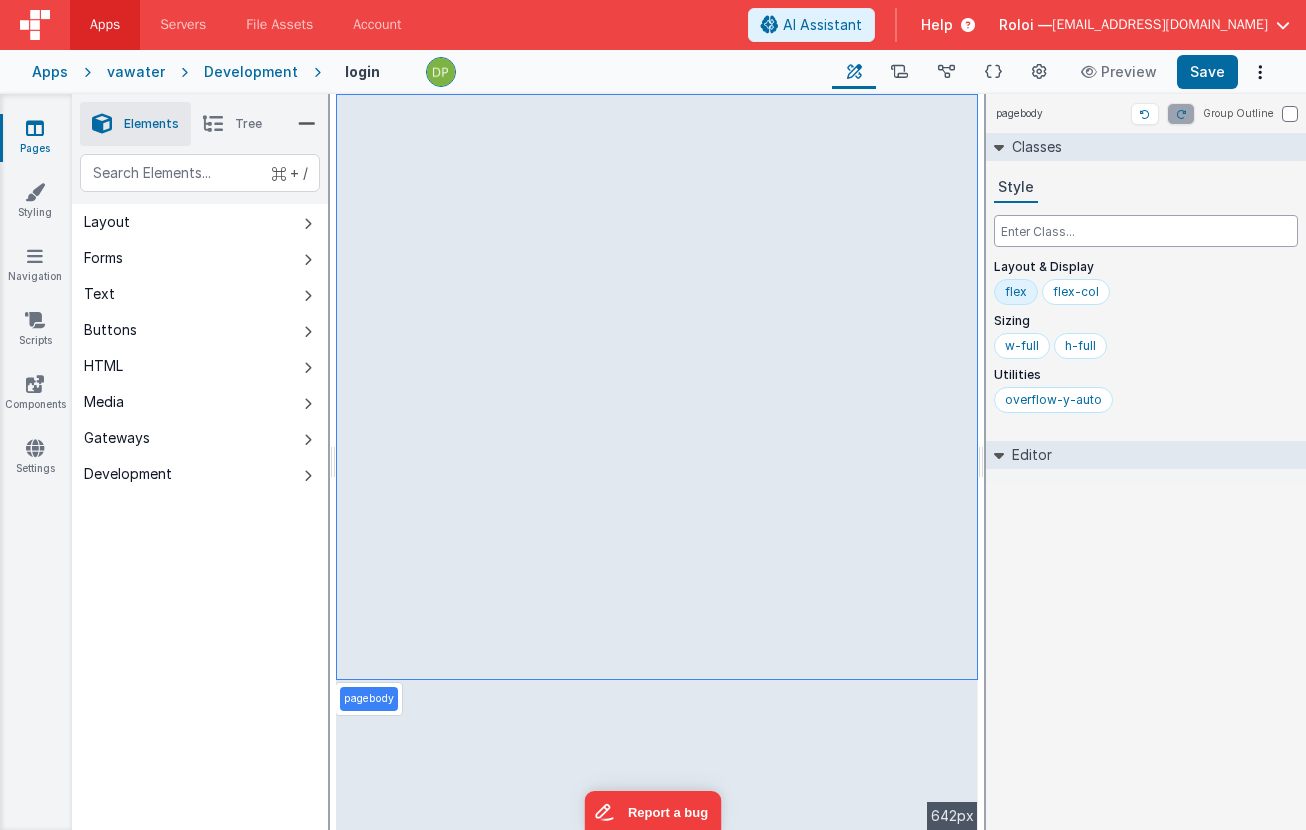 click at bounding box center (1146, 231) 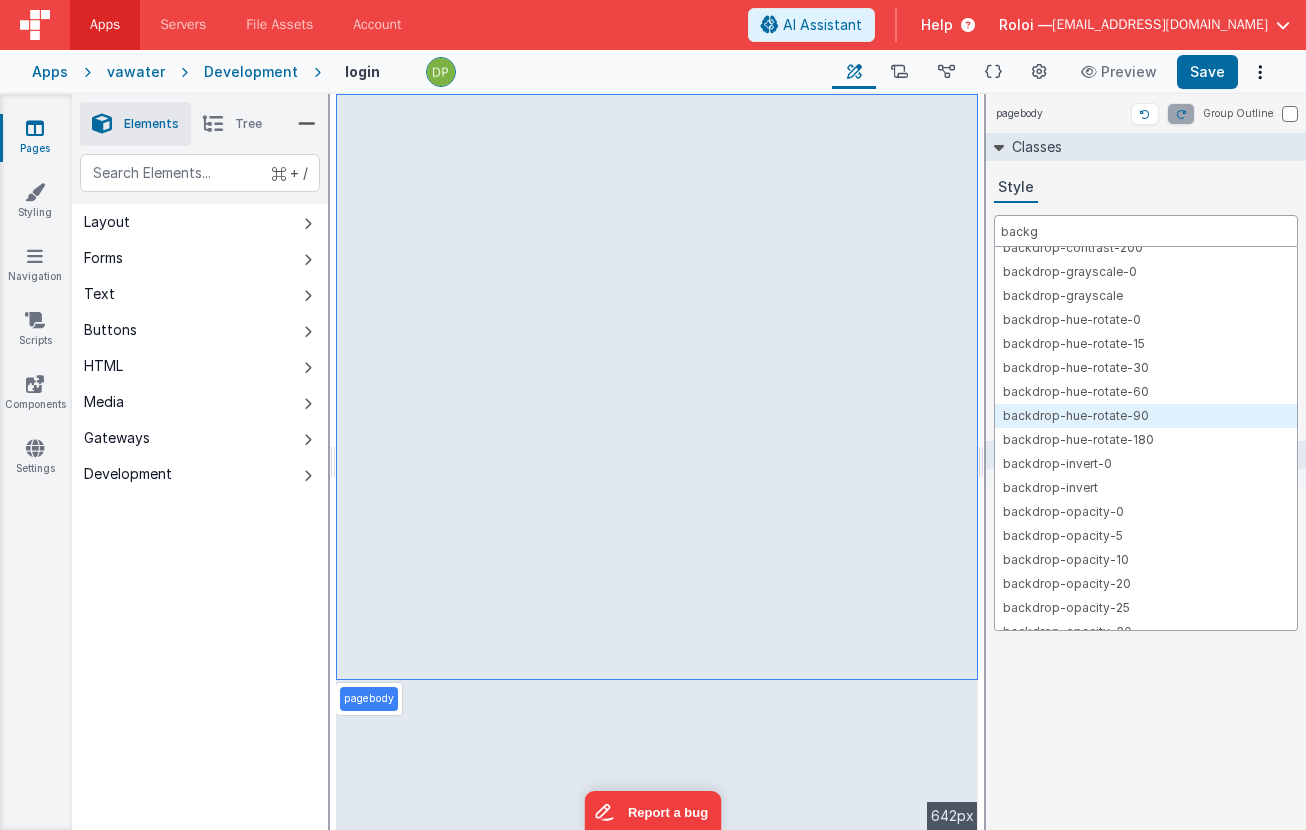 scroll, scrollTop: 0, scrollLeft: 0, axis: both 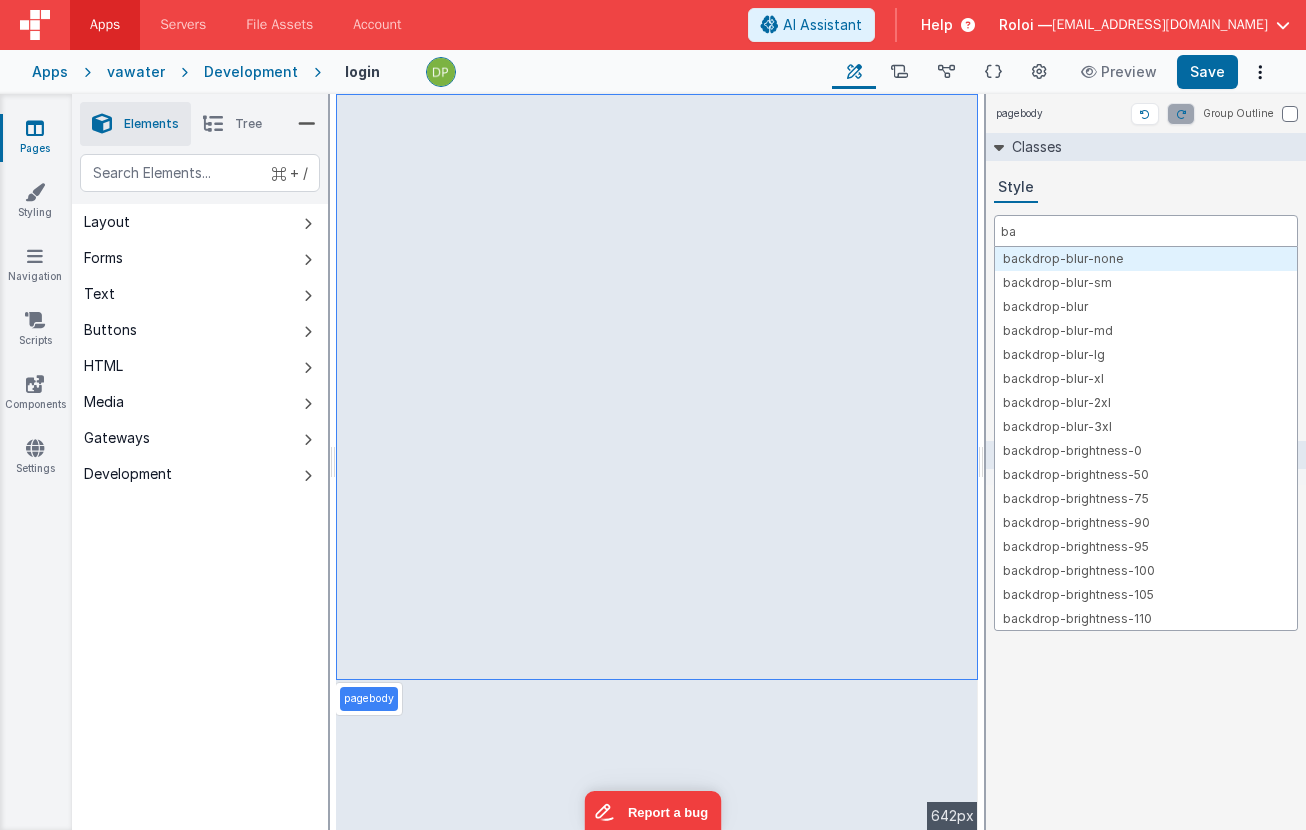 type on "b" 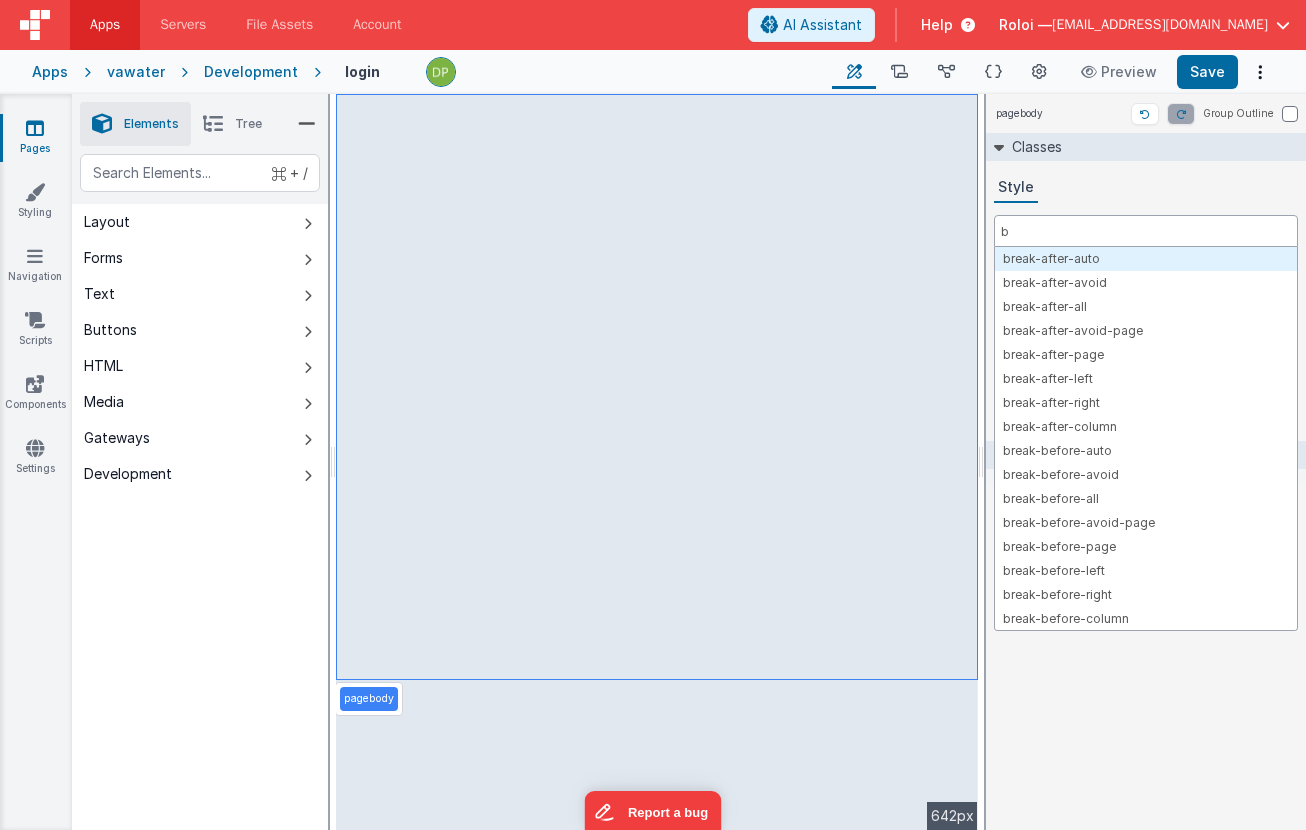 type 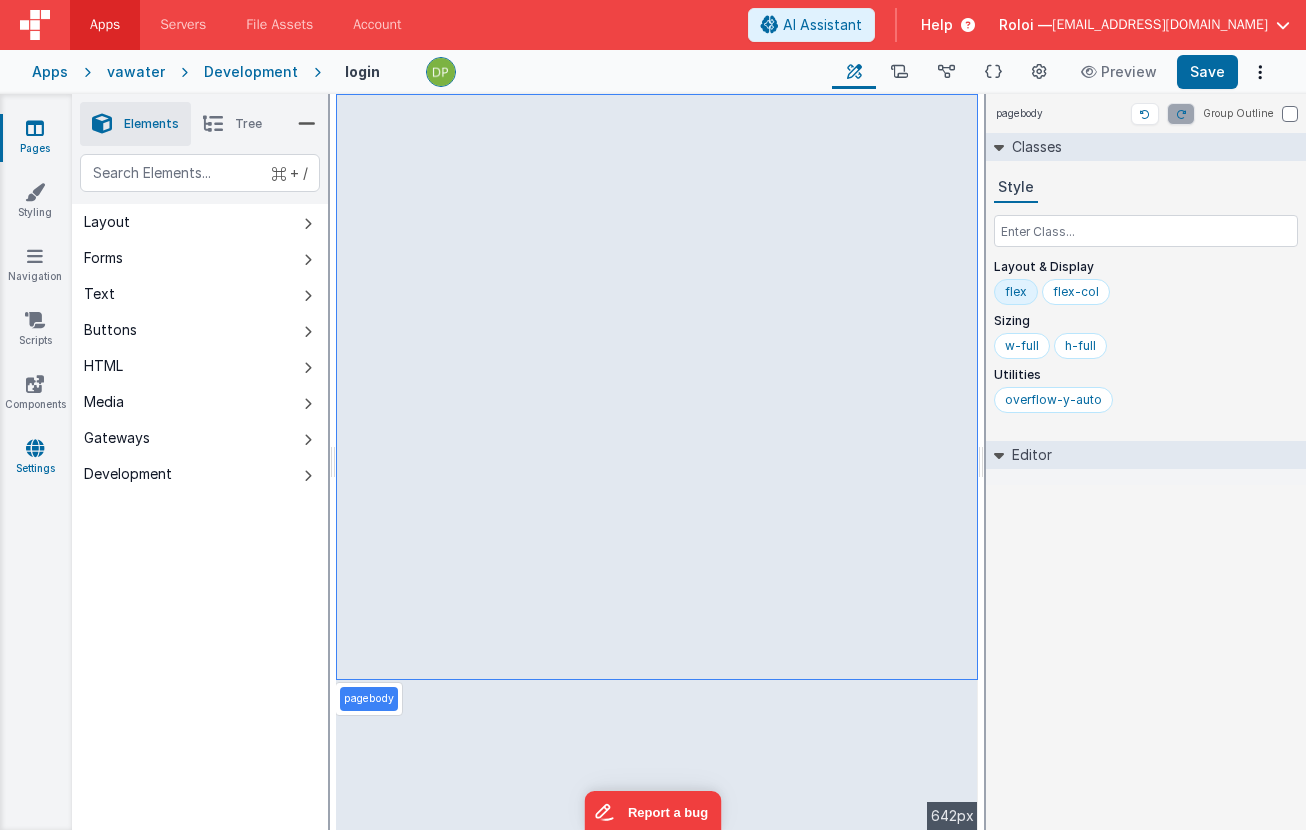 click at bounding box center (35, 448) 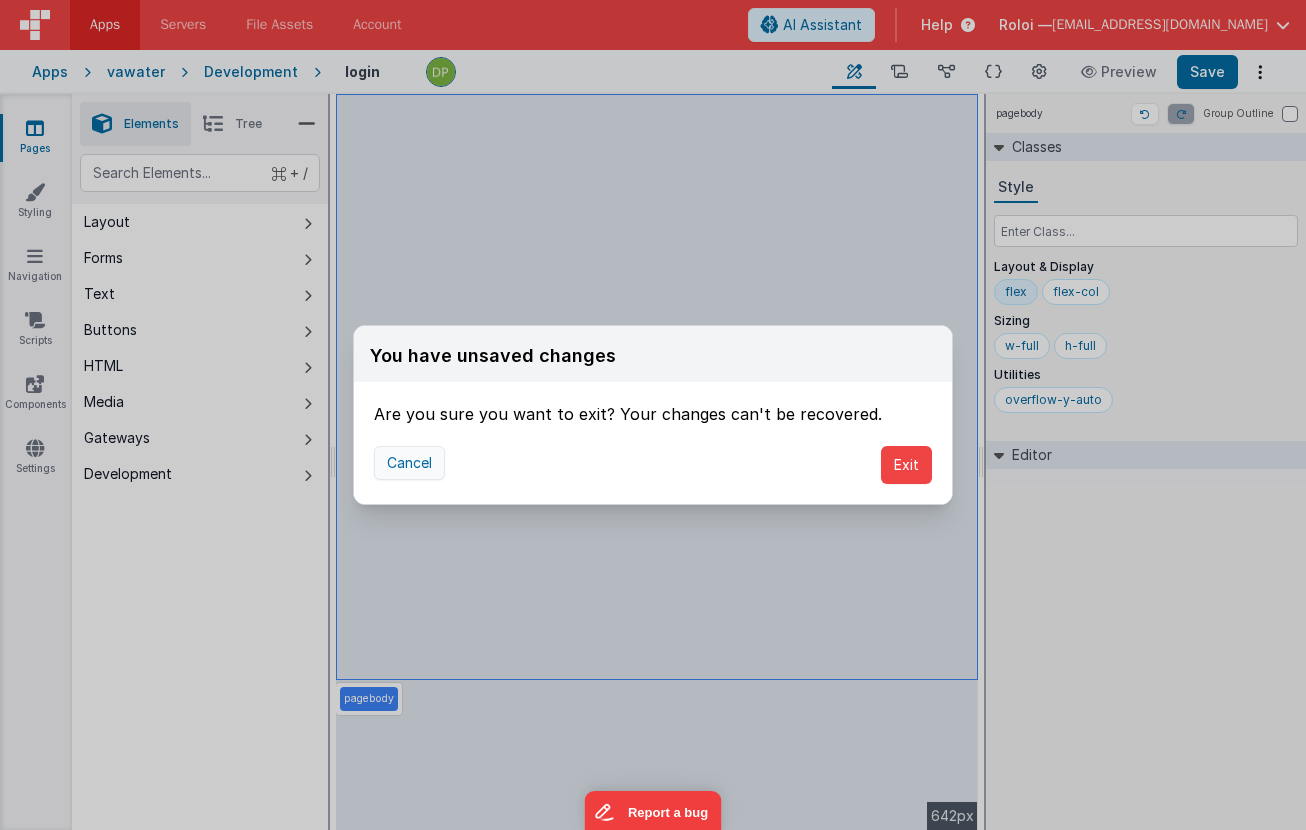 click on "Cancel" at bounding box center [409, 463] 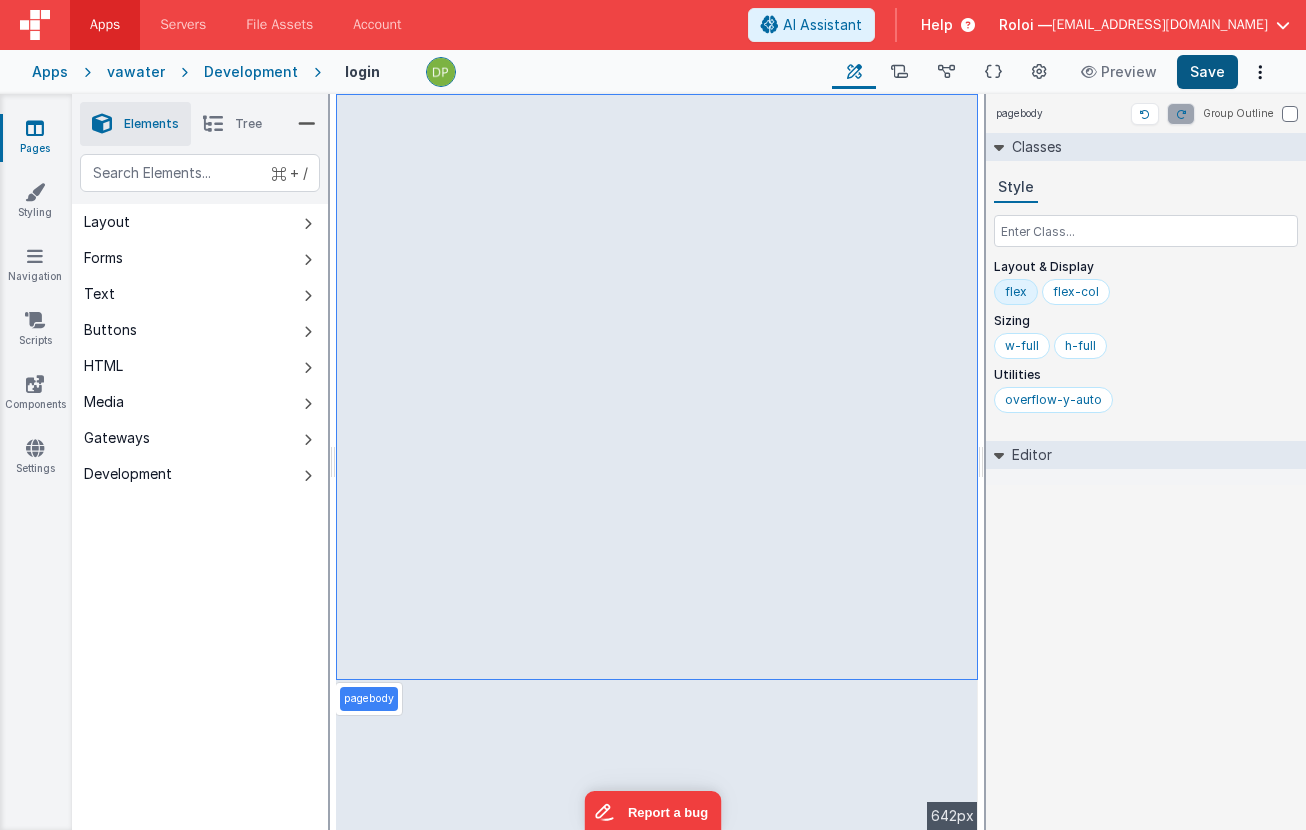 click on "Save" at bounding box center [1207, 72] 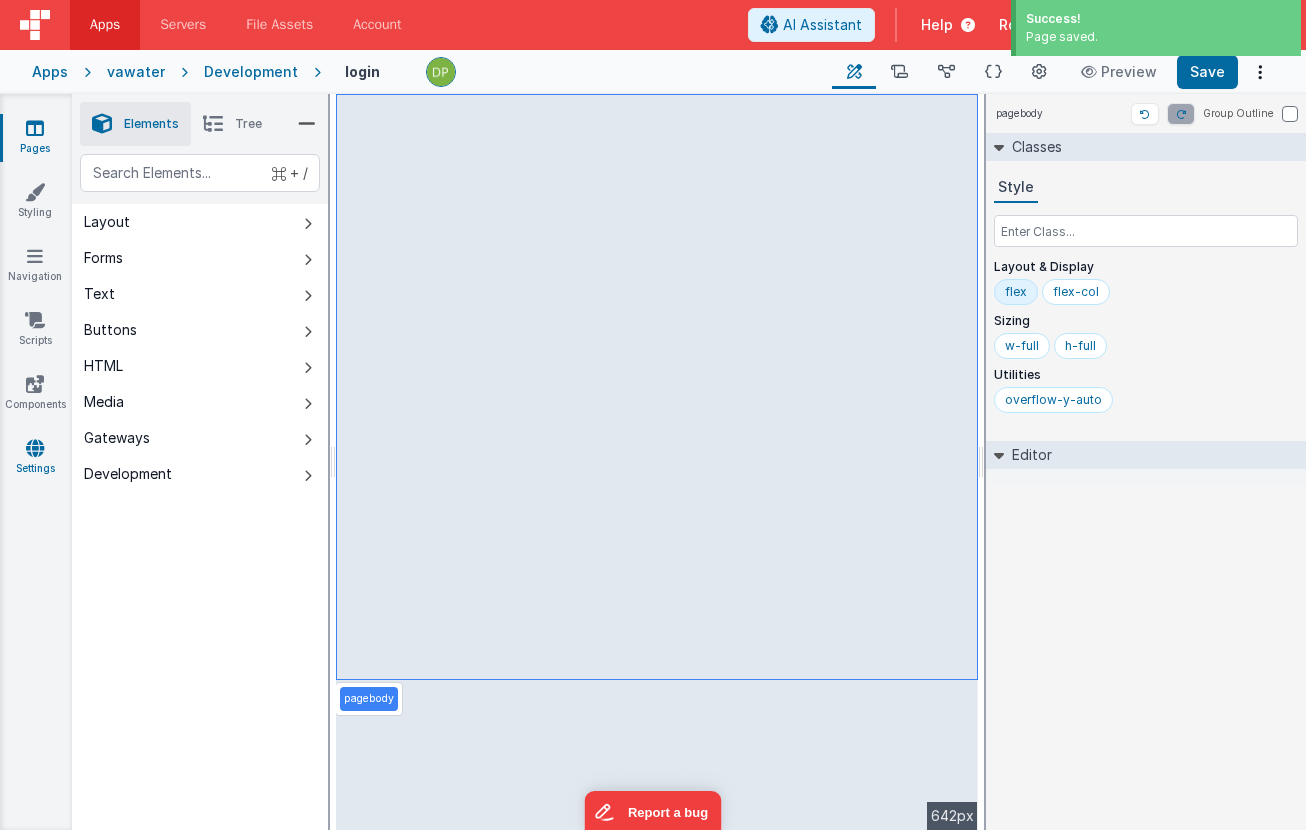click on "Settings" at bounding box center [35, 458] 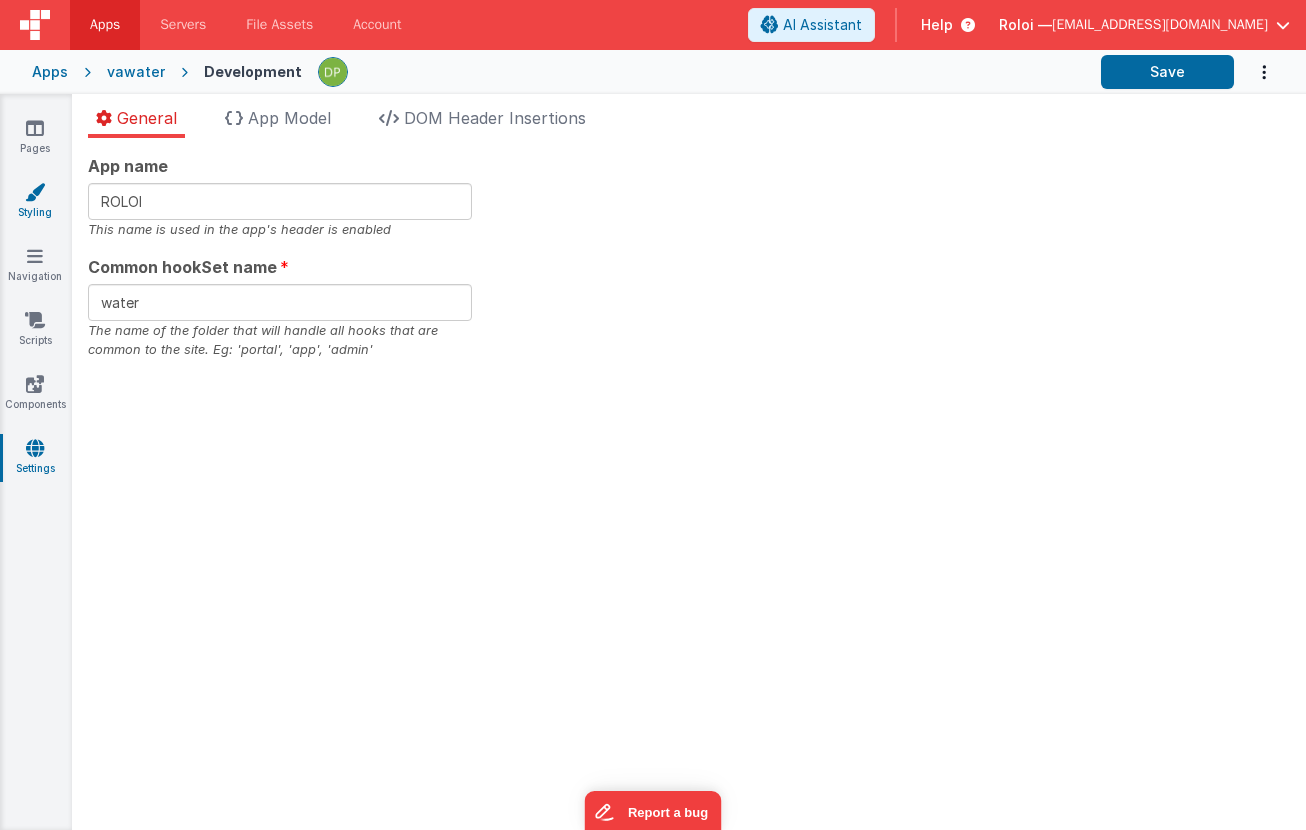 click on "Styling" at bounding box center (35, 202) 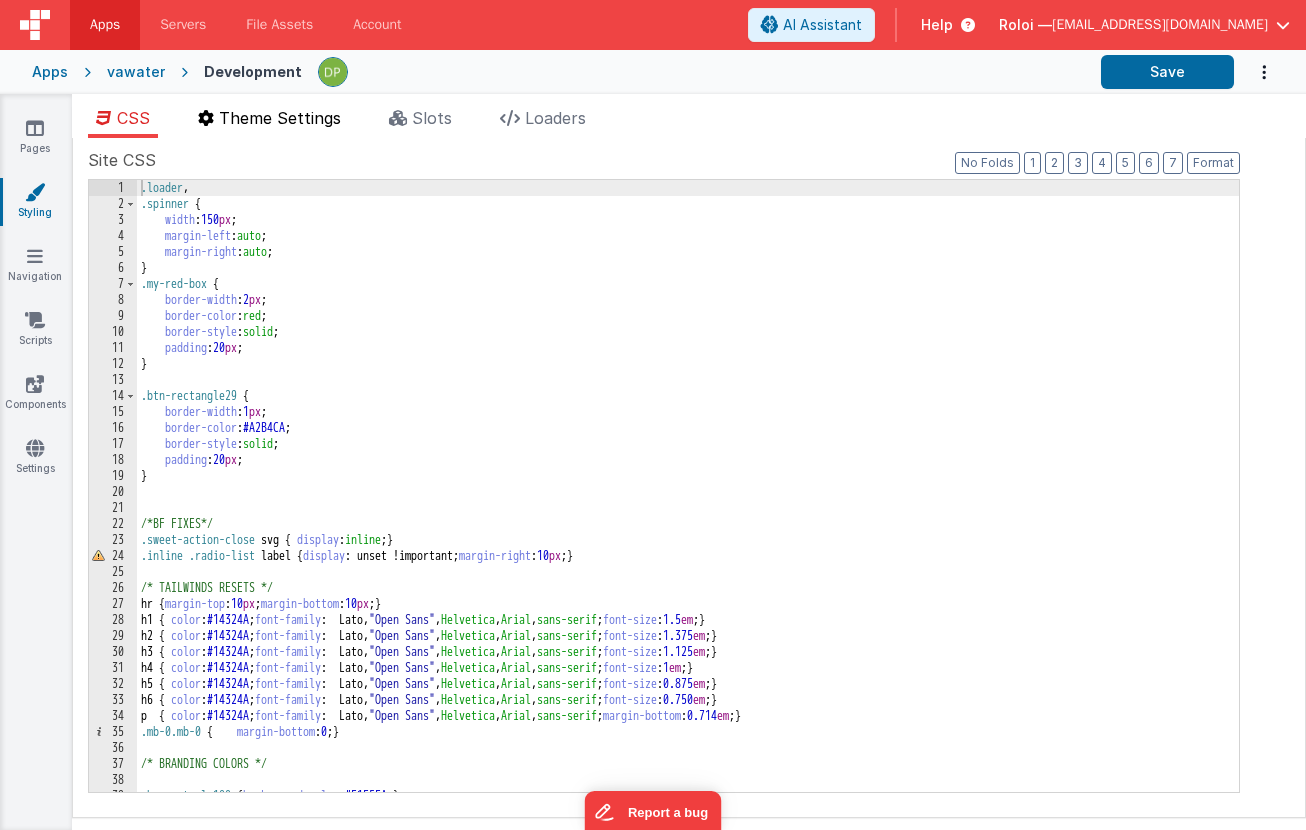 click on "Theme Settings" at bounding box center [280, 118] 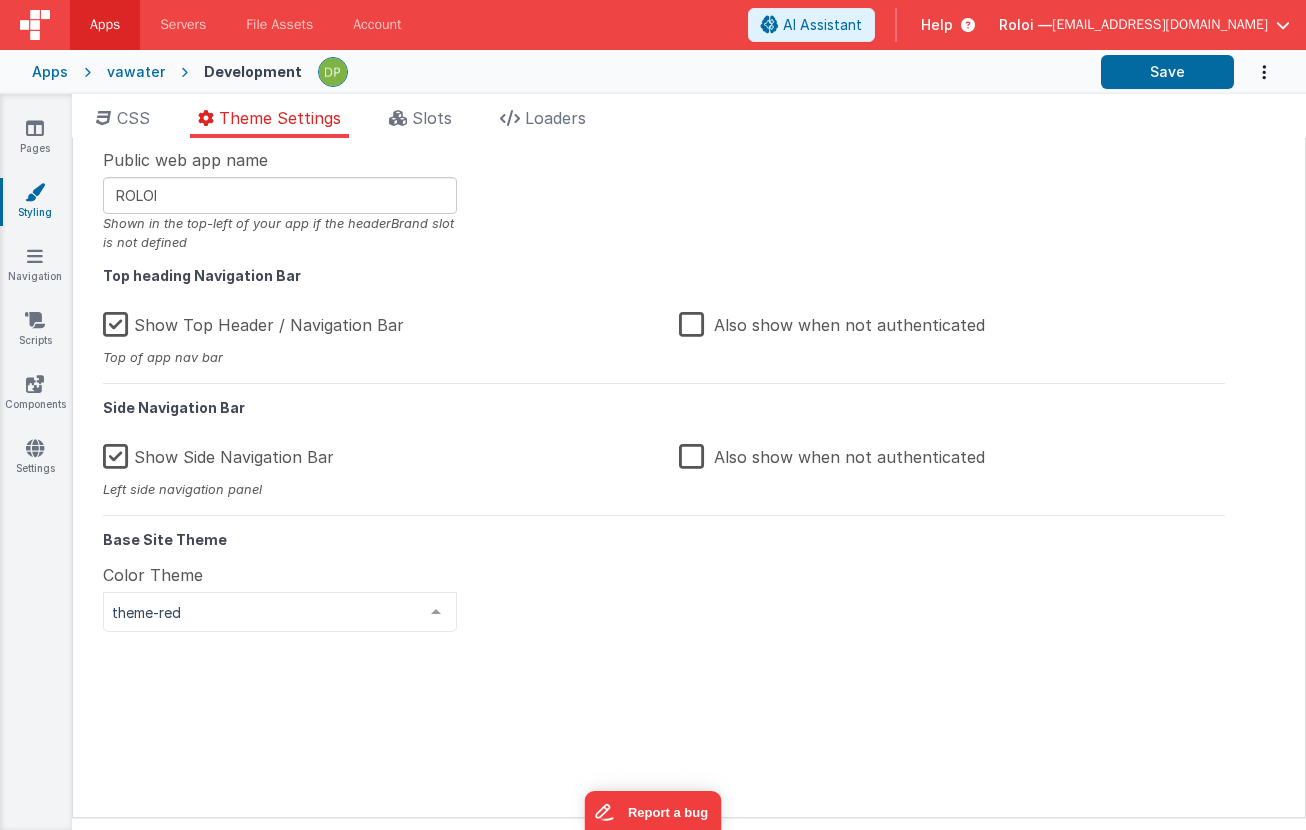 click on "theme-red" at bounding box center [280, 612] 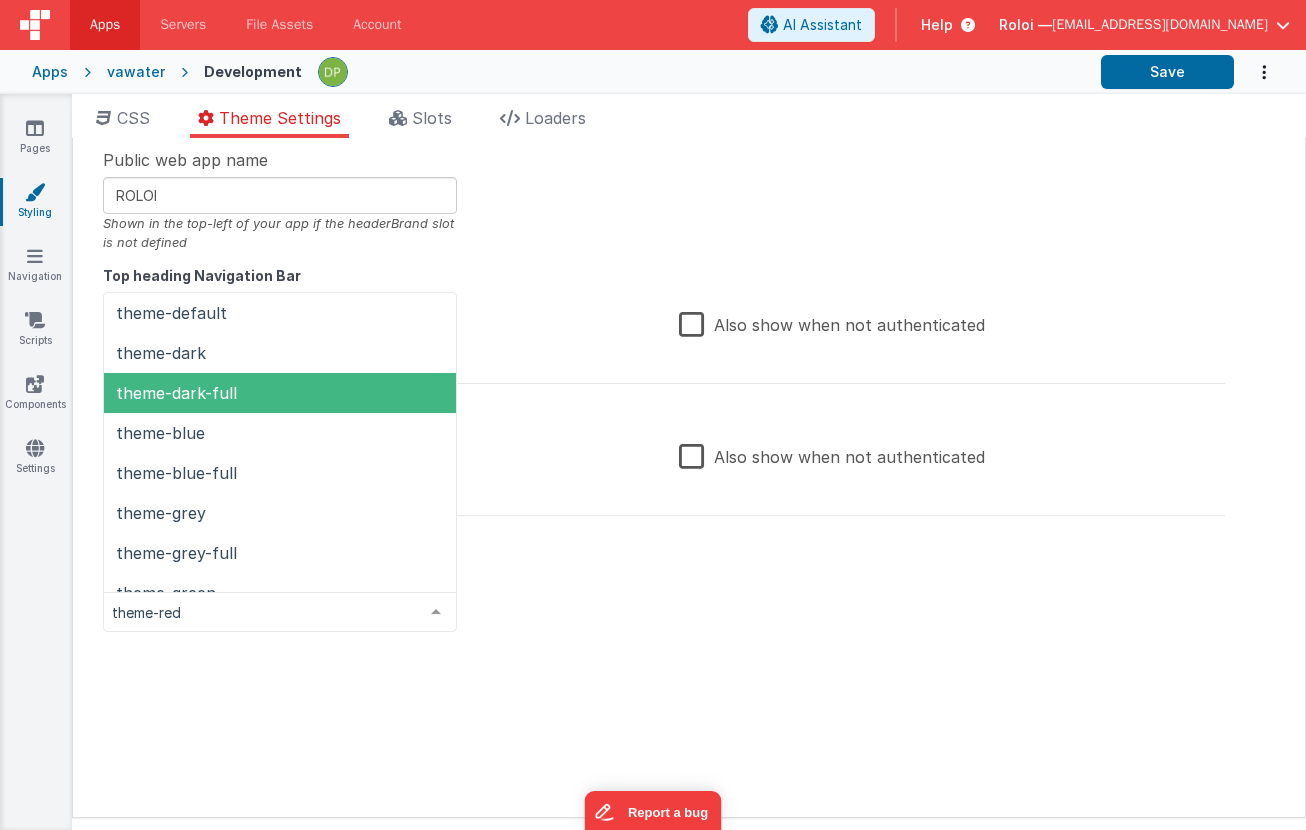 click on "theme-dark-full" at bounding box center (280, 393) 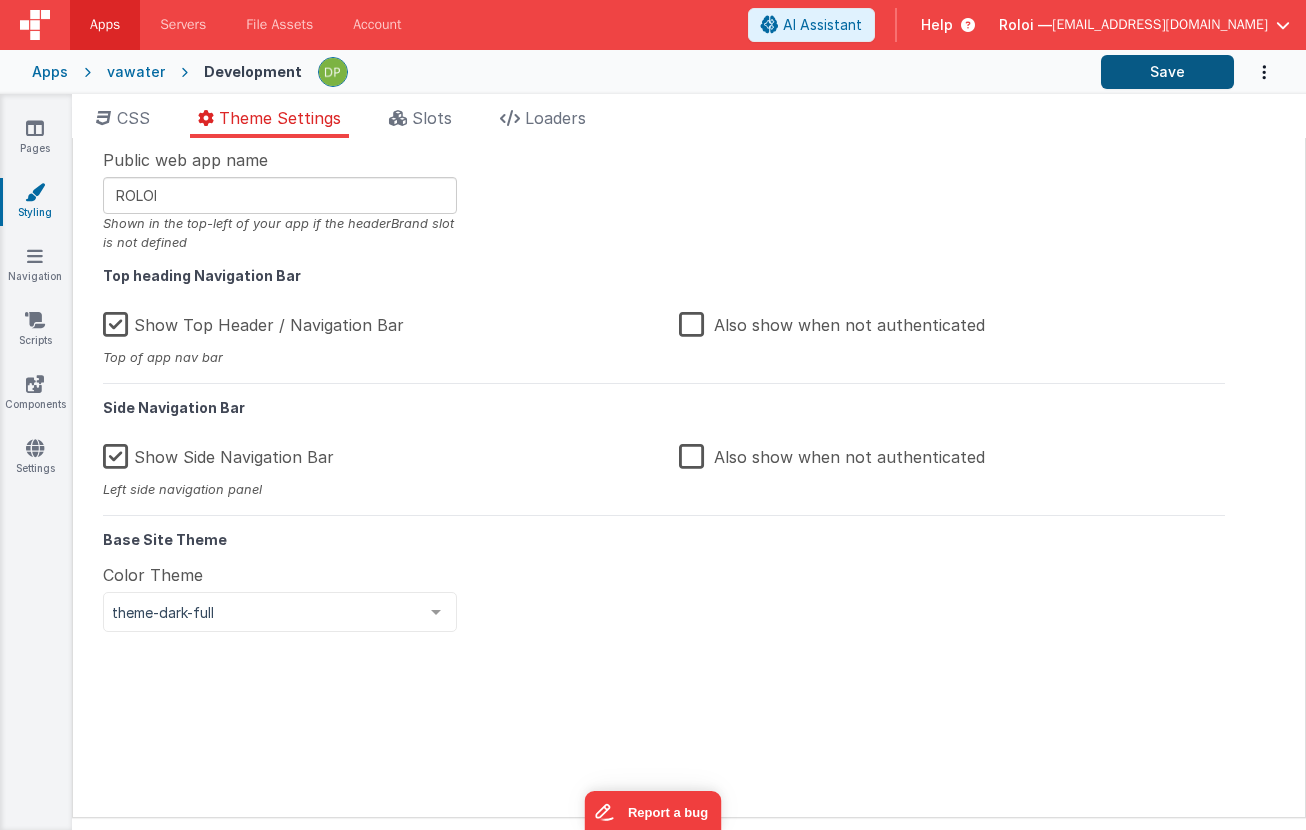 click on "Save" at bounding box center [1167, 72] 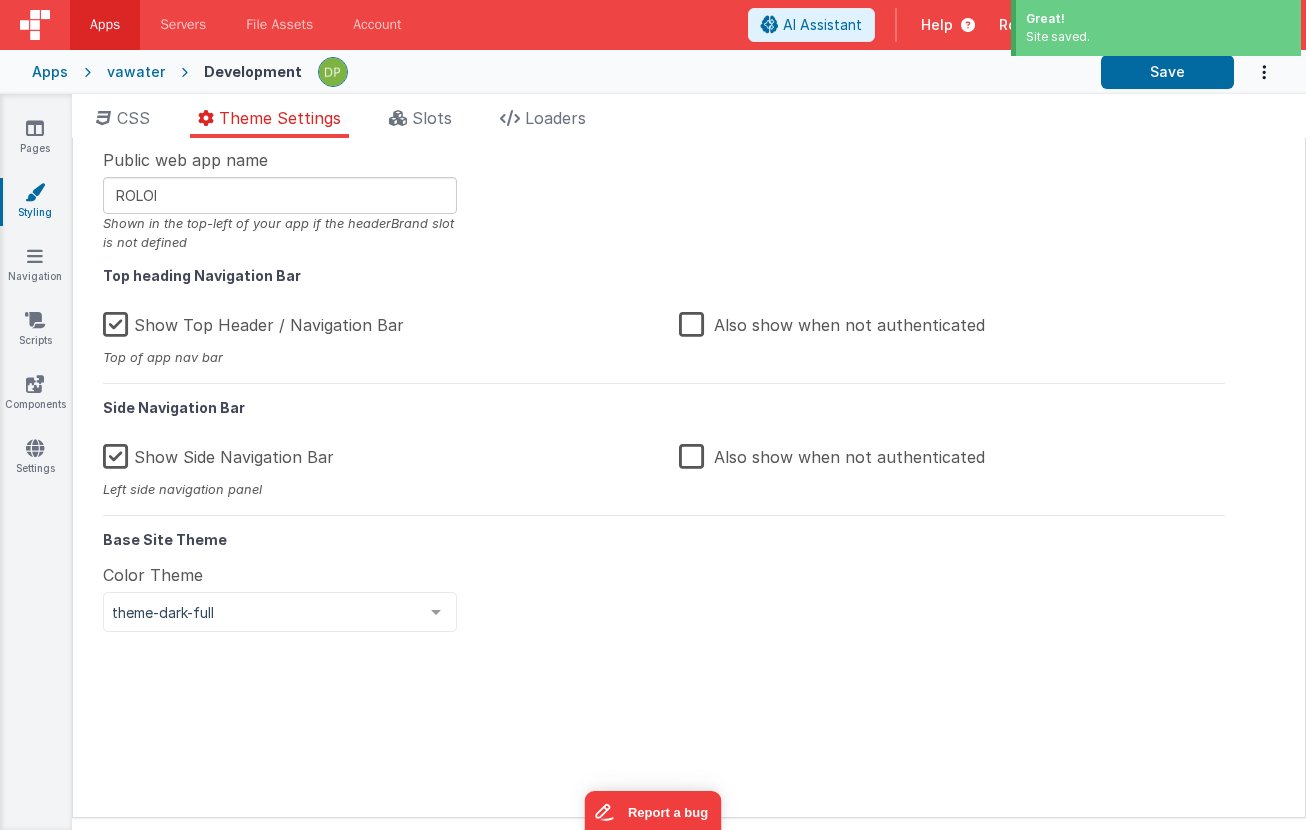 click on "vawater" at bounding box center [136, 72] 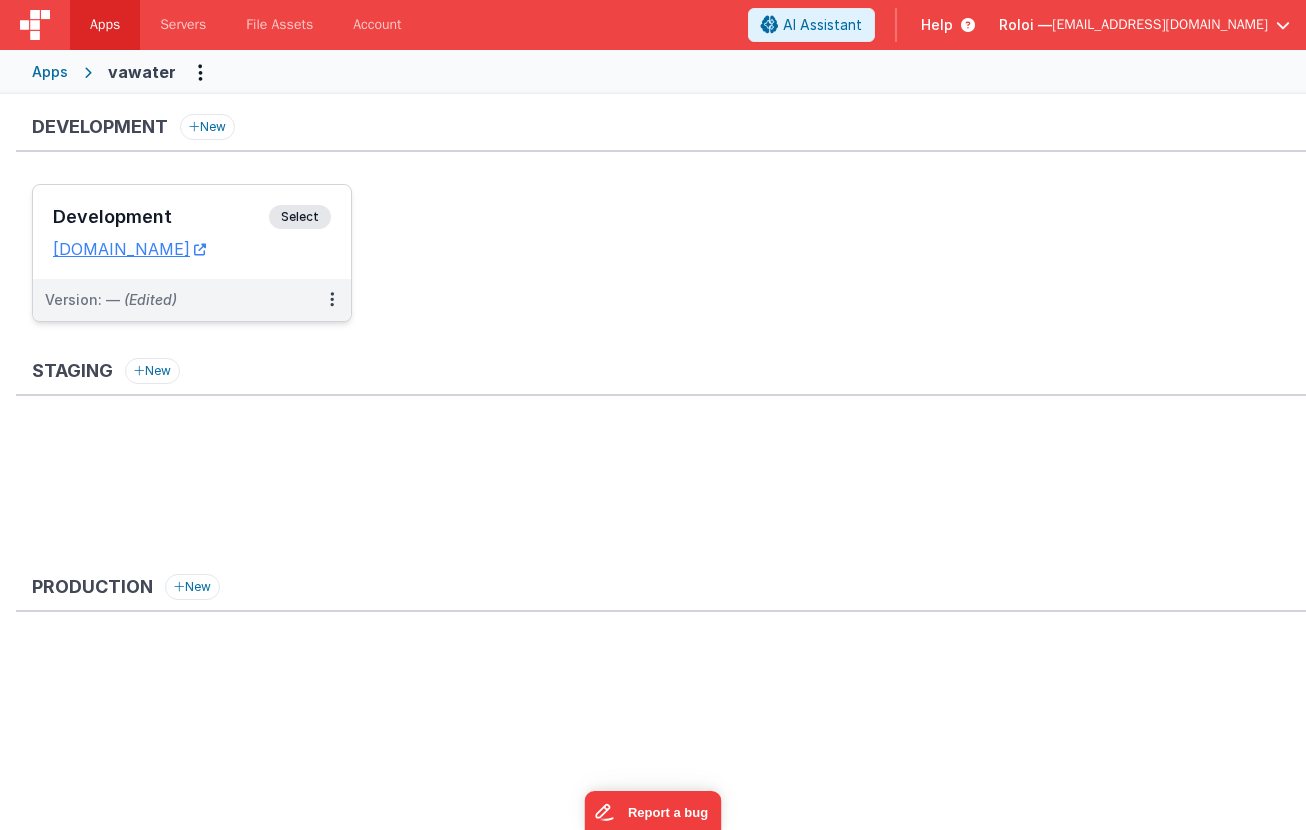 click on "Select" at bounding box center (300, 217) 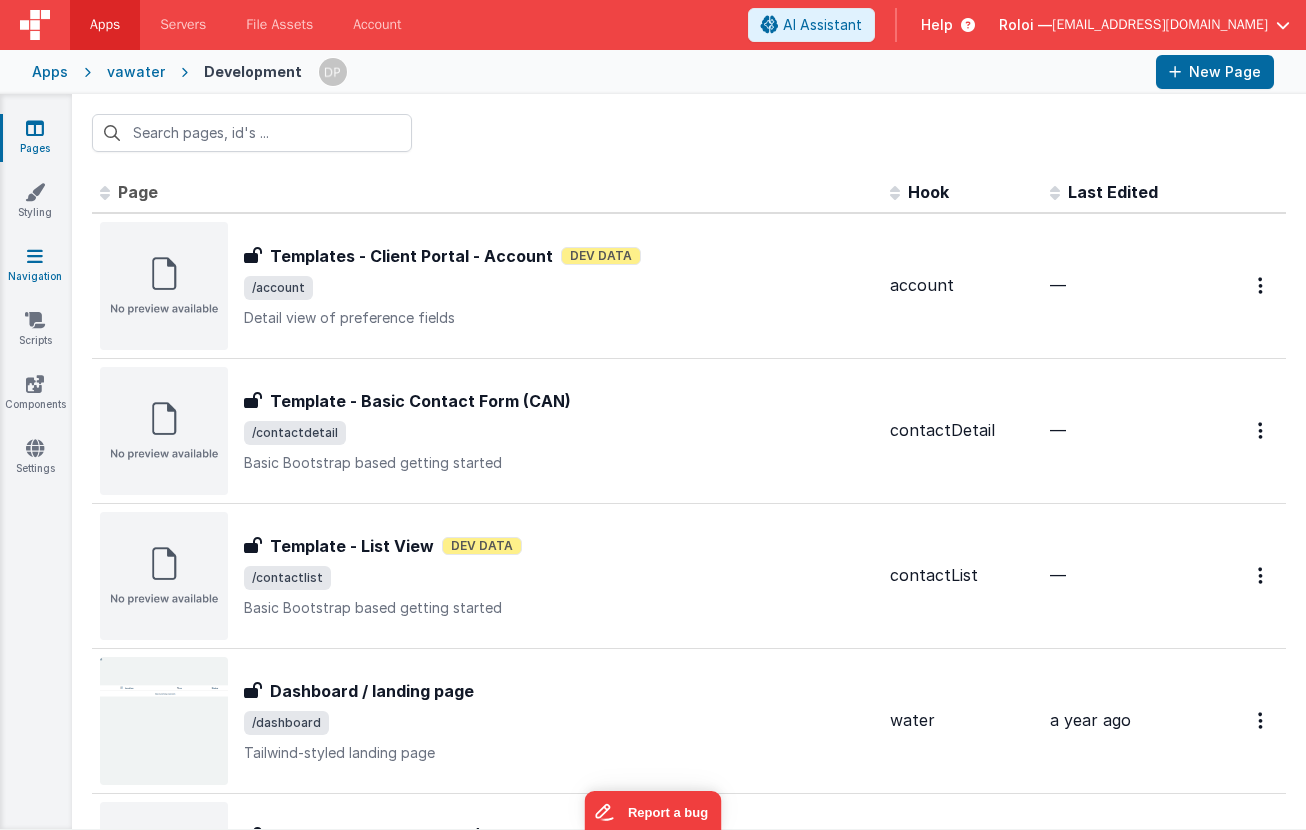 click at bounding box center (35, 256) 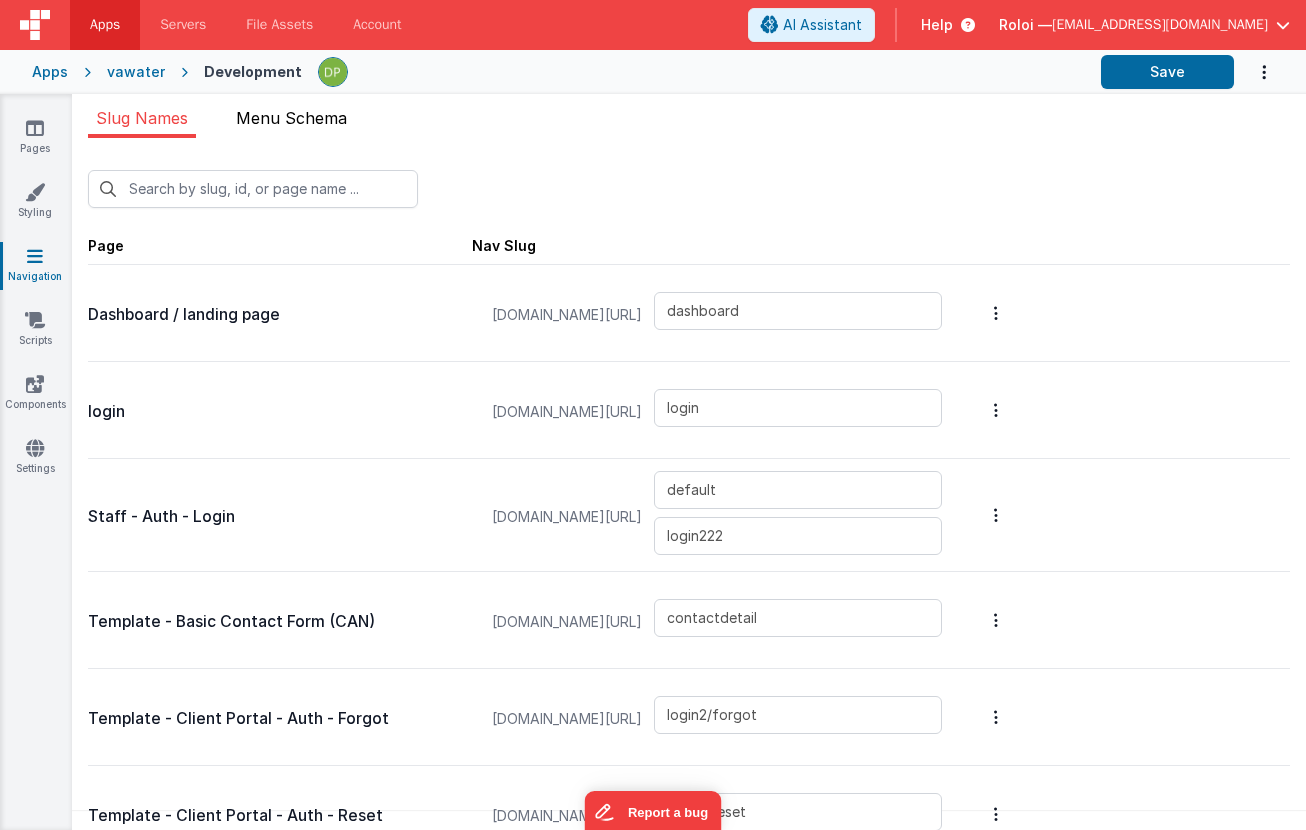 click on "Menu Schema" at bounding box center [291, 118] 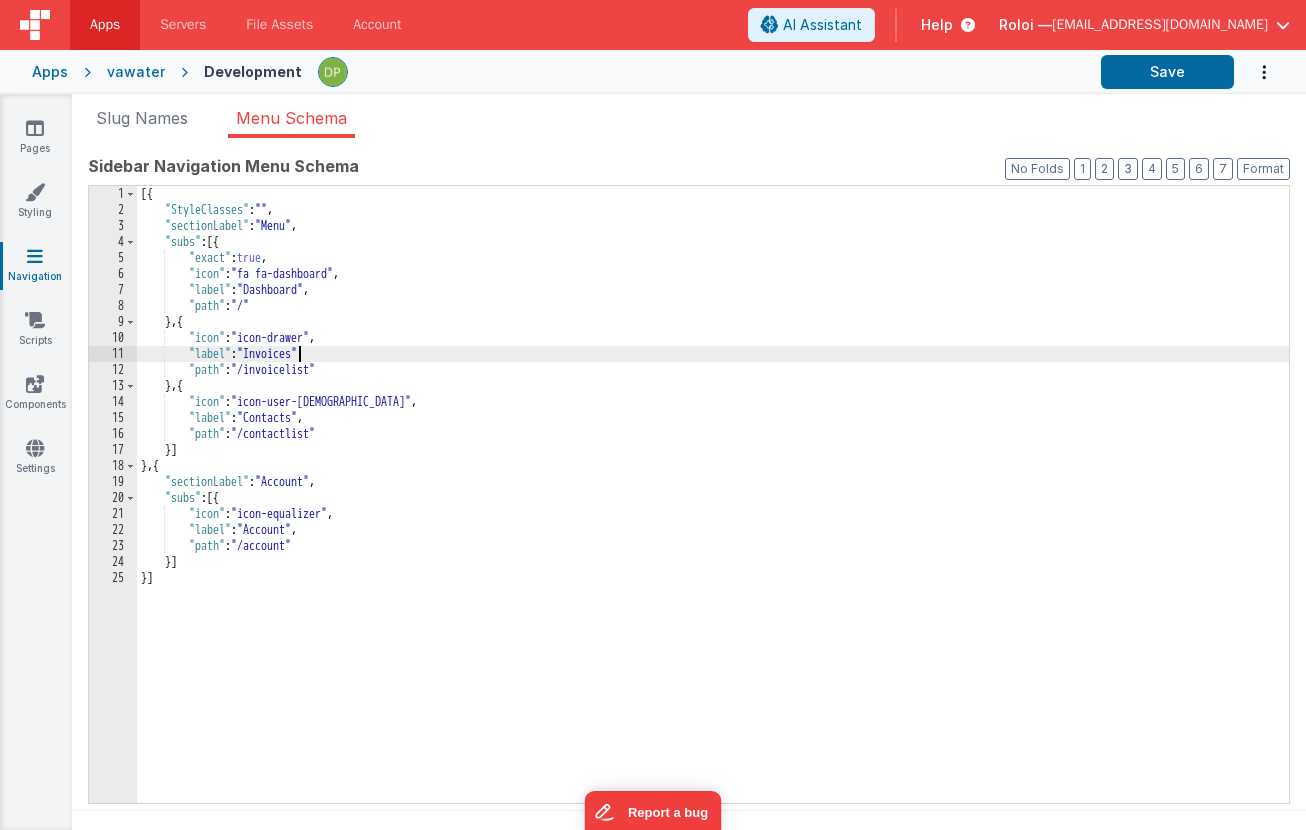 click on "[{      "StyleClasses" :  "" ,      "sectionLabel" :  "Menu" ,      "subs" :  [{           "exact" :  true ,           "icon" :  "fa fa-dashboard" ,           "label" :  "Dashboard" ,           "path" :  "/"      } ,  {           "icon" :  "icon-drawer" ,           "label" :  "Invoices" ,           "path" :  "/invoicelist"      } ,  {           "icon" :  "icon-user-[DEMOGRAPHIC_DATA]" ,           "label" :  "Contacts" ,           "path" :  "/contactlist"      }] } ,  {      "sectionLabel" :  "Account" ,      "subs" :  [{           "icon" :  "icon-equalizer" ,           "label" :  "Account" ,           "path" :  "/account"      }] }]" at bounding box center [713, 510] 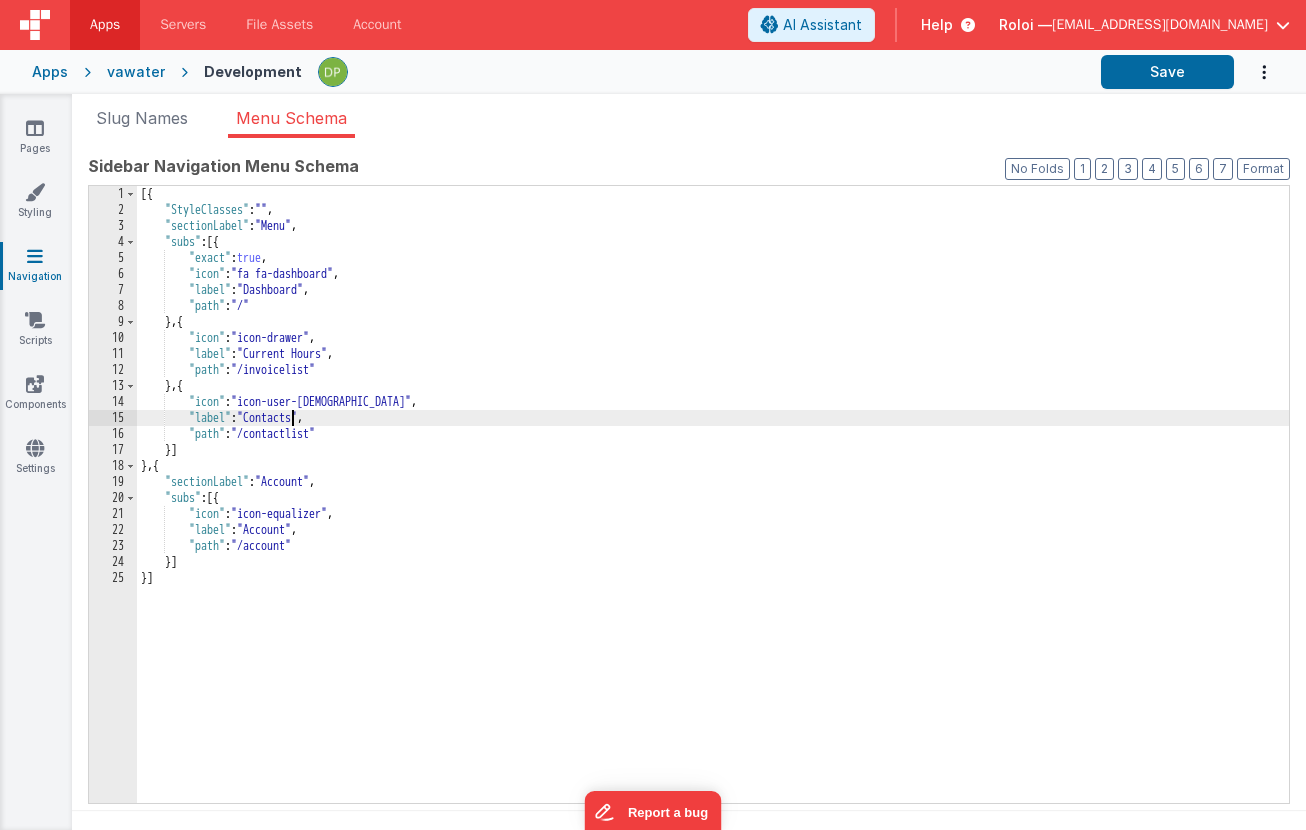 click on "[{      "StyleClasses" :  "" ,      "sectionLabel" :  "Menu" ,      "subs" :  [{           "exact" :  true ,           "icon" :  "fa fa-dashboard" ,           "label" :  "Dashboard" ,           "path" :  "/"      } ,  {           "icon" :  "icon-drawer" ,           "label" :  "Current Hours" ,           "path" :  "/invoicelist"      } ,  {           "icon" :  "icon-user-[DEMOGRAPHIC_DATA]" ,           "label" :  "Contacts" ,           "path" :  "/contactlist"      }] } ,  {      "sectionLabel" :  "Account" ,      "subs" :  [{           "icon" :  "icon-equalizer" ,           "label" :  "Account" ,           "path" :  "/account"      }] }]" at bounding box center (713, 510) 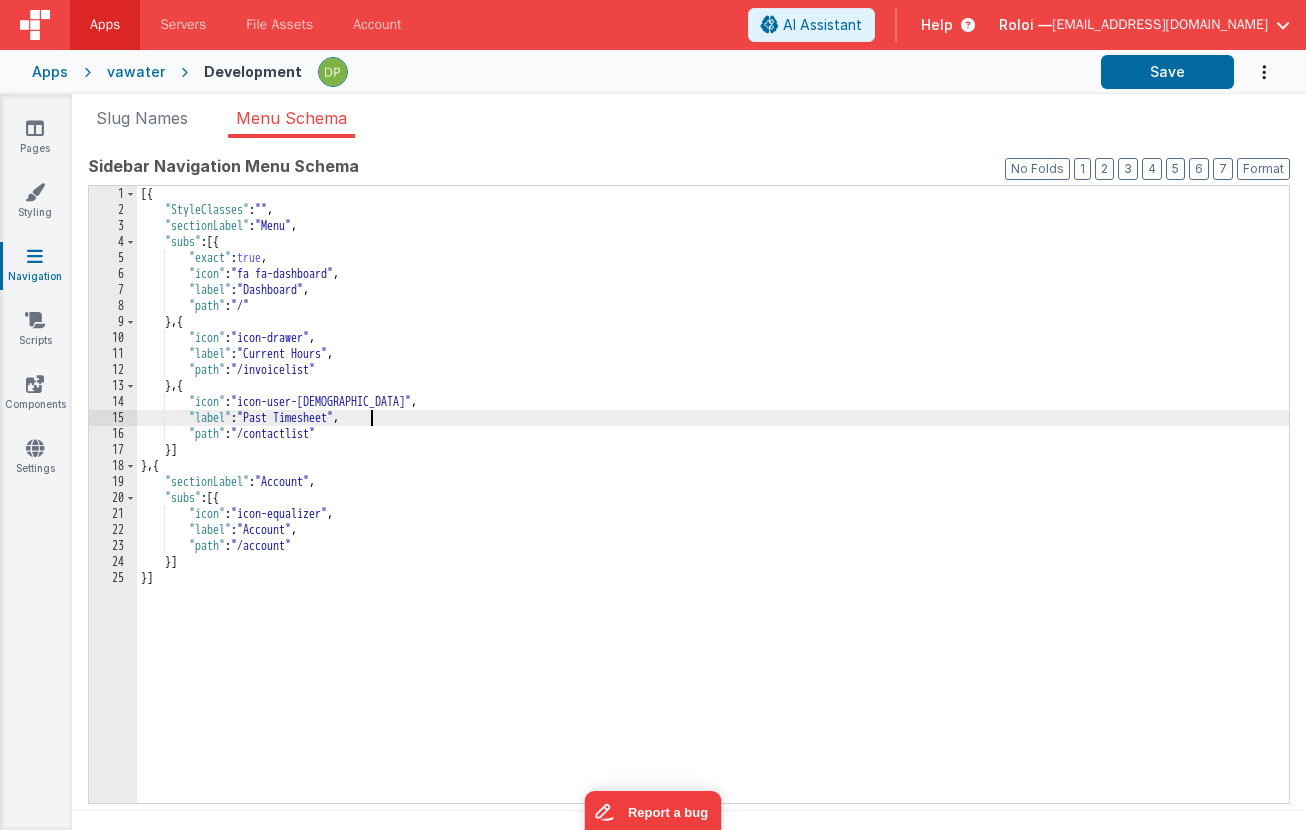 type 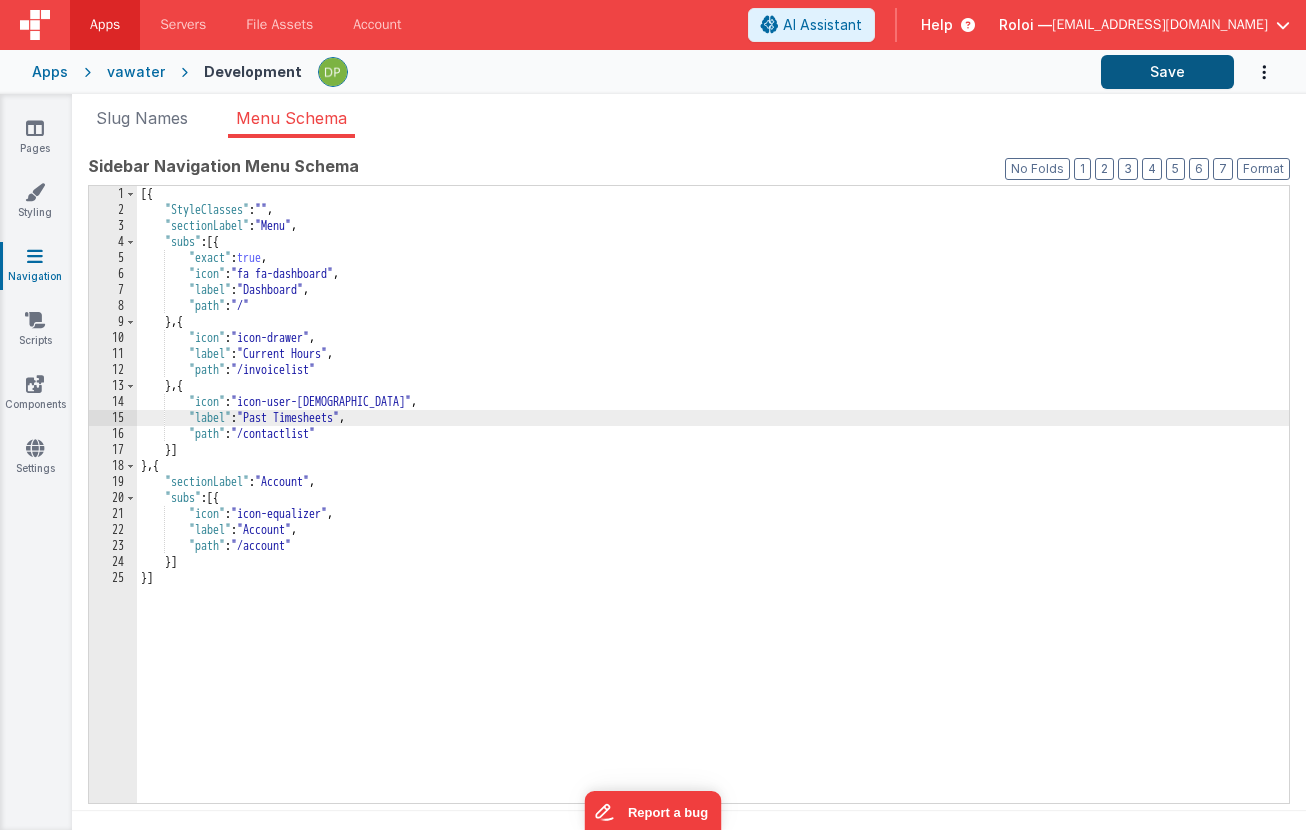 click on "Save" at bounding box center [1167, 72] 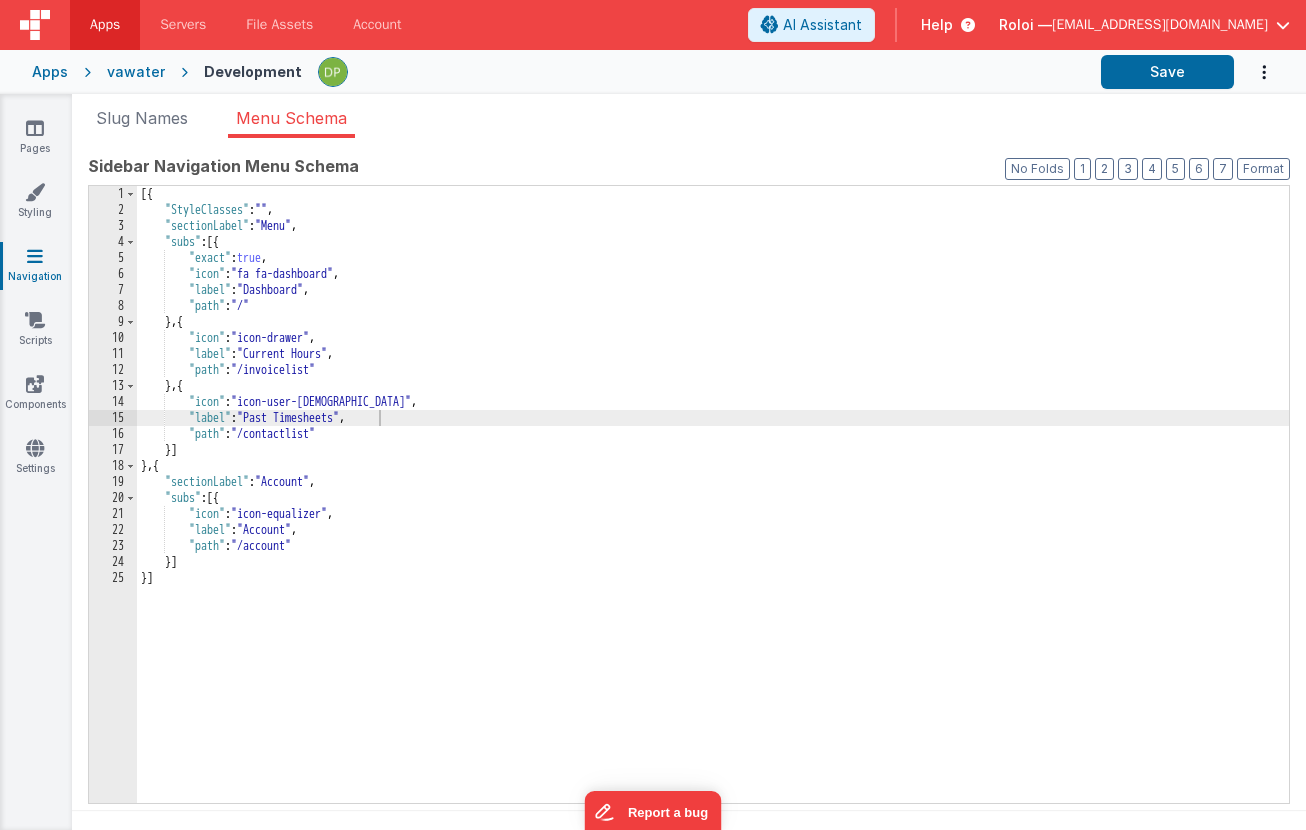 click on "vawater" at bounding box center (136, 72) 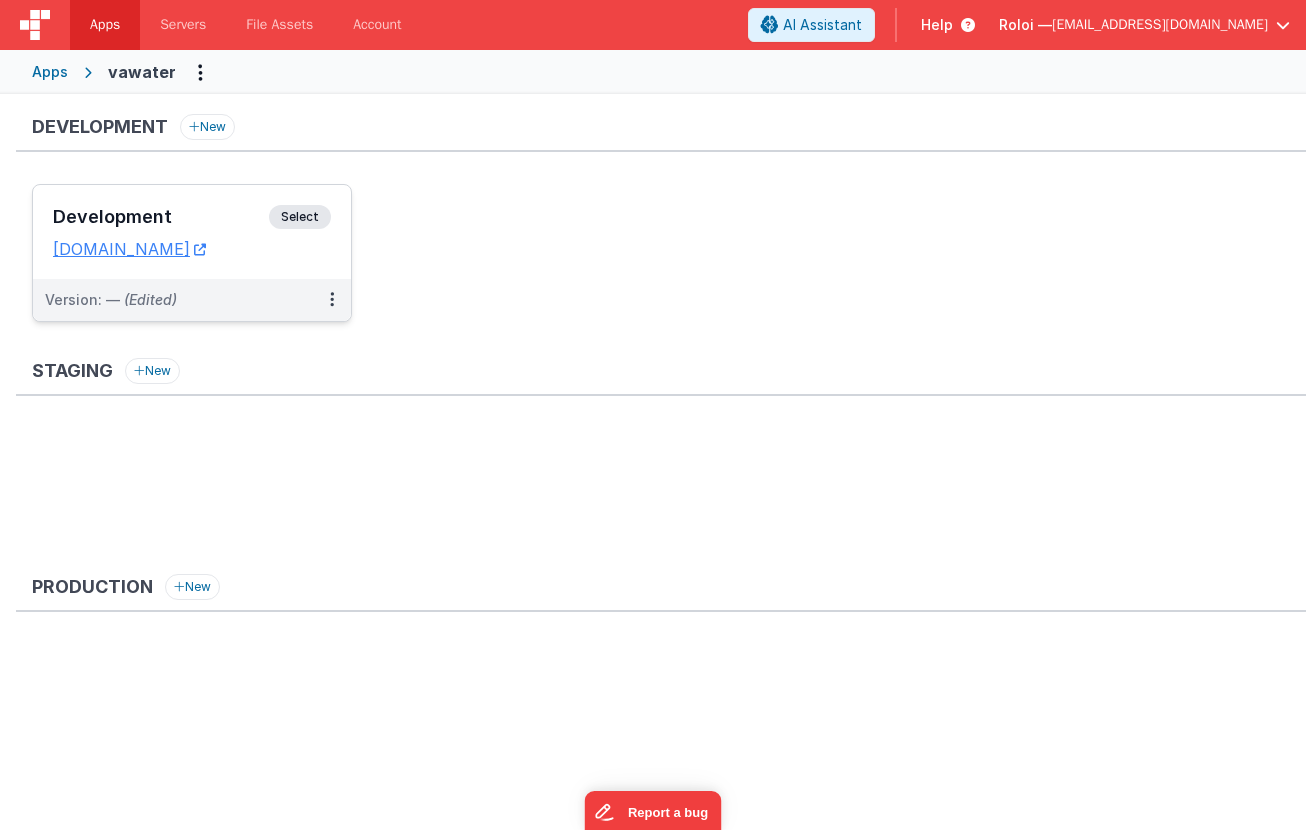 click on "Select" at bounding box center (300, 217) 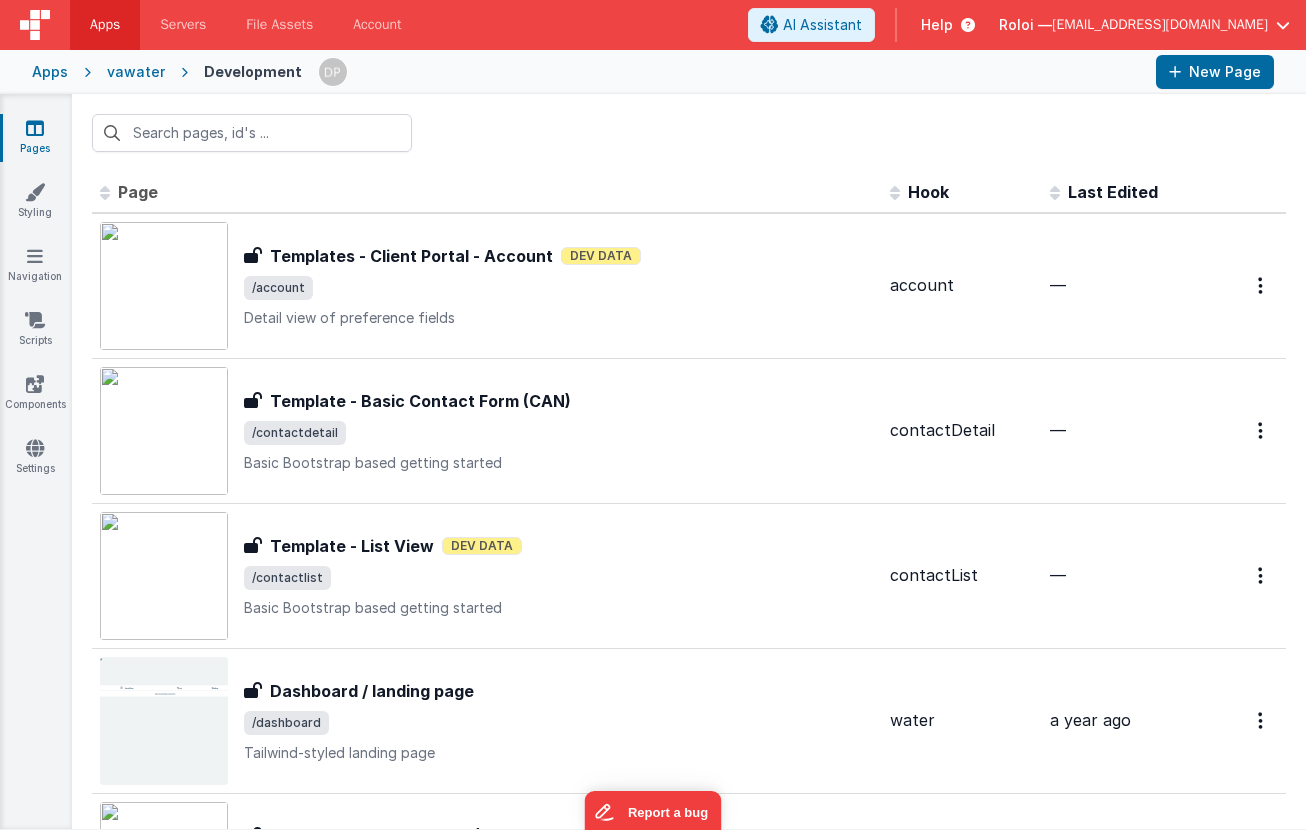 click on "Pages" at bounding box center [35, 138] 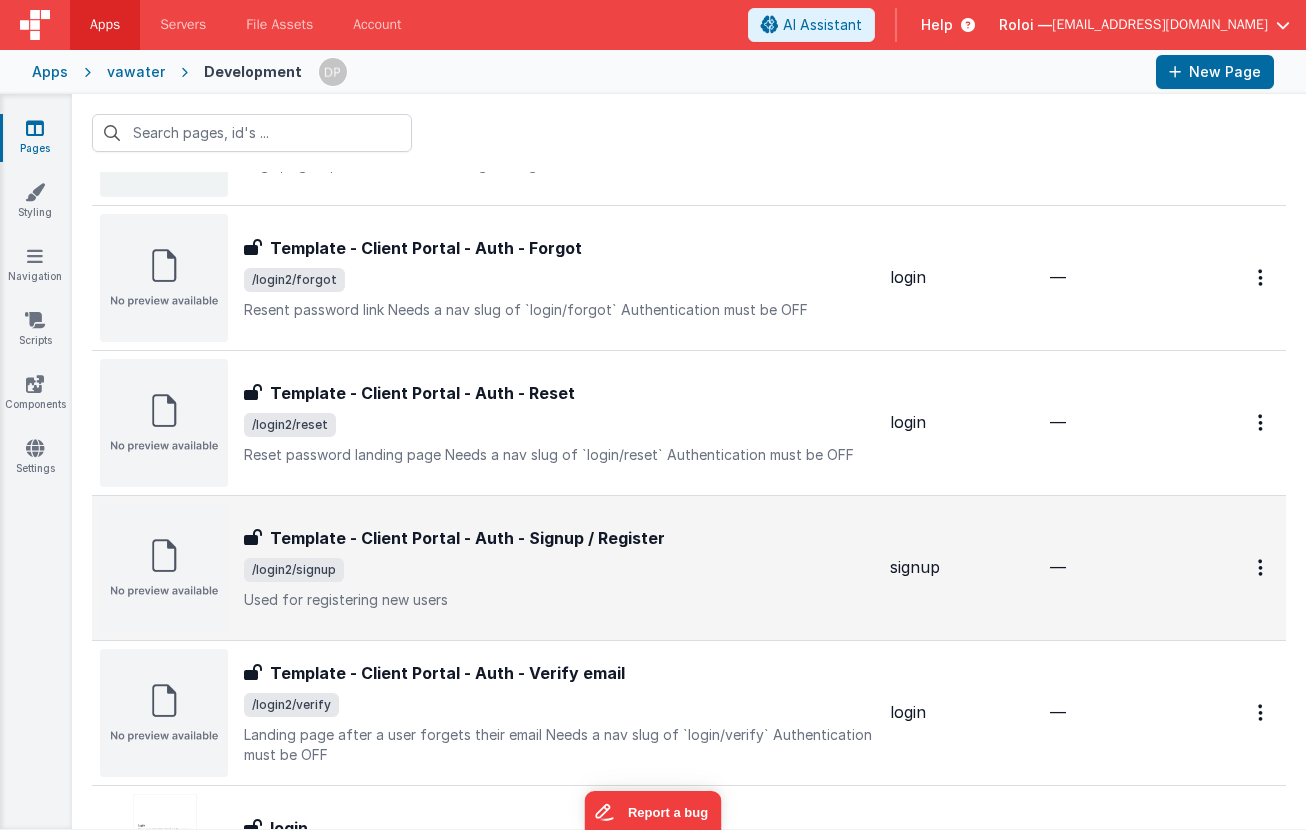 scroll, scrollTop: 1220, scrollLeft: 0, axis: vertical 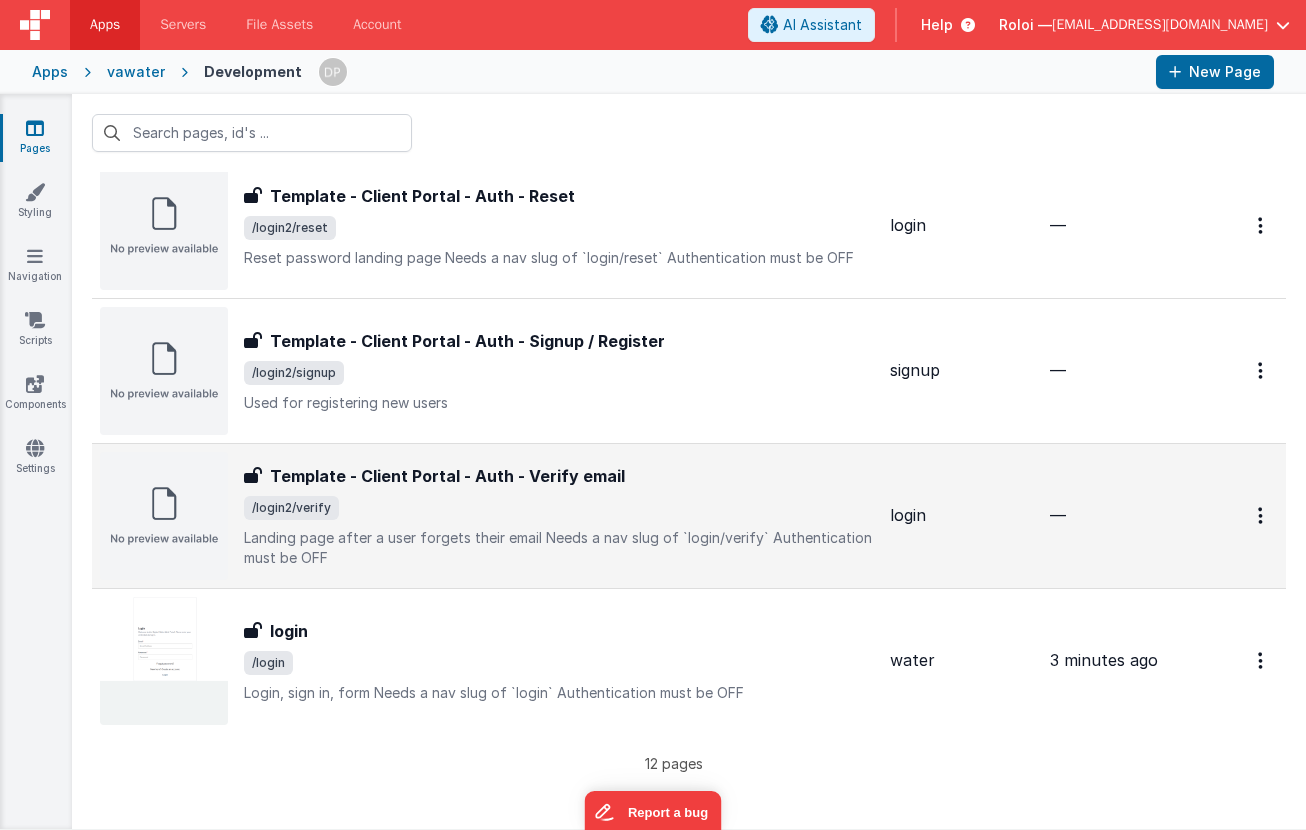 click on "/login2/verify" at bounding box center (291, 508) 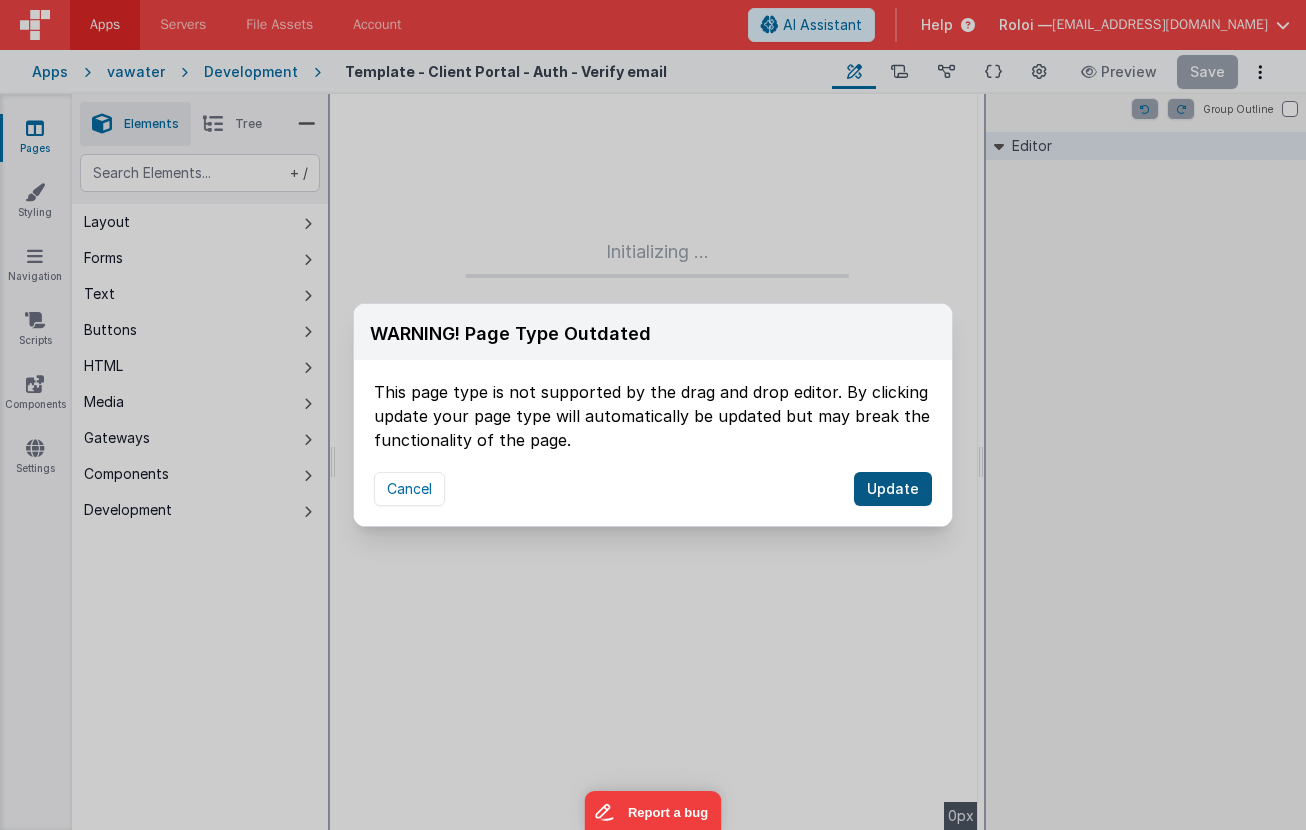 click on "Update" at bounding box center (893, 489) 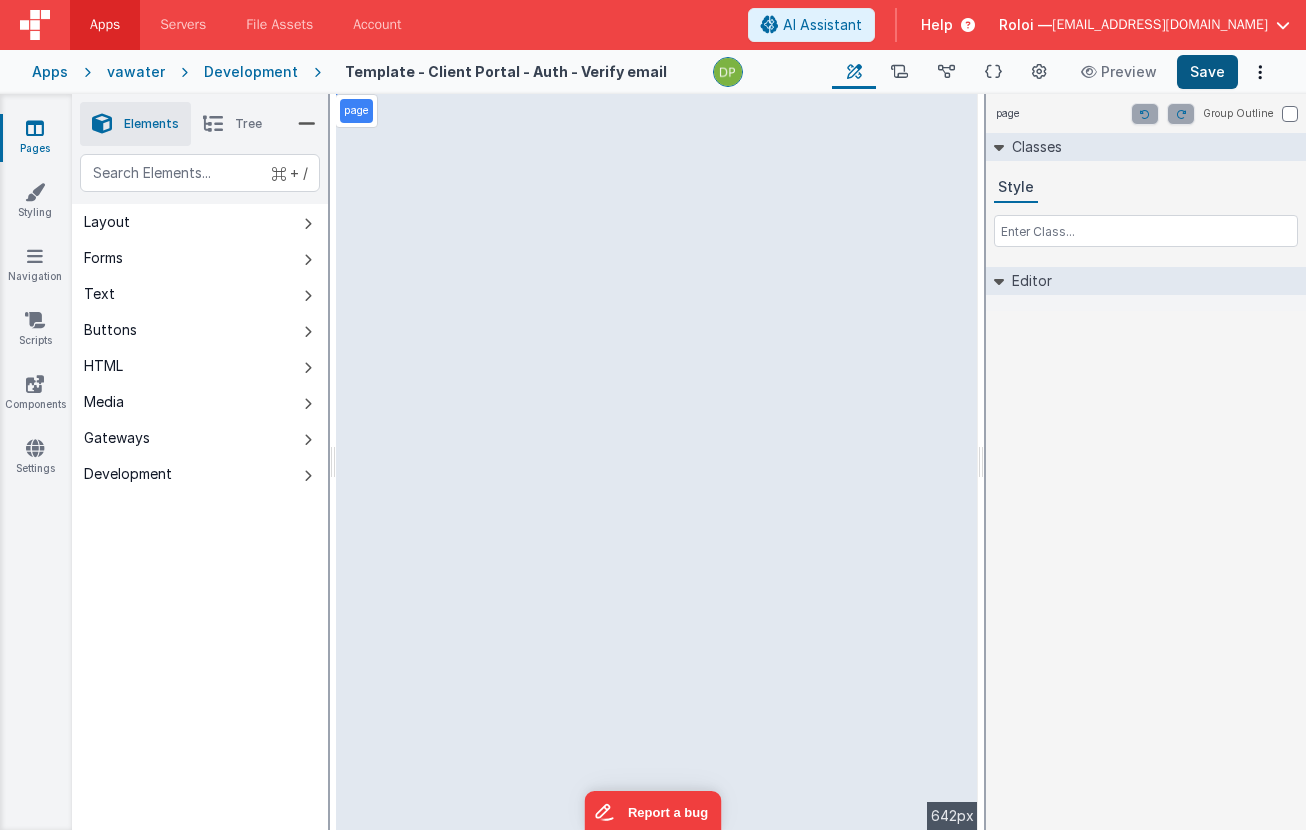 click on "Save" at bounding box center [1207, 72] 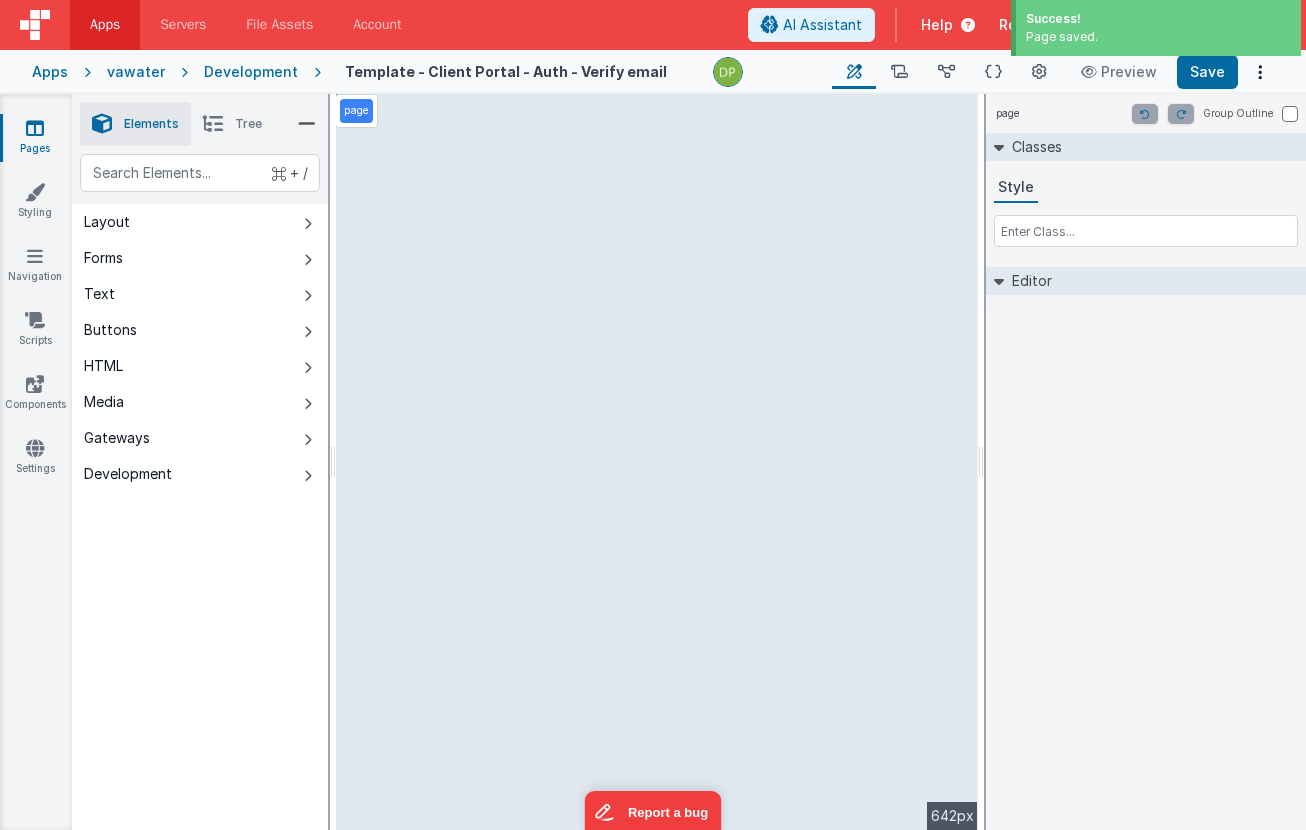 click on "Development" at bounding box center [251, 72] 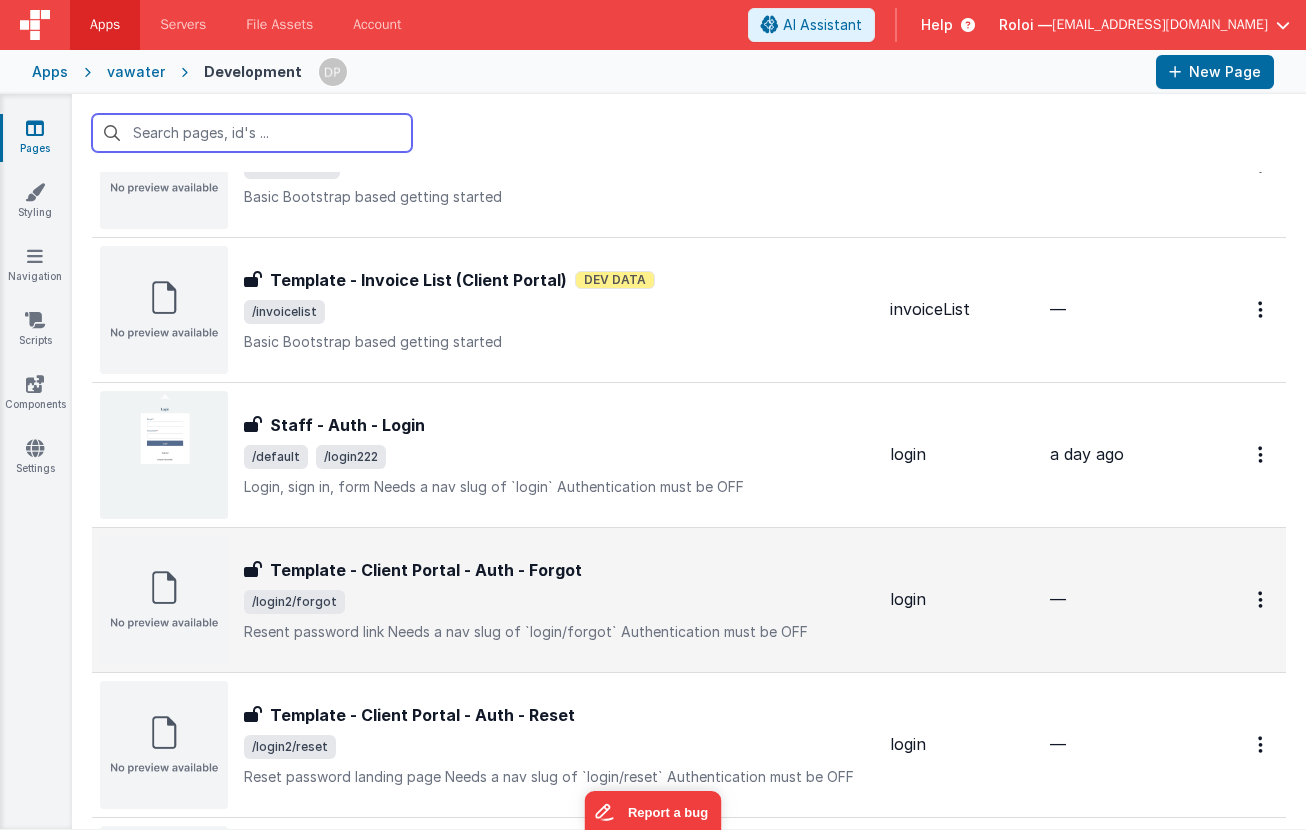scroll, scrollTop: 780, scrollLeft: 0, axis: vertical 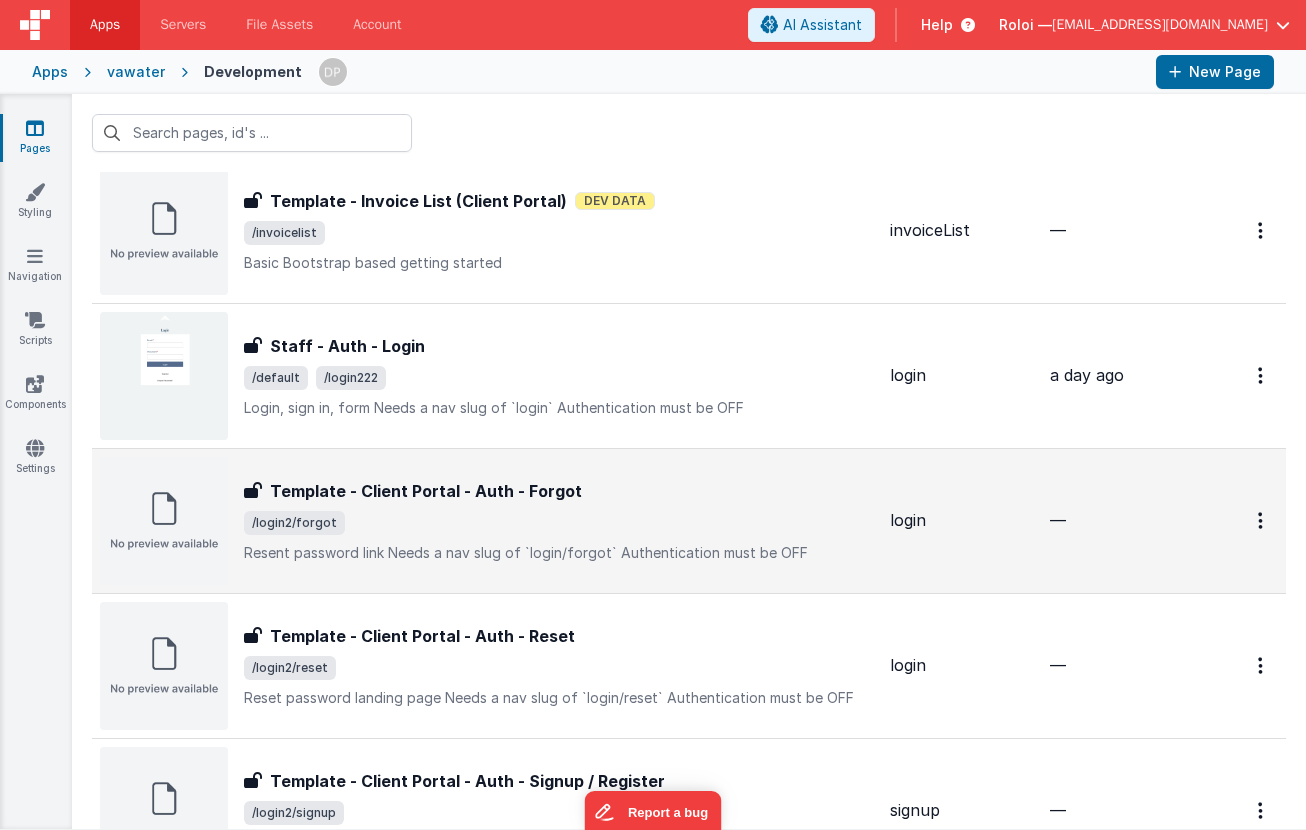 click on "/login2/forgot" at bounding box center [559, 523] 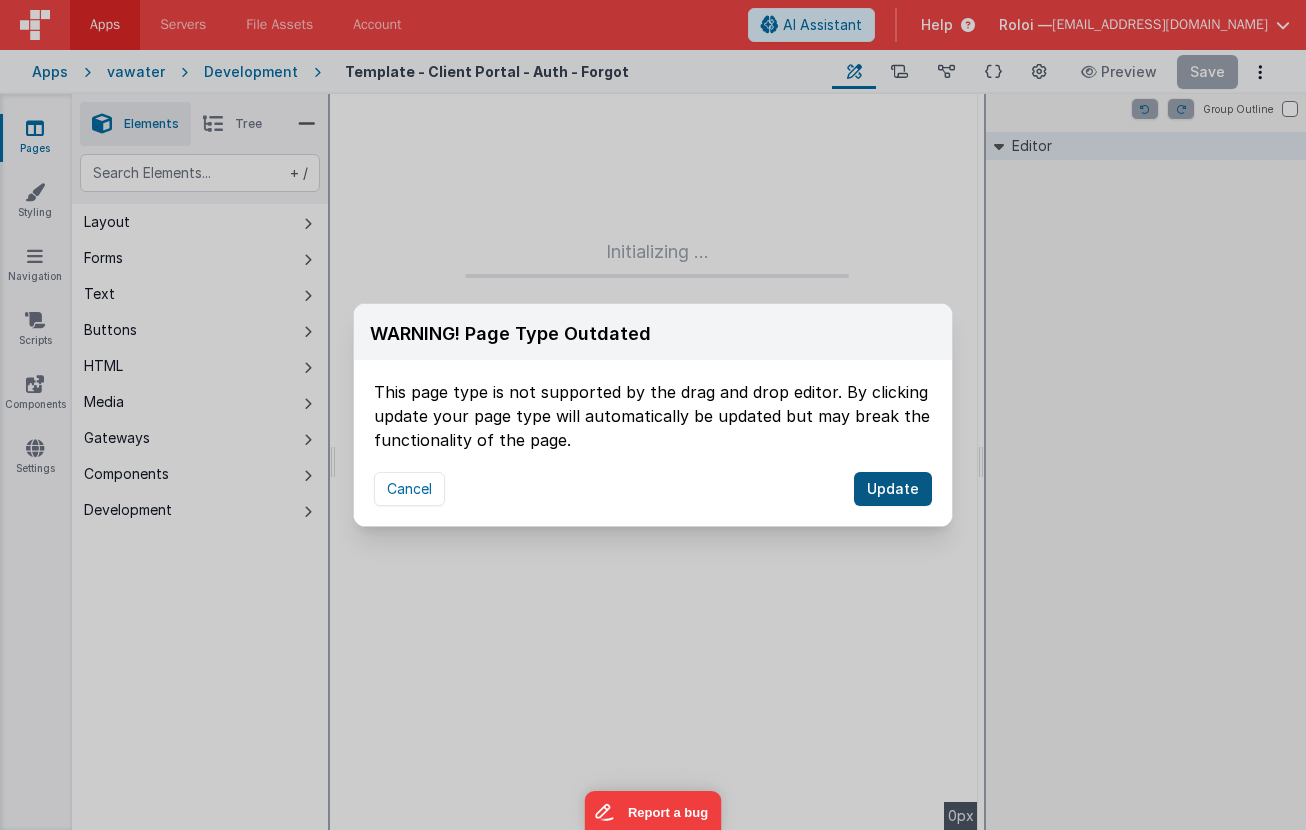 click on "Update" at bounding box center (893, 489) 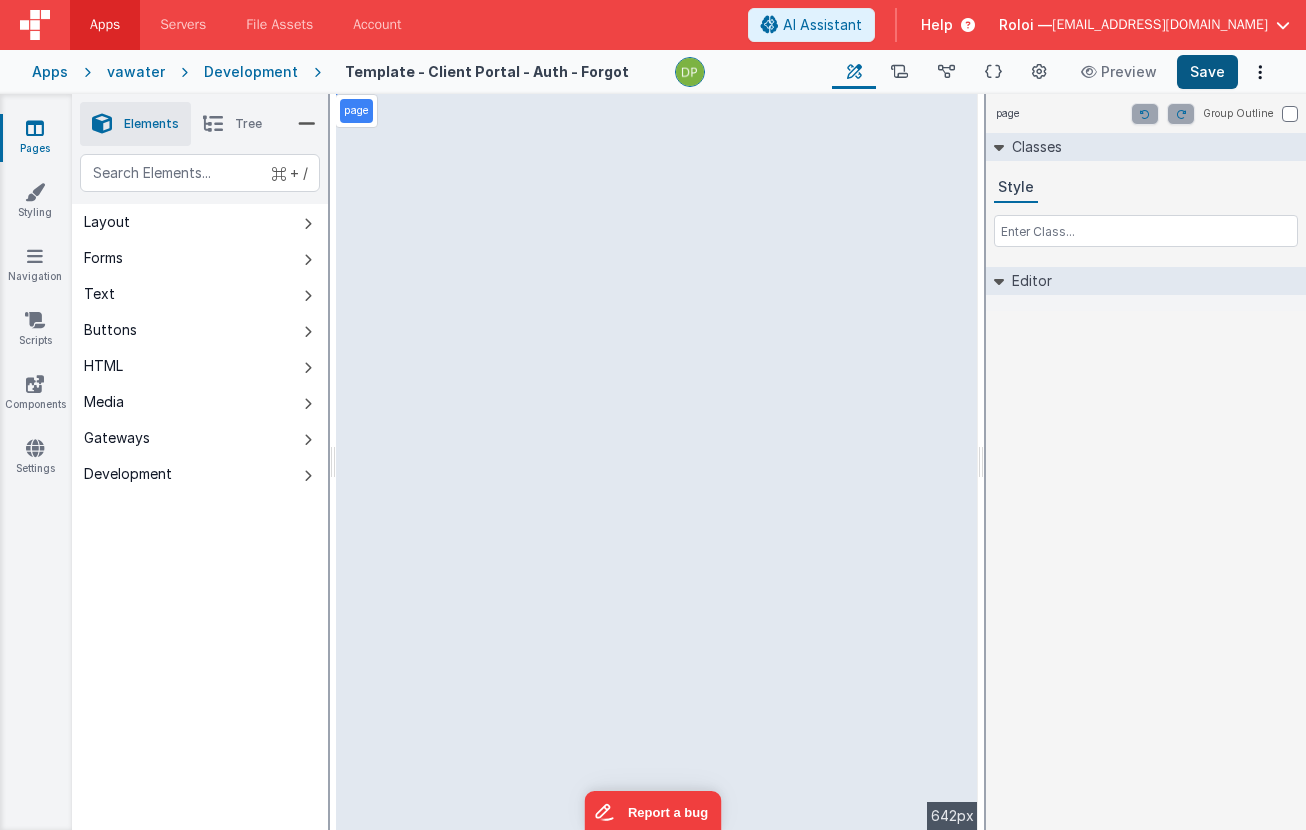 click on "Save" at bounding box center (1207, 72) 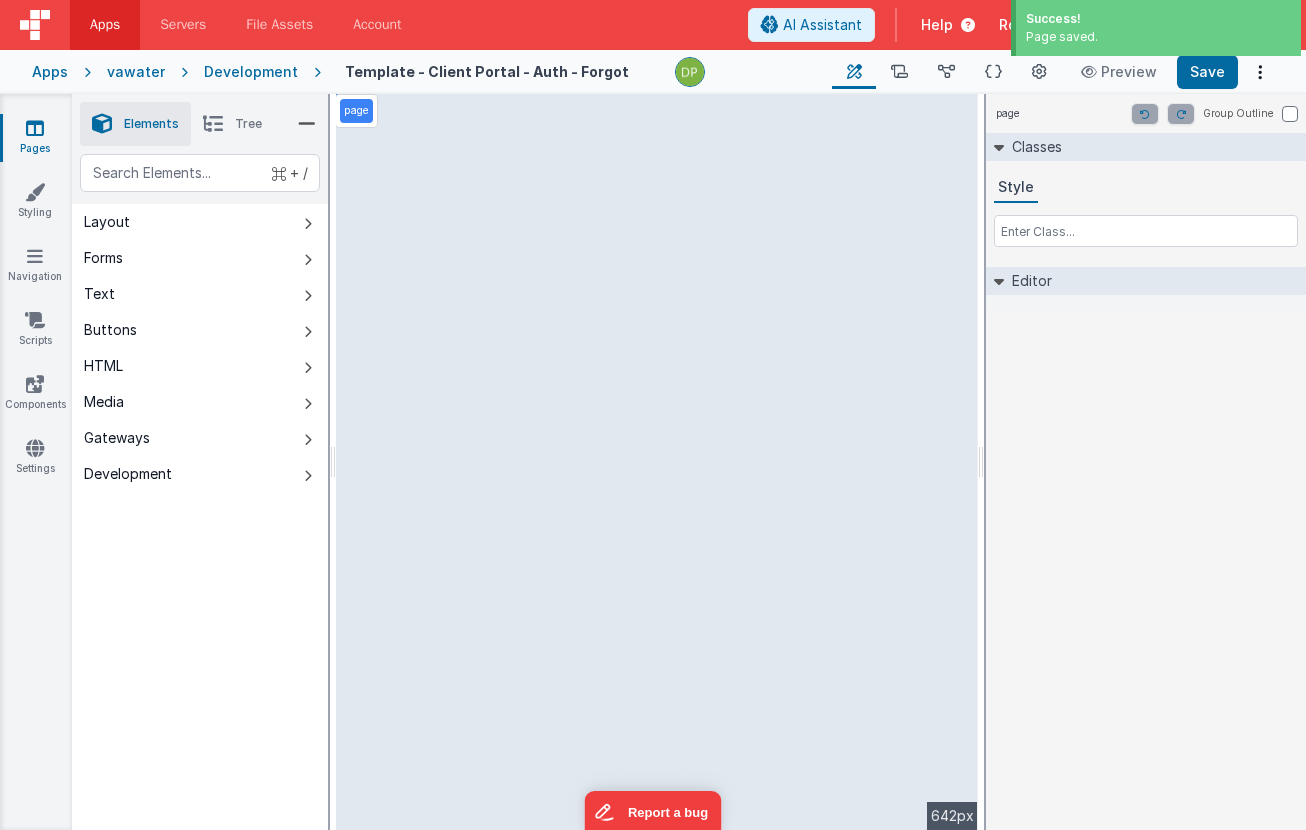 click on "Development" at bounding box center (251, 72) 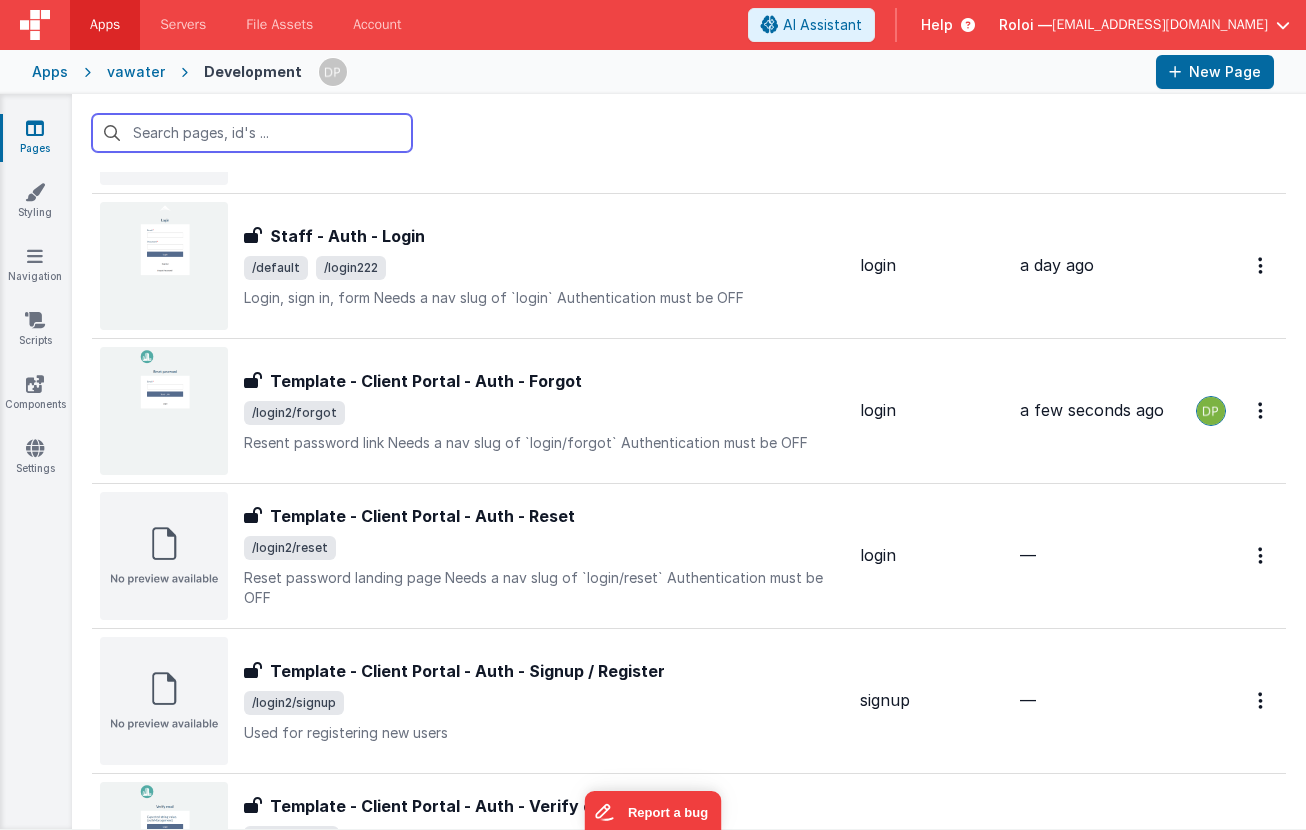 scroll, scrollTop: 1220, scrollLeft: 0, axis: vertical 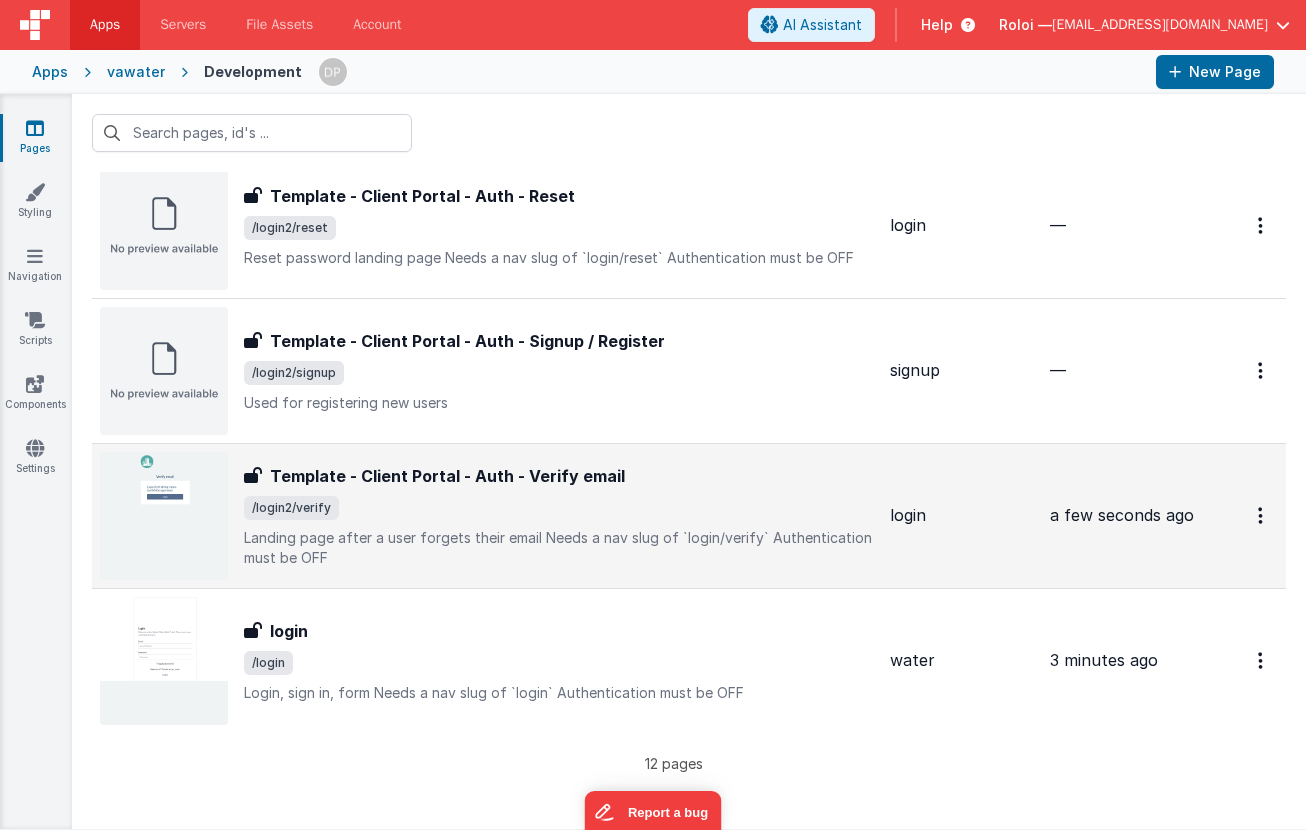 click on "/login2/verify" at bounding box center (559, 508) 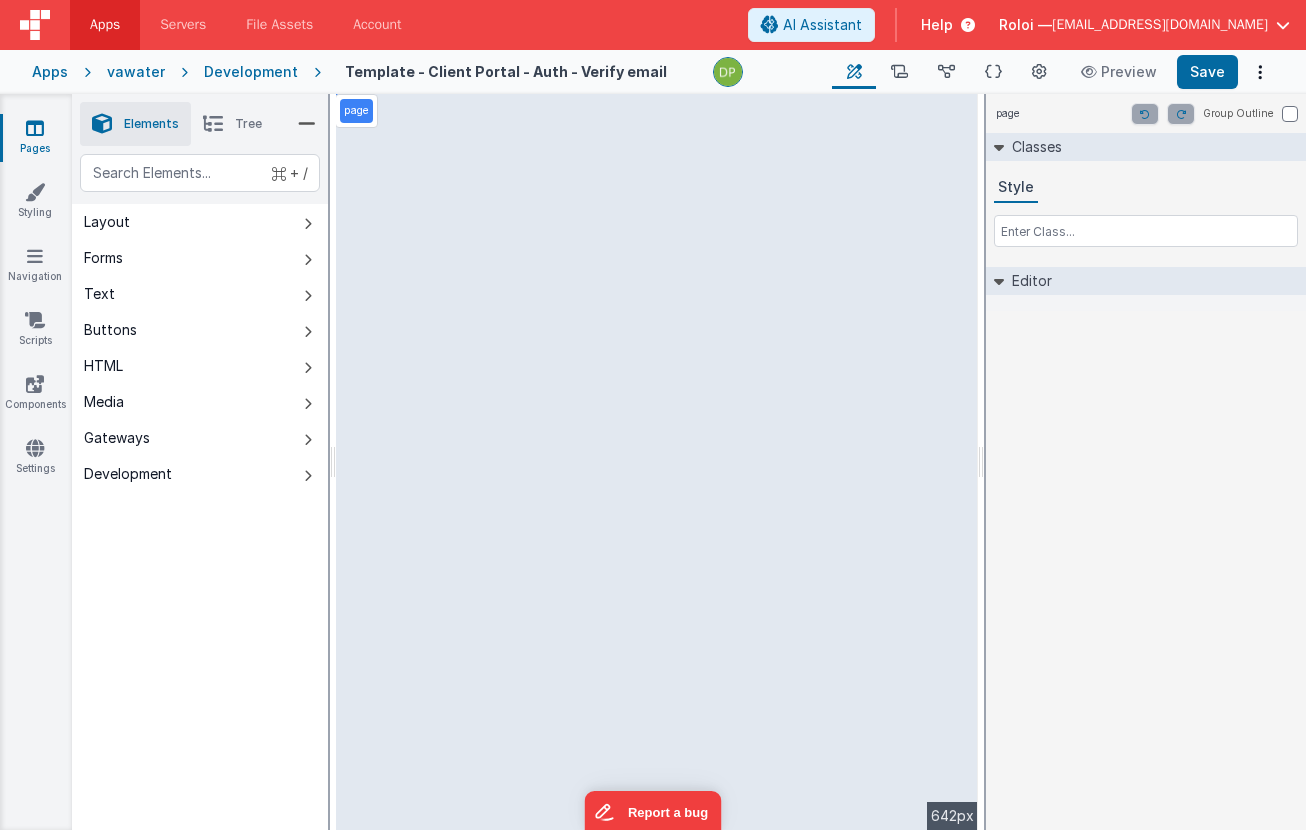 click on "Development" at bounding box center [251, 72] 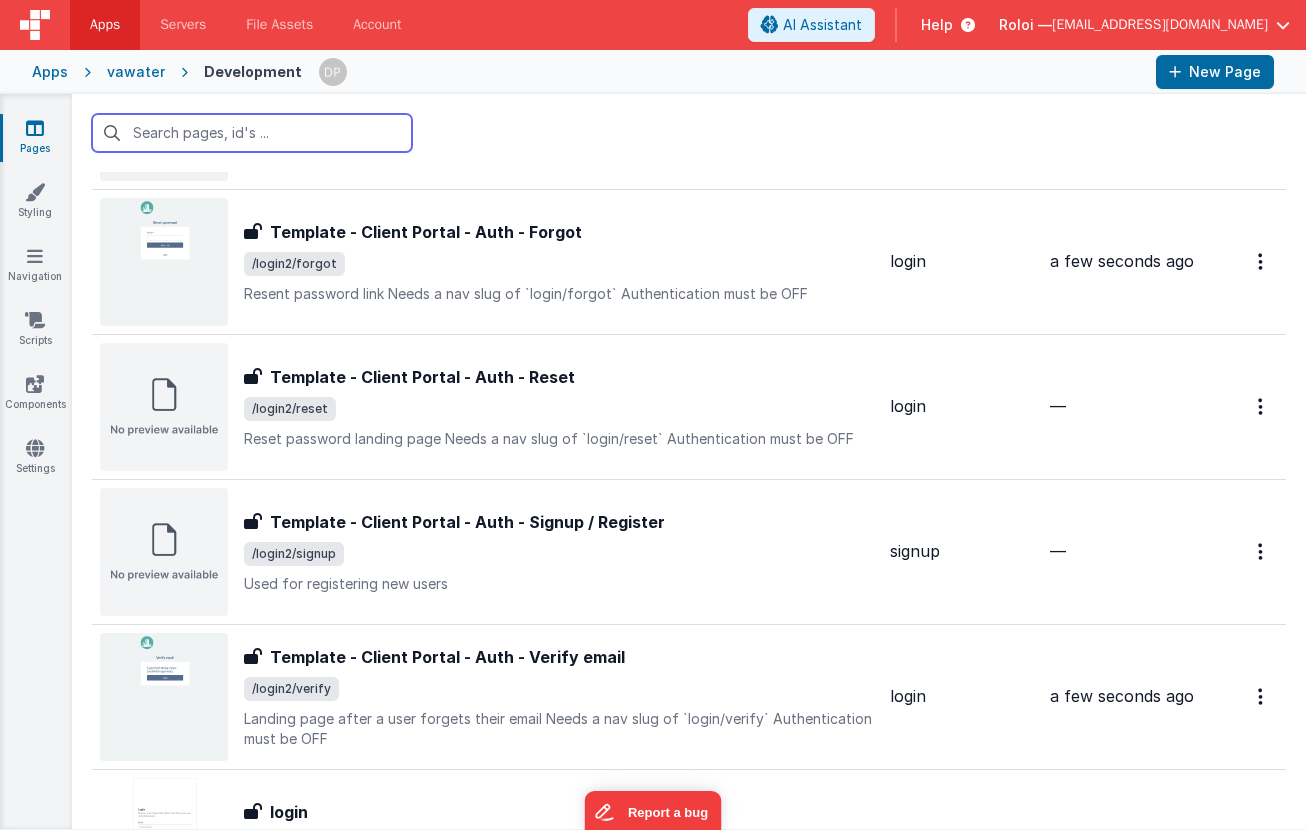 scroll, scrollTop: 1220, scrollLeft: 0, axis: vertical 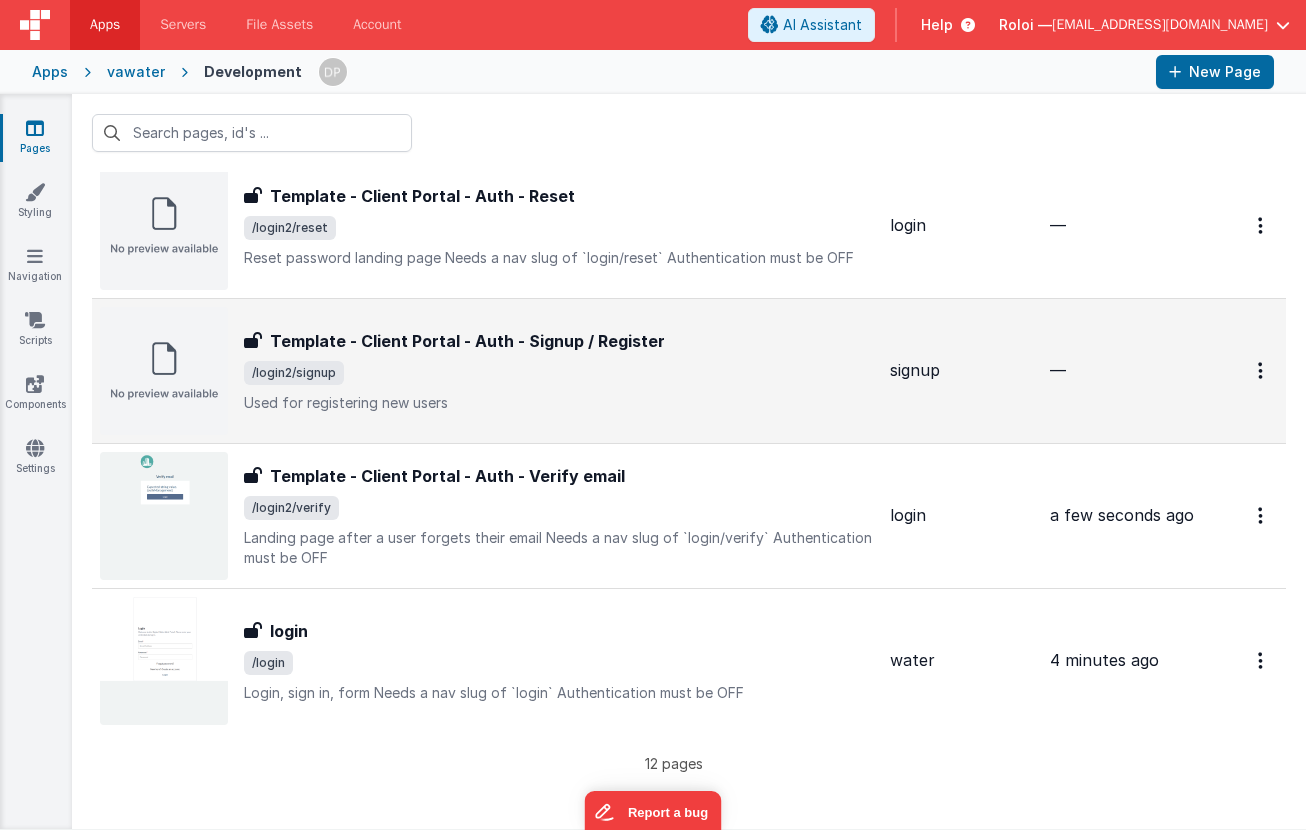 click on "/login2/signup" at bounding box center (559, 373) 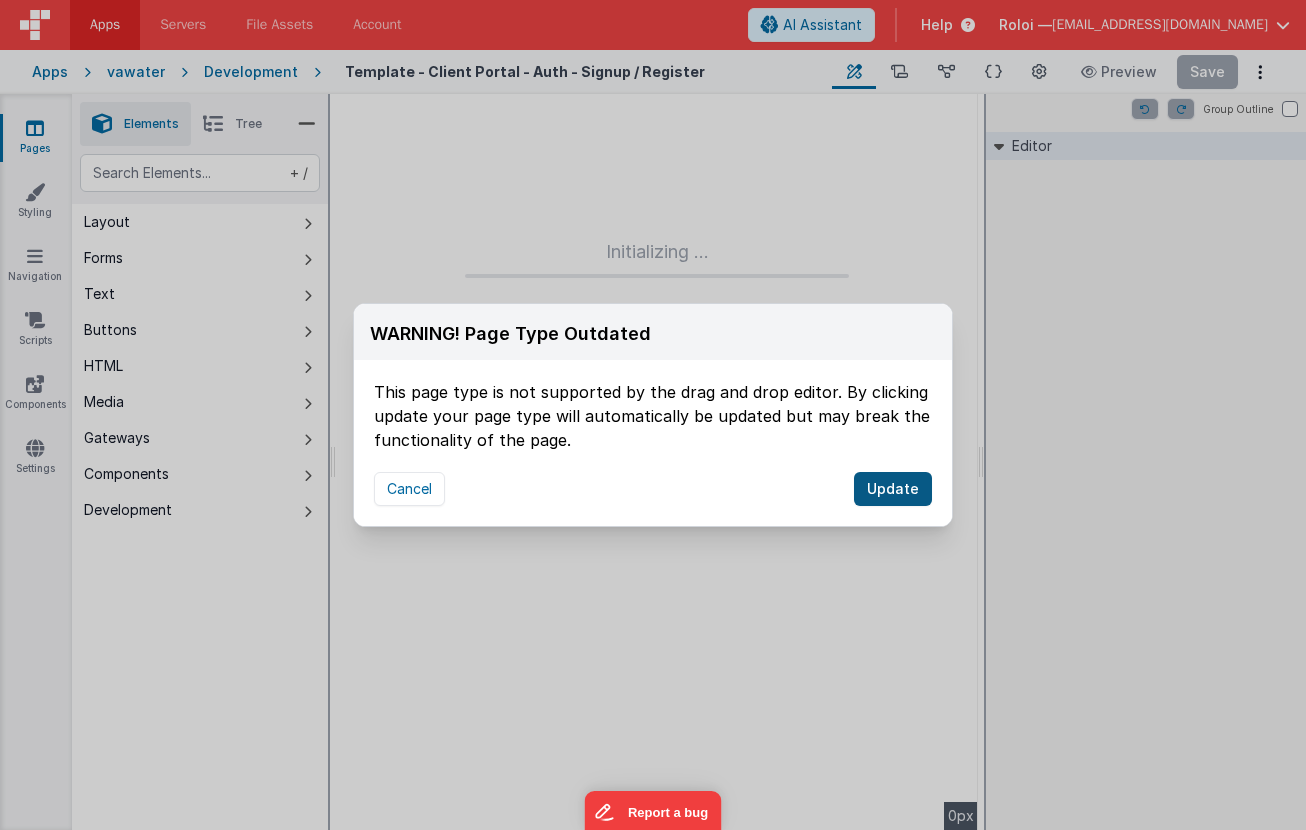 click on "Update" at bounding box center (893, 489) 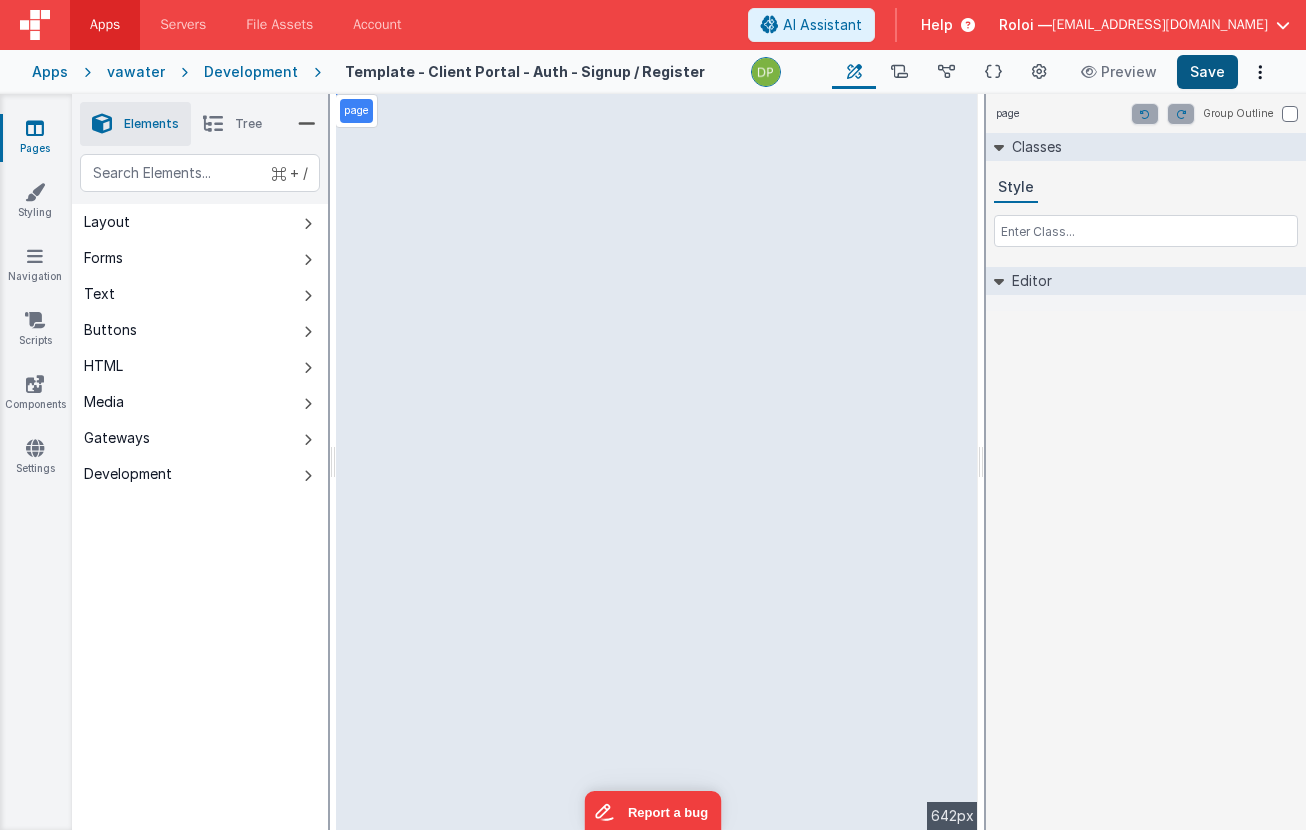 click on "Save" at bounding box center [1207, 72] 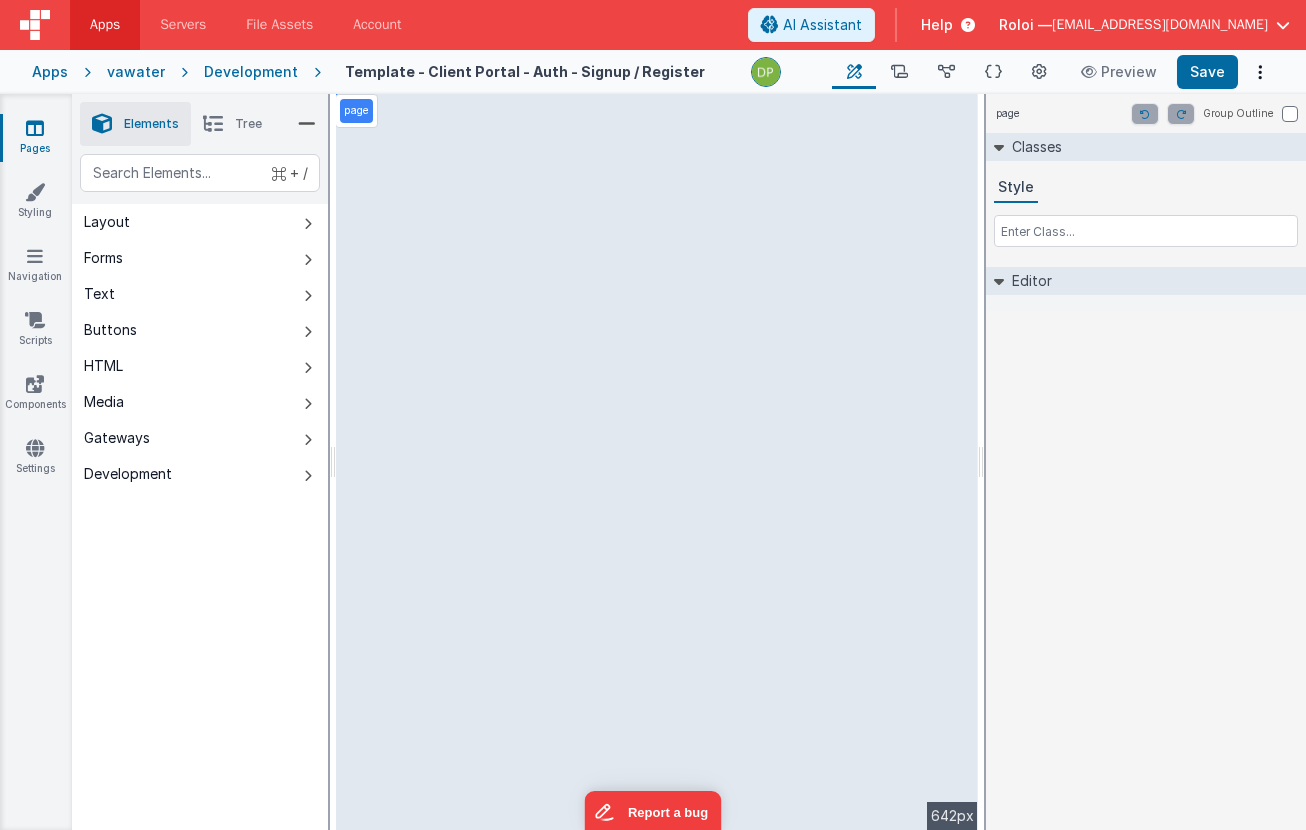 click on "Development" at bounding box center (251, 72) 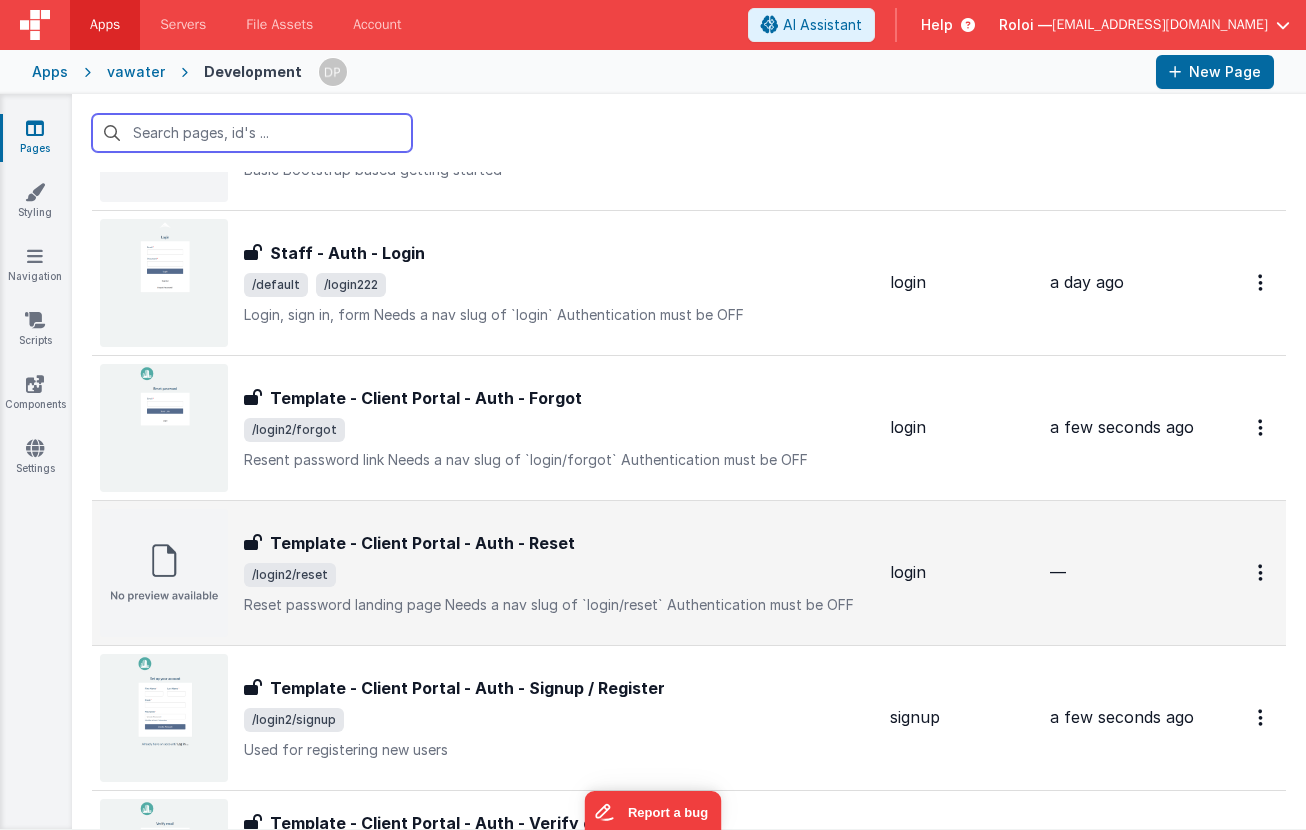 scroll, scrollTop: 937, scrollLeft: 0, axis: vertical 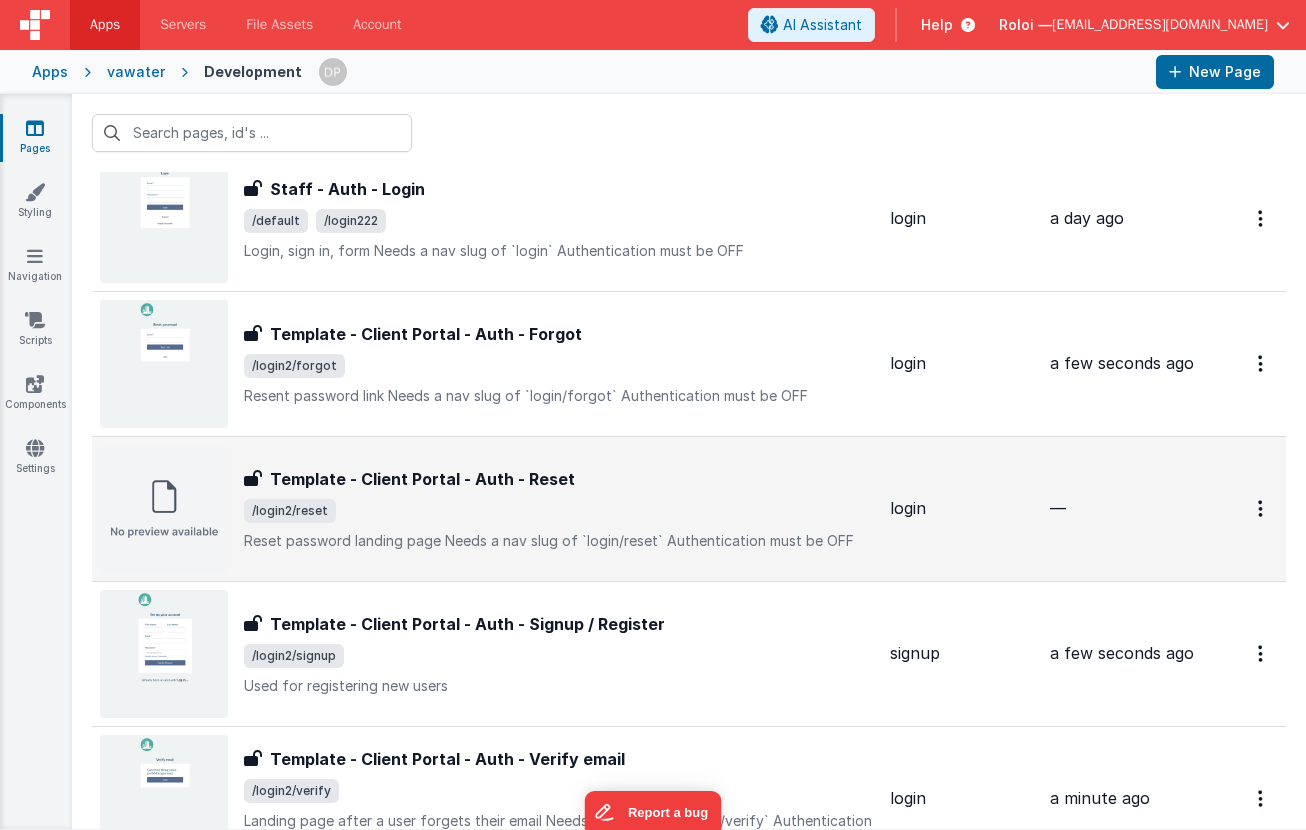 click on "/login2/reset" at bounding box center [559, 511] 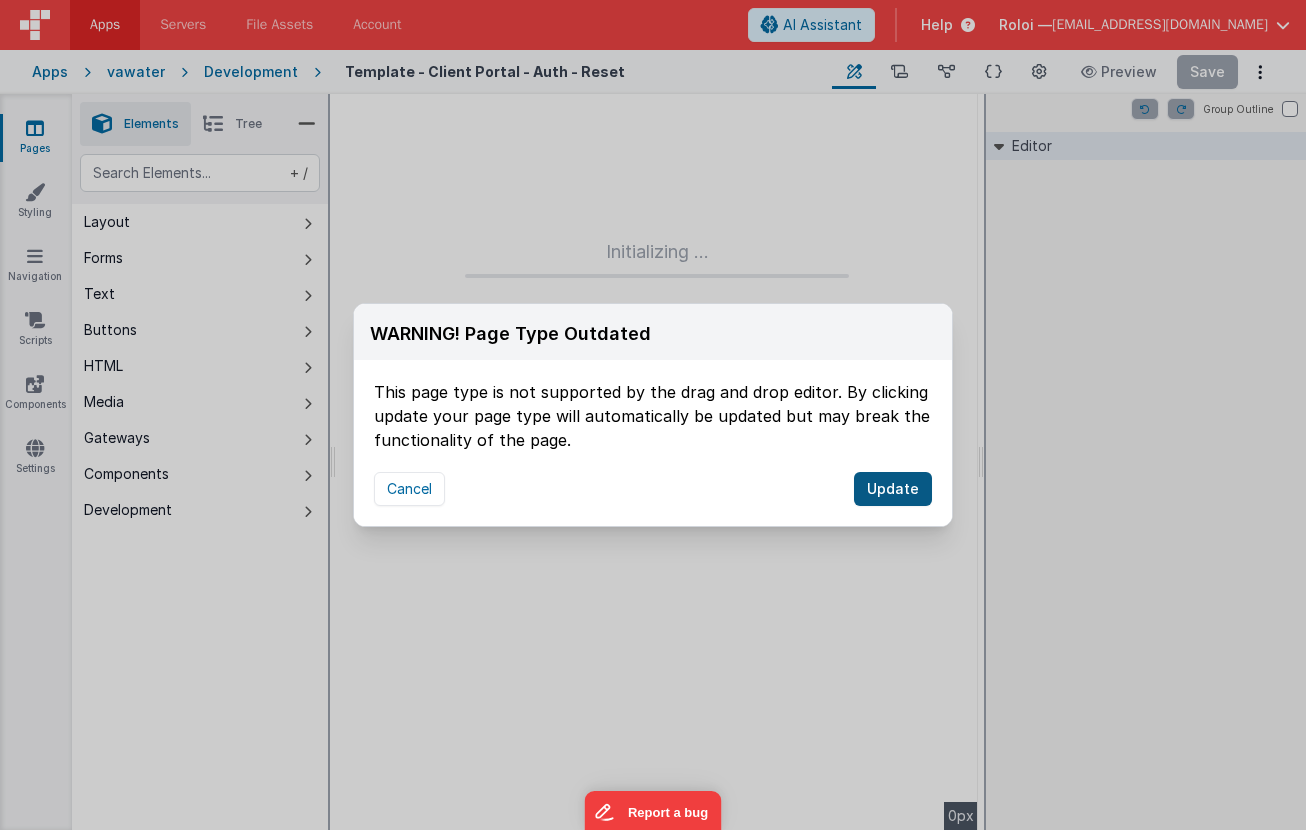 click on "Update" at bounding box center (893, 489) 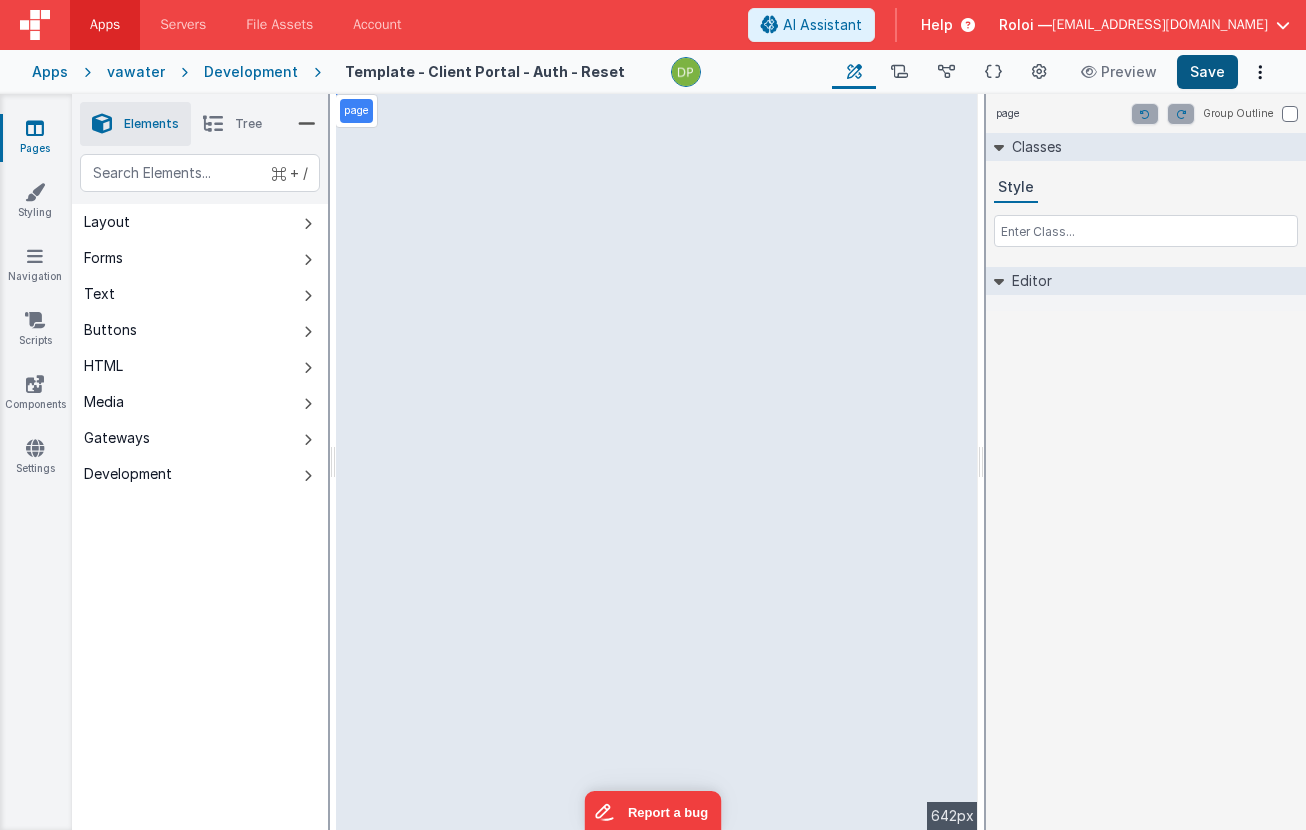 click on "Save" at bounding box center (1207, 72) 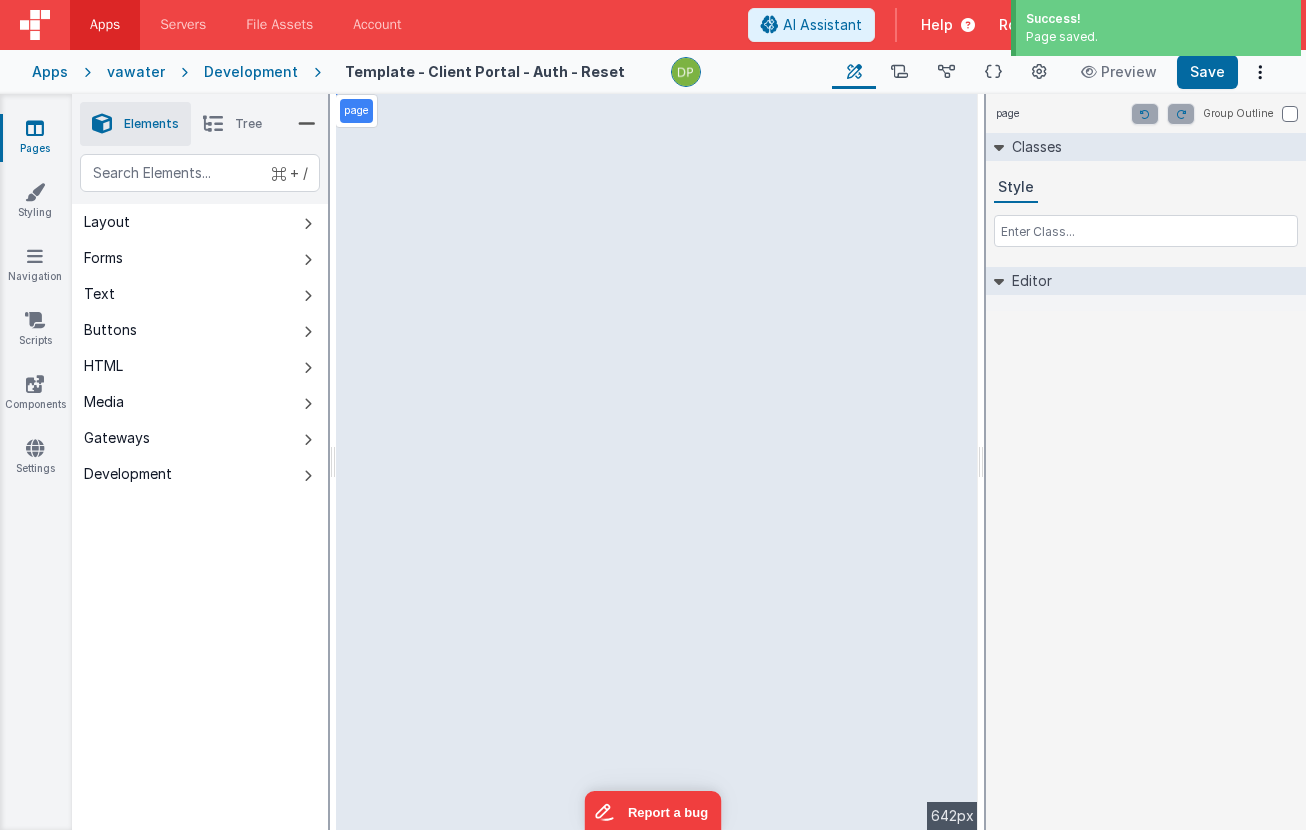 click on "Development" at bounding box center (251, 72) 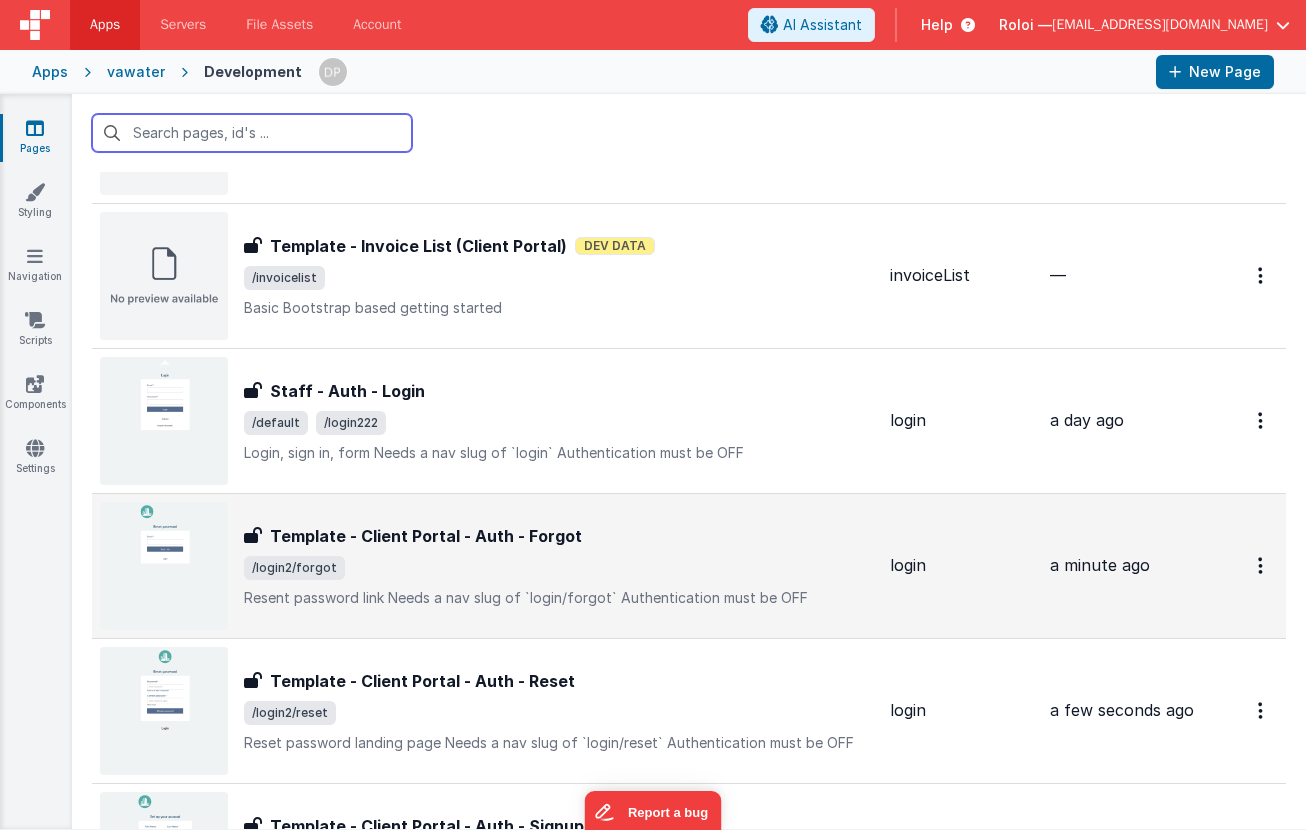 scroll, scrollTop: 887, scrollLeft: 0, axis: vertical 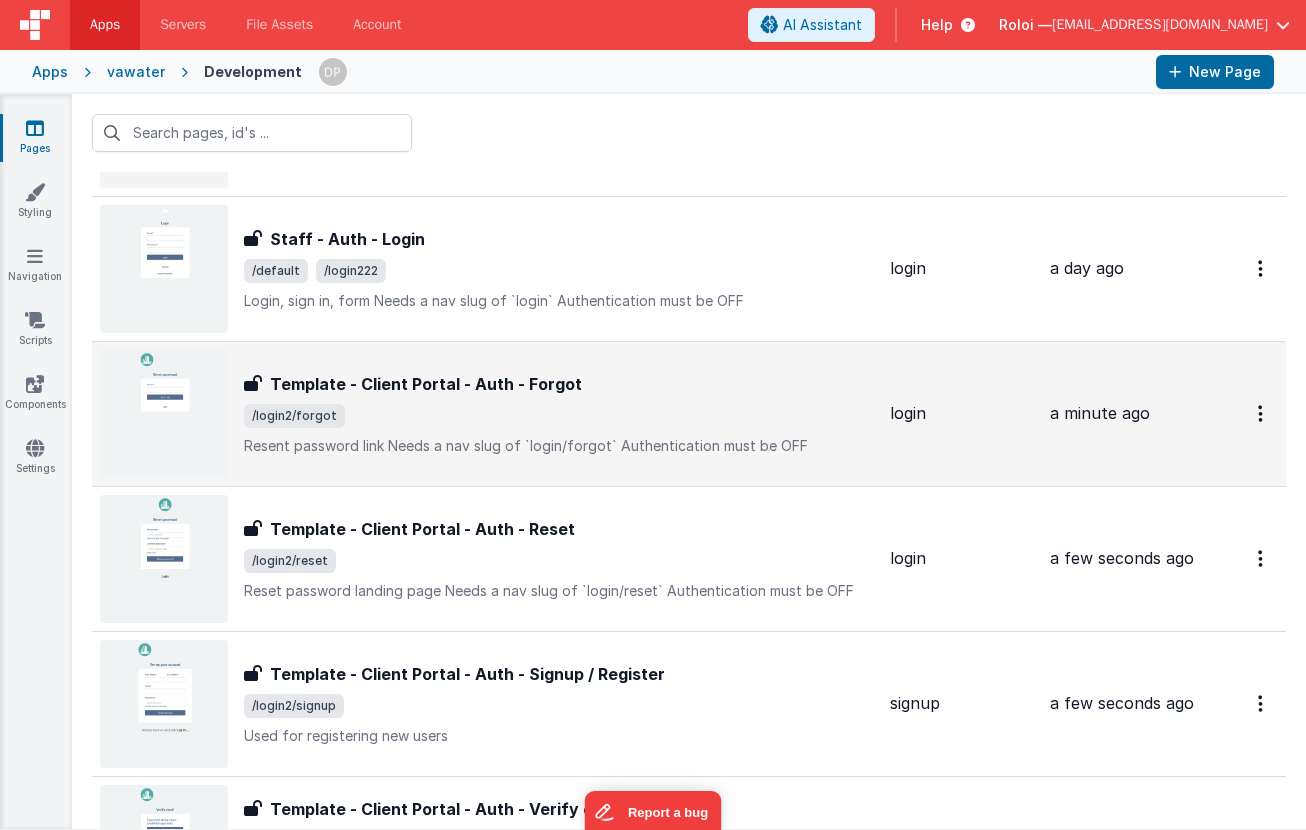 click on "Template - Client Portal - Auth - Forgot" at bounding box center [426, 384] 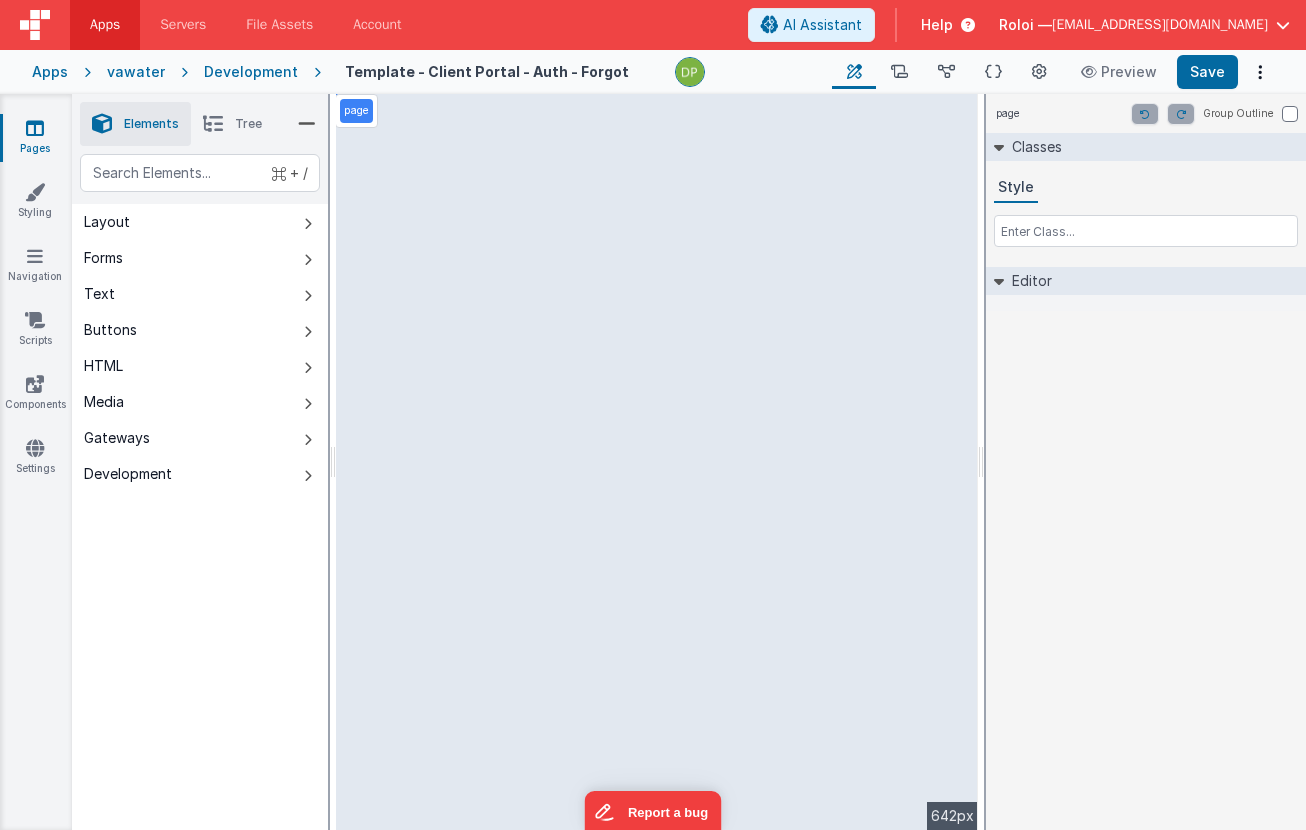 click on "Development" at bounding box center [251, 72] 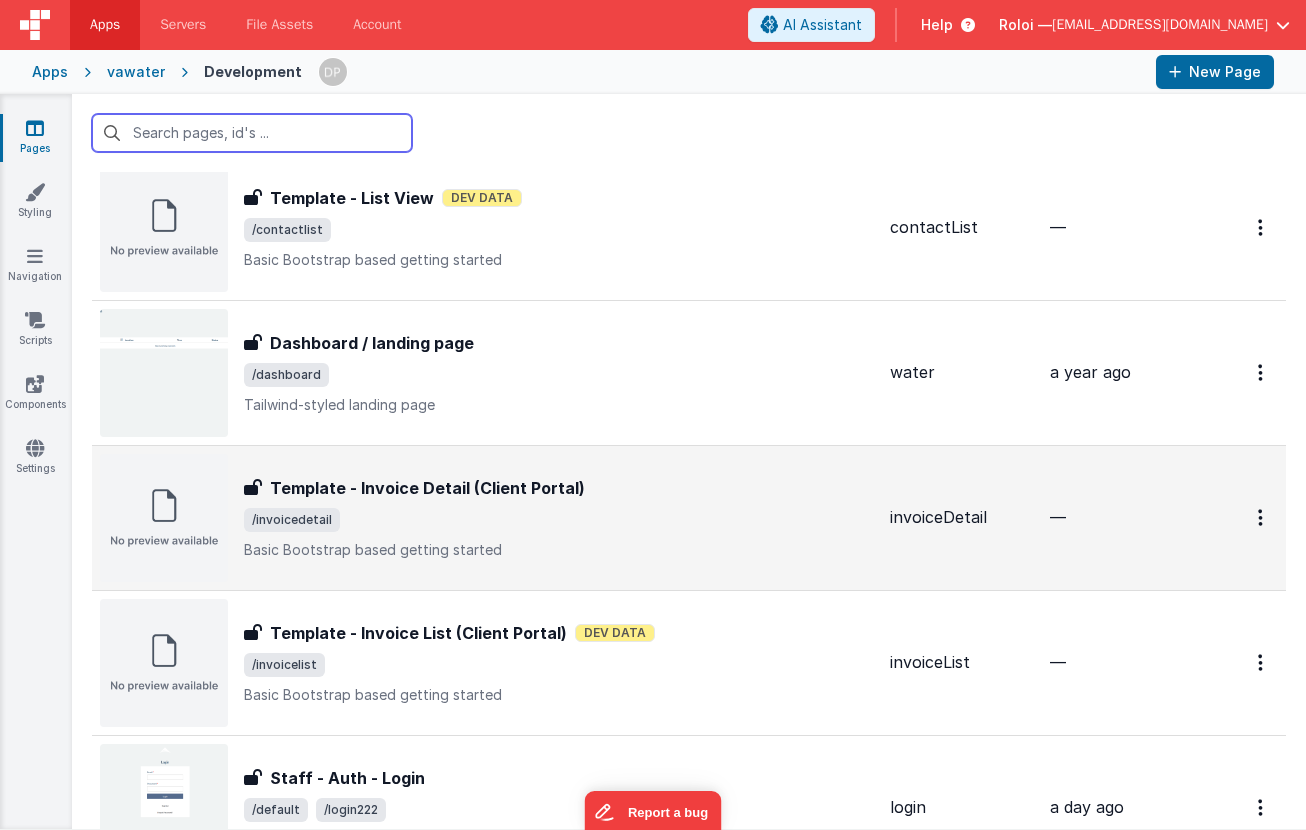 scroll, scrollTop: 531, scrollLeft: 0, axis: vertical 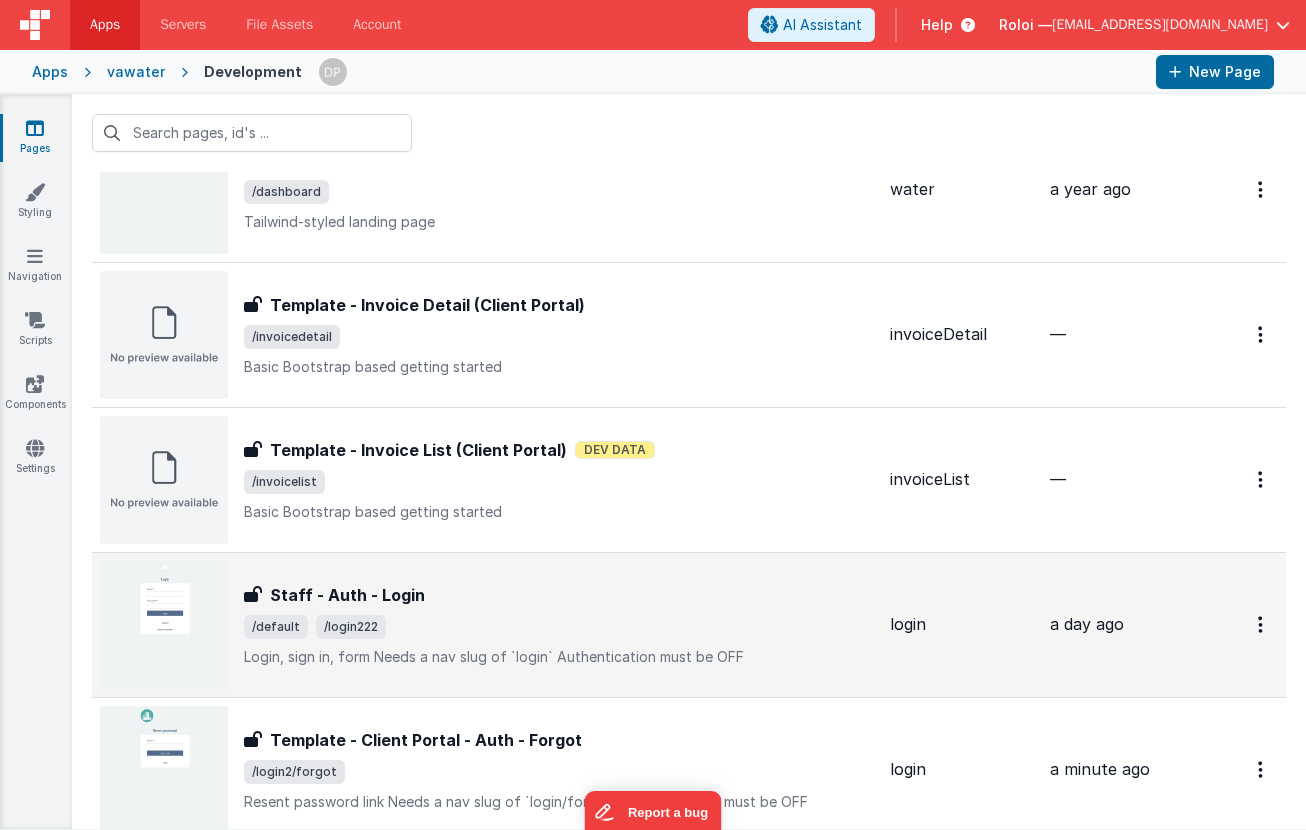 click on "/default
/login222" at bounding box center (559, 627) 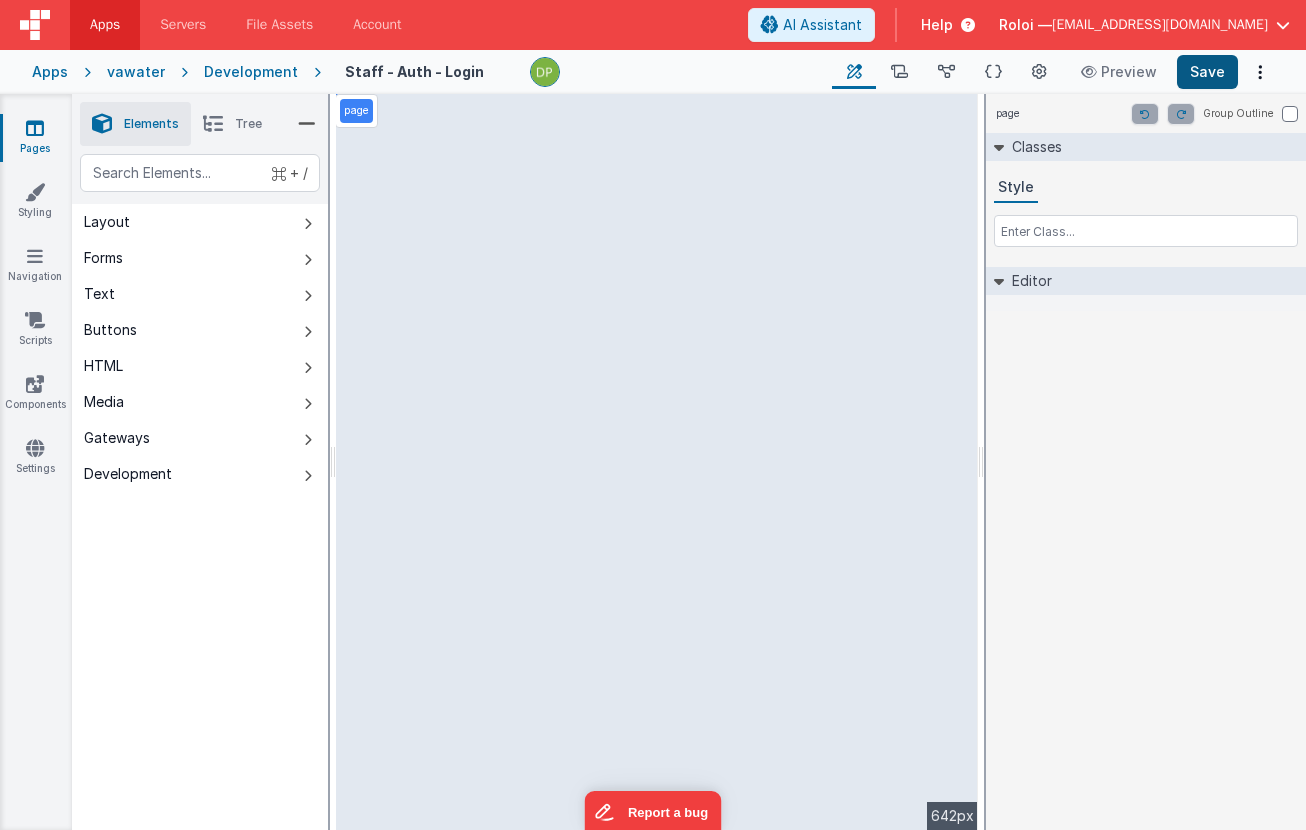 click on "Save" at bounding box center (1207, 72) 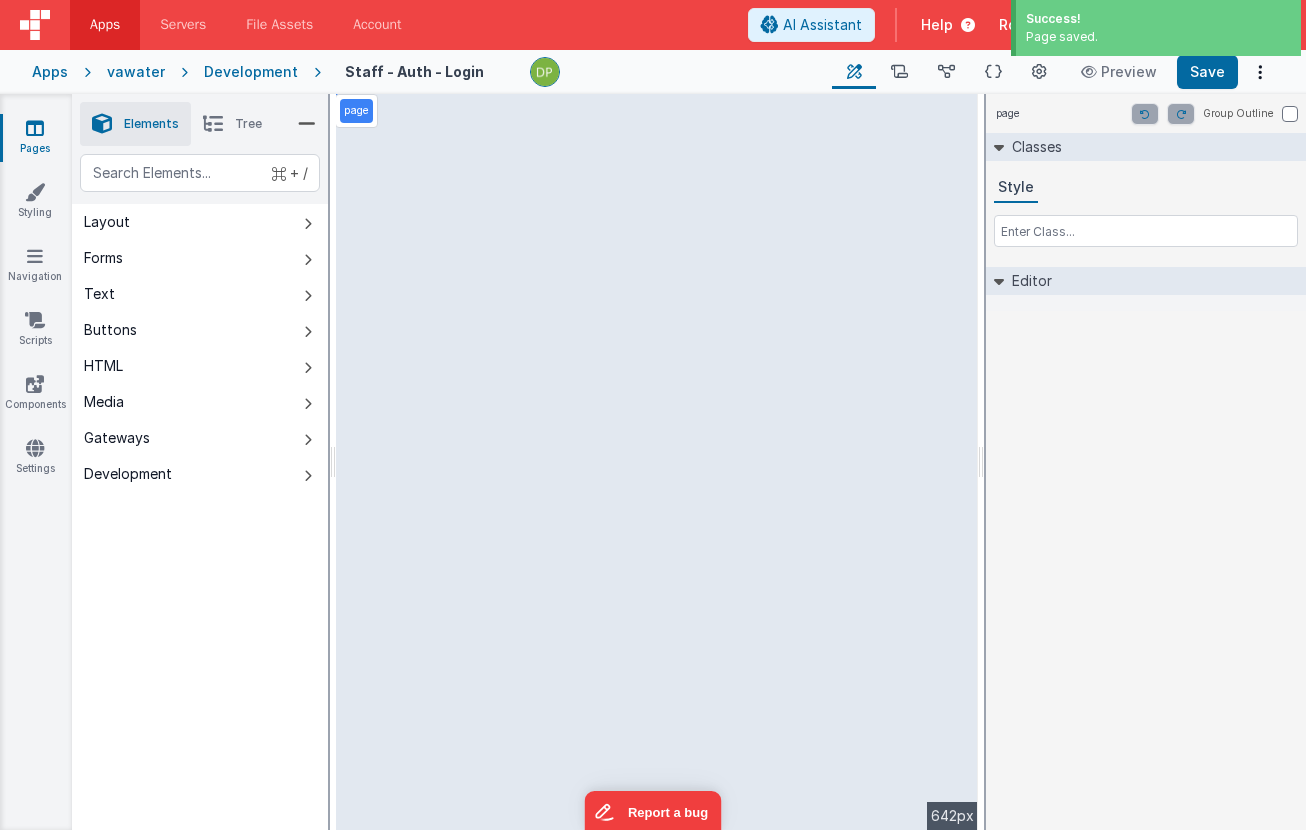 click on "Development" at bounding box center [251, 72] 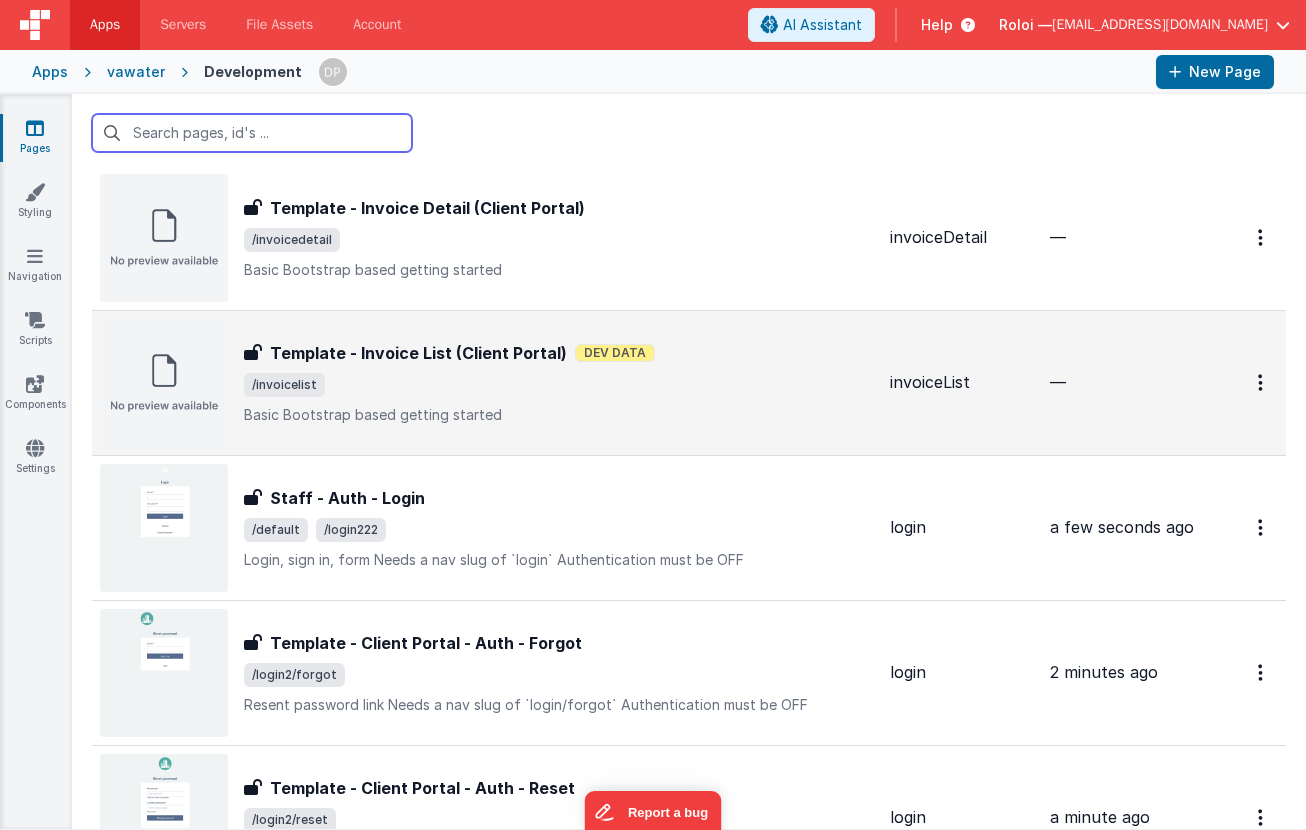 scroll, scrollTop: 615, scrollLeft: 0, axis: vertical 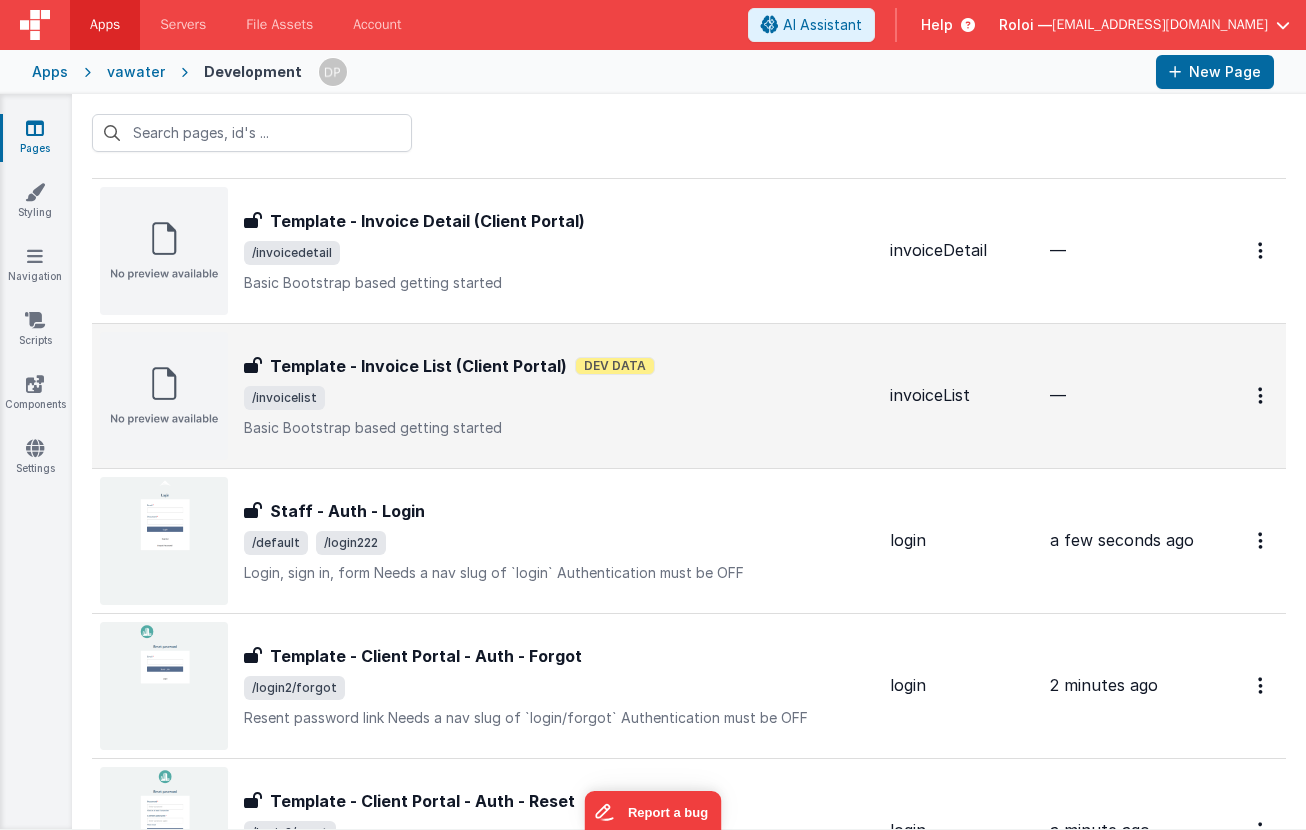 click on "/invoicelist" at bounding box center [559, 398] 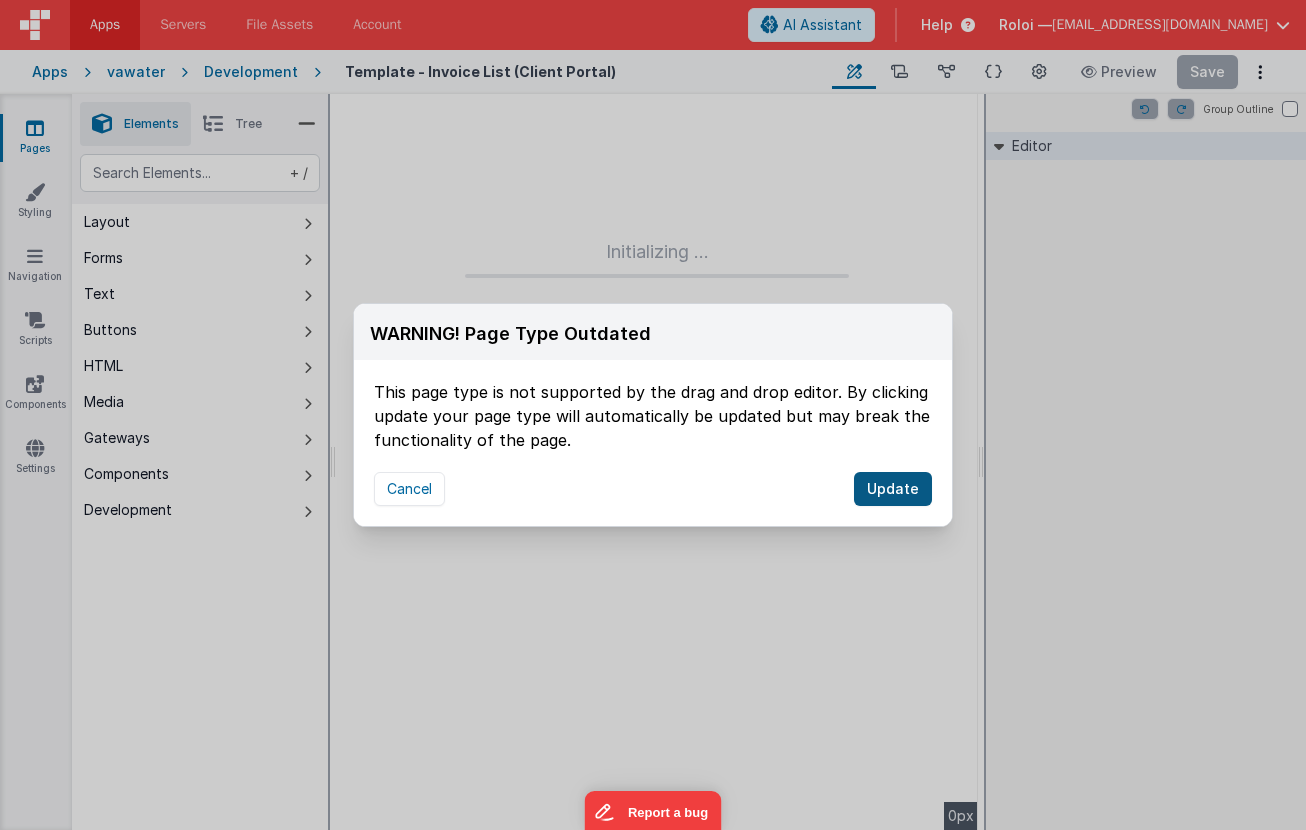 click on "Update" at bounding box center [893, 489] 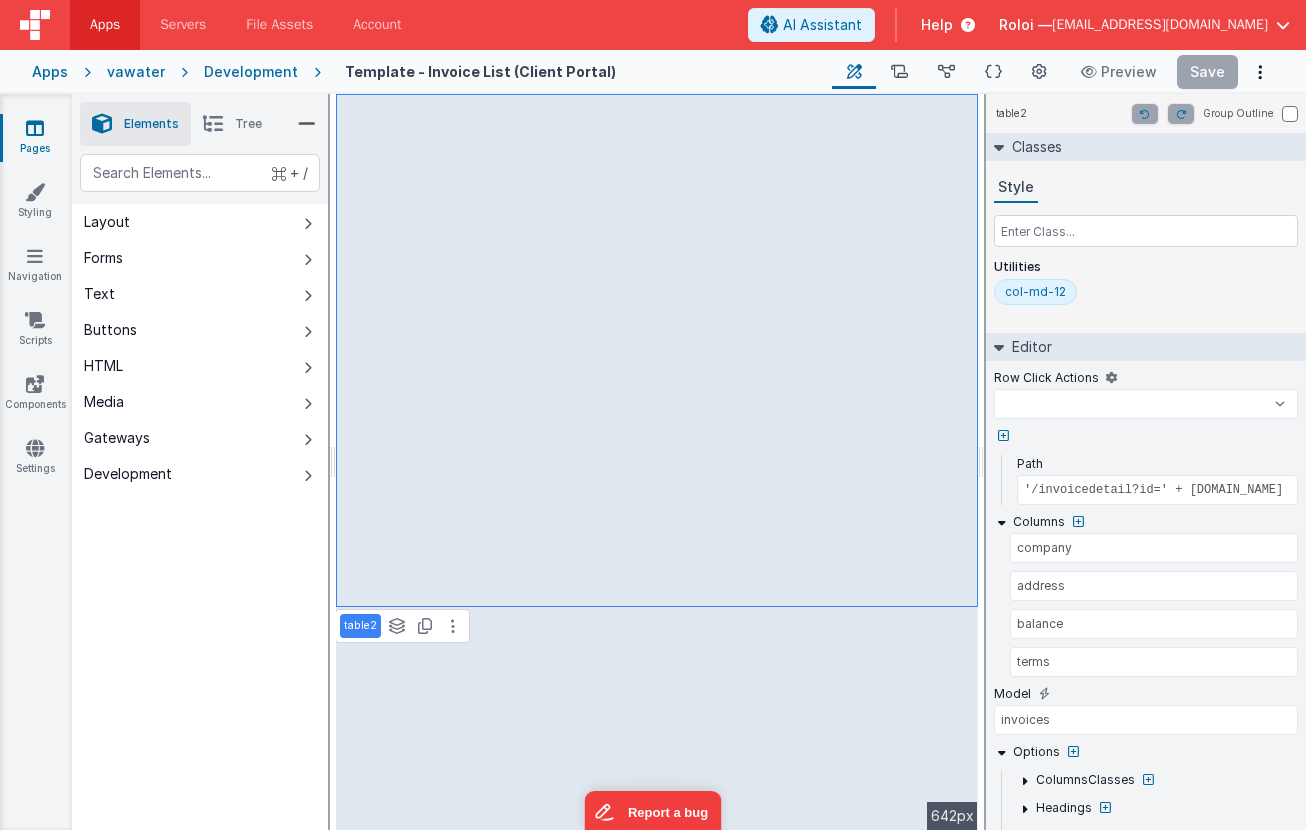select 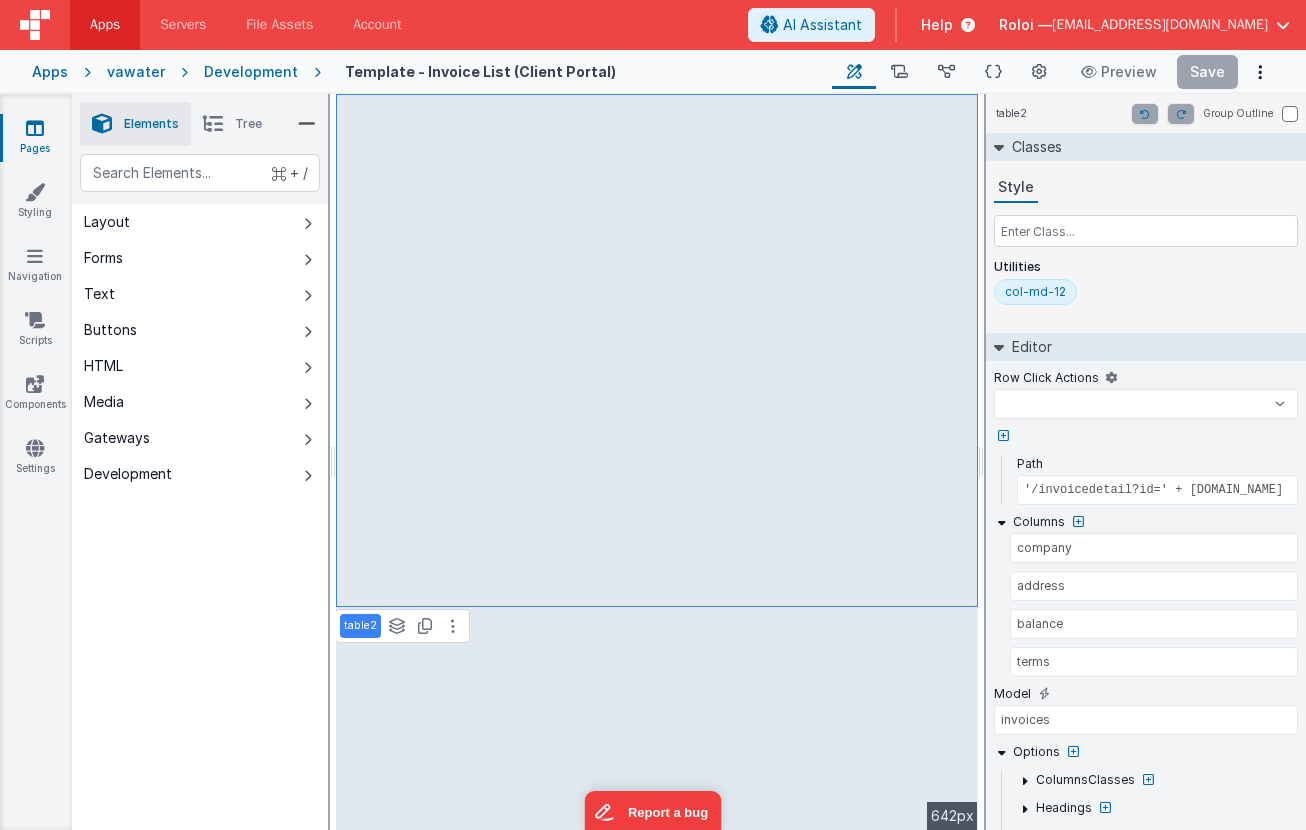 click on "Development" at bounding box center [251, 72] 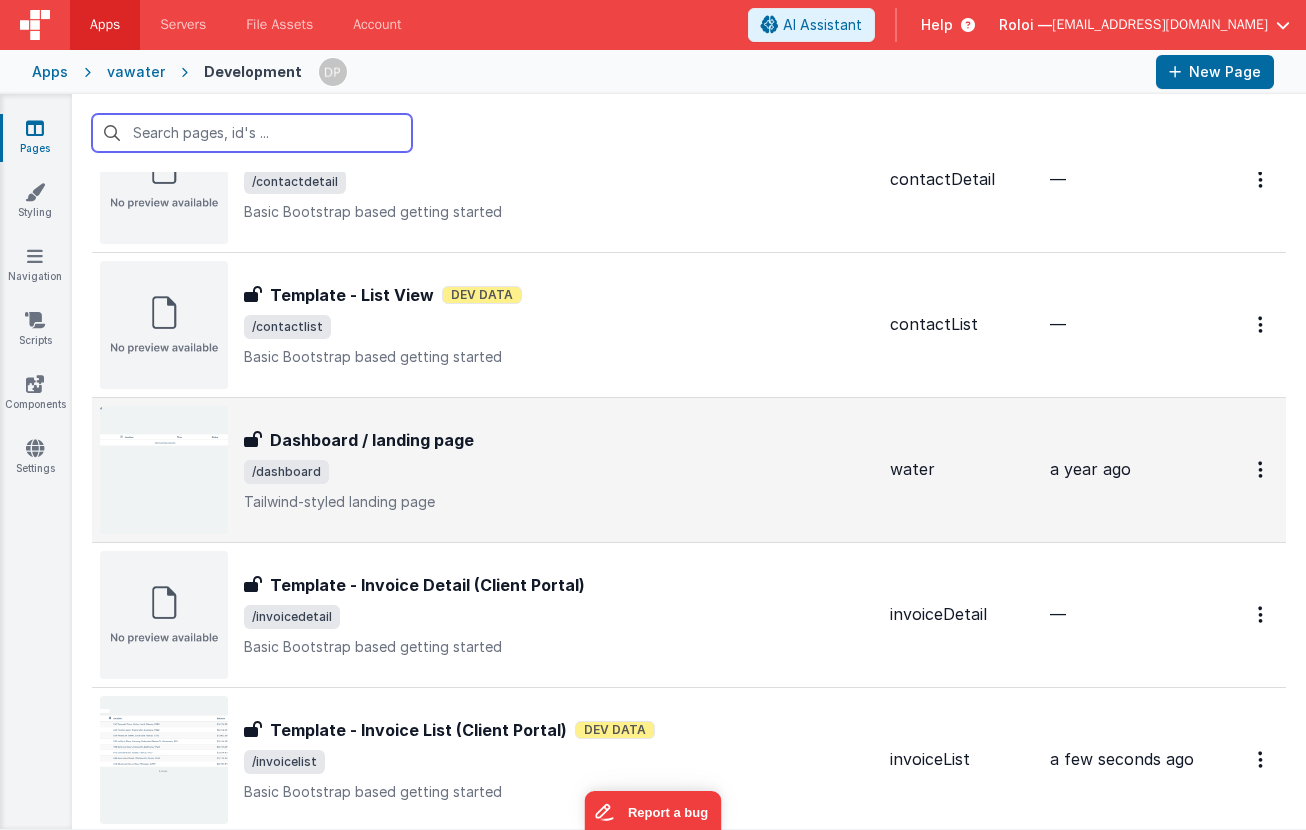 scroll, scrollTop: 364, scrollLeft: 0, axis: vertical 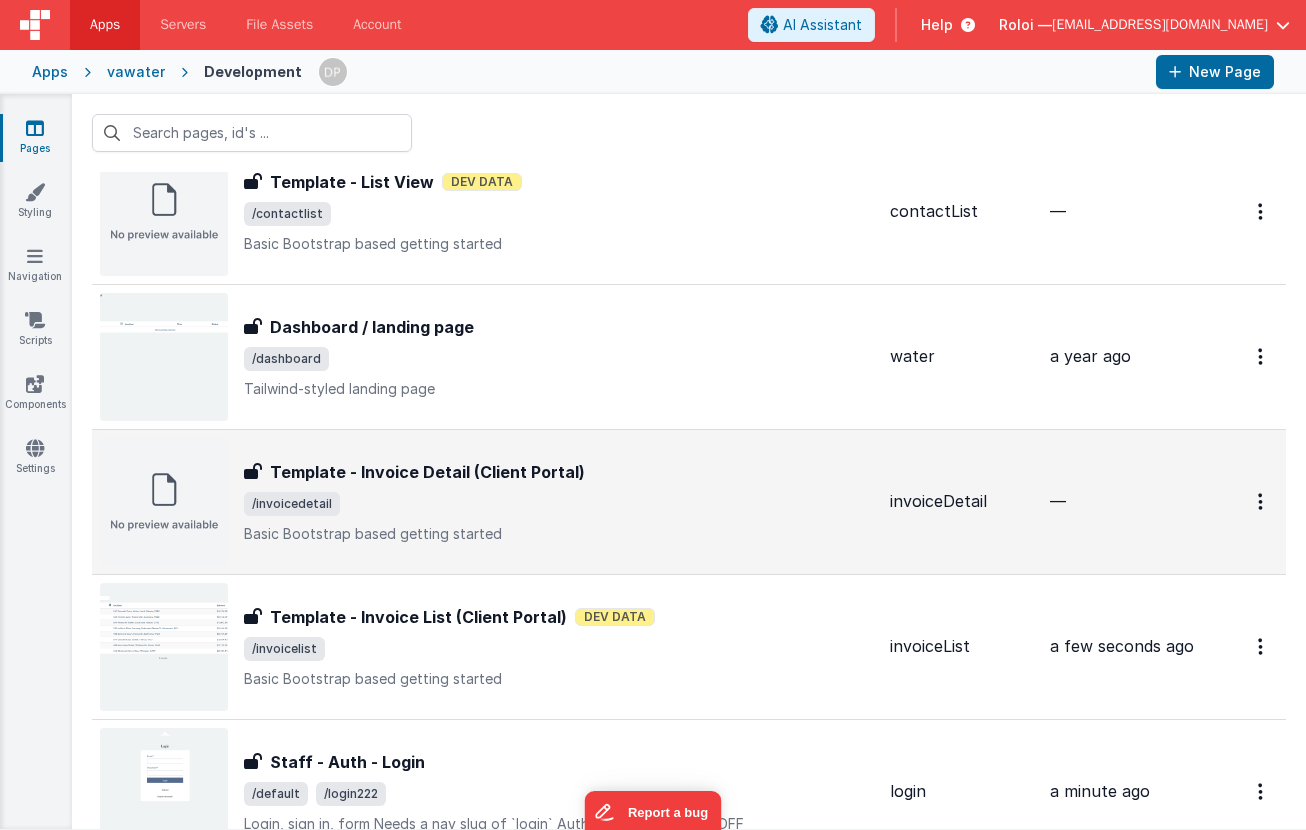 click on "/invoicedetail" at bounding box center (559, 504) 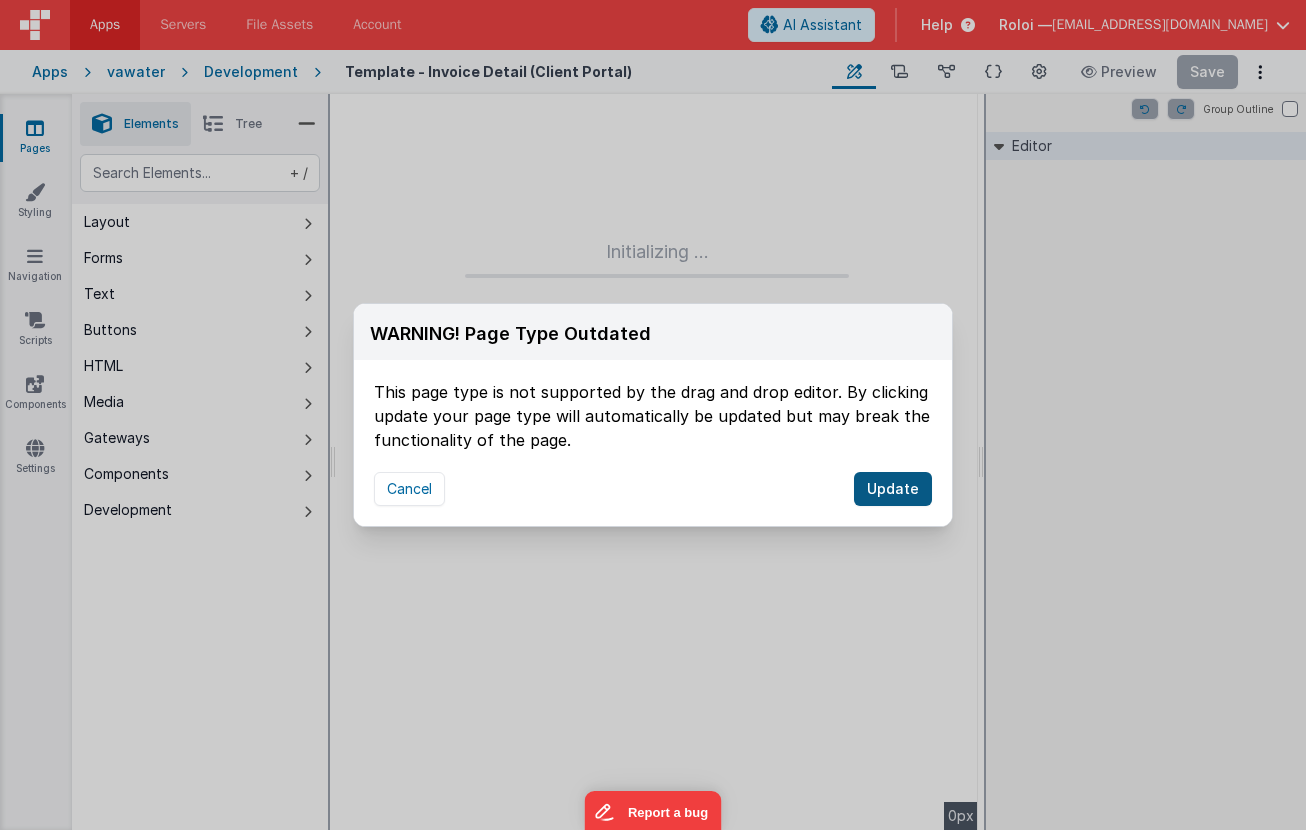 click on "Update" at bounding box center [893, 489] 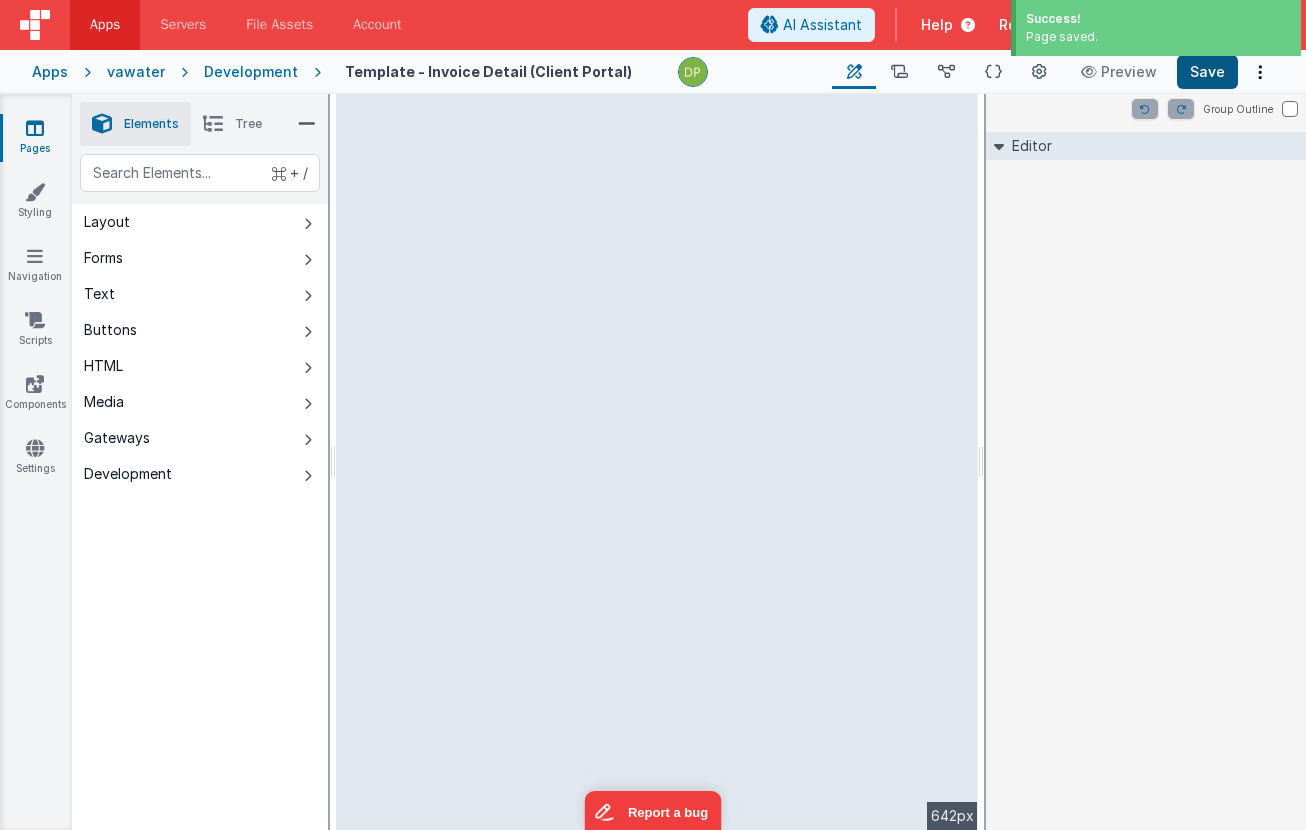 click on "Save" at bounding box center [1207, 72] 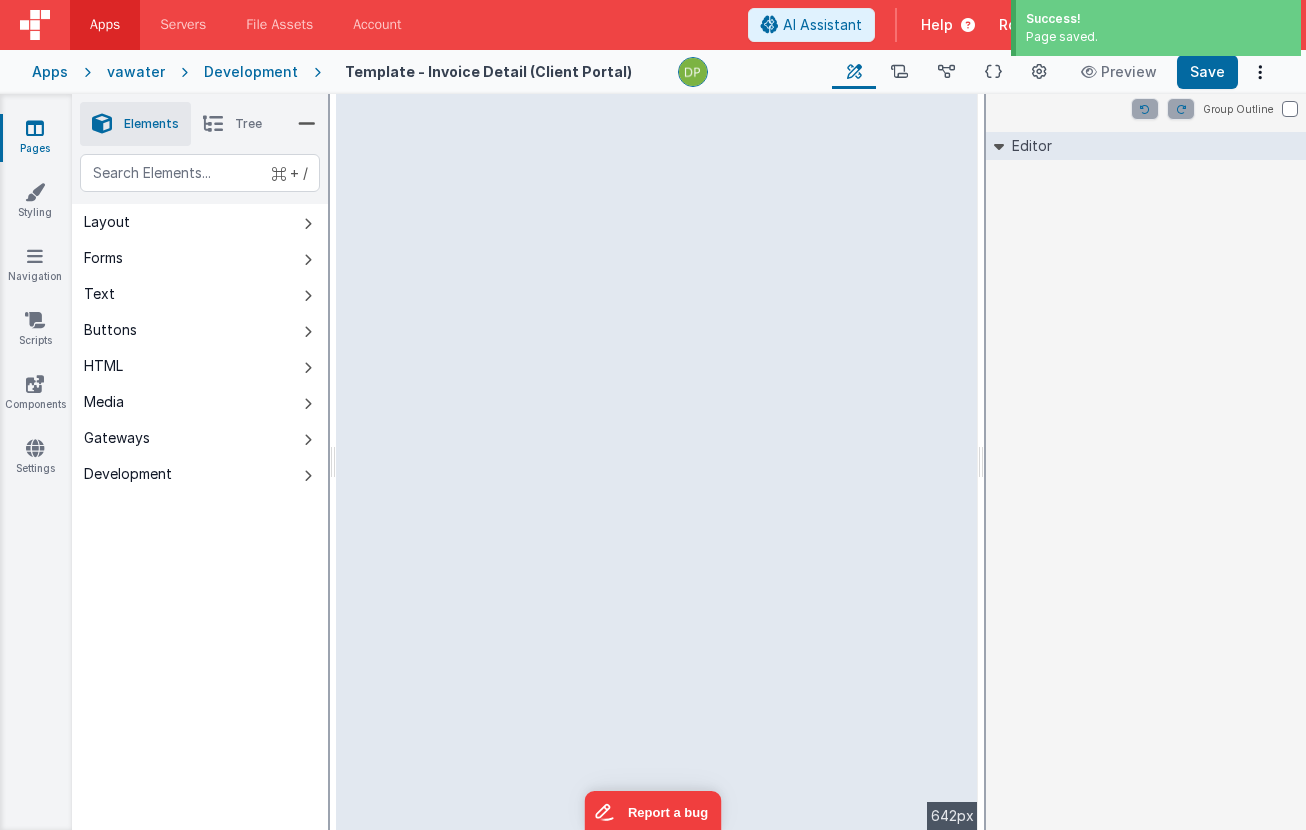 click on "Development" at bounding box center [251, 72] 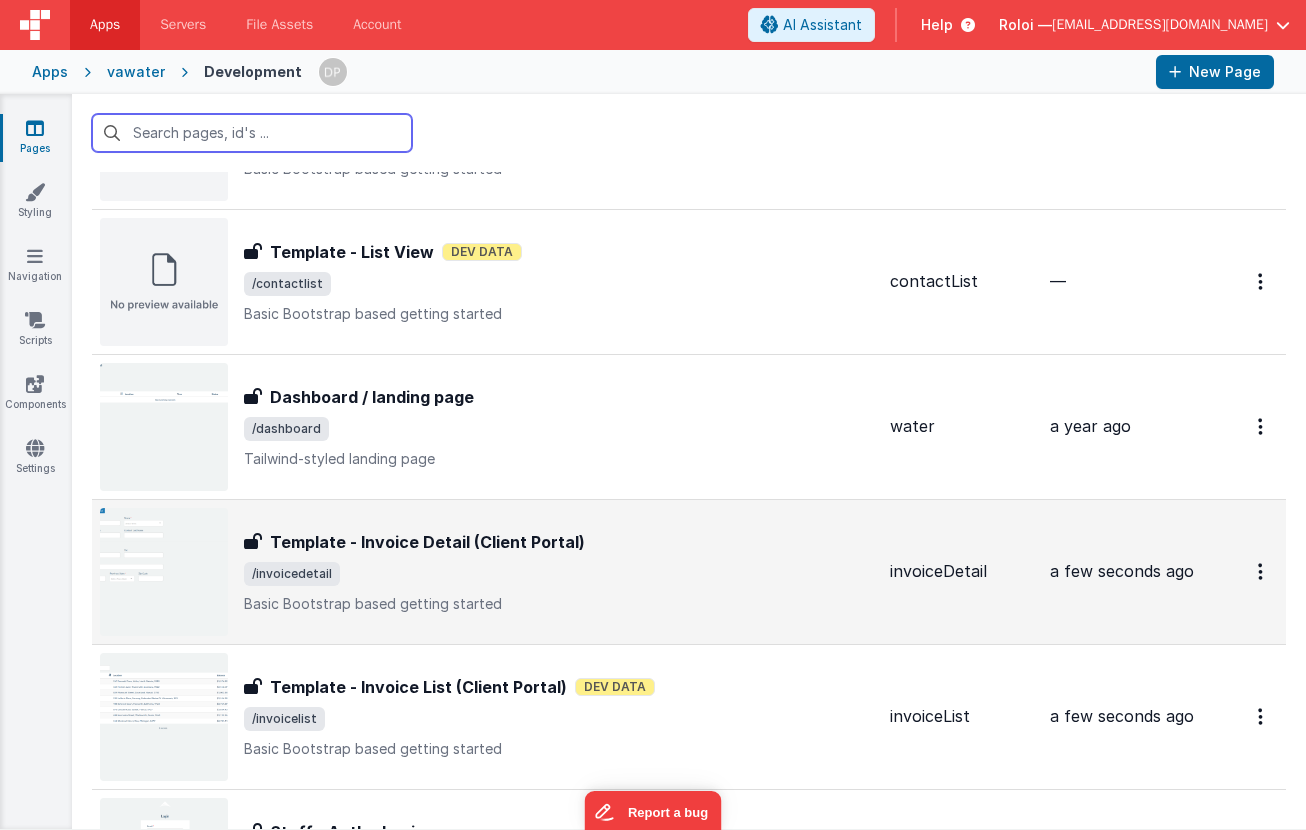 scroll, scrollTop: 376, scrollLeft: 0, axis: vertical 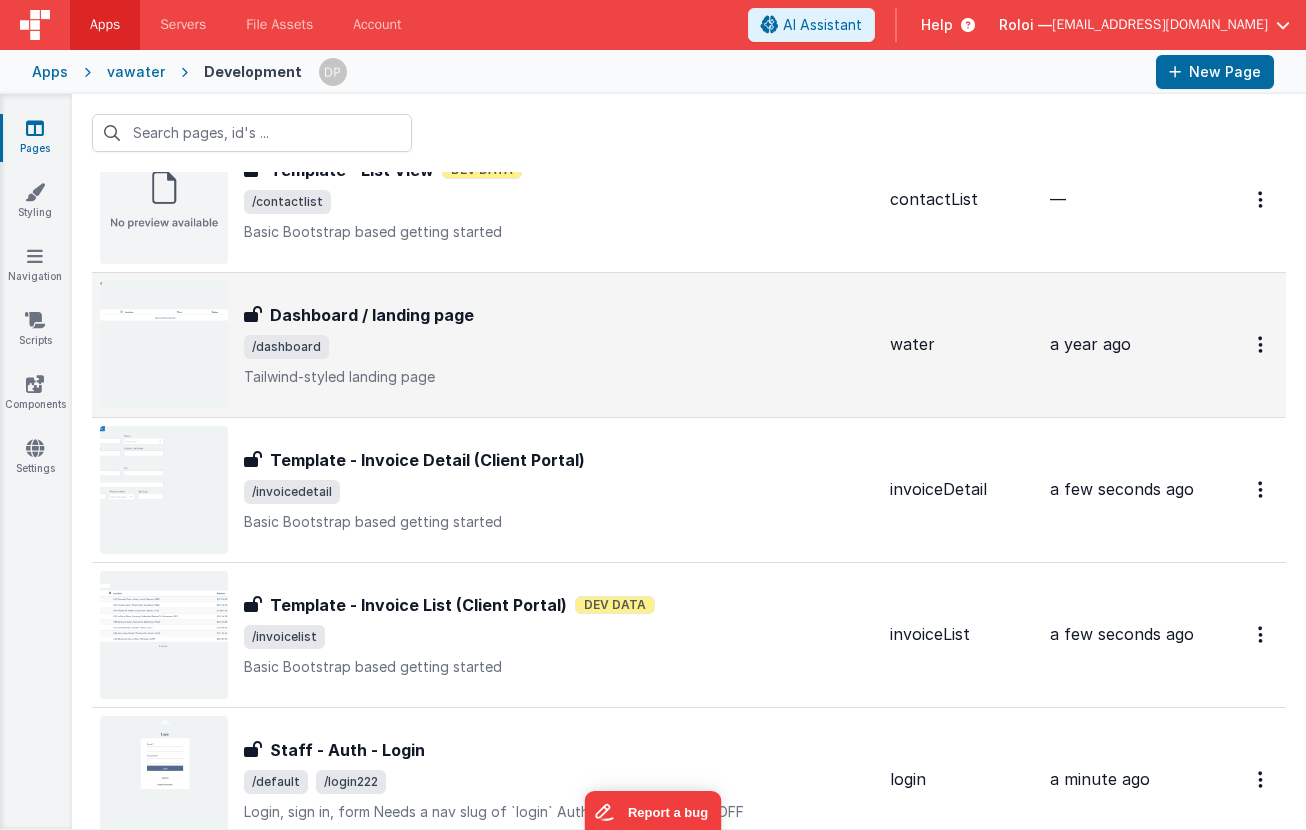 click on "/dashboard" at bounding box center [559, 347] 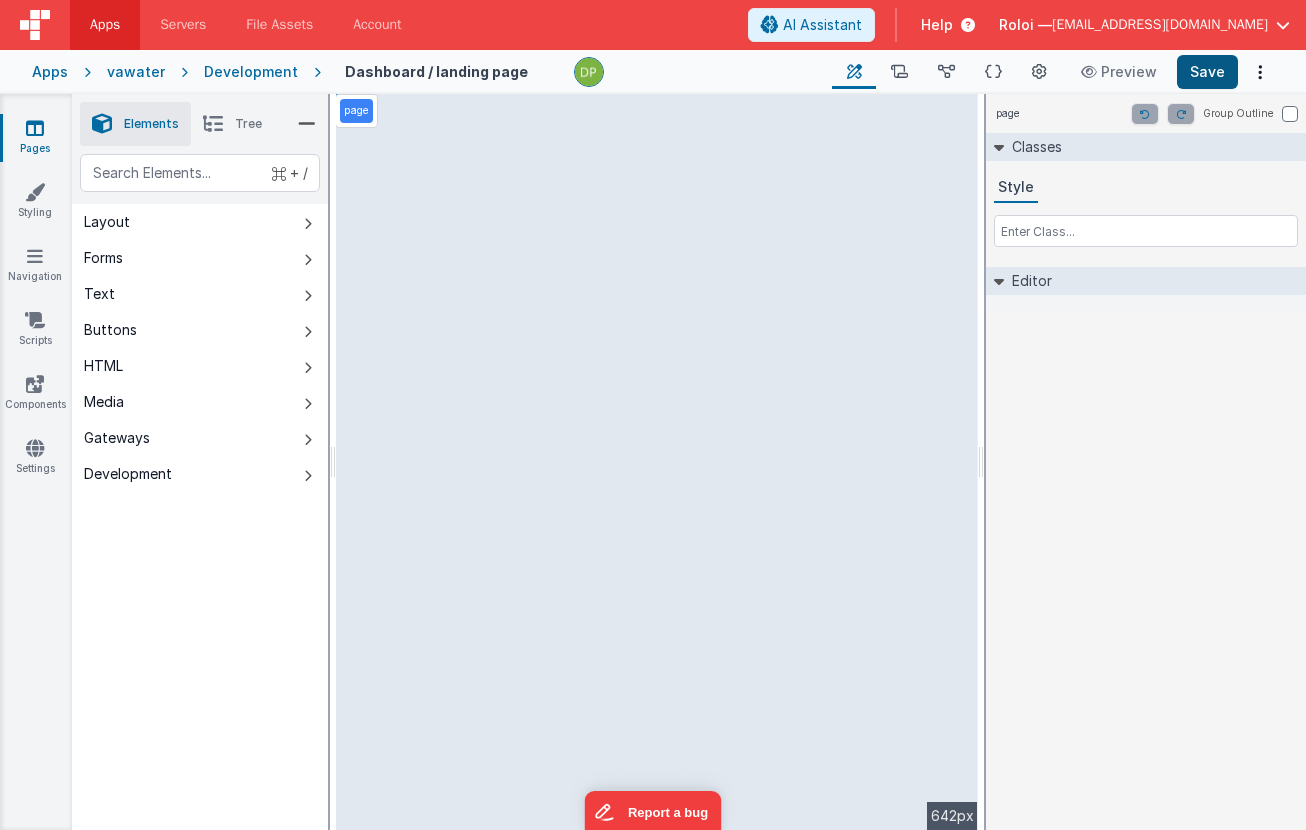 click on "Save" at bounding box center (1207, 72) 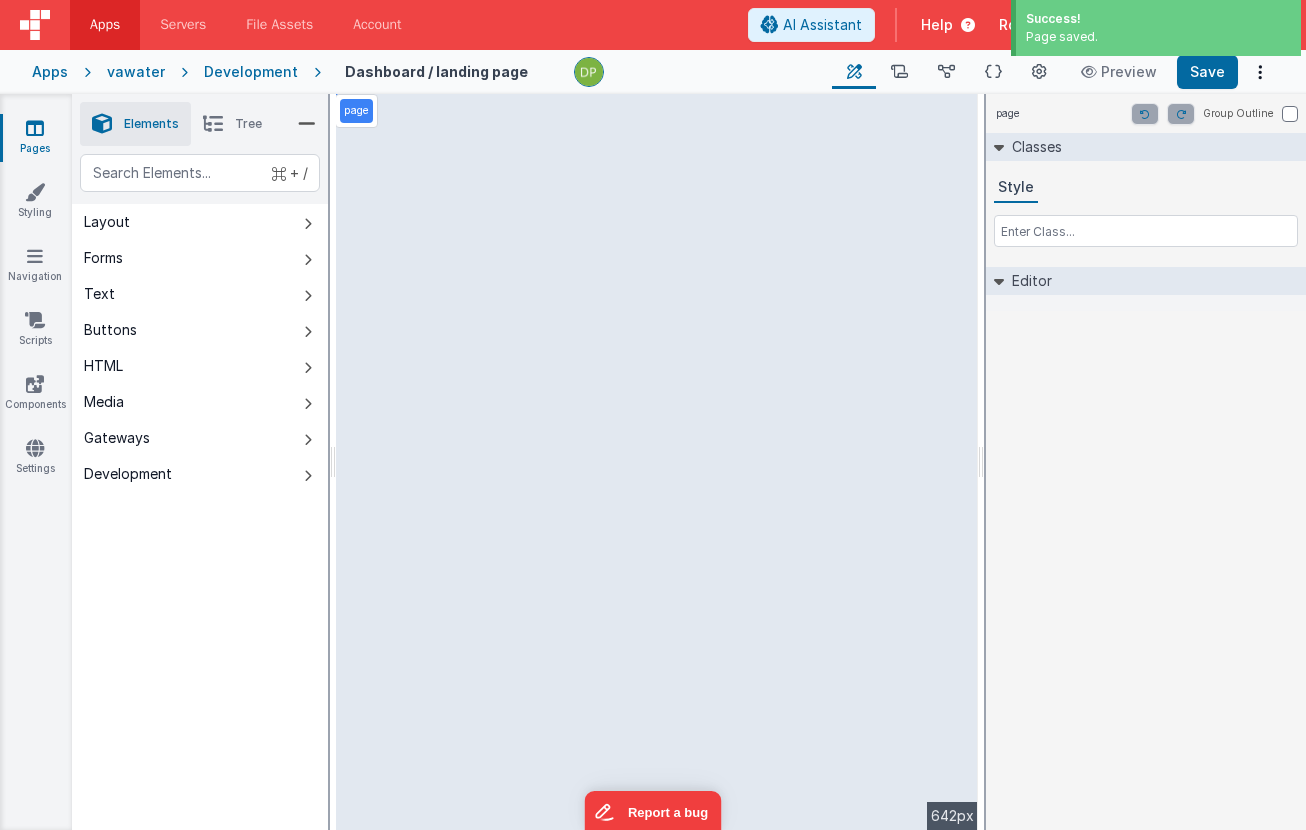 click on "Development" at bounding box center [251, 72] 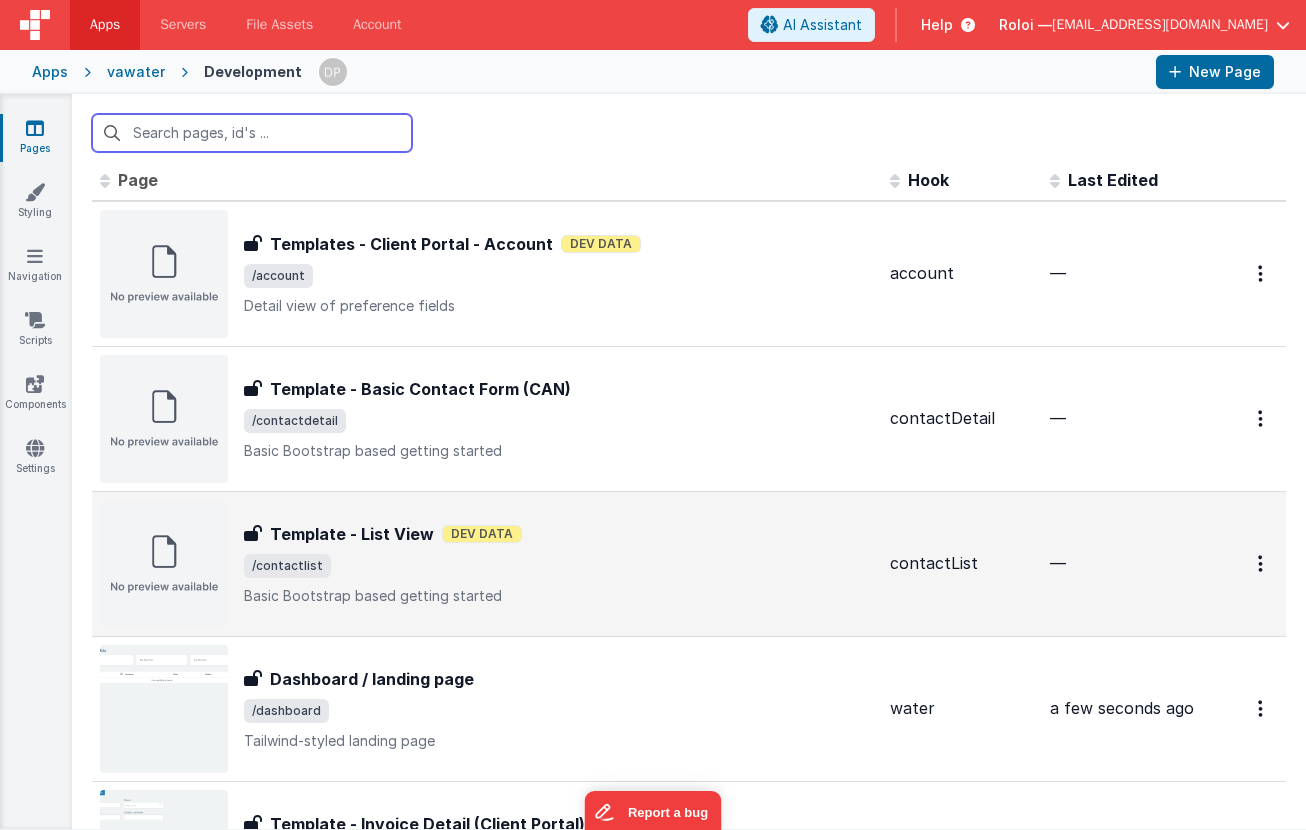 scroll, scrollTop: 89, scrollLeft: 0, axis: vertical 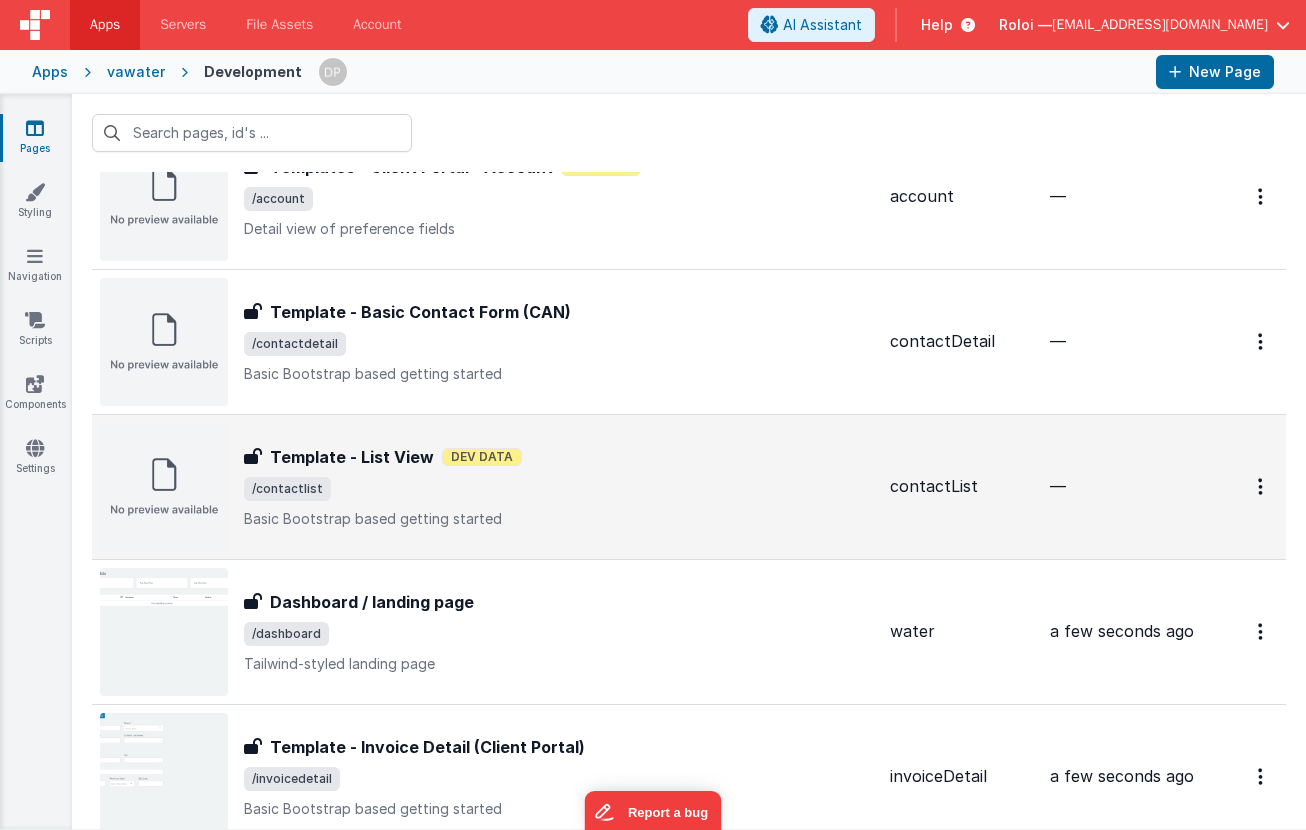 click on "/contactlist" at bounding box center (559, 489) 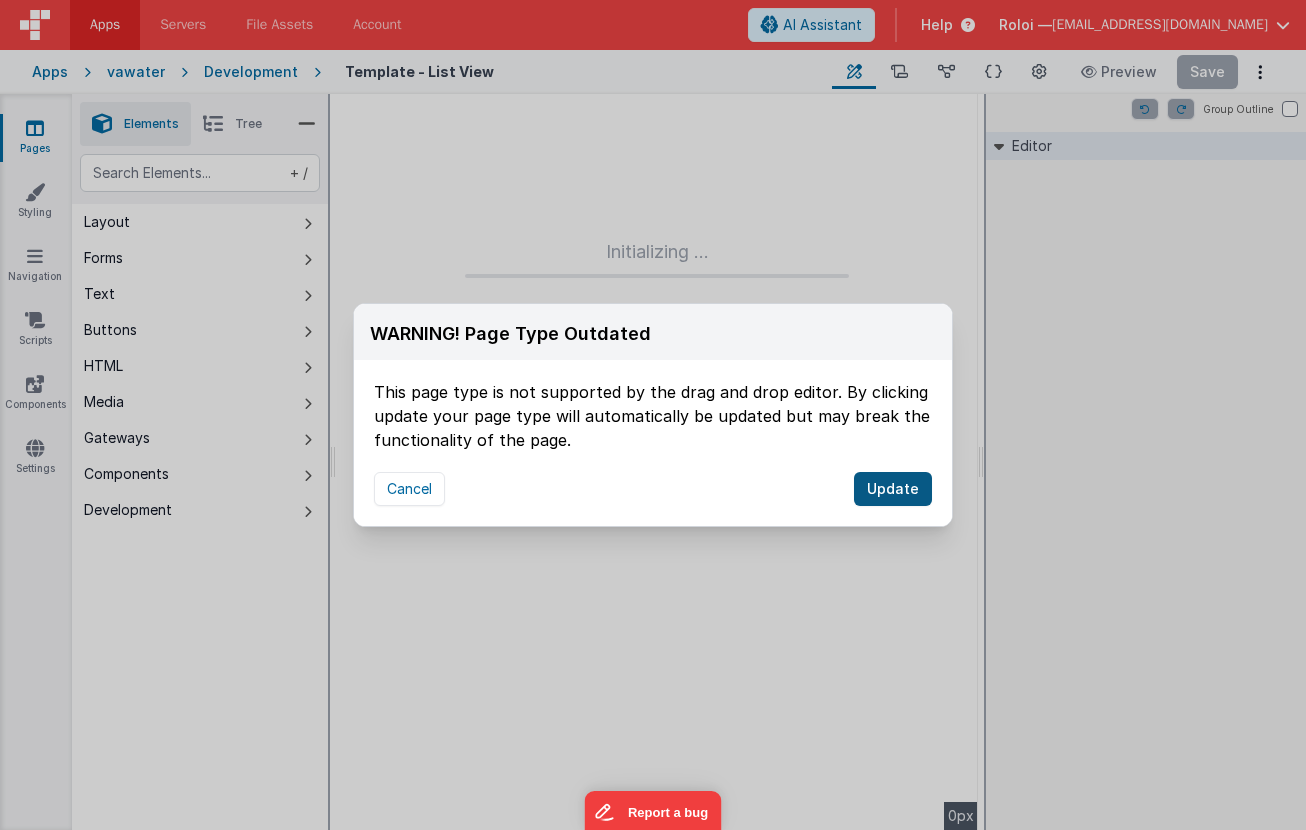 click on "Update" at bounding box center [893, 489] 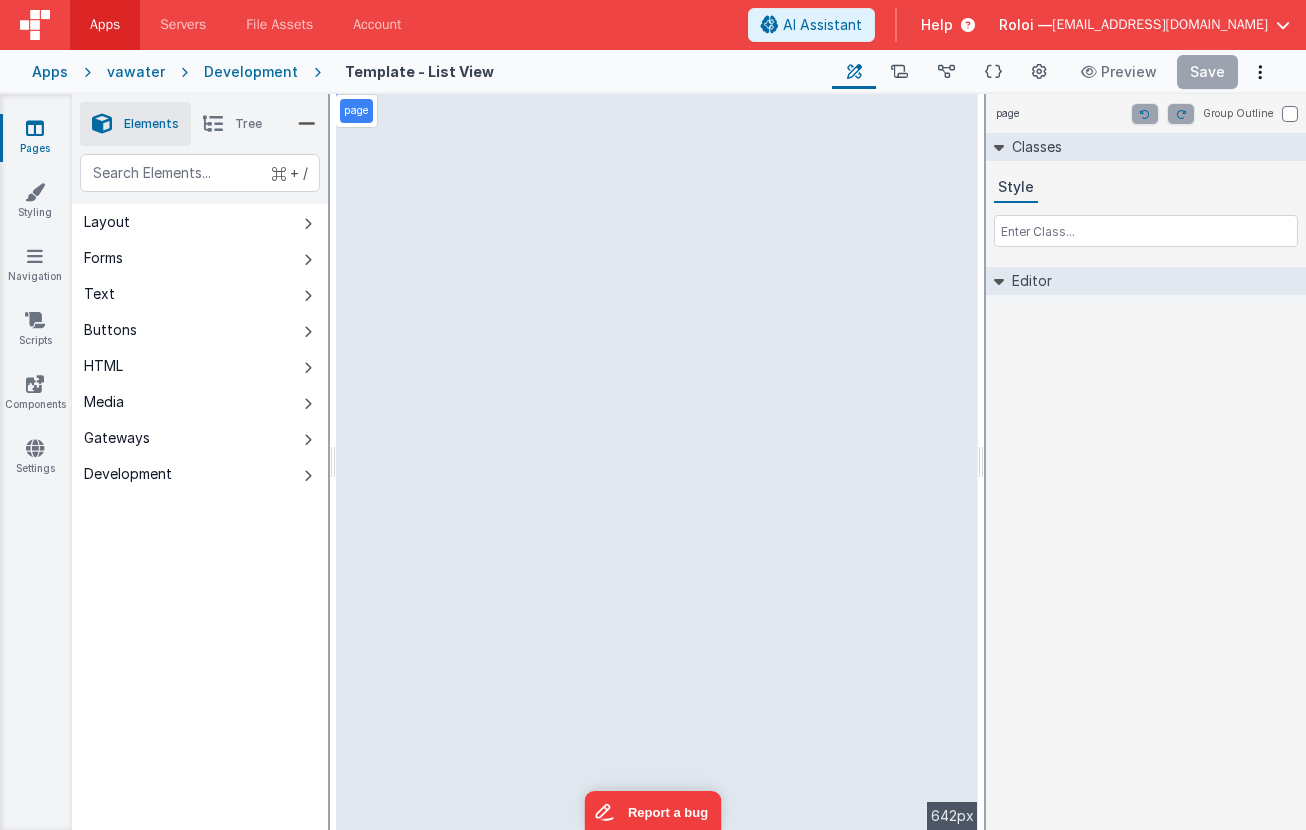 click on "Development" at bounding box center [251, 72] 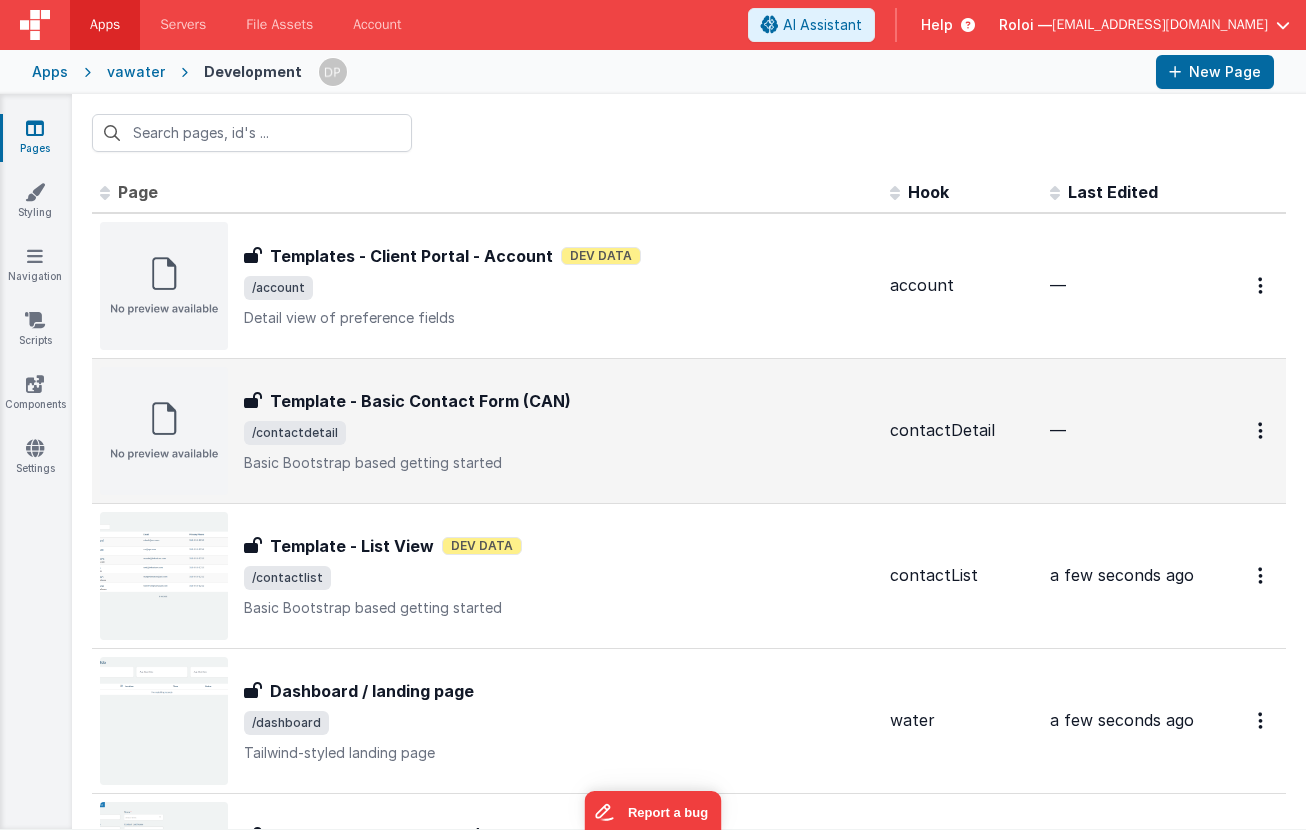 click on "/contactdetail" at bounding box center [559, 433] 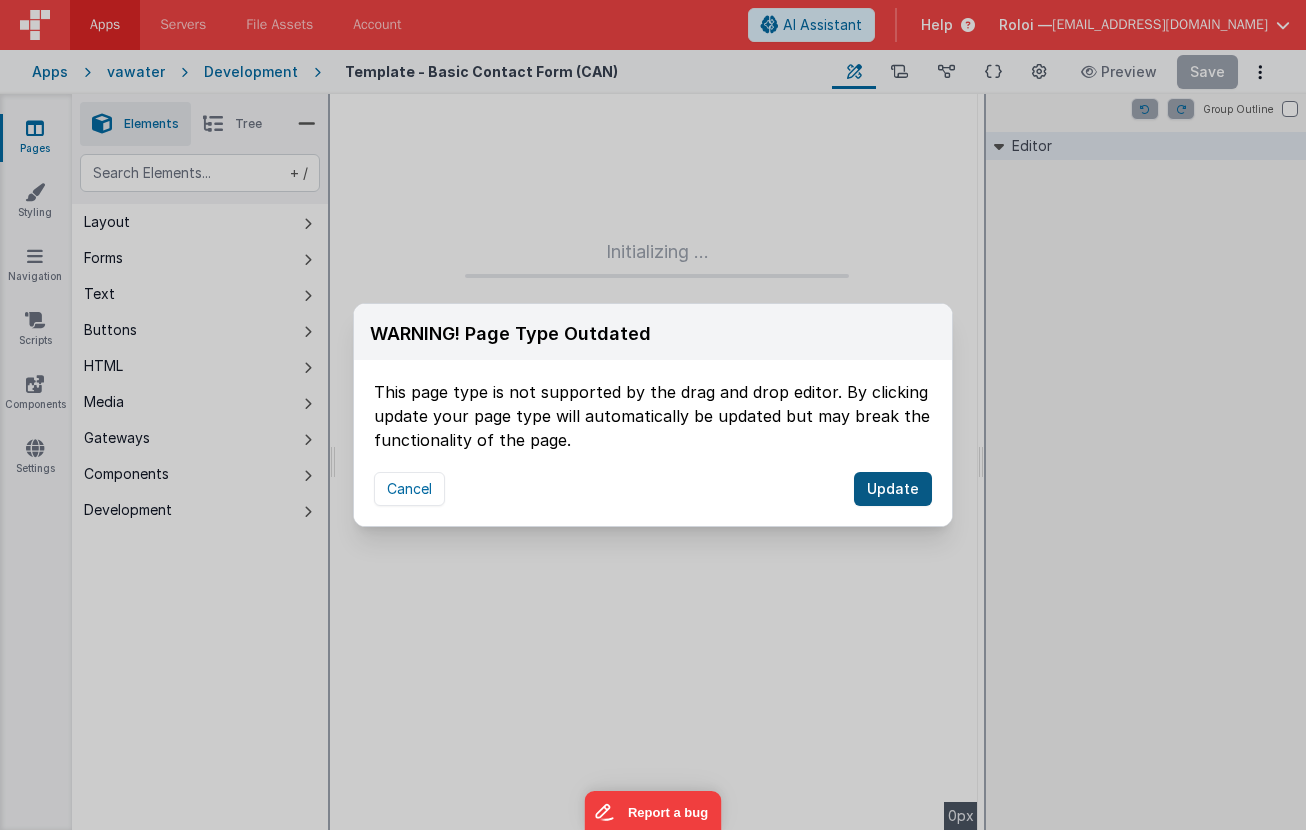 click on "Update" at bounding box center (893, 489) 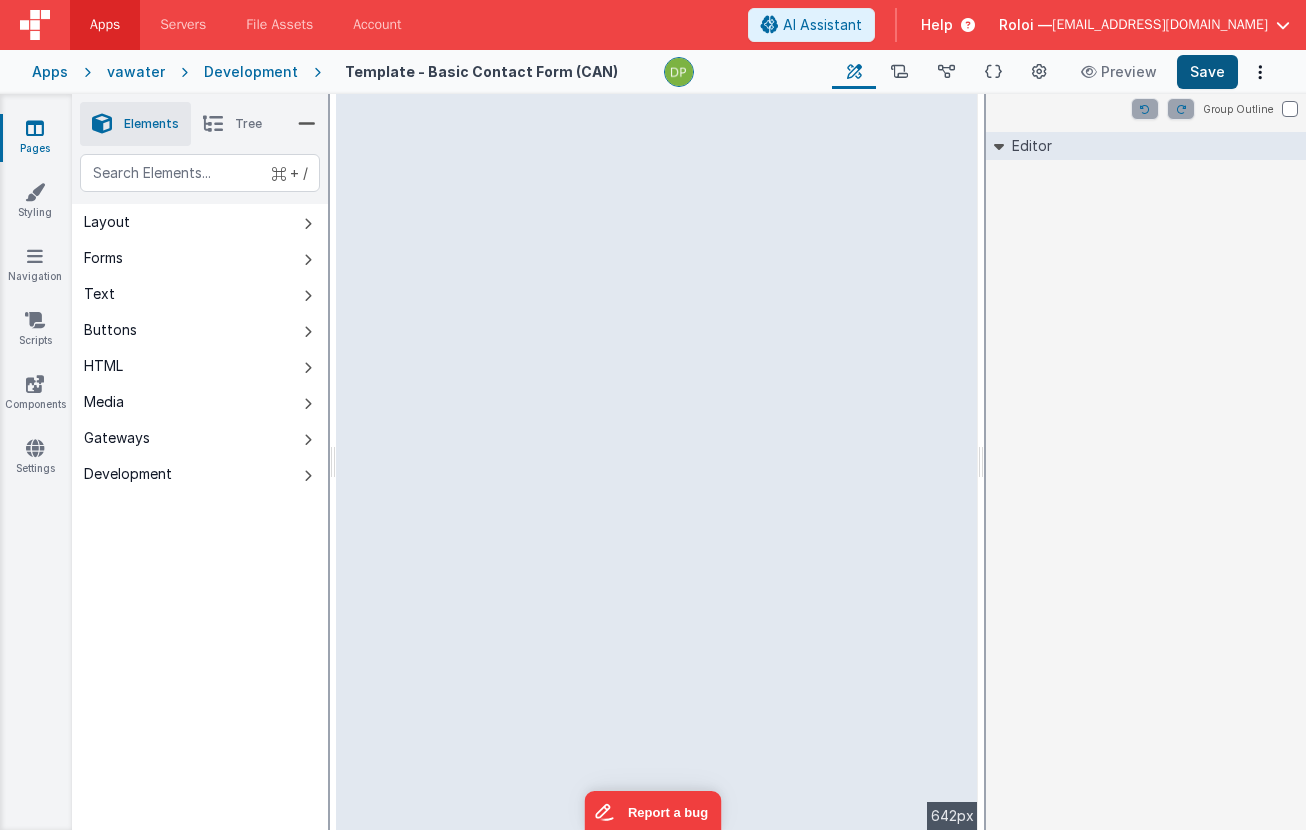 click on "Save" at bounding box center (1207, 72) 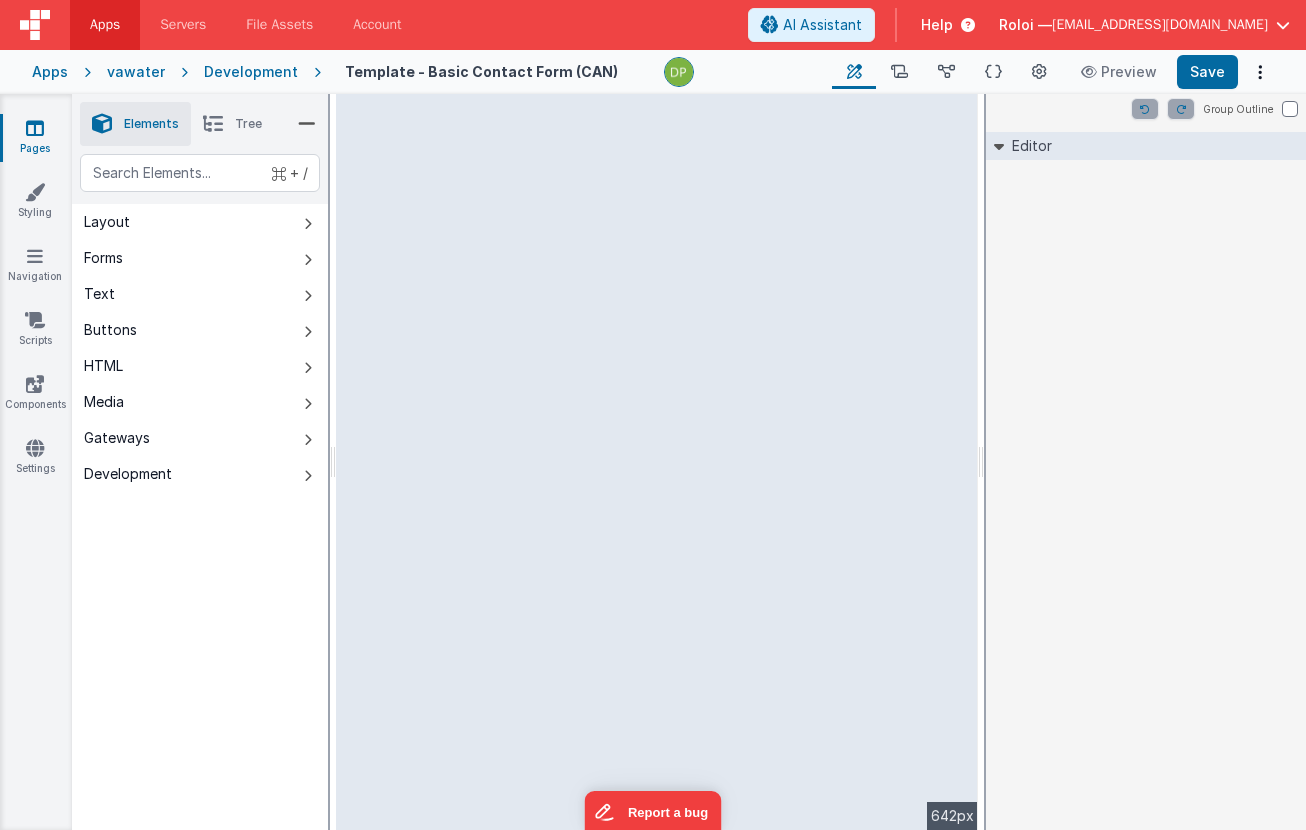 click on "Development" at bounding box center (251, 72) 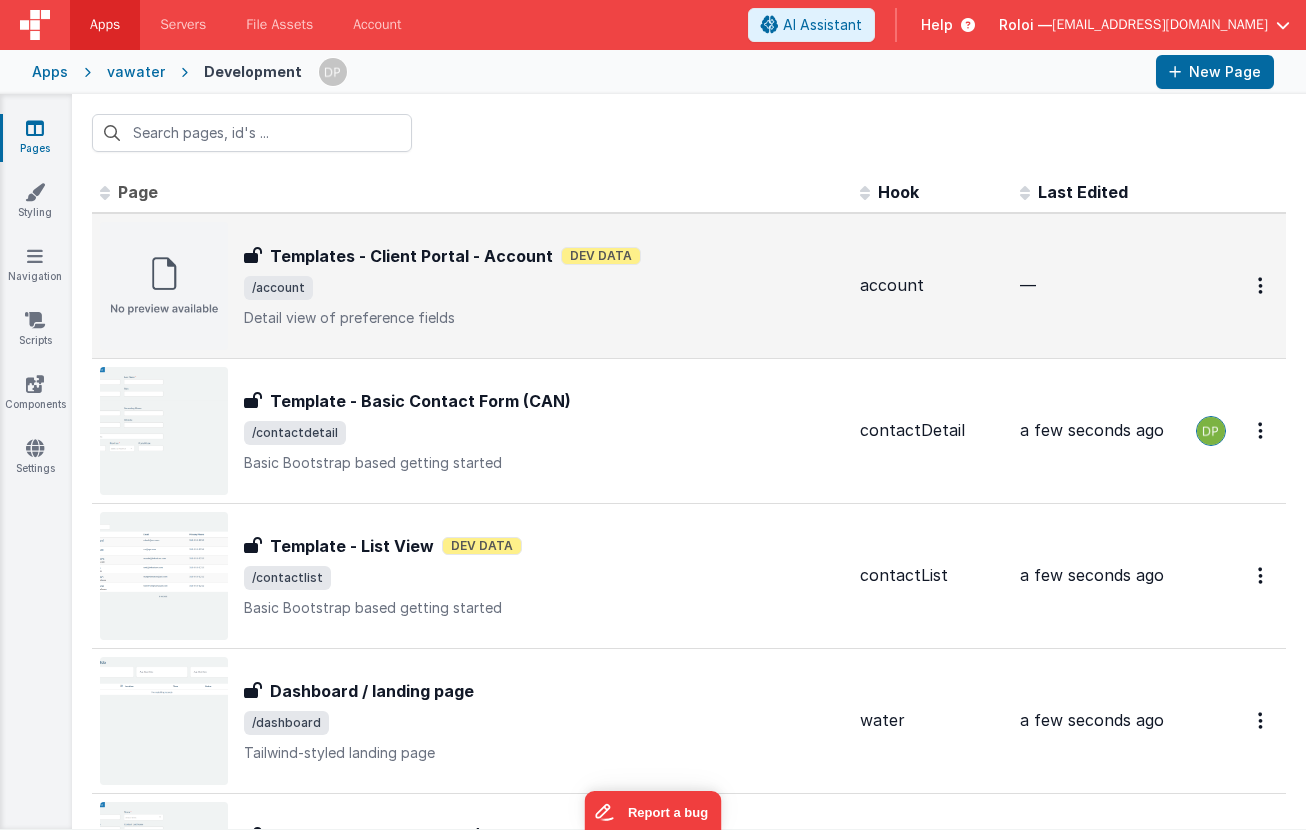 click on "/account" at bounding box center (544, 288) 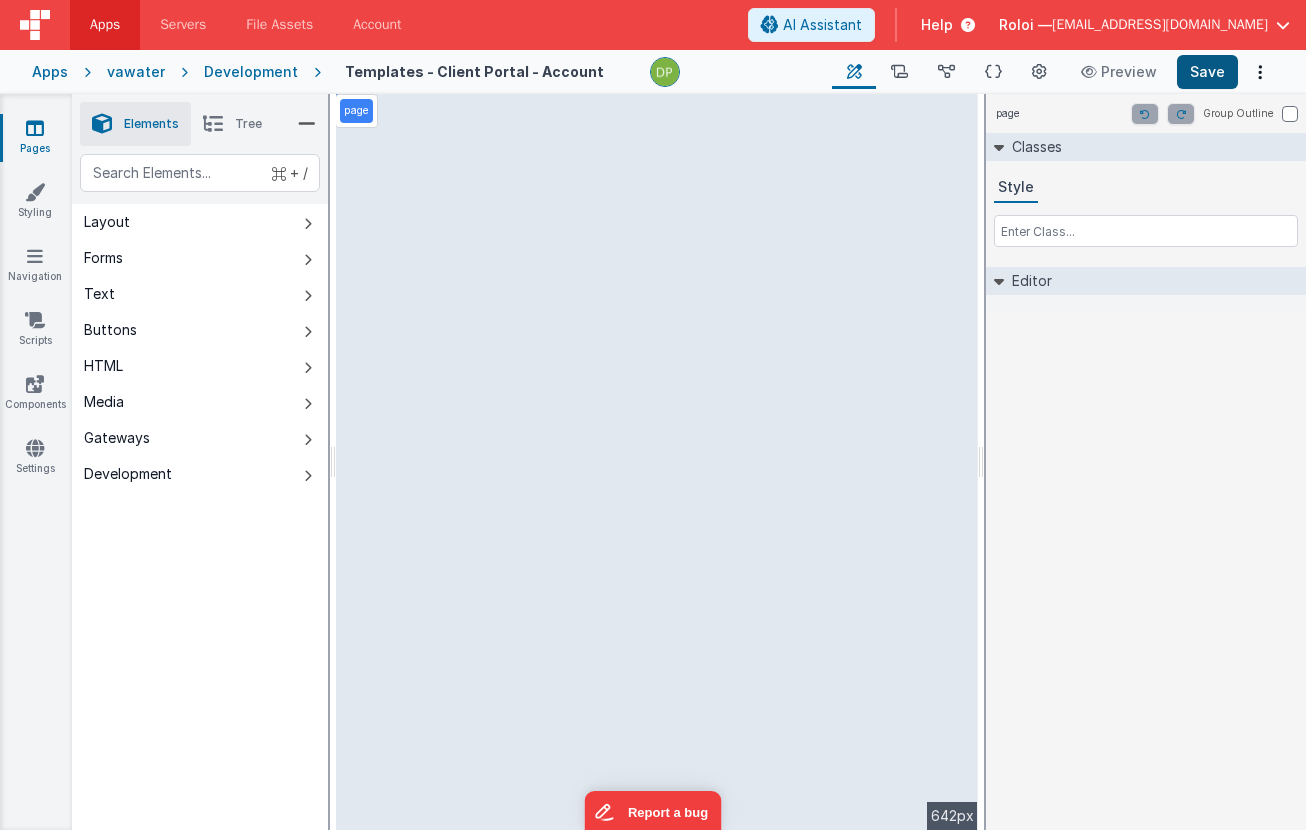 click on "Save" at bounding box center [1207, 72] 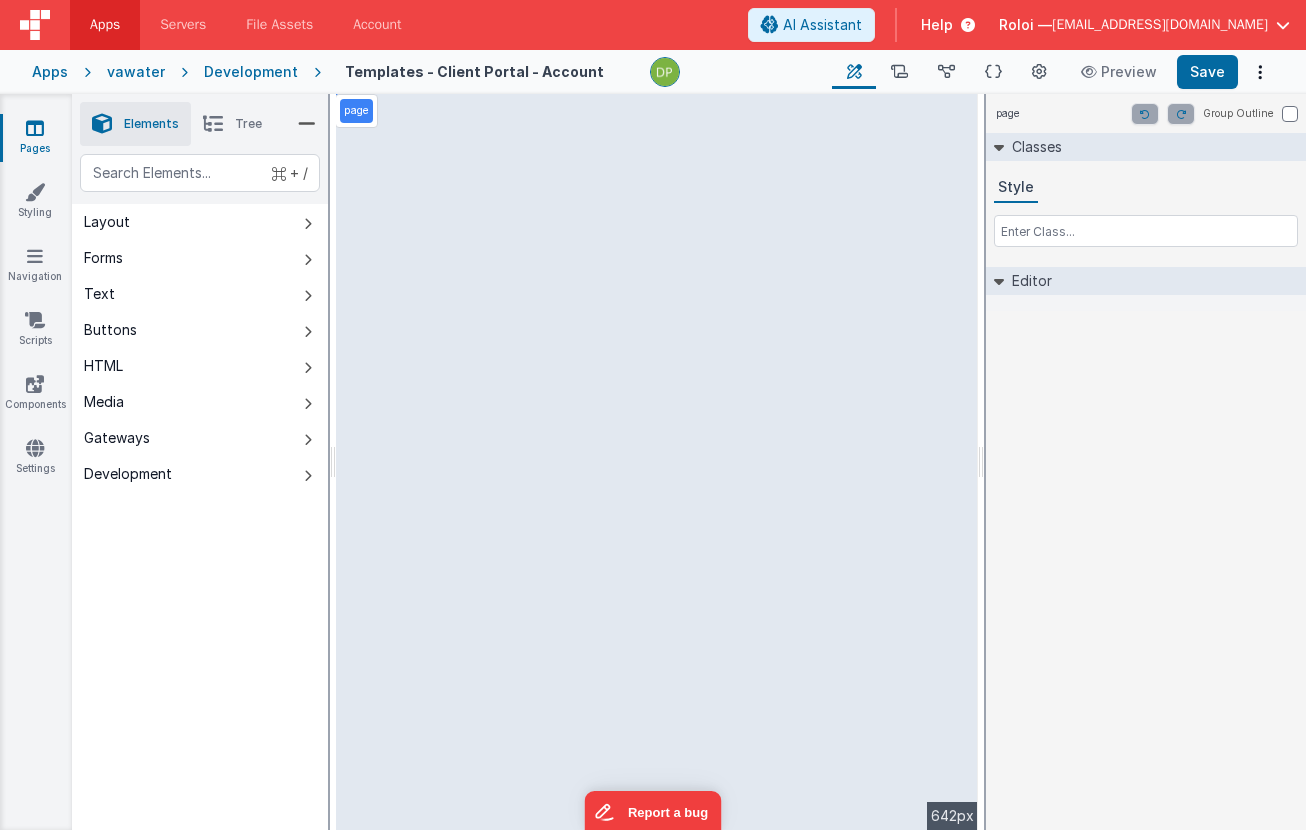 click on "Development" at bounding box center (251, 72) 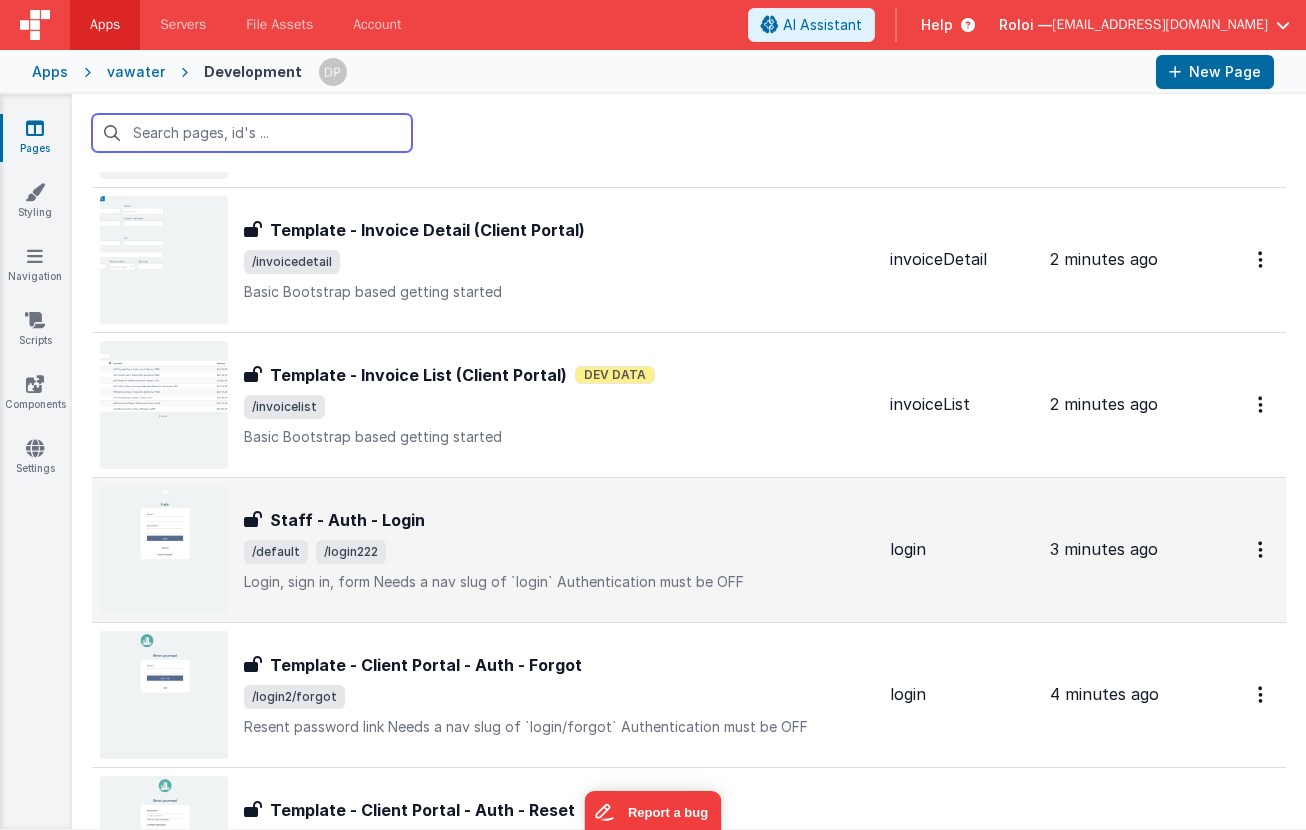 scroll, scrollTop: 518, scrollLeft: 0, axis: vertical 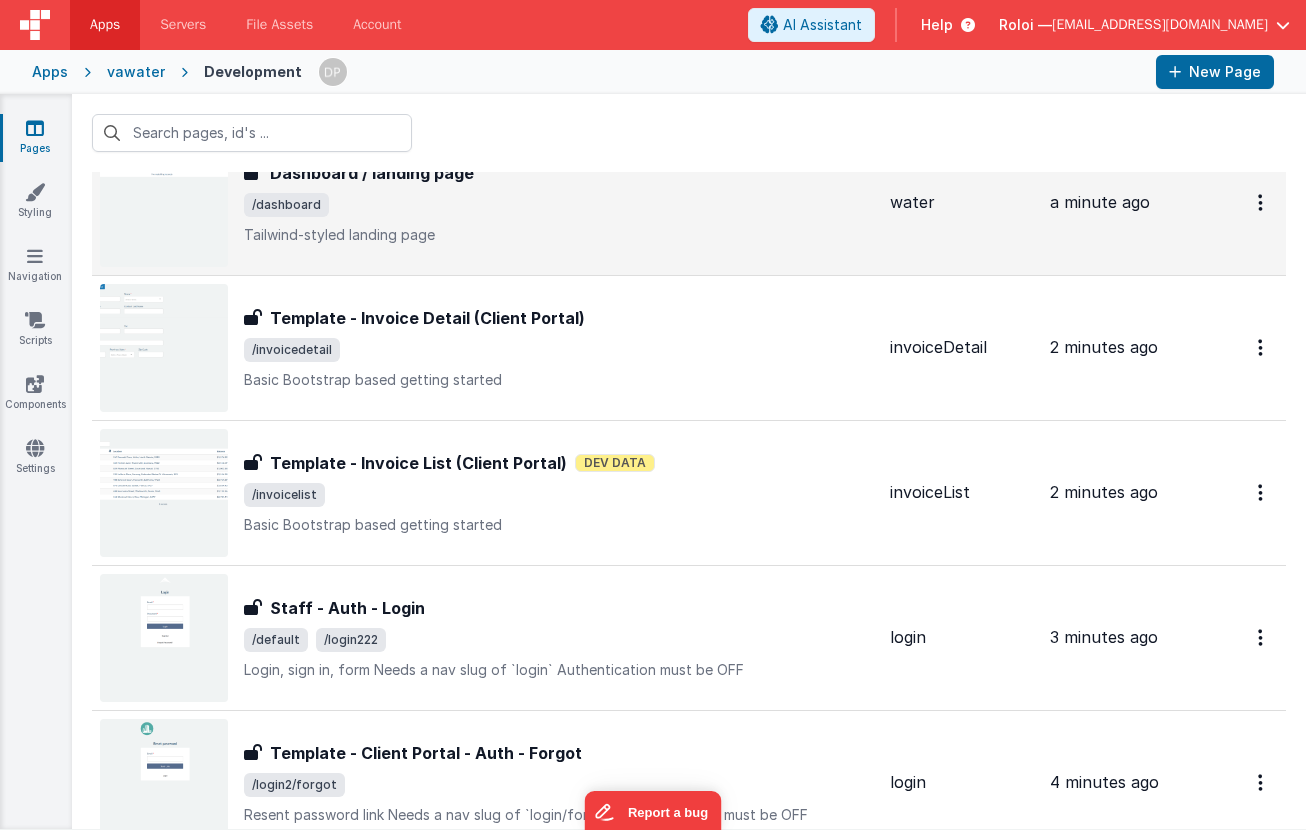 click on "Tailwind-styled landing page" at bounding box center [559, 235] 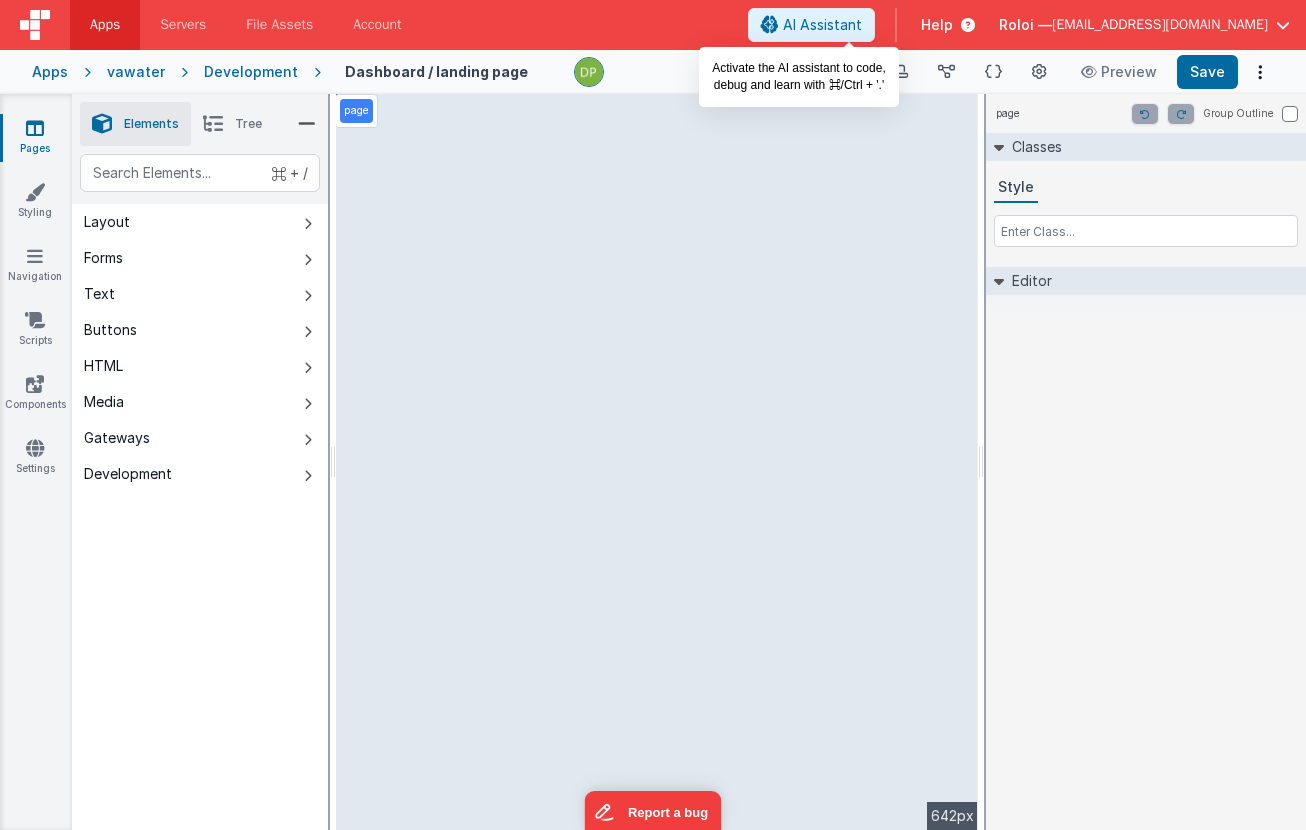click on "AI Assistant" at bounding box center (822, 25) 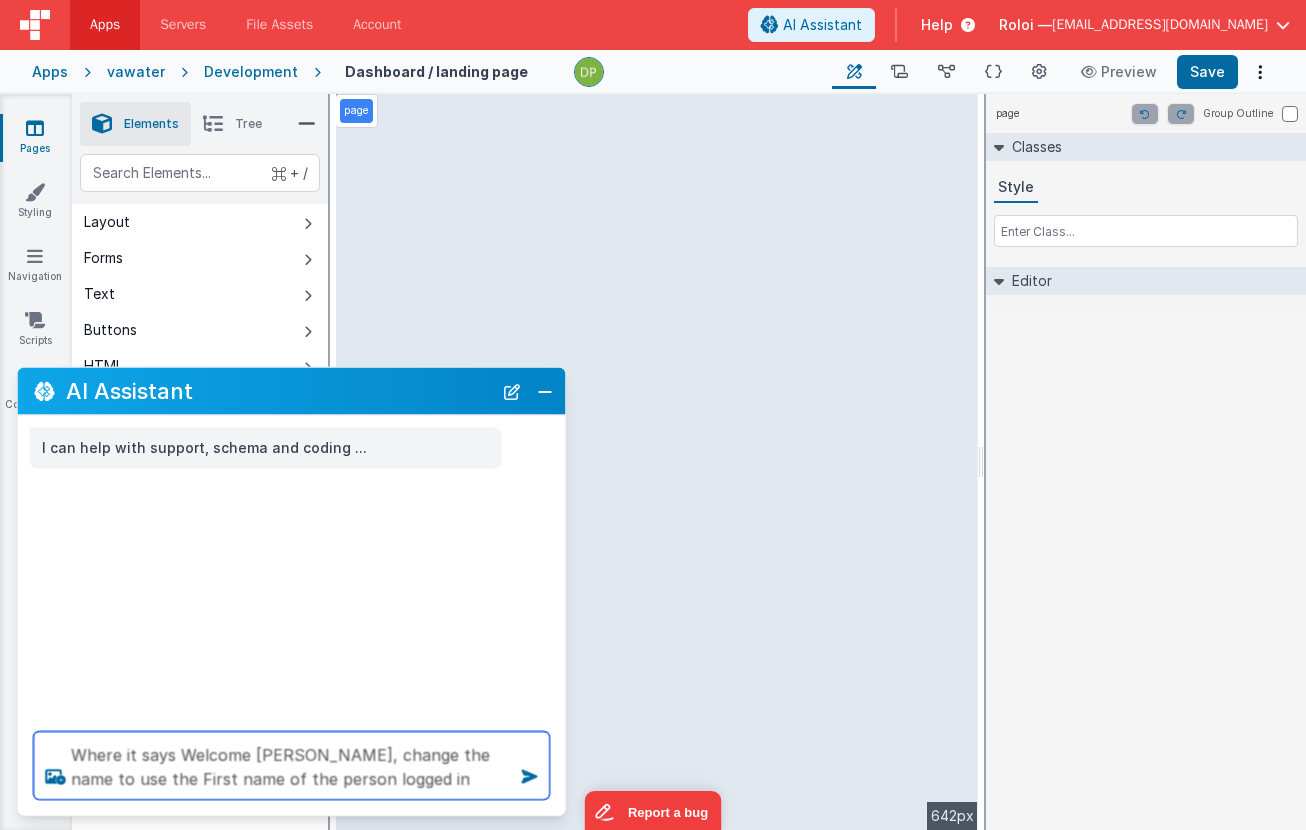 type on "Where it says Welcome [PERSON_NAME], change the name to use the First name of the person logged in" 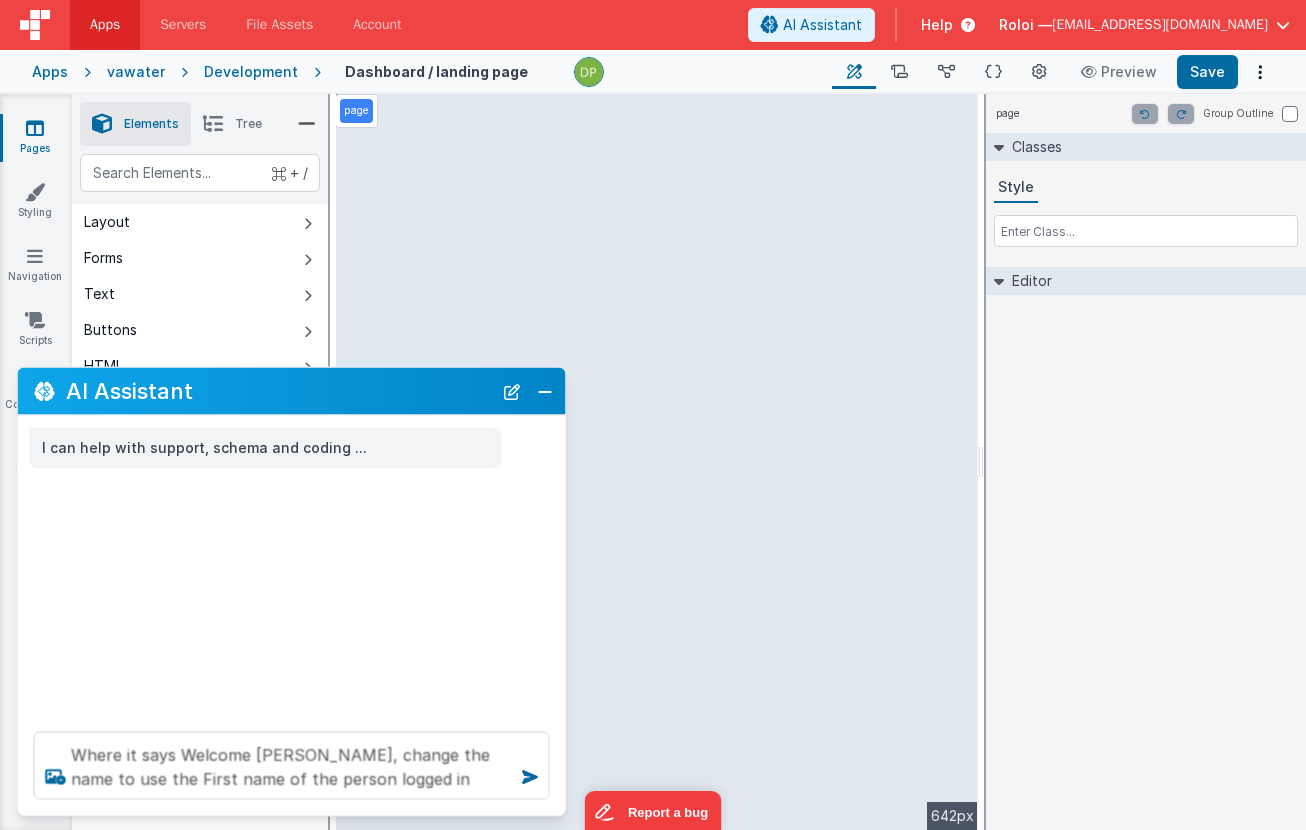 type 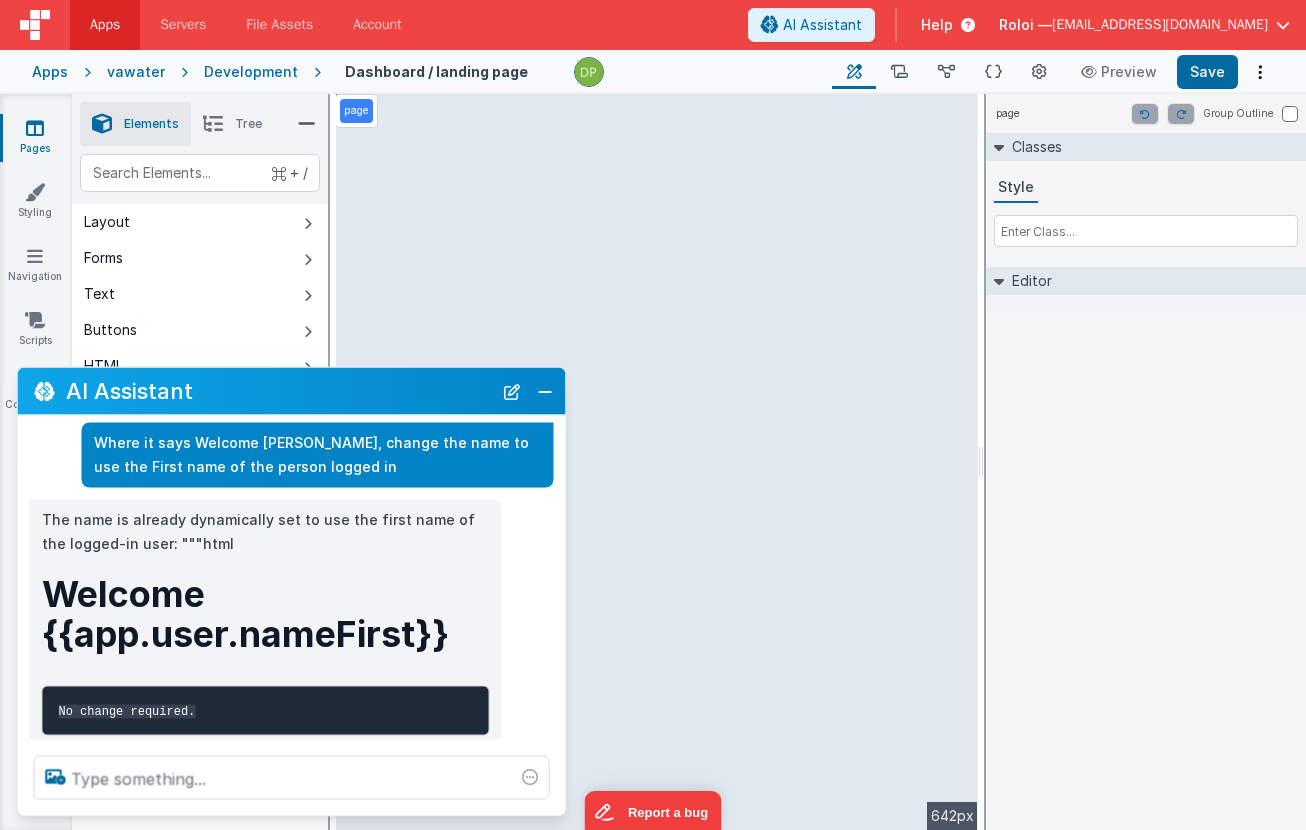 scroll, scrollTop: 96, scrollLeft: 0, axis: vertical 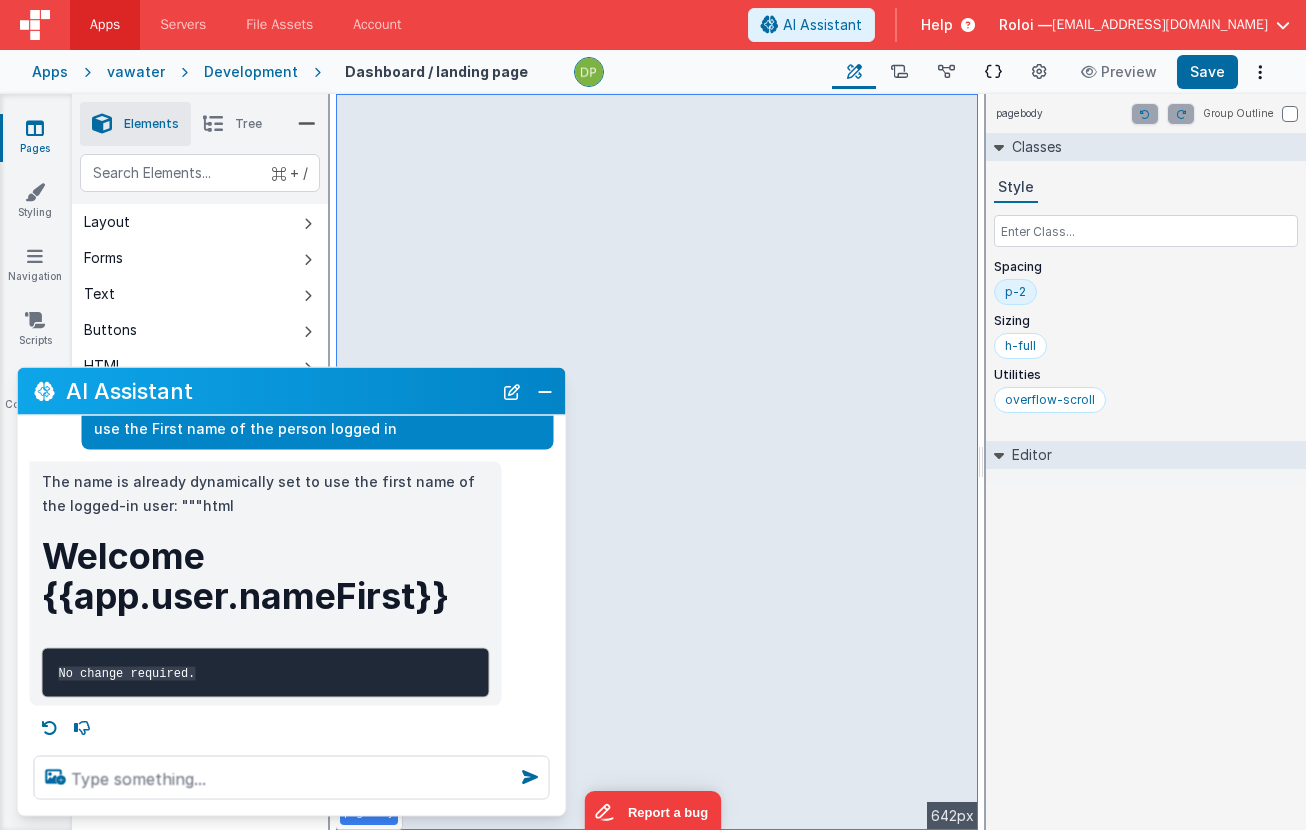 click at bounding box center (993, 72) 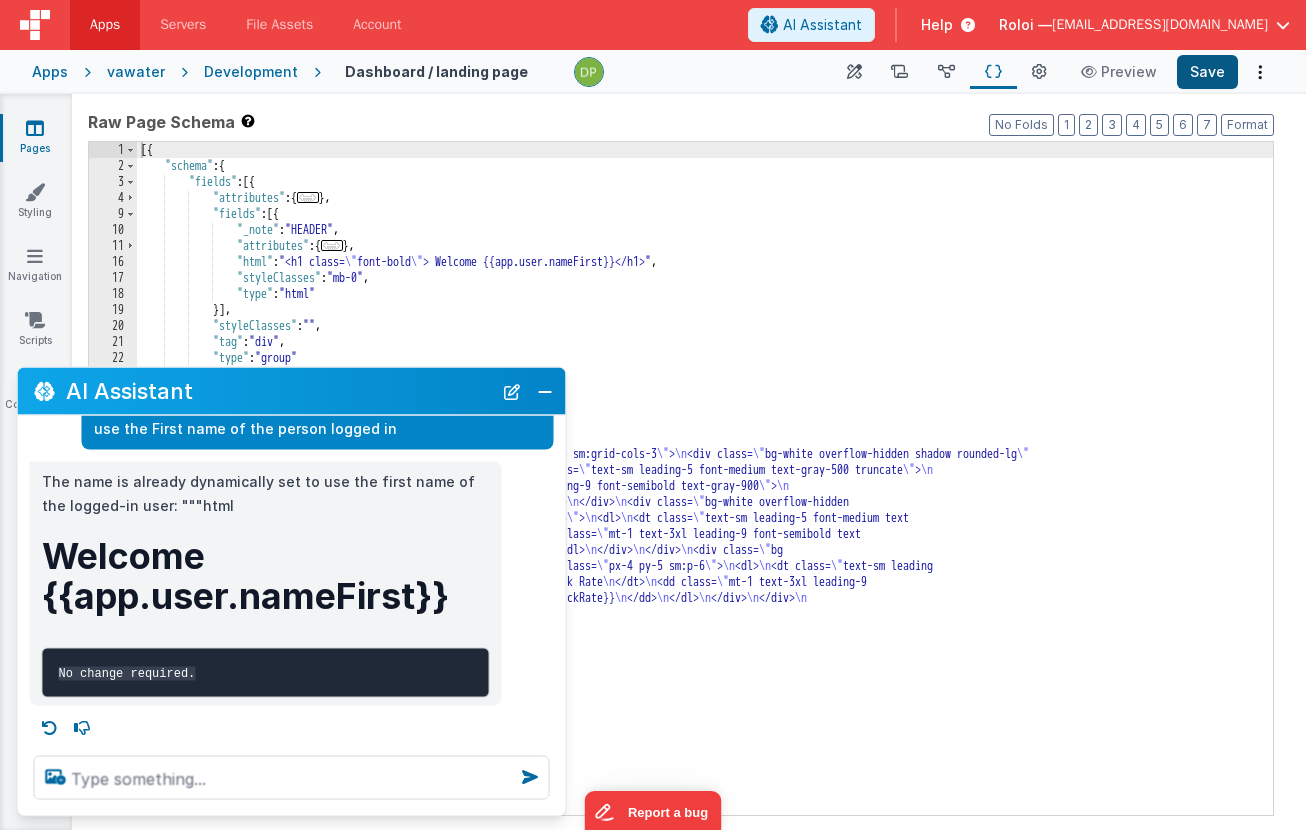 click on "Save" at bounding box center [1207, 72] 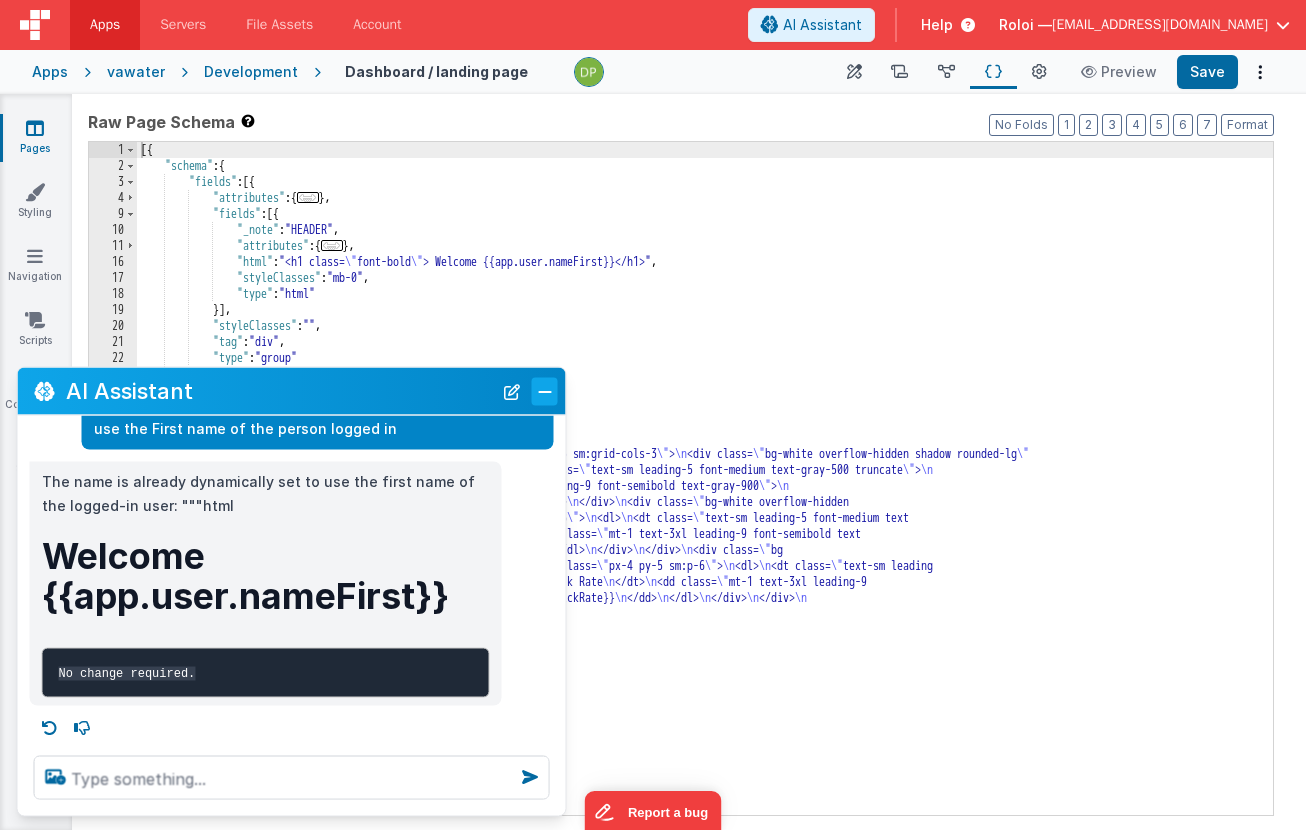 click at bounding box center (545, 391) 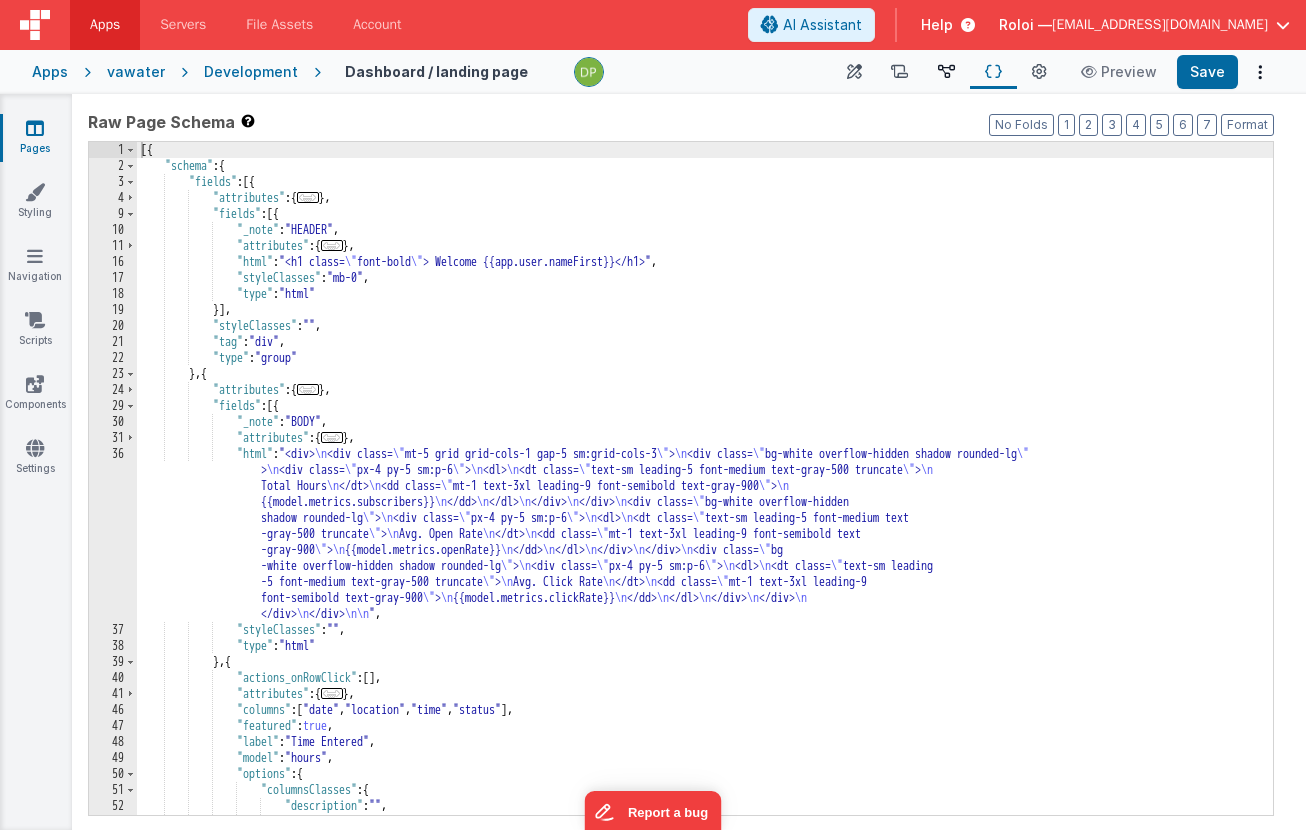 click at bounding box center [946, 72] 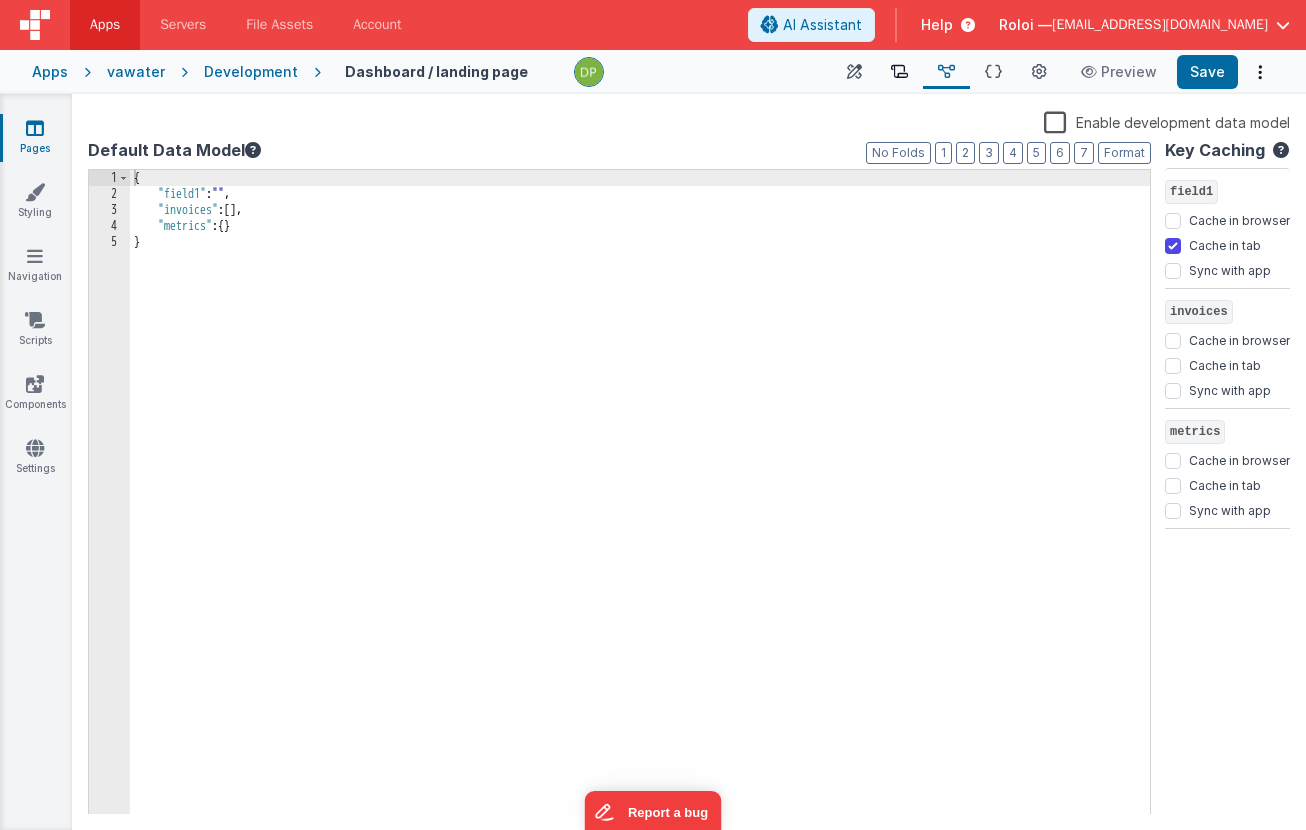 click at bounding box center (899, 72) 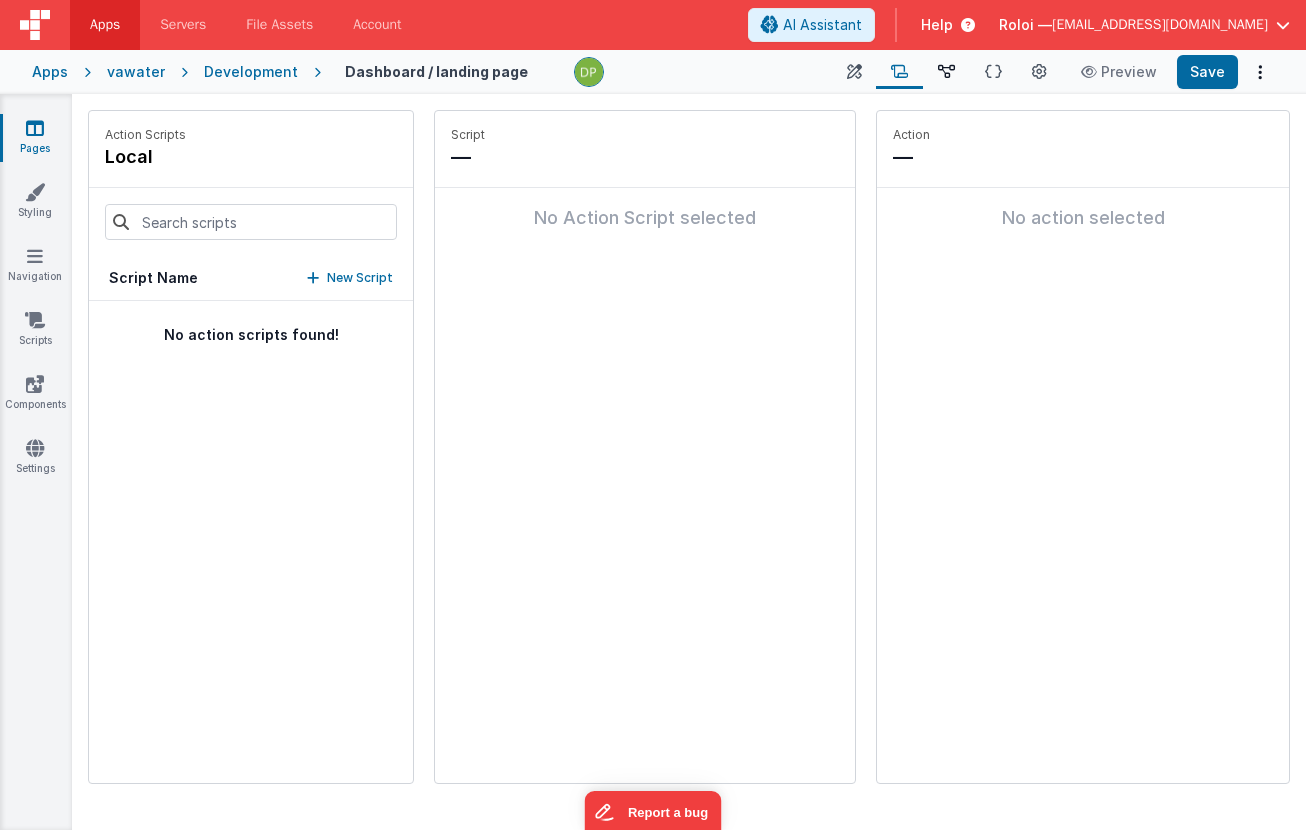 click at bounding box center (946, 72) 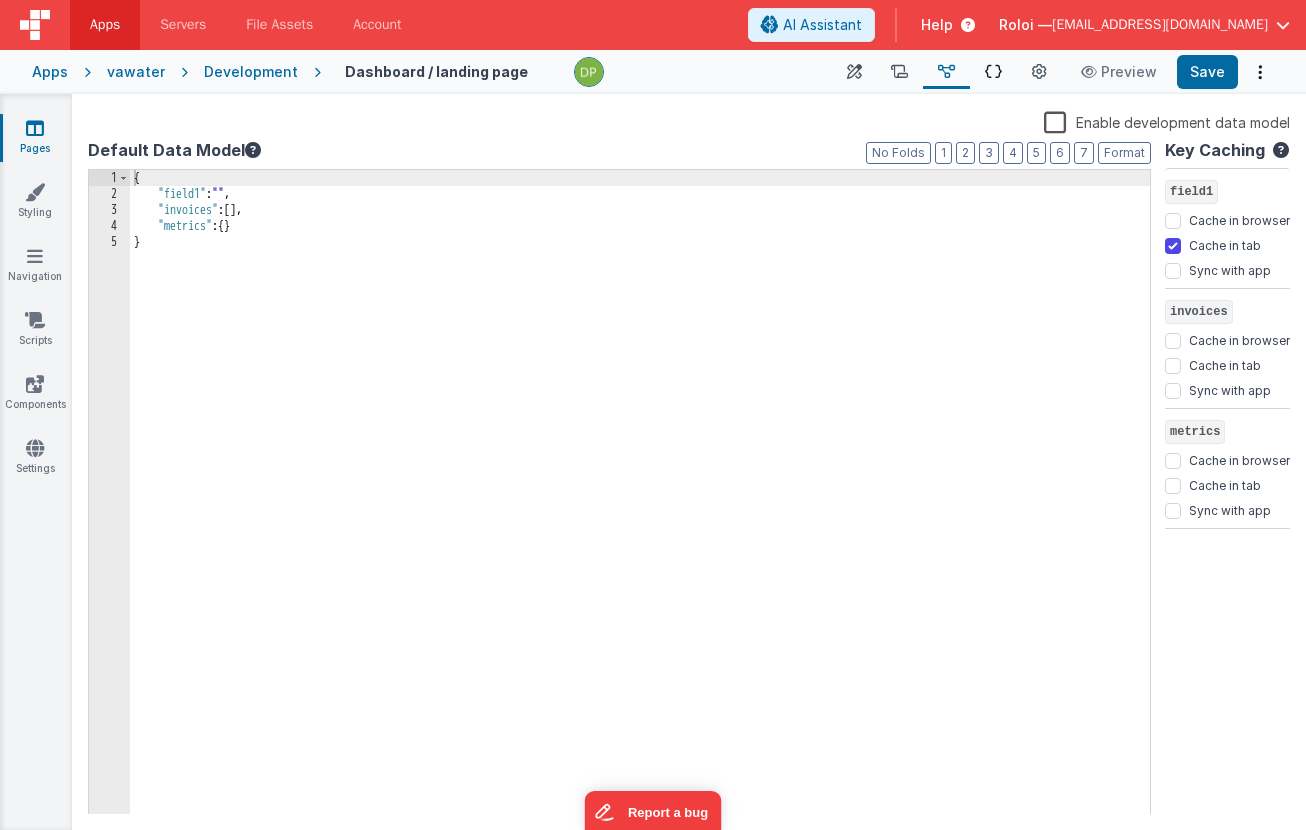 click at bounding box center (993, 72) 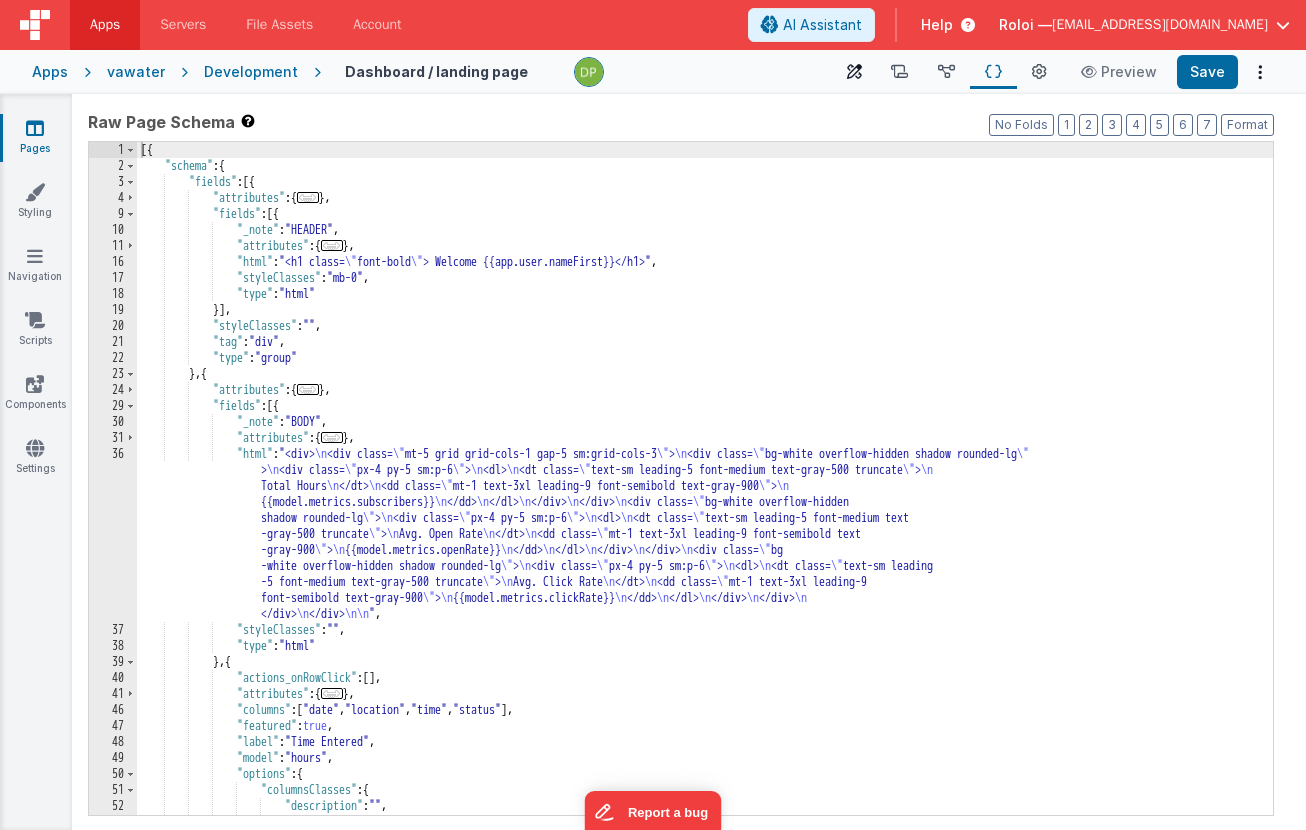 click at bounding box center (854, 72) 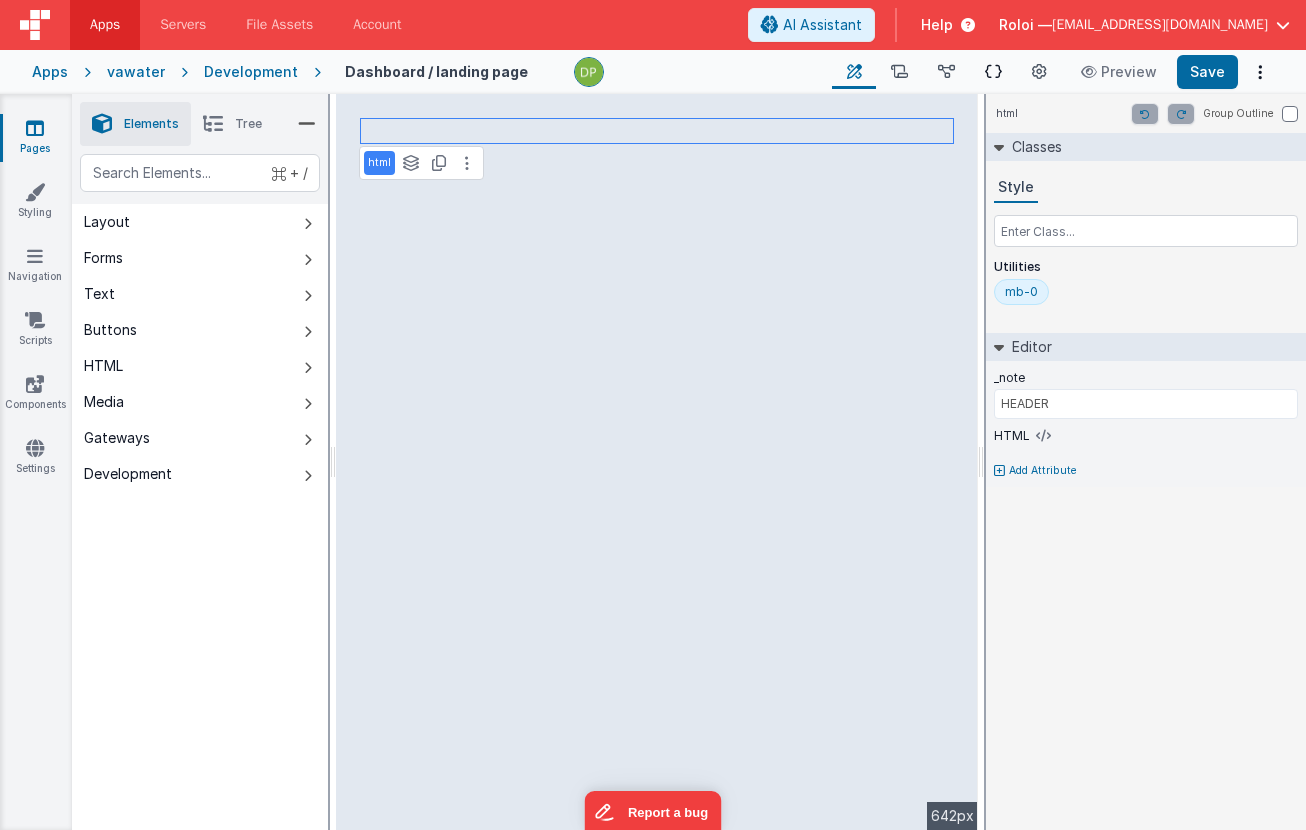 click at bounding box center (993, 72) 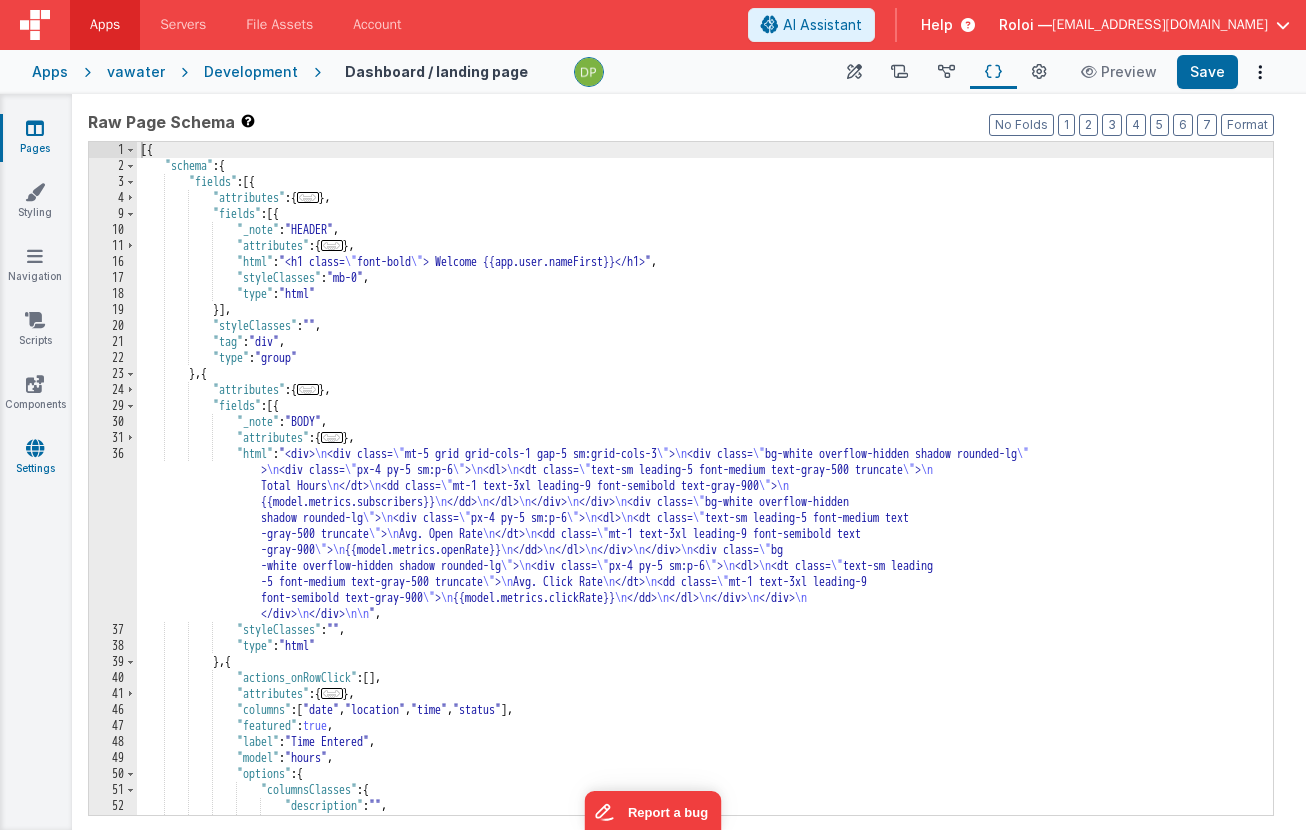 click at bounding box center [35, 448] 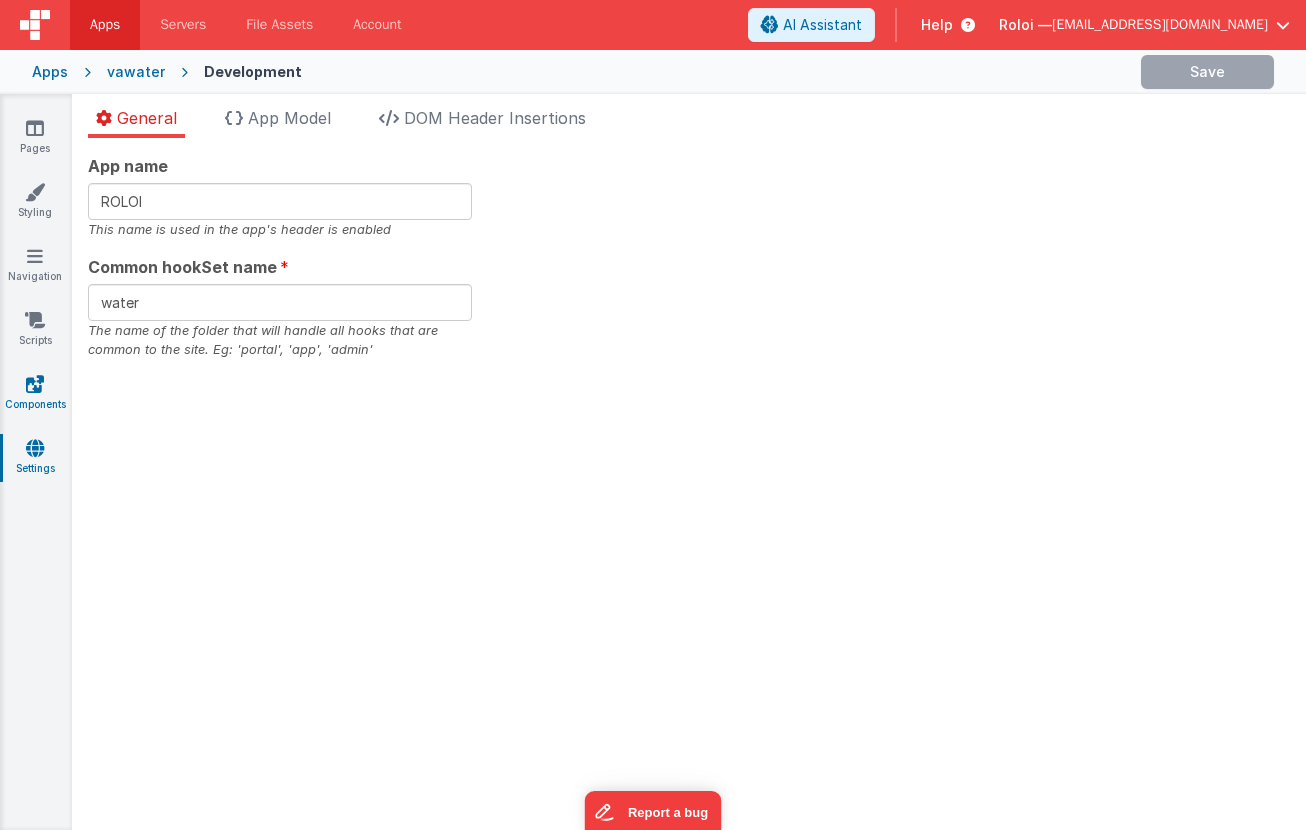 click on "Components" at bounding box center [35, 394] 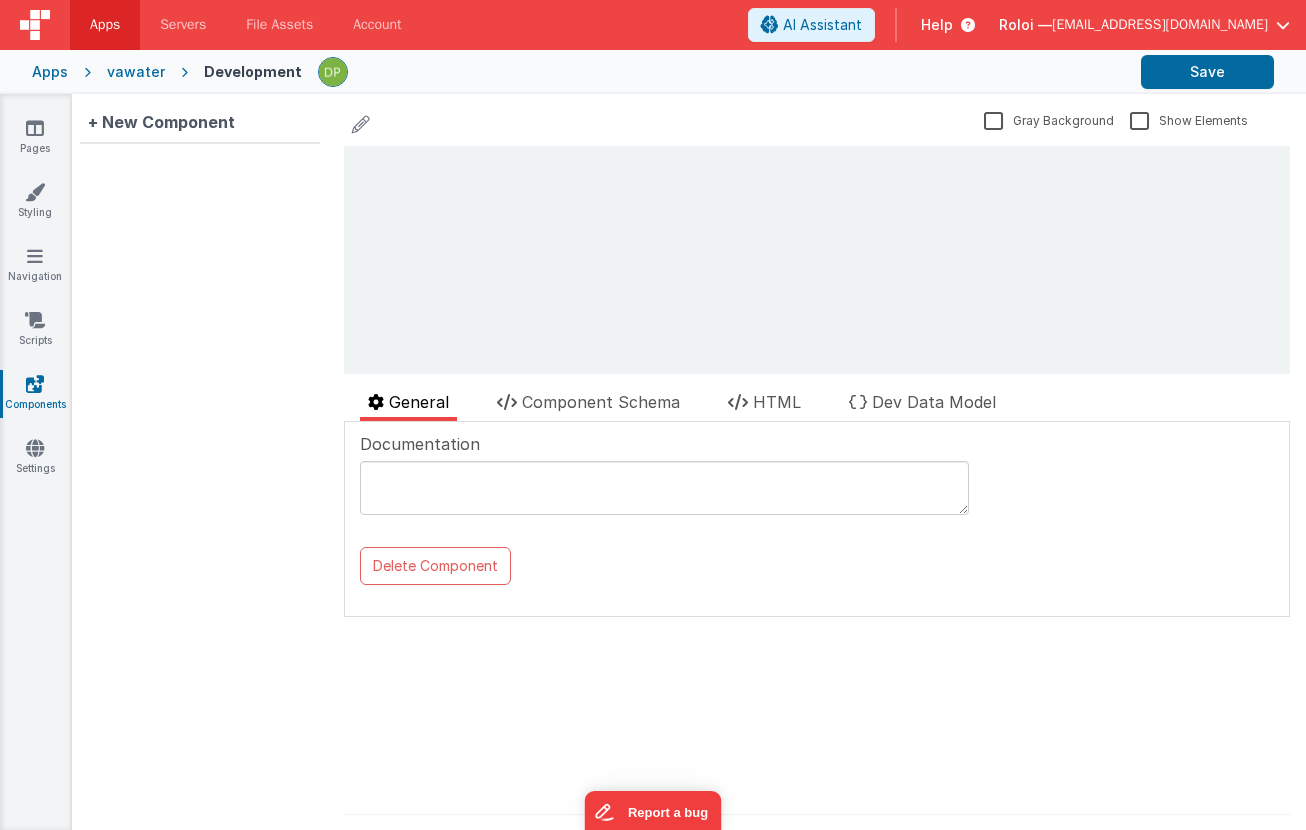 scroll, scrollTop: 0, scrollLeft: 0, axis: both 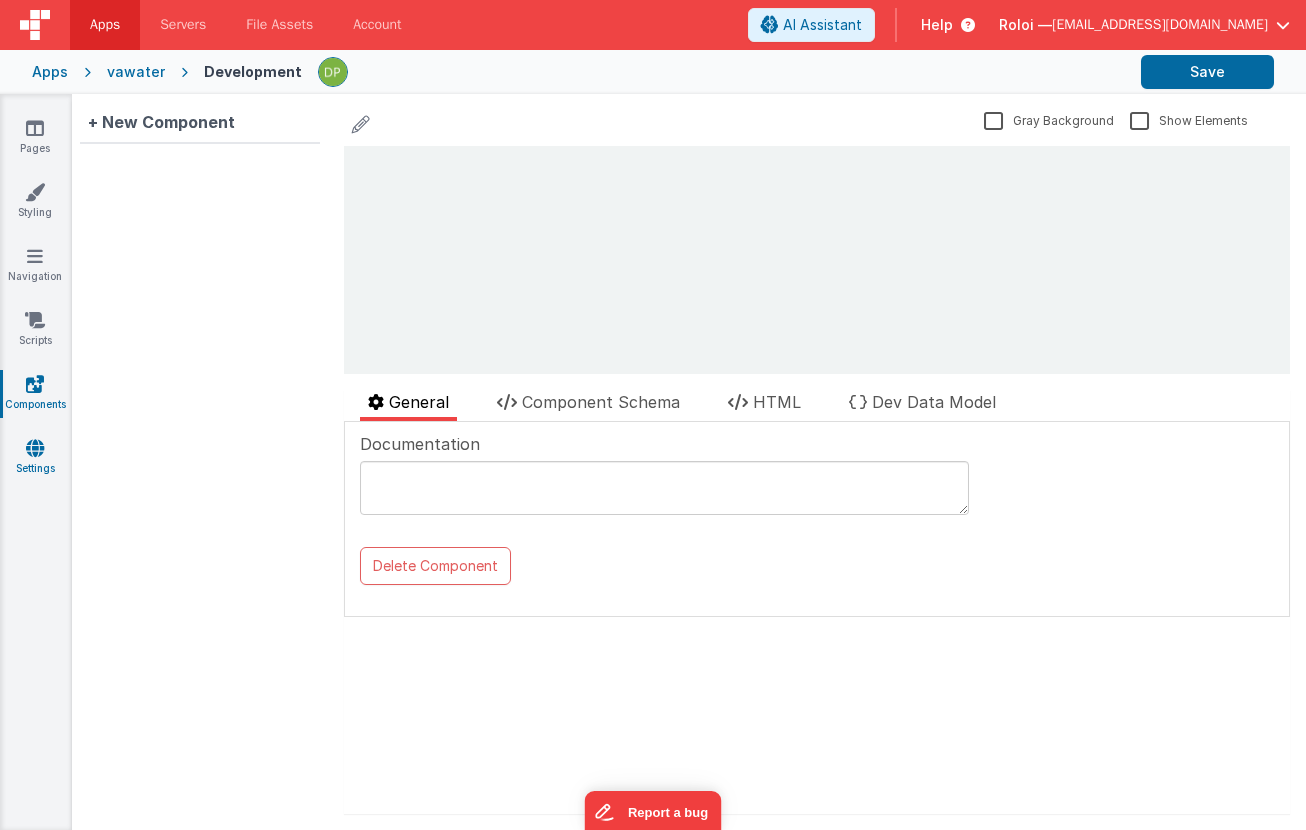 click on "Settings" at bounding box center [35, 458] 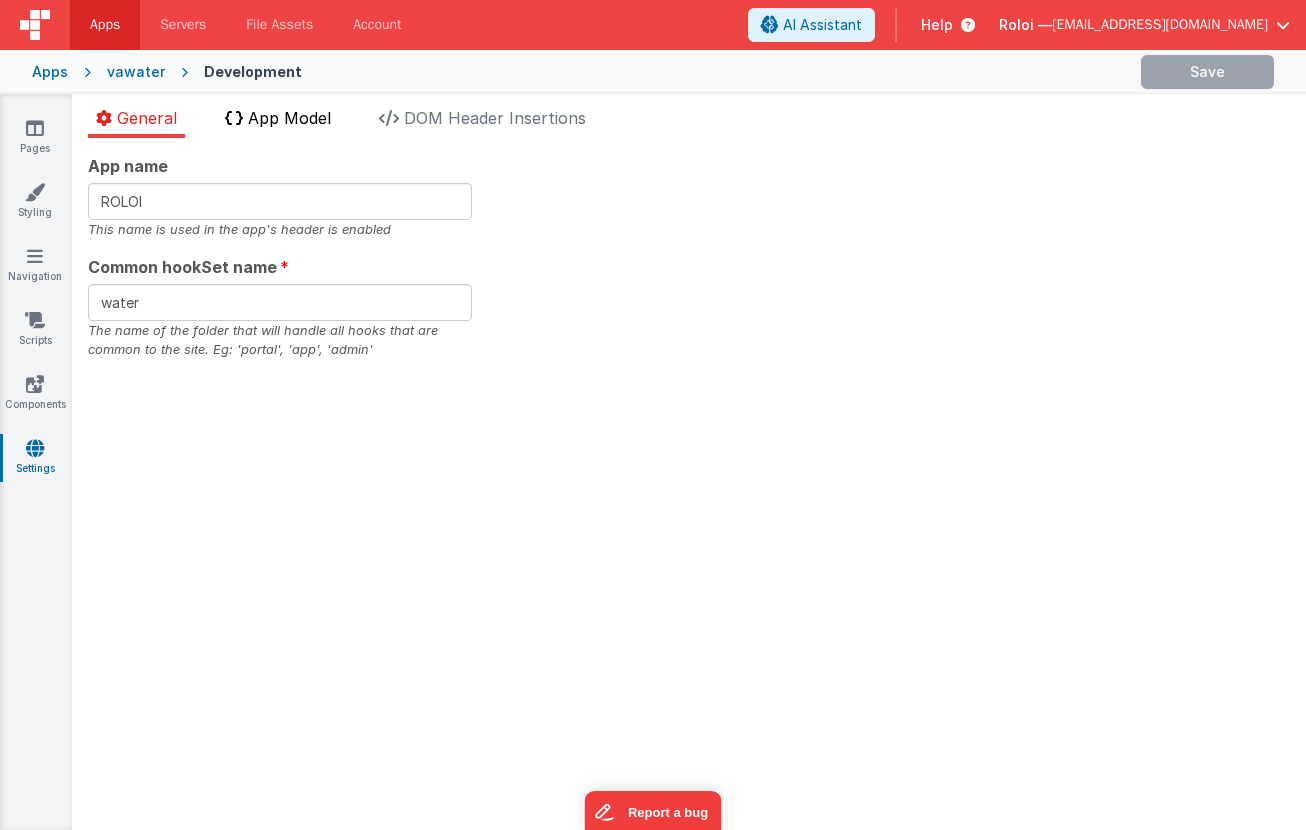click on "App Model" at bounding box center [289, 118] 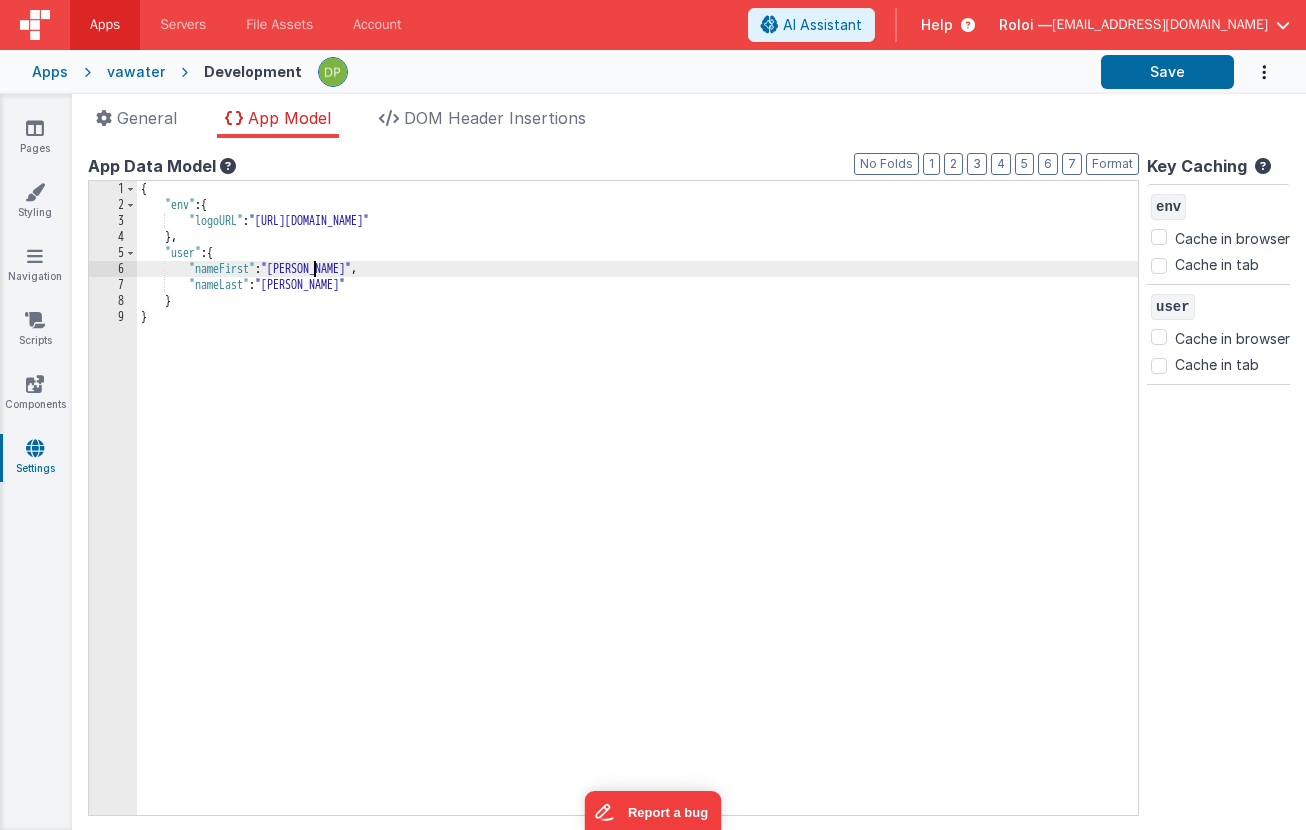 click on "{      "env" :  {           "logoURL" :  "[URL][DOMAIN_NAME]"      } ,      "user" :  {           "nameFirst" :  "[PERSON_NAME]" ,           "nameLast" :  "[PERSON_NAME]"      } }" at bounding box center [637, 514] 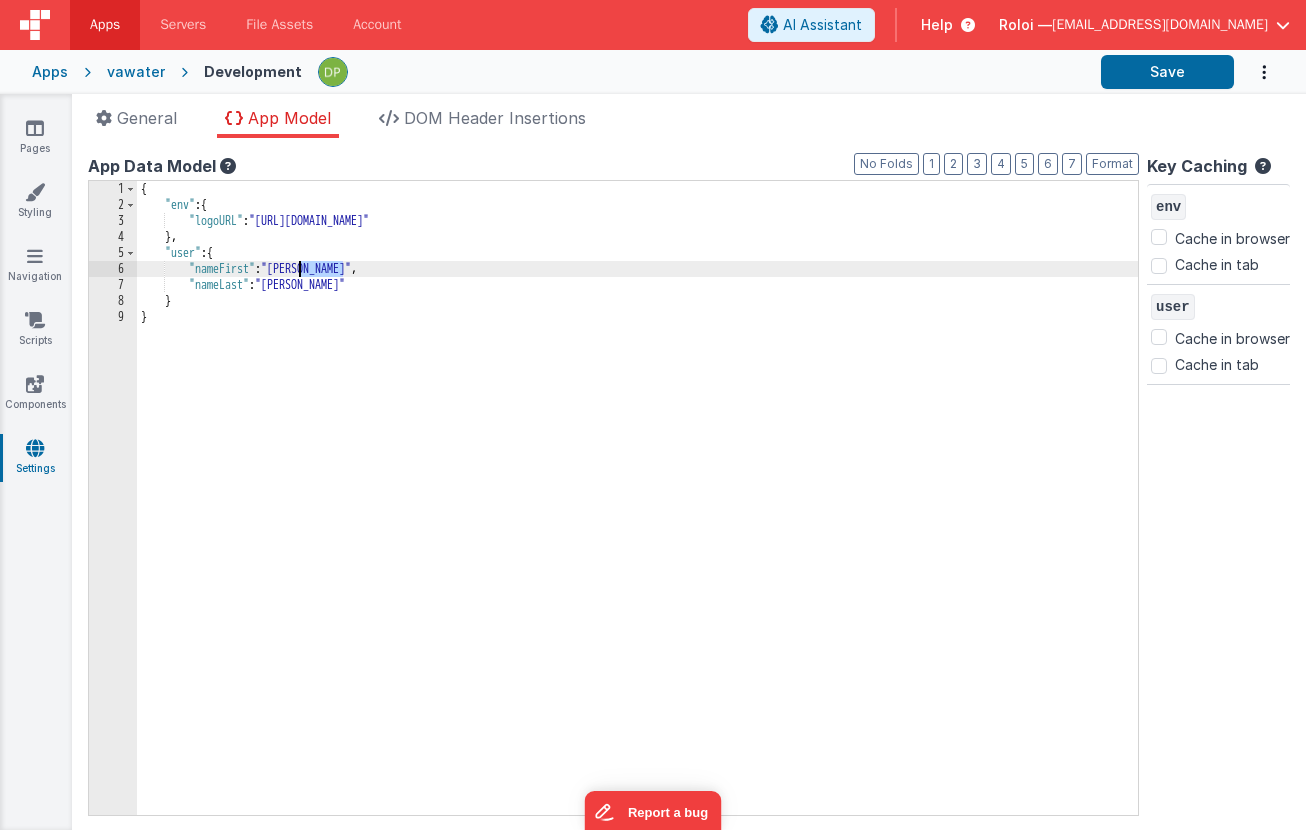 click on "{      "env" :  {           "logoURL" :  "[URL][DOMAIN_NAME]"      } ,      "user" :  {           "nameFirst" :  "[PERSON_NAME]" ,           "nameLast" :  "[PERSON_NAME]"      } }" at bounding box center (637, 514) 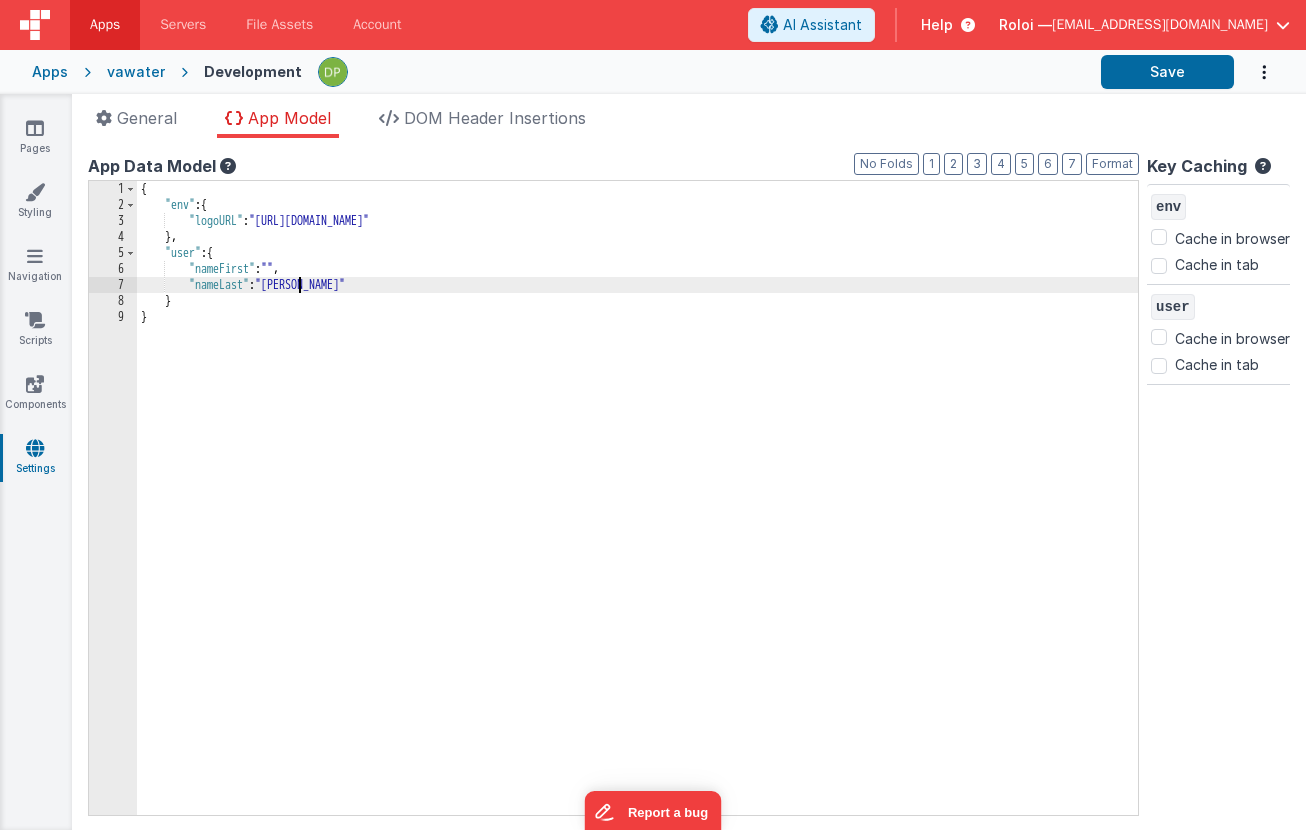 click on "{      "env" :  {           "logoURL" :  "[URL][DOMAIN_NAME]"      } ,      "user" :  {           "nameFirst" :  "" ,           "nameLast" :  "[PERSON_NAME]"      } }" at bounding box center [637, 514] 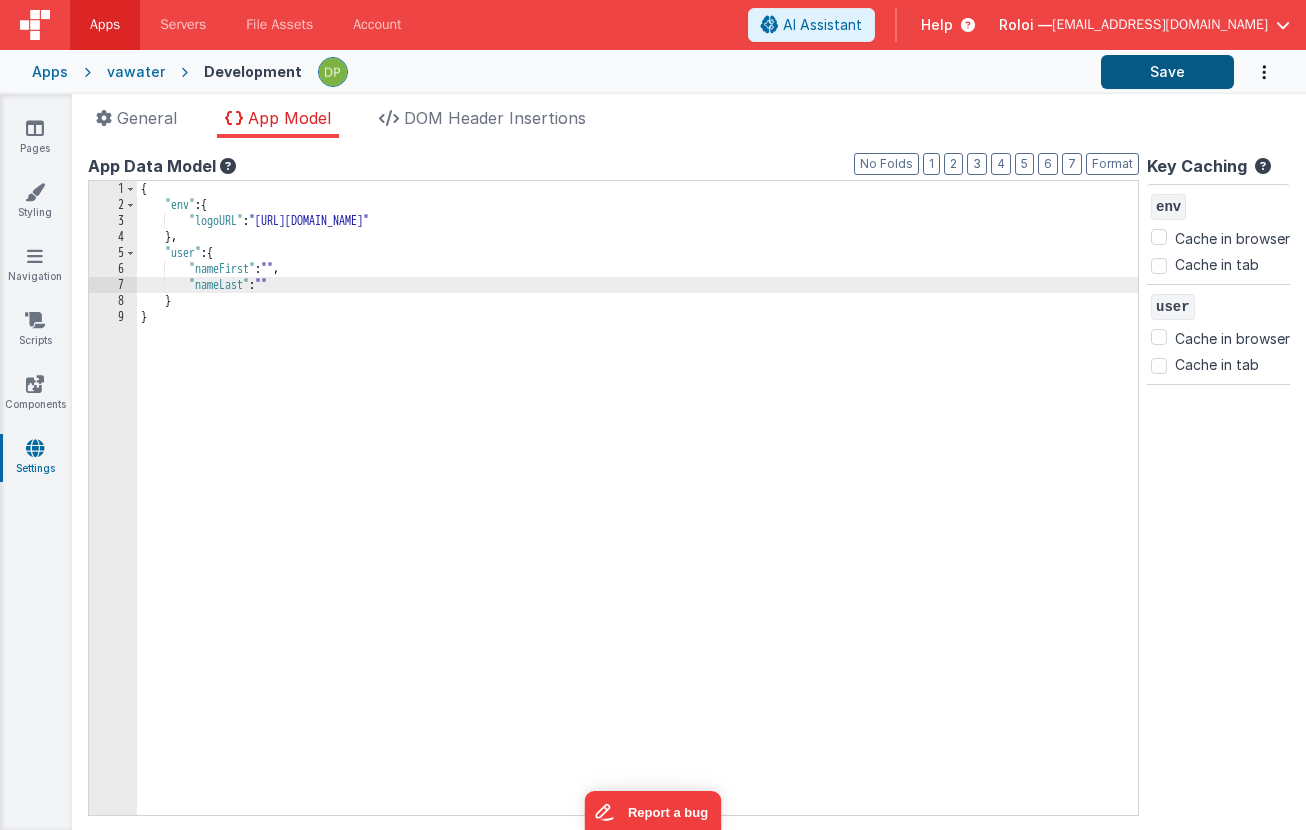 click on "Save" at bounding box center [1167, 72] 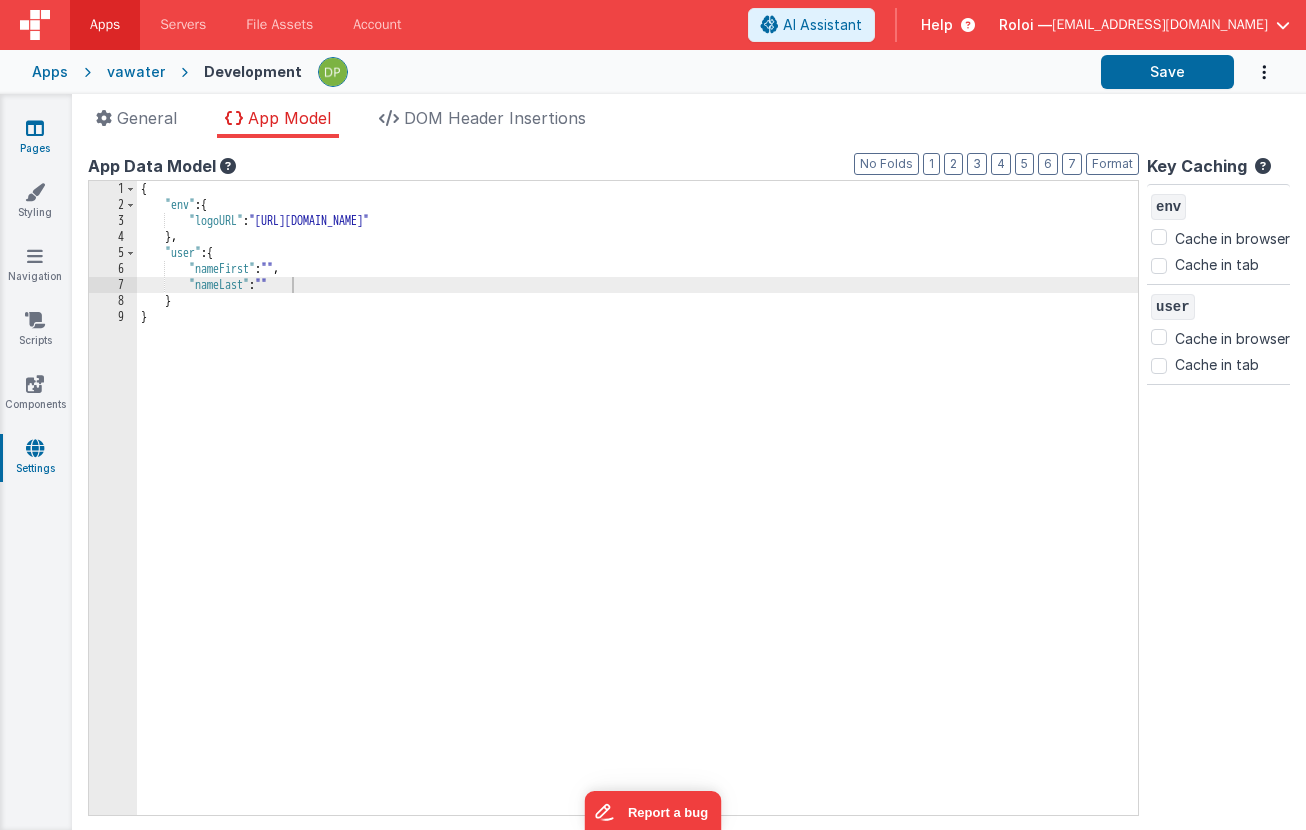 click at bounding box center (35, 128) 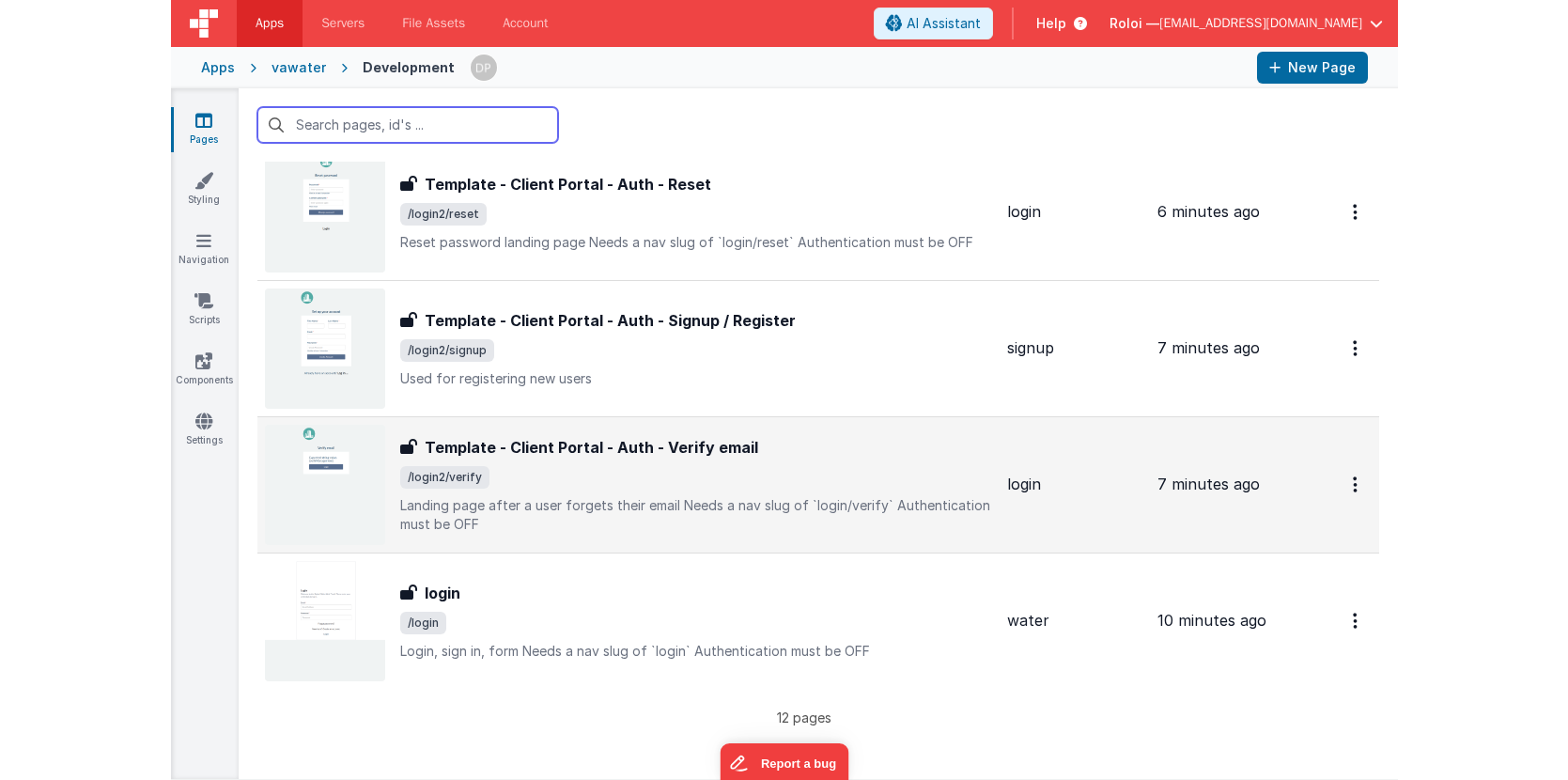scroll, scrollTop: 601, scrollLeft: 0, axis: vertical 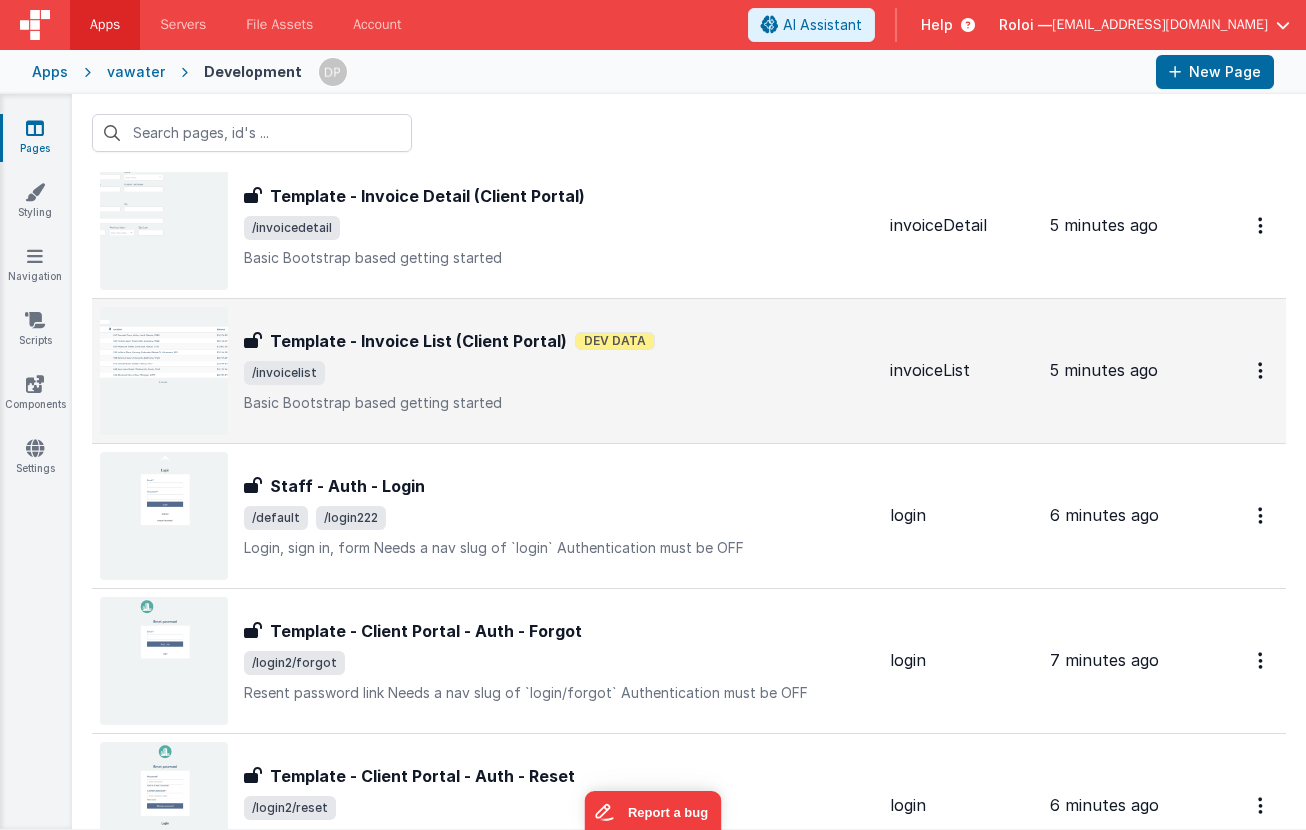 click on "/invoicelist" at bounding box center [559, 373] 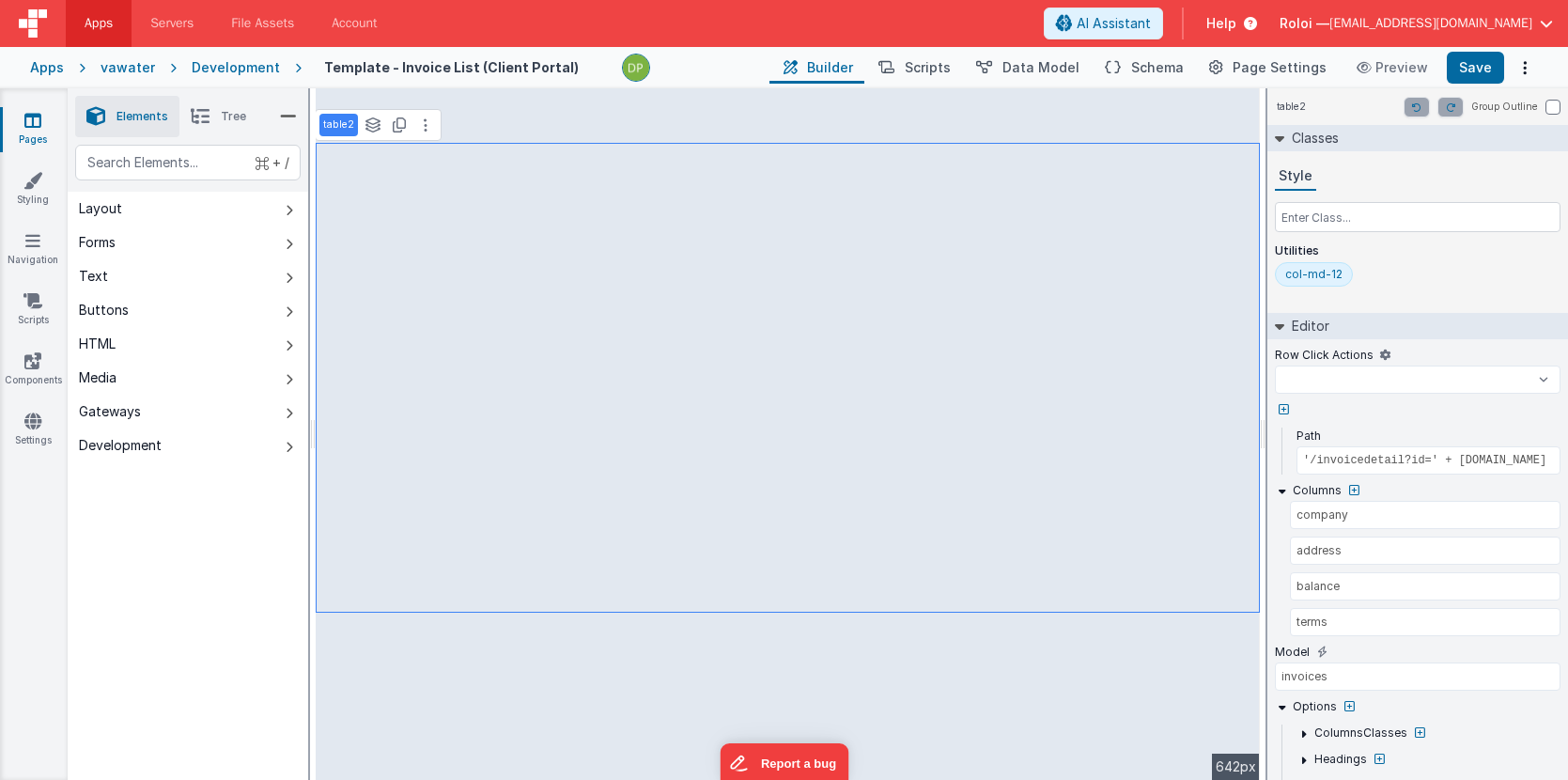 scroll, scrollTop: 55, scrollLeft: 0, axis: vertical 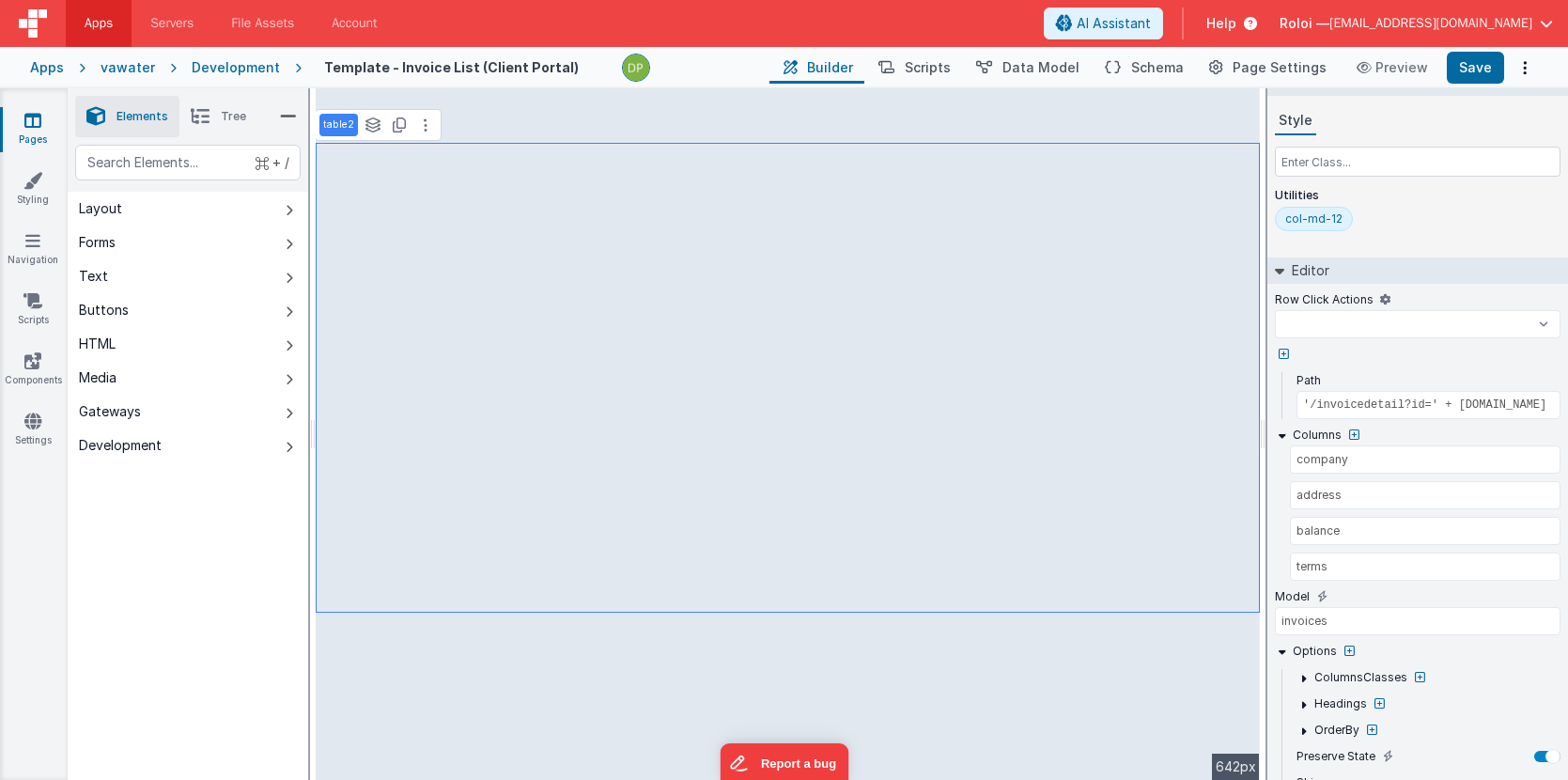 select 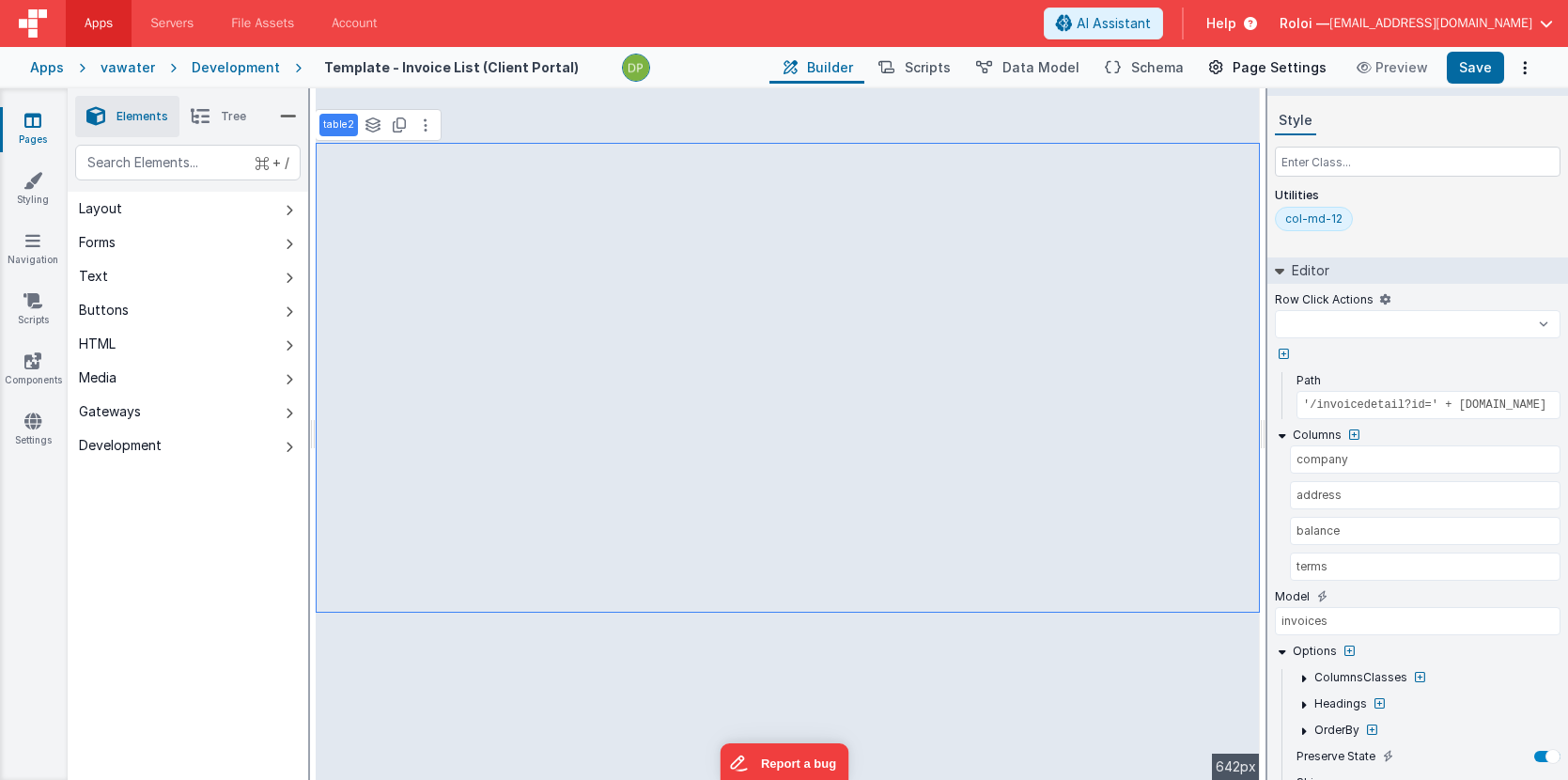 click on "Page Settings" at bounding box center [1280, 68] 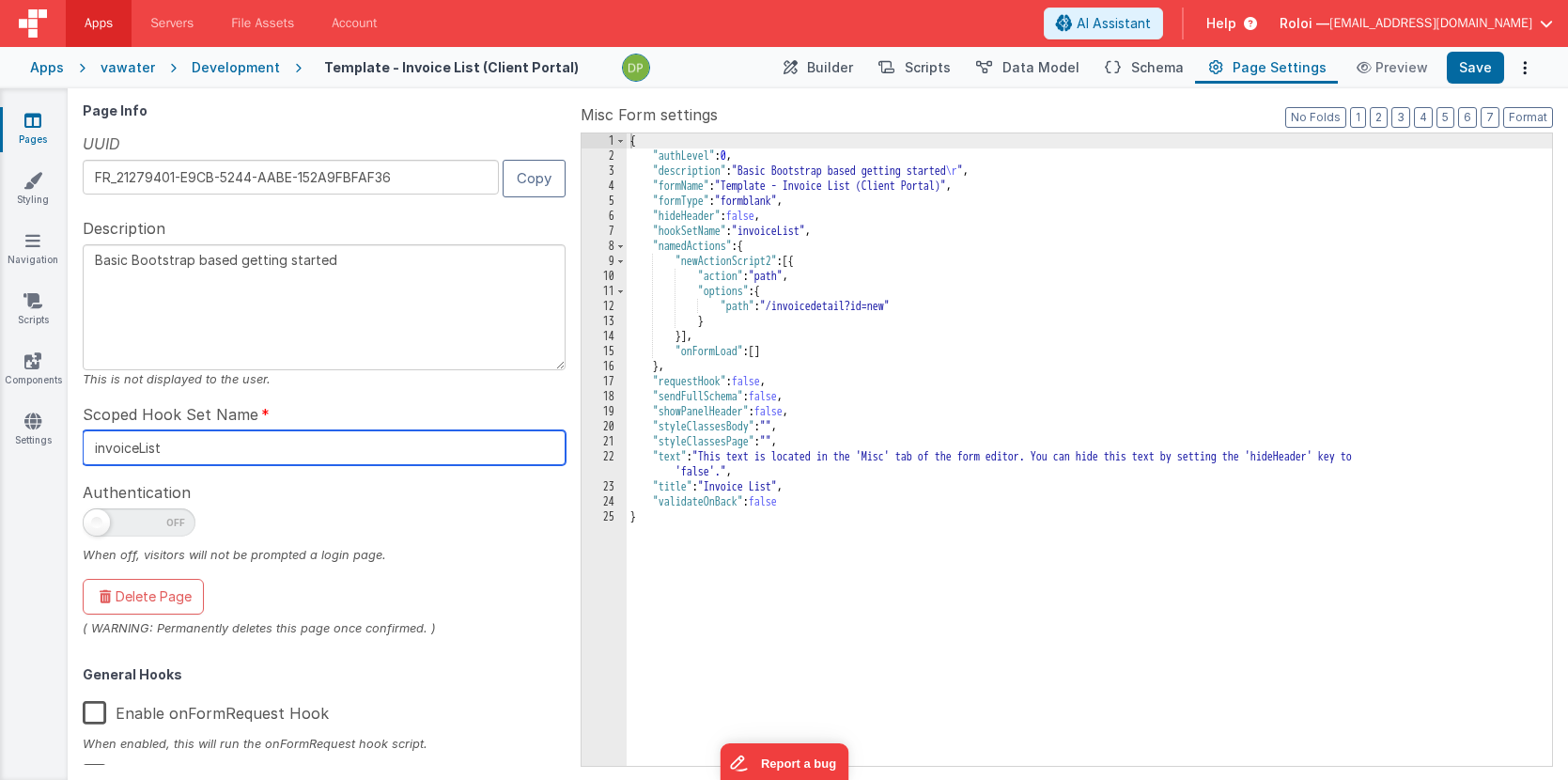 drag, startPoint x: 190, startPoint y: 450, endPoint x: -9, endPoint y: 437, distance: 199.42417 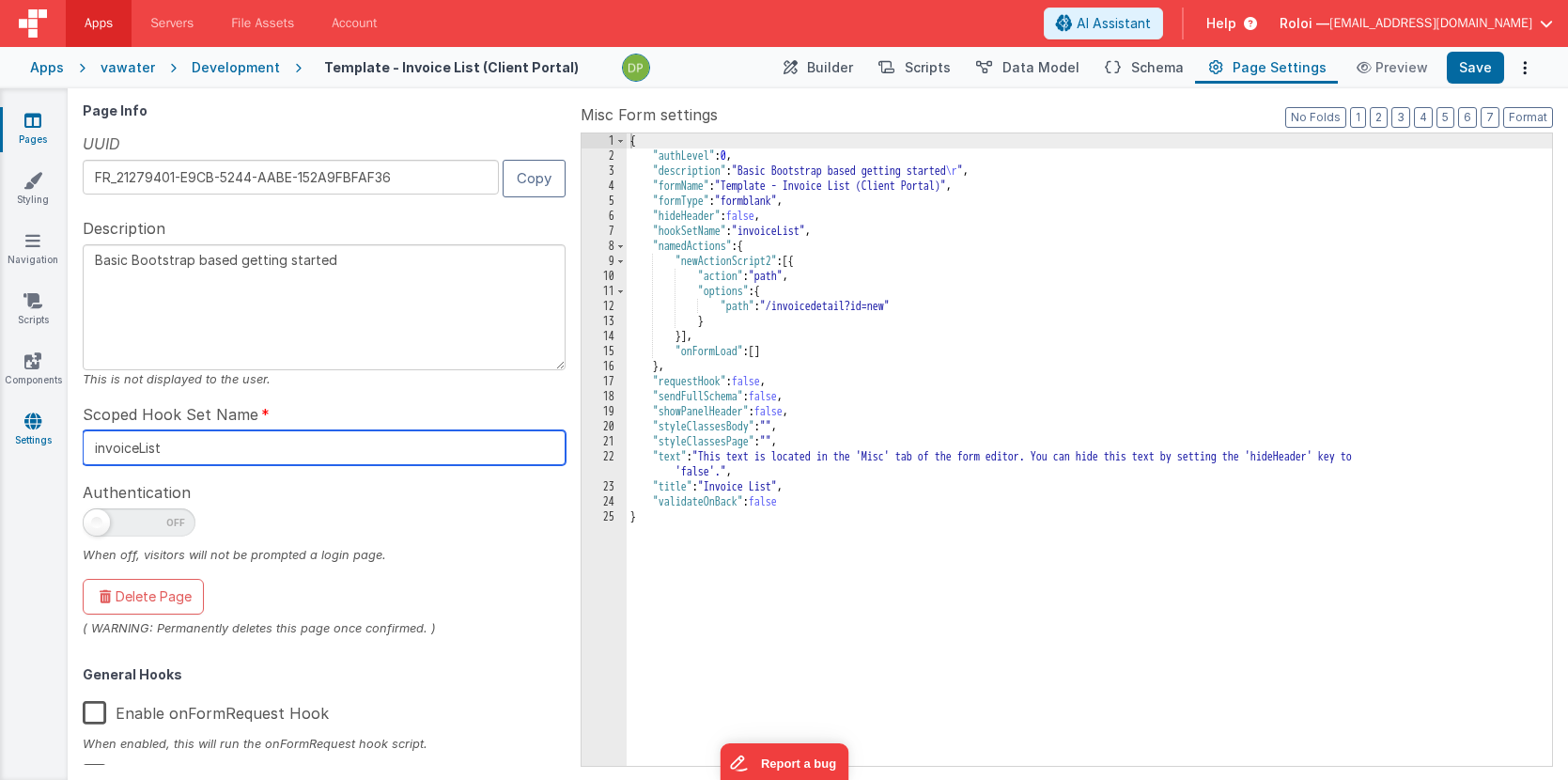 drag, startPoint x: 203, startPoint y: 453, endPoint x: 6, endPoint y: 445, distance: 197.16237 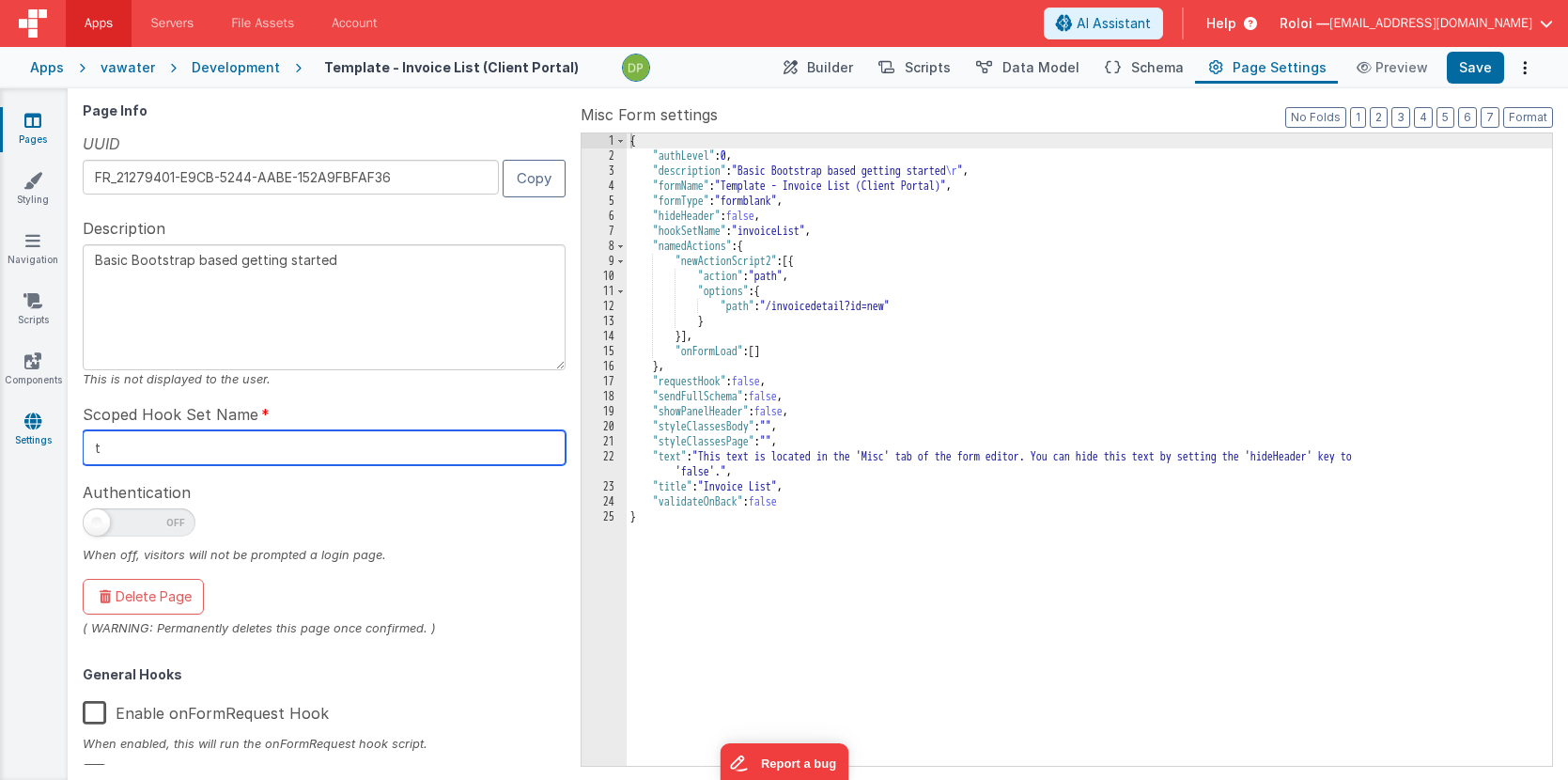 type on "Basic Bootstrap based getting started" 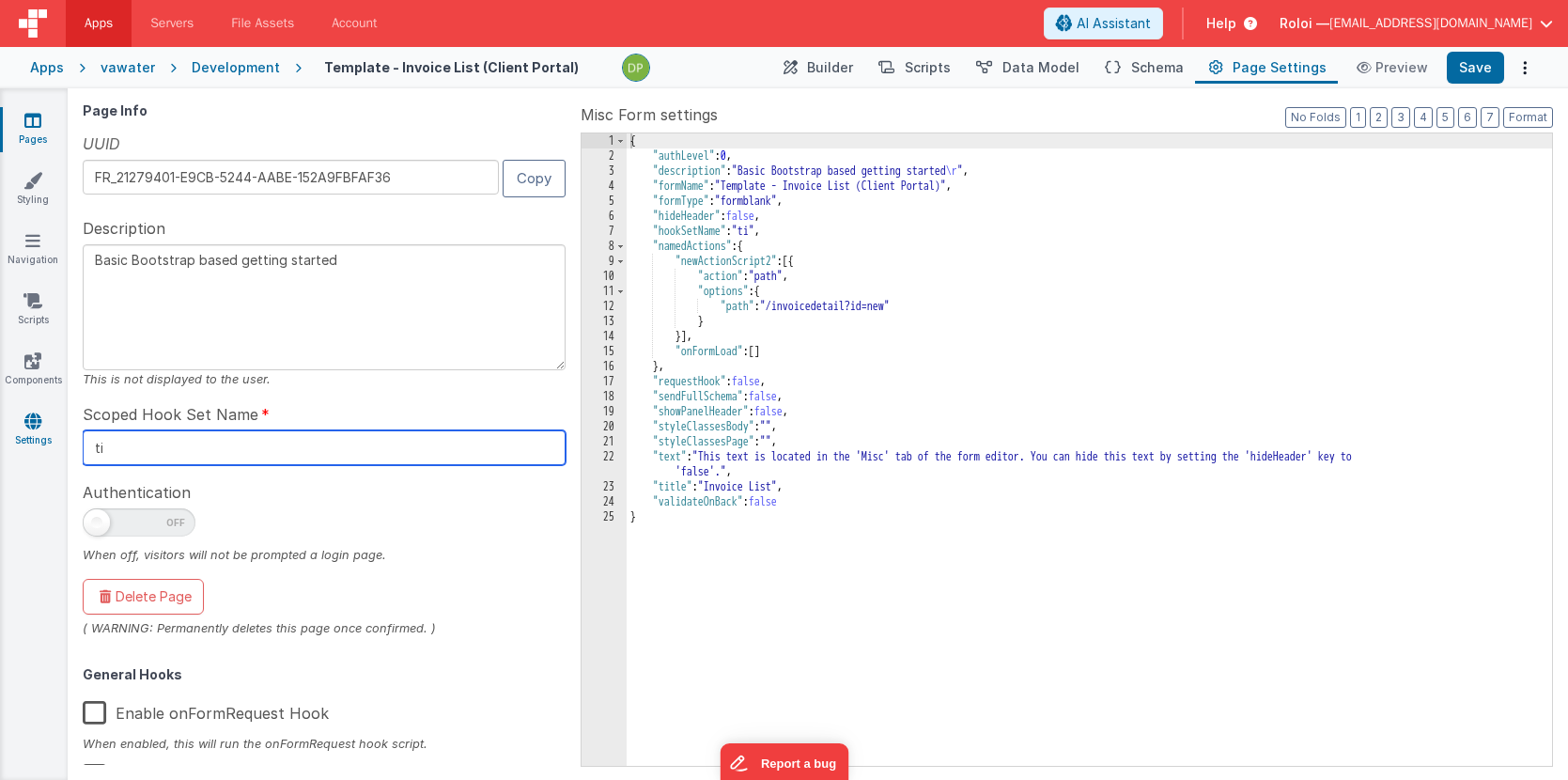 type on "Basic Bootstrap based getting started" 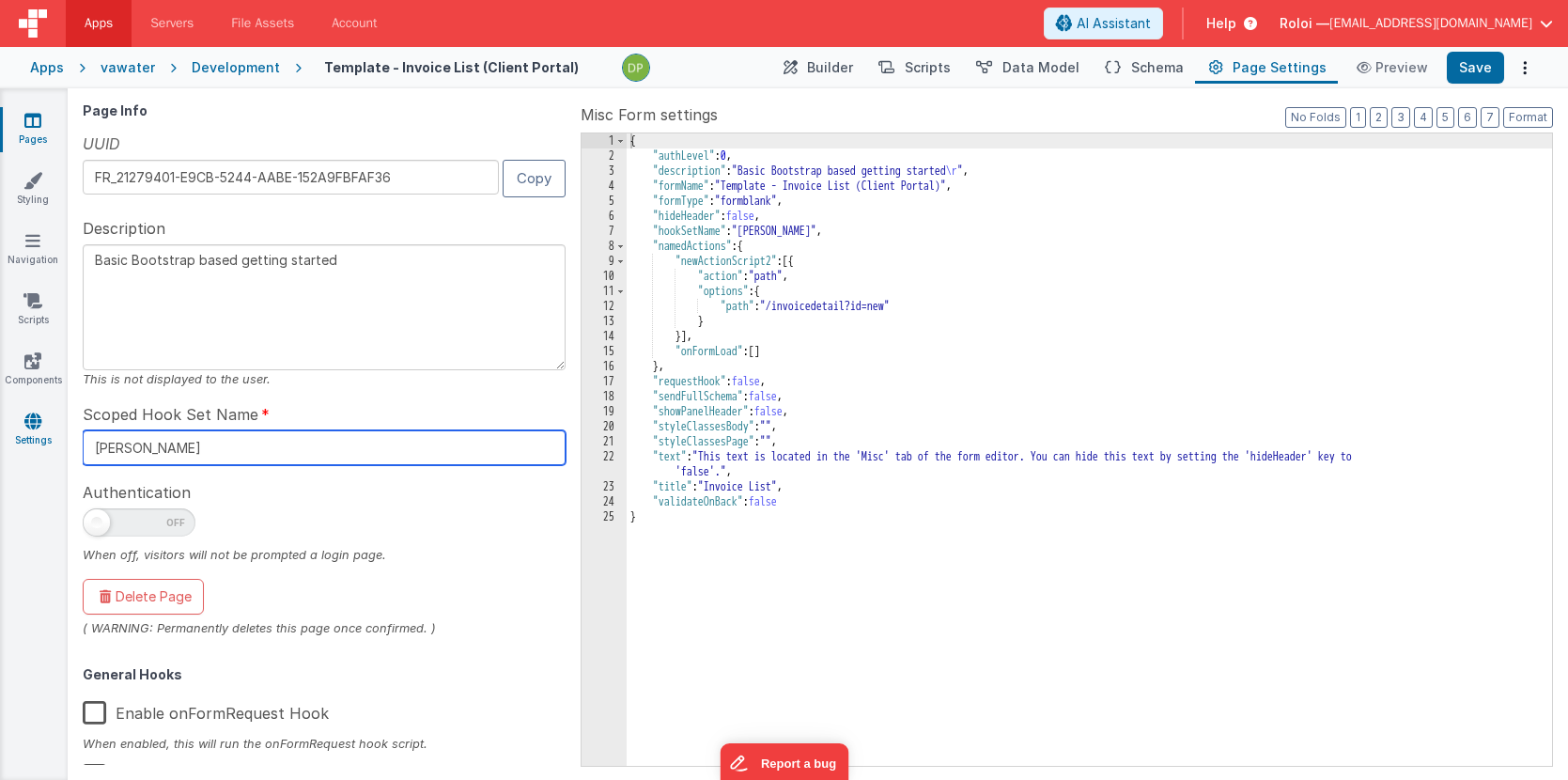 type on "Basic Bootstrap based getting started" 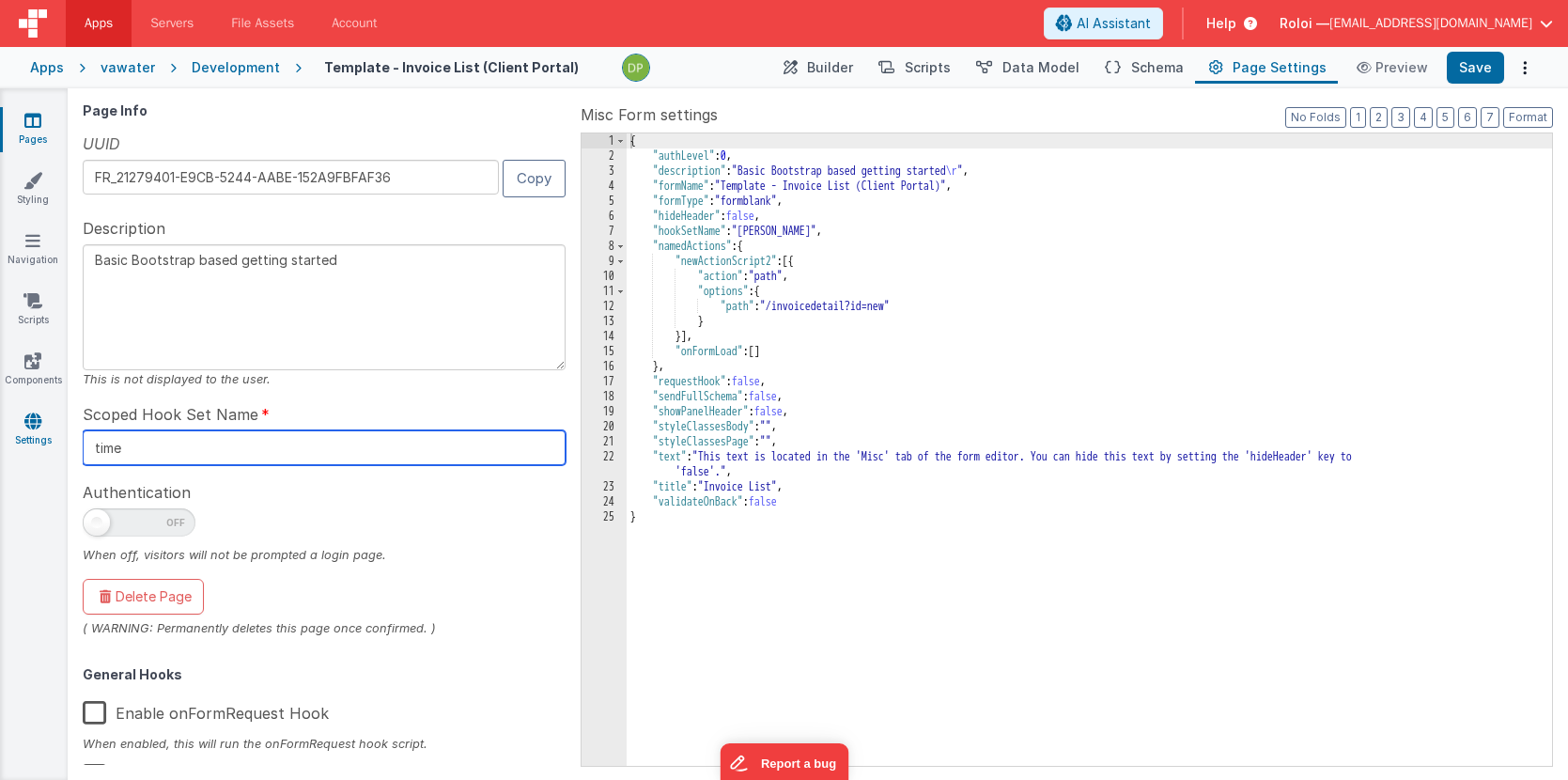 type on "Basic Bootstrap based getting started" 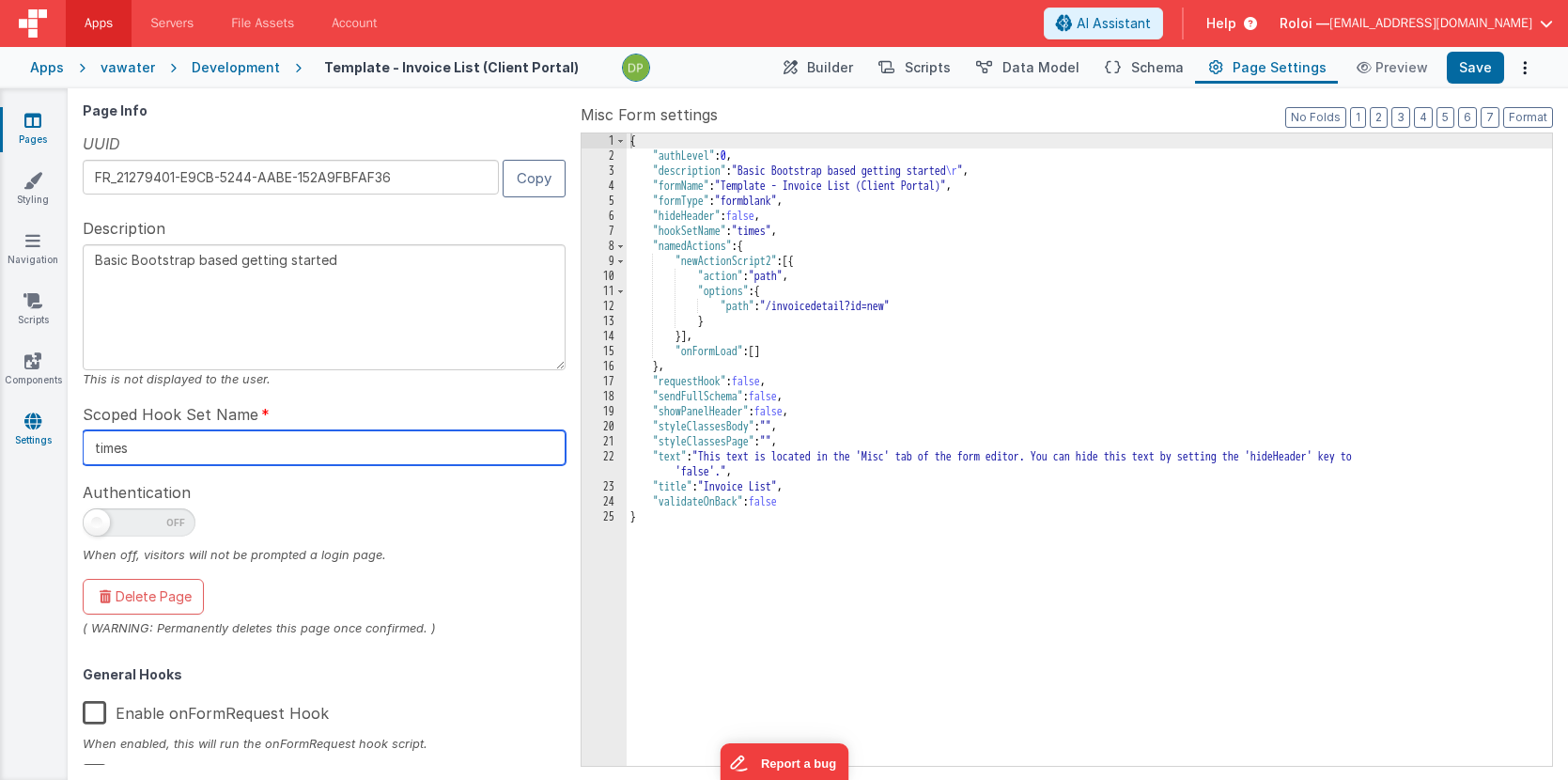 type on "Basic Bootstrap based getting started" 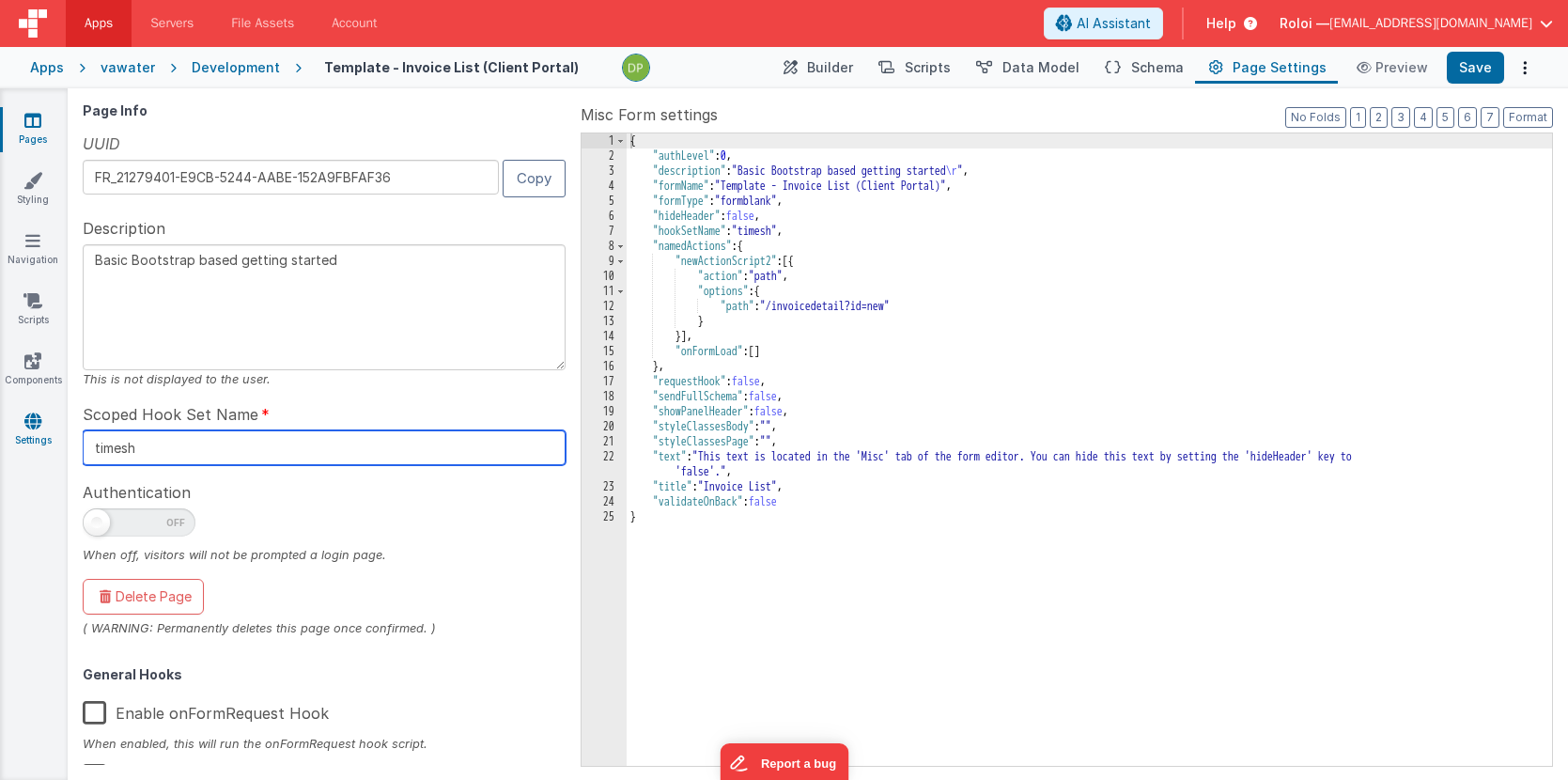 type on "Basic Bootstrap based getting started" 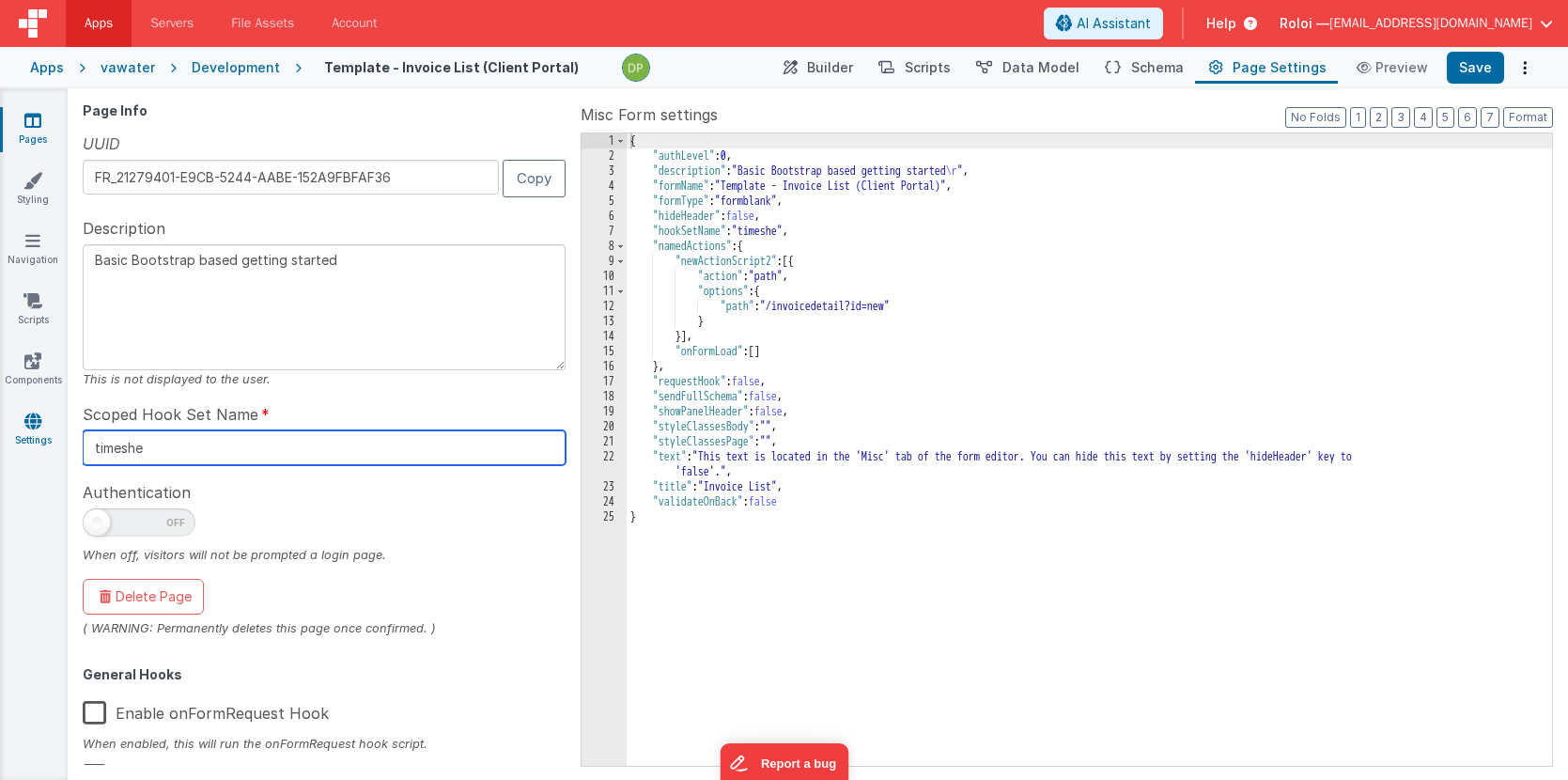 type on "Basic Bootstrap based getting started" 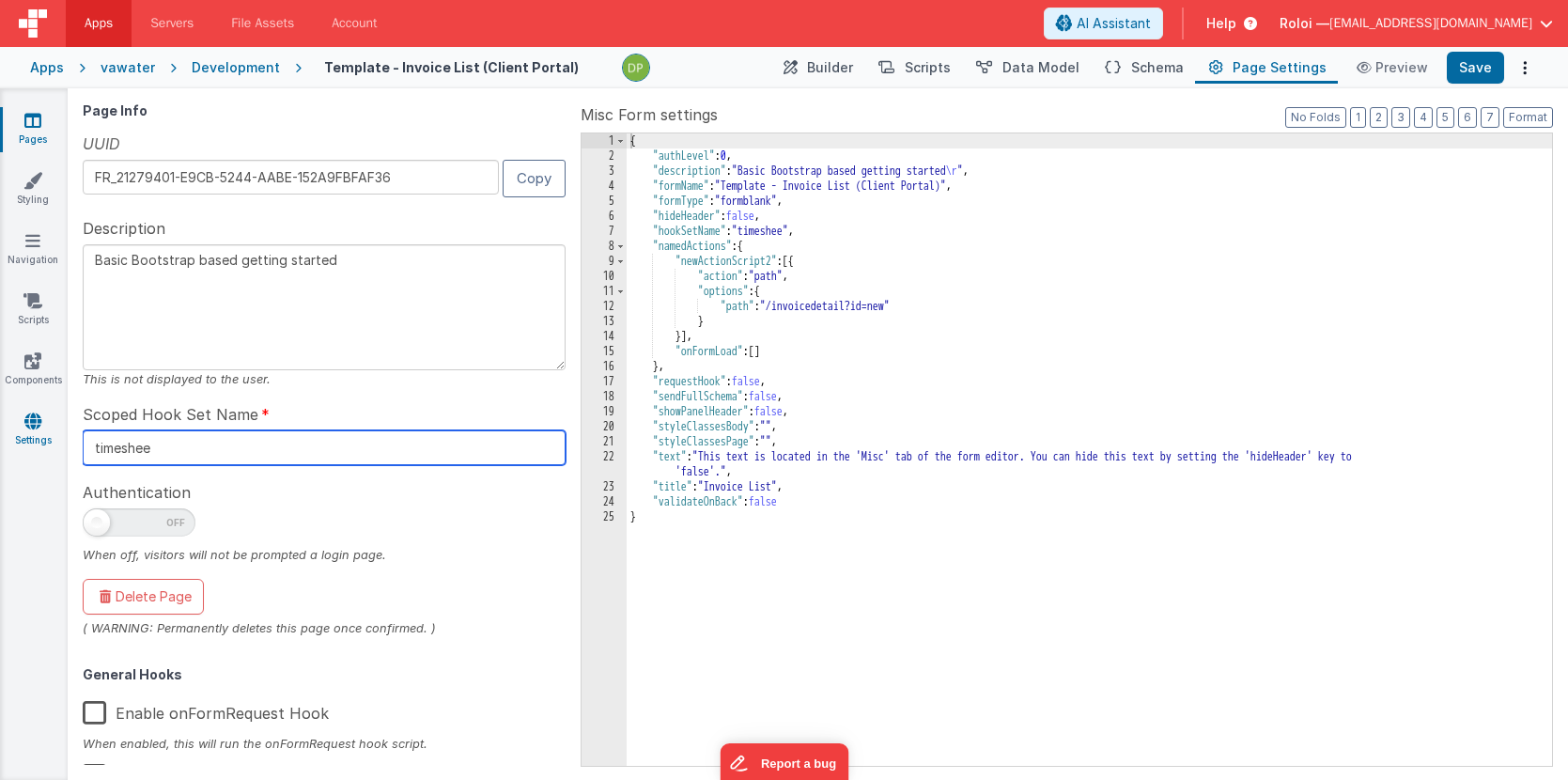 type on "Basic Bootstrap based getting started" 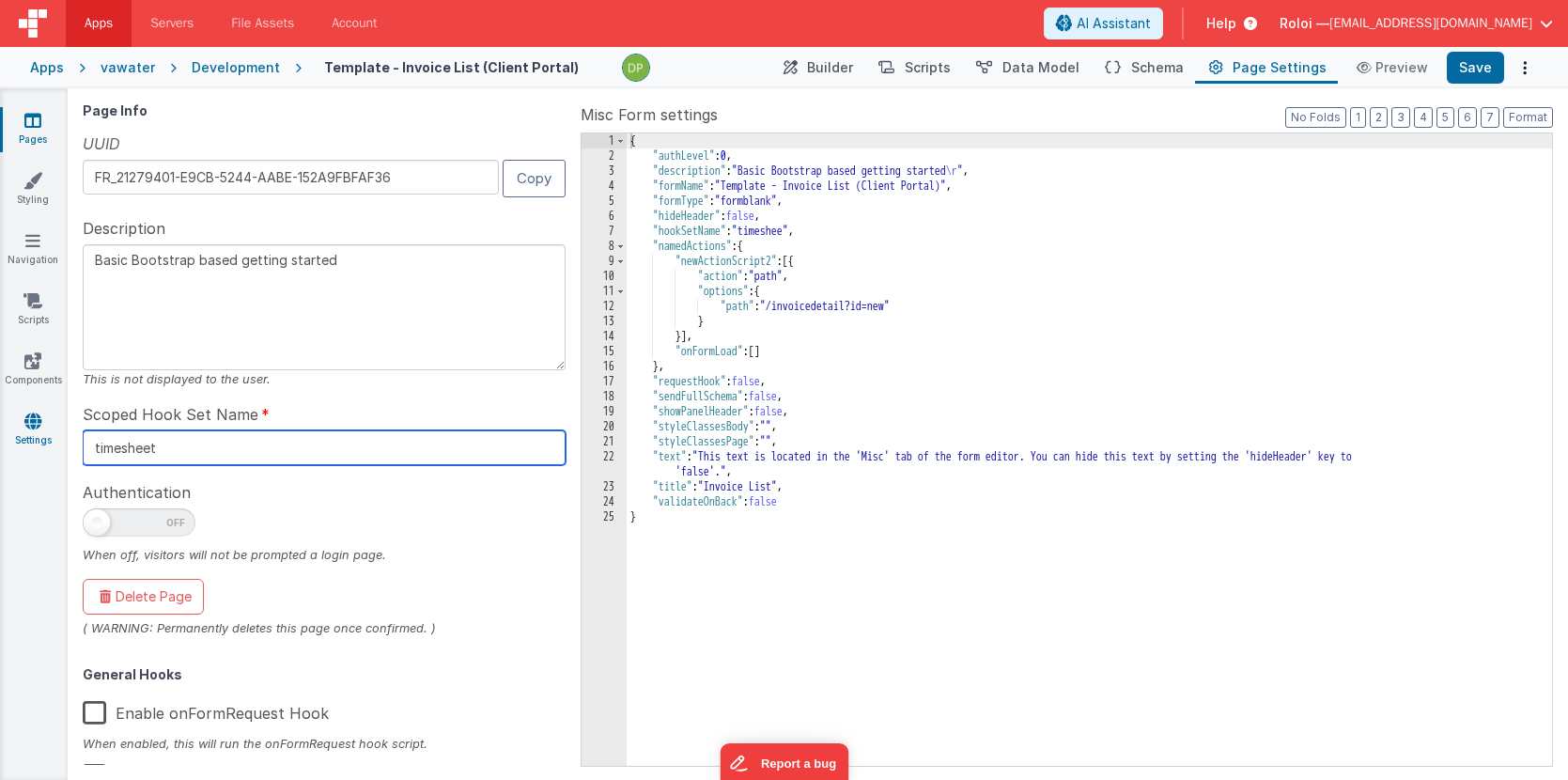 type on "Basic Bootstrap based getting started" 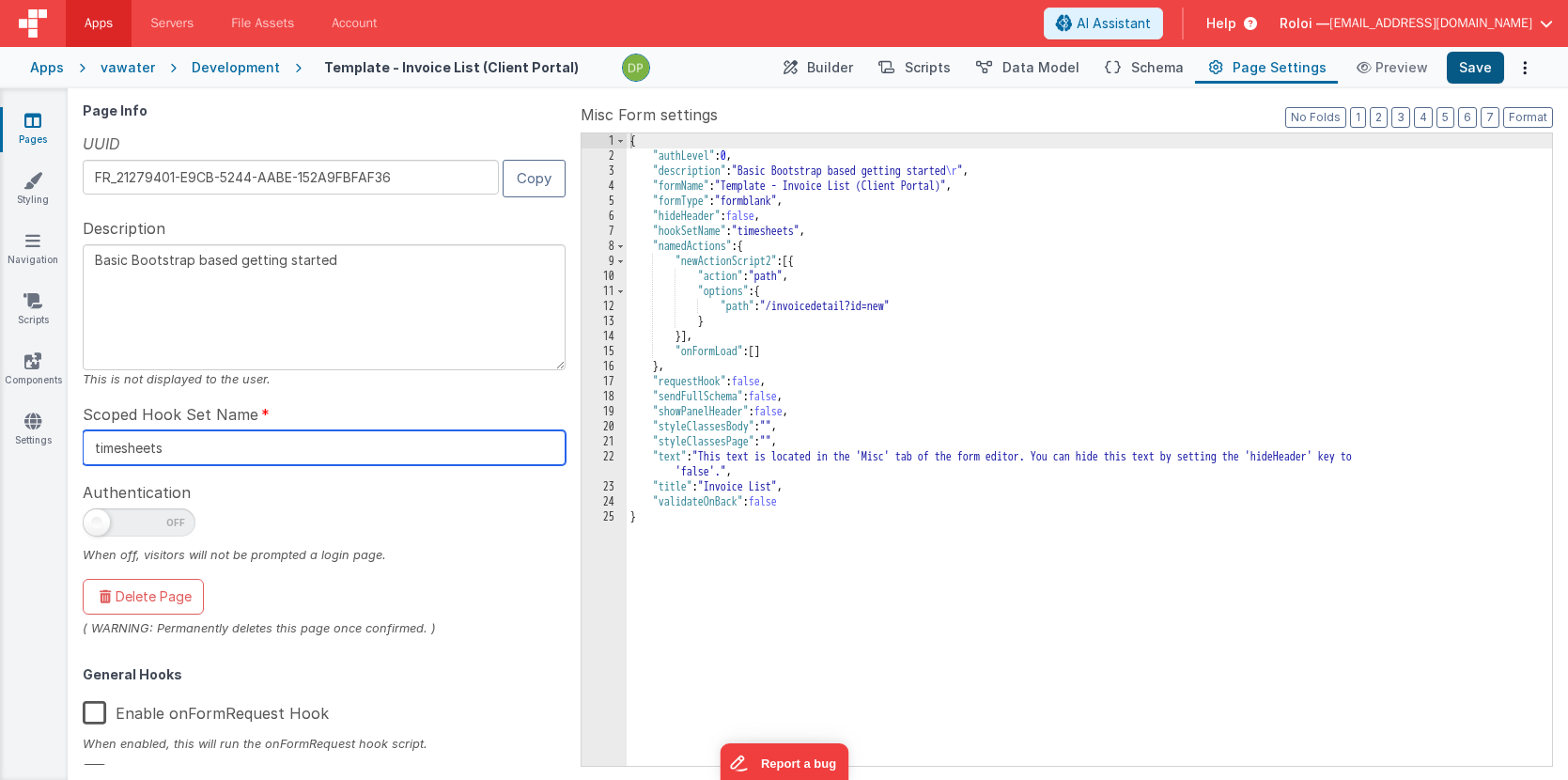 type on "timesheets" 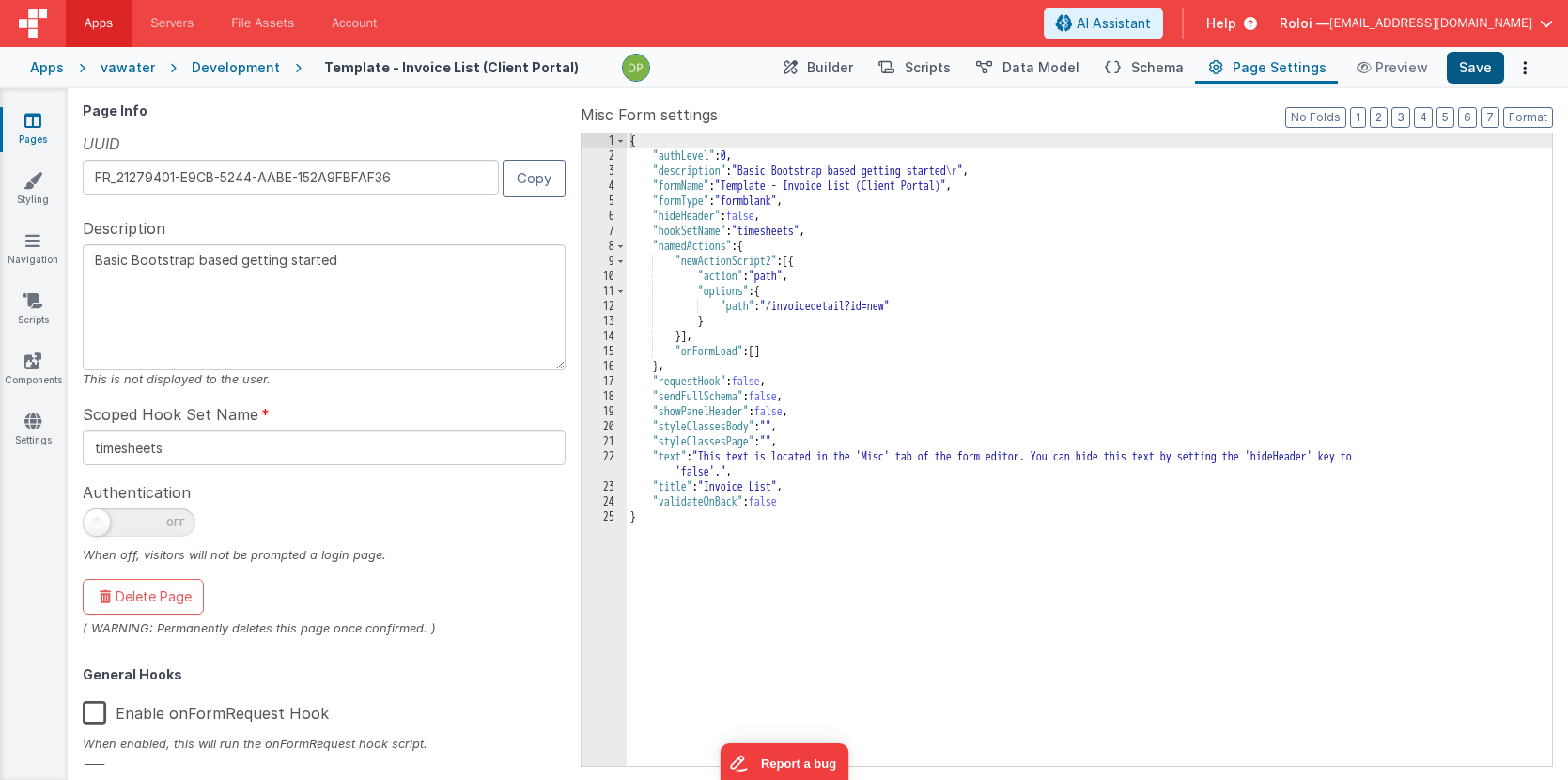 click on "Save" at bounding box center [1475, 68] 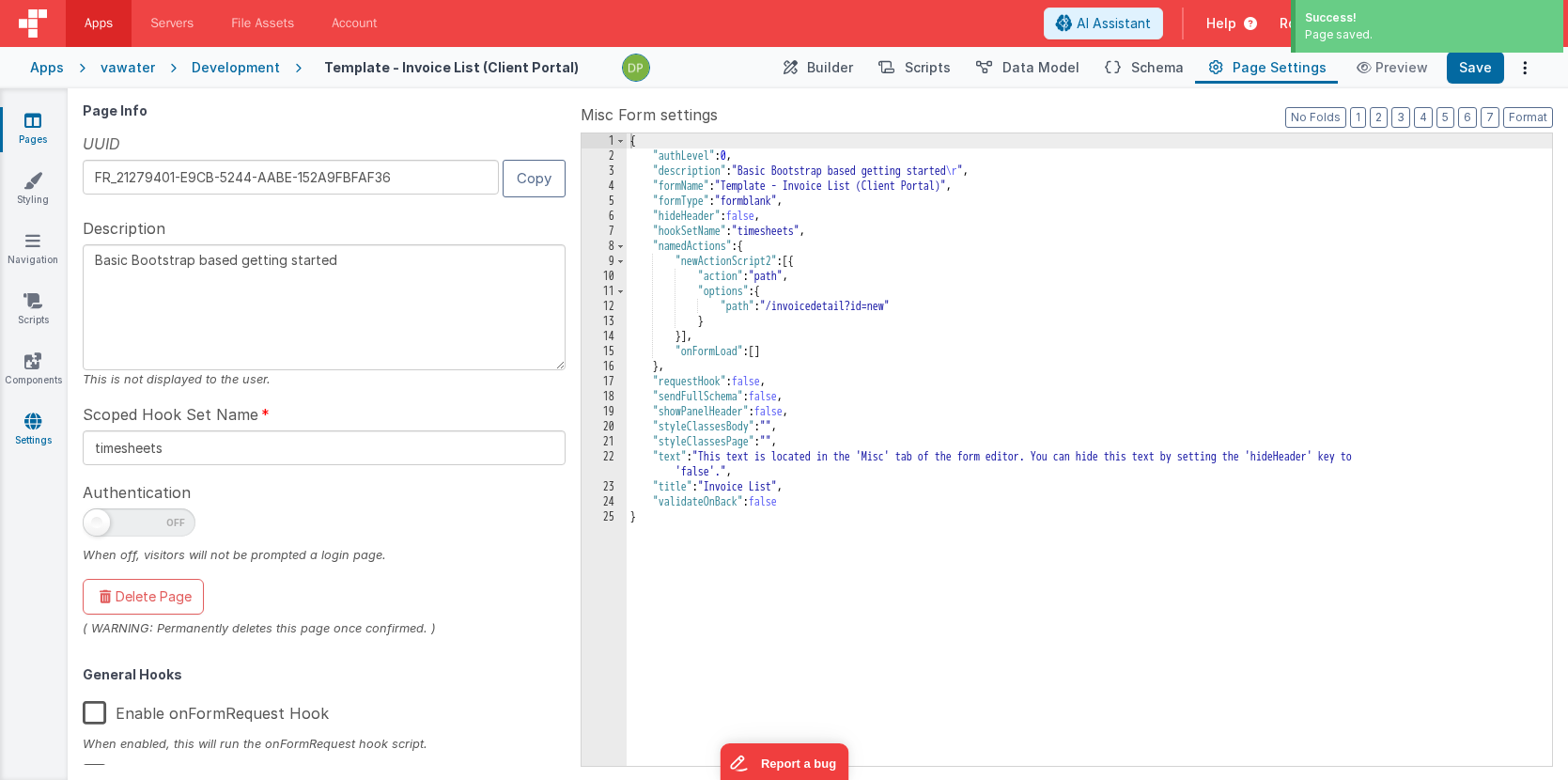 click at bounding box center [33, 421] 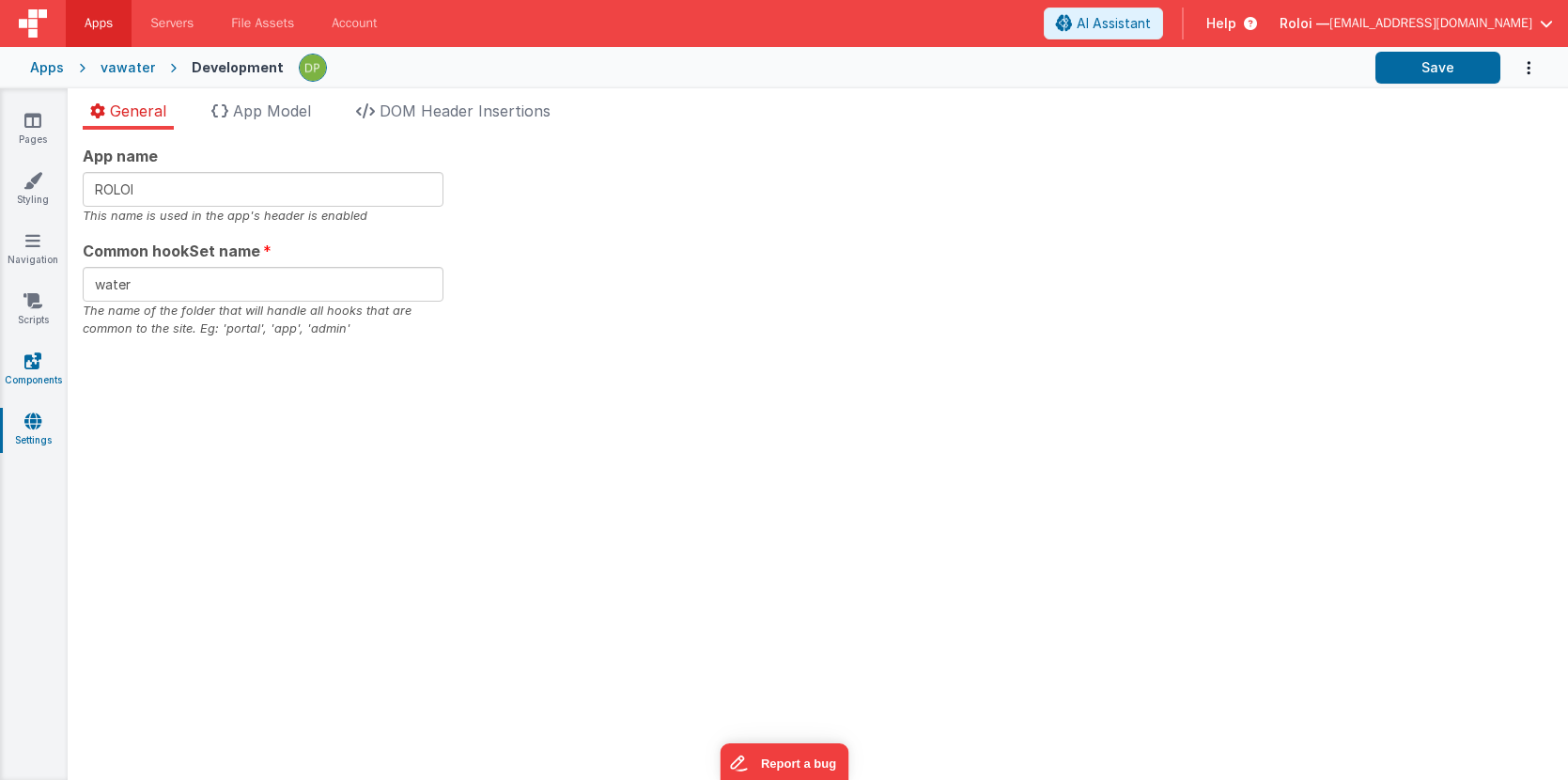 click at bounding box center [33, 361] 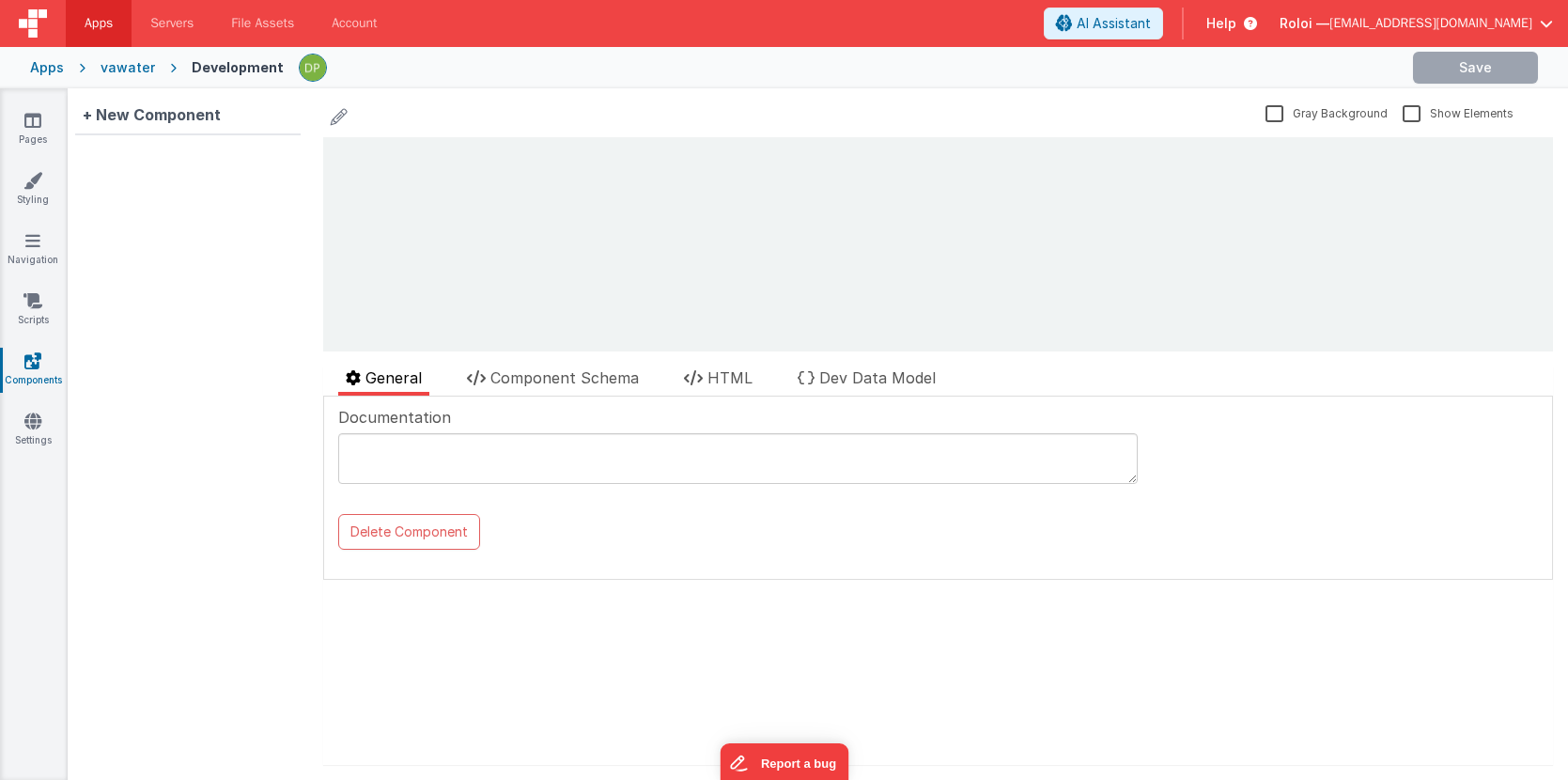 scroll, scrollTop: 0, scrollLeft: 0, axis: both 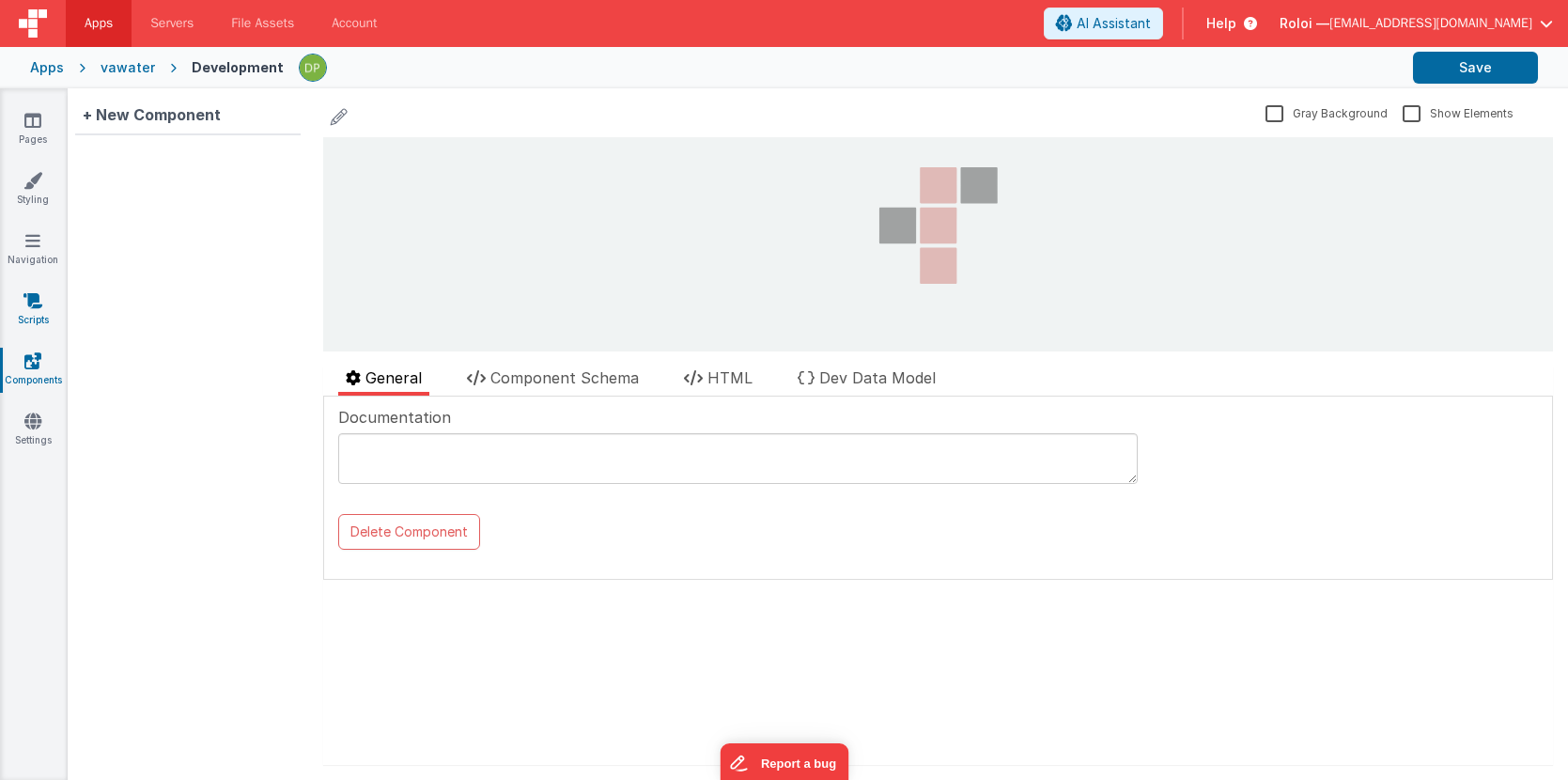 click on "Scripts" at bounding box center [33, 310] 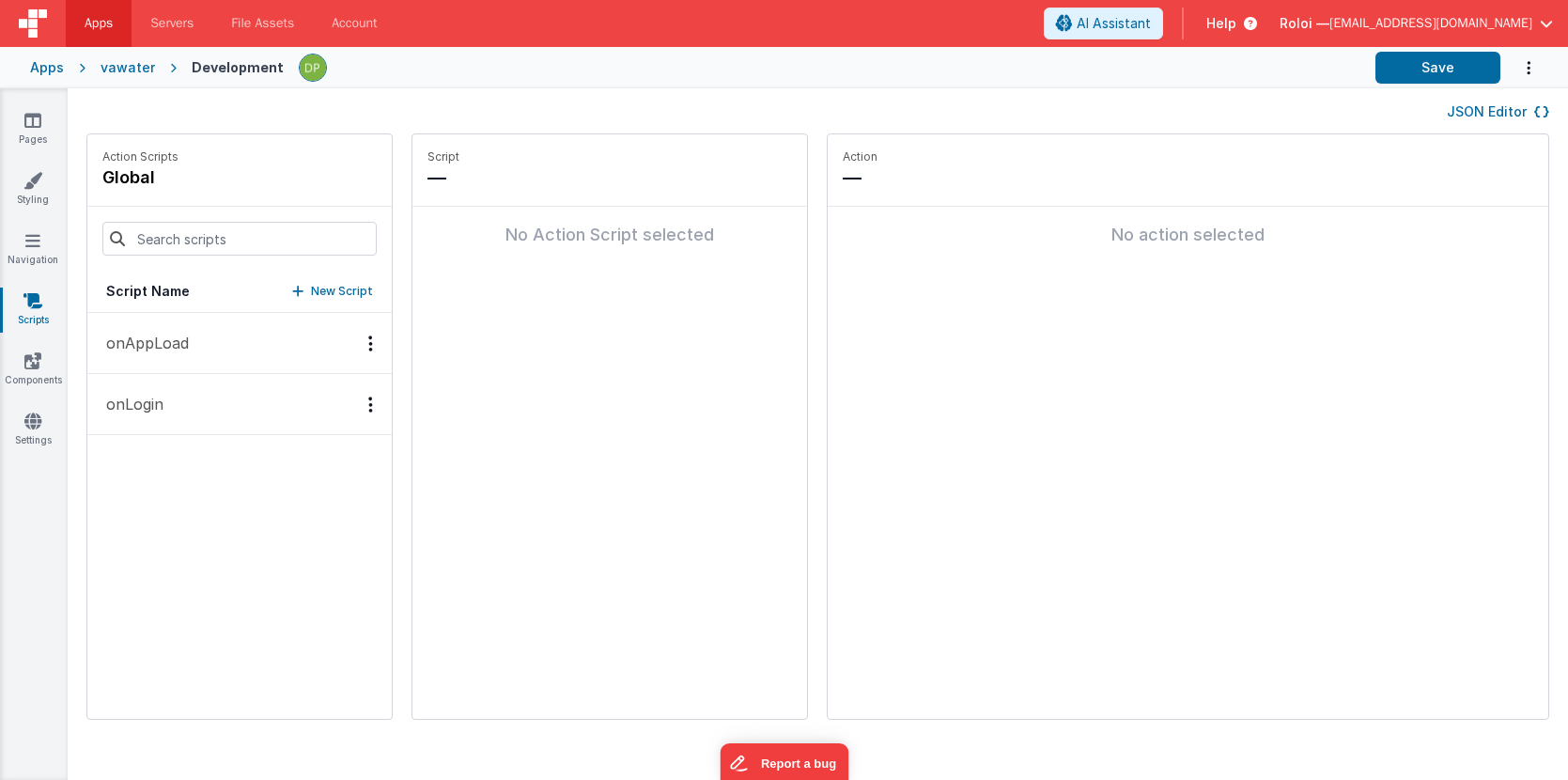 click at bounding box center [33, 301] 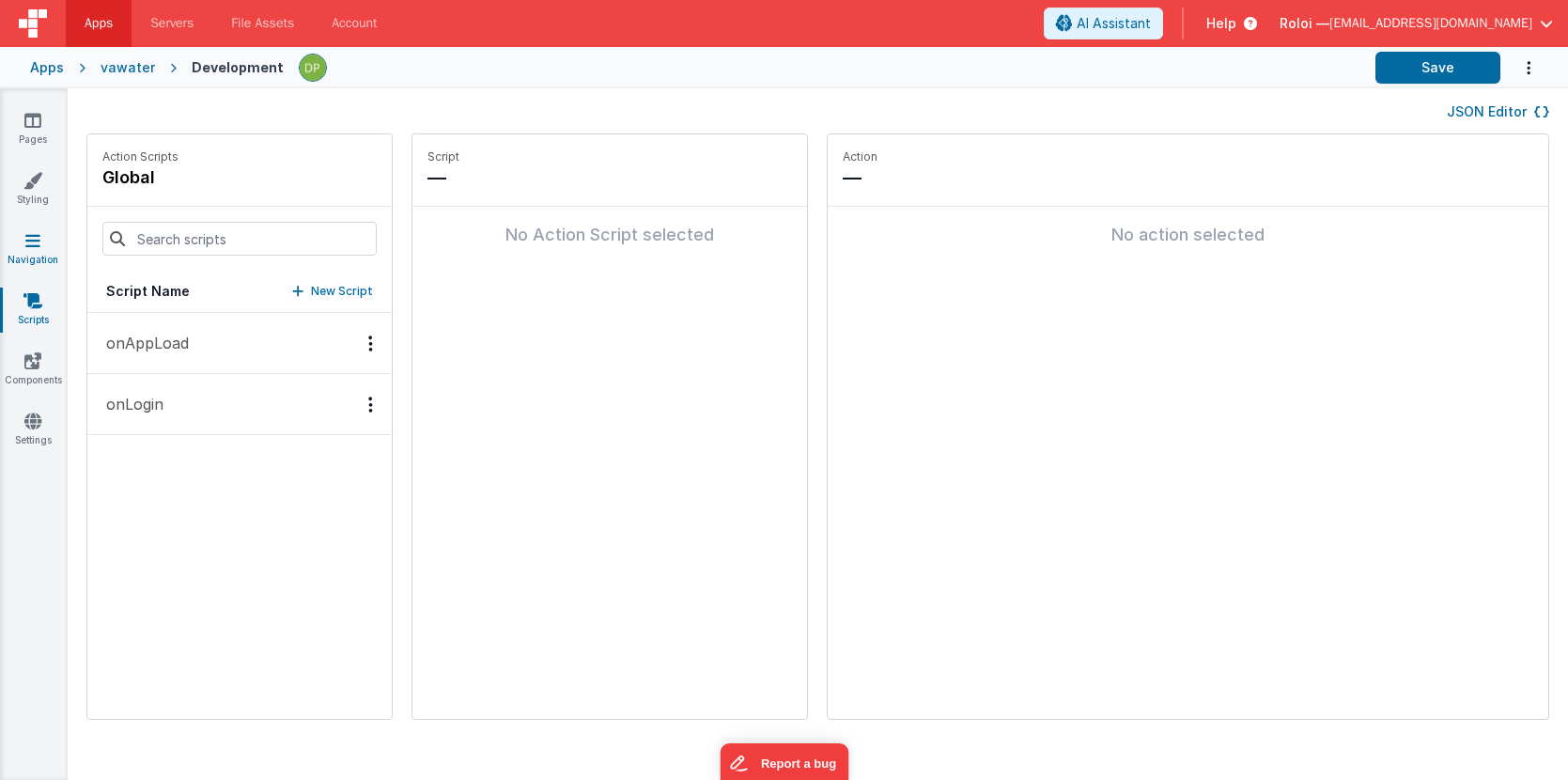 click at bounding box center (33, 241) 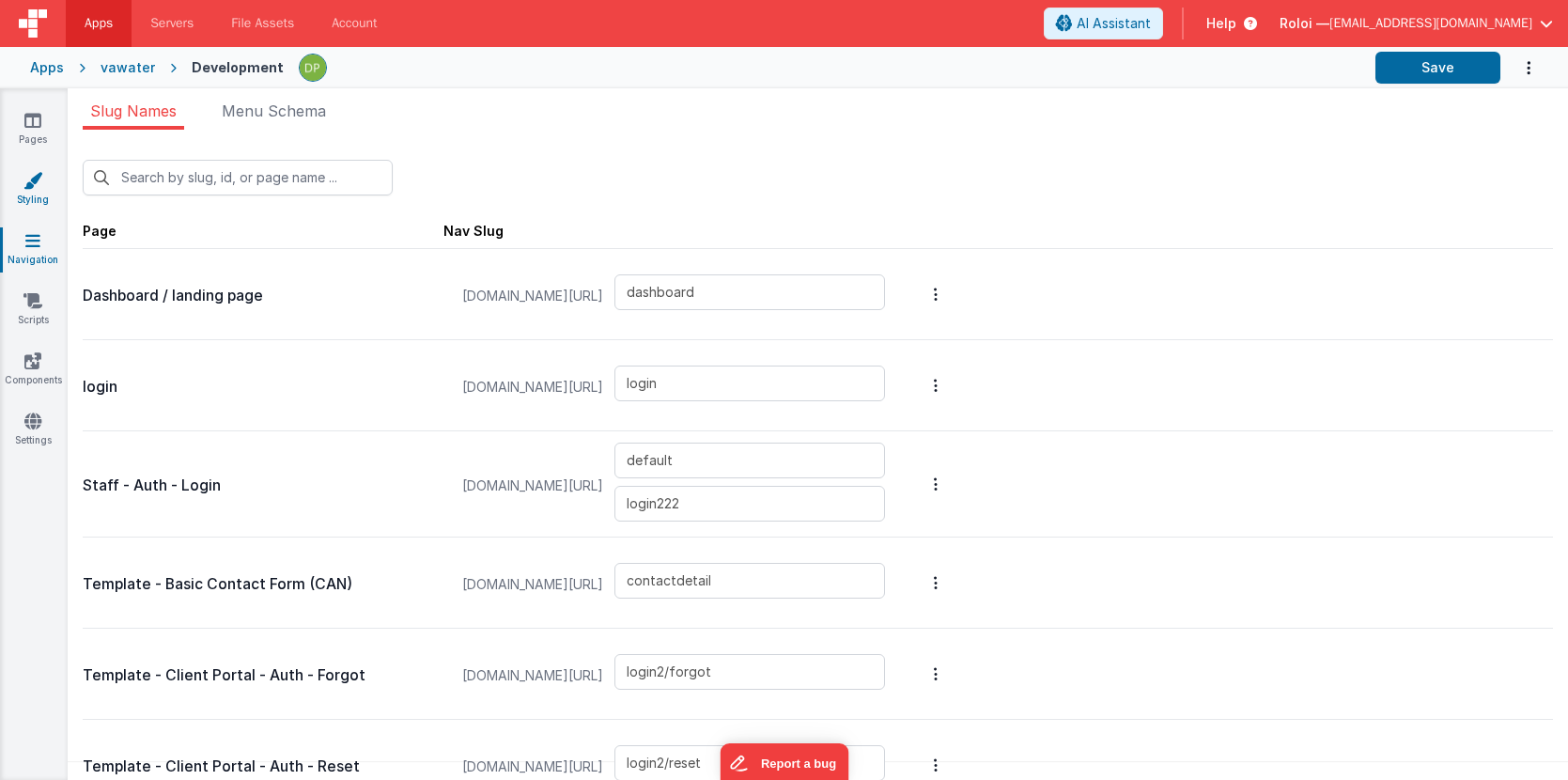 click at bounding box center (33, 180) 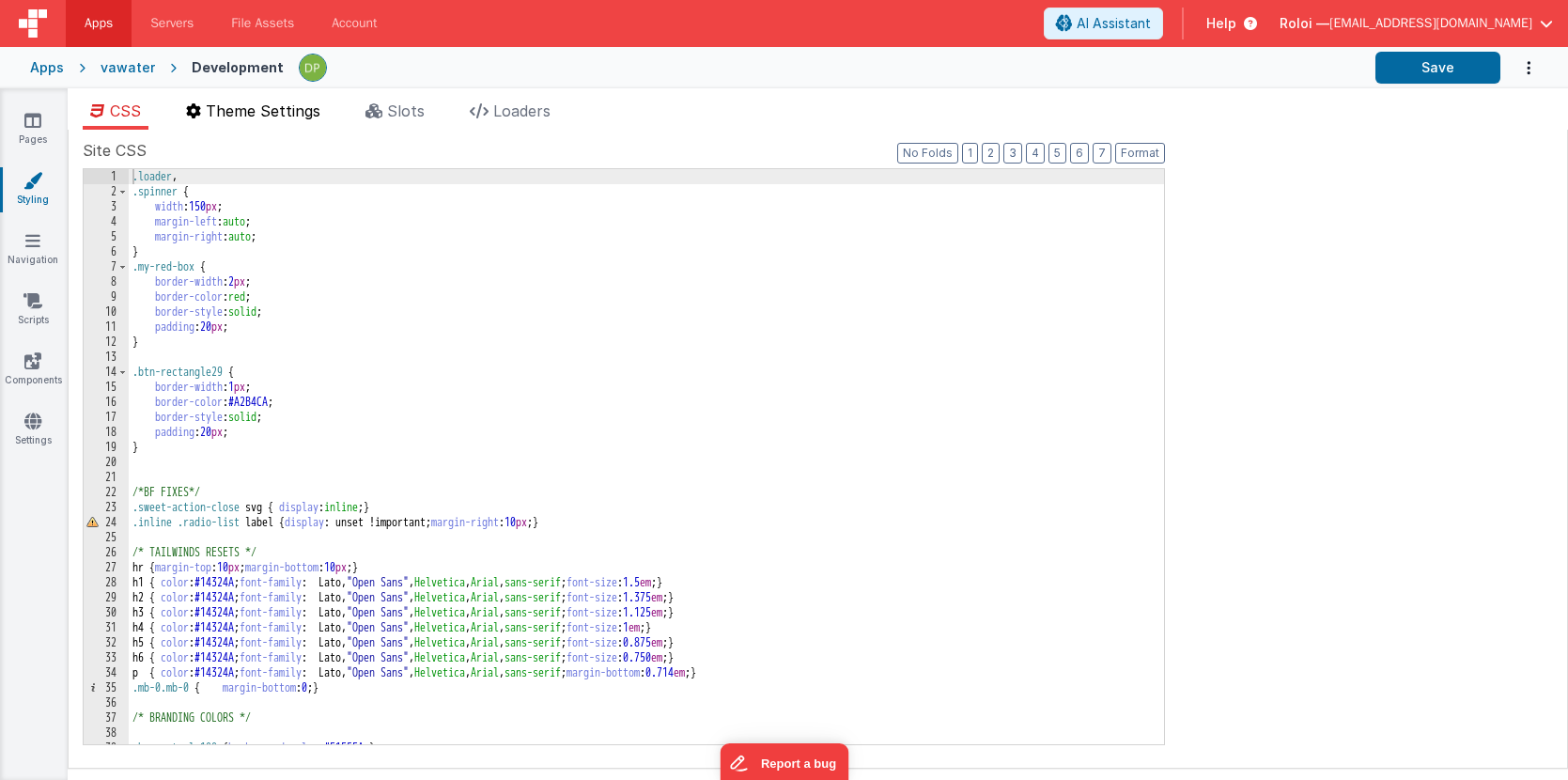 click on "Theme Settings" at bounding box center (263, 111) 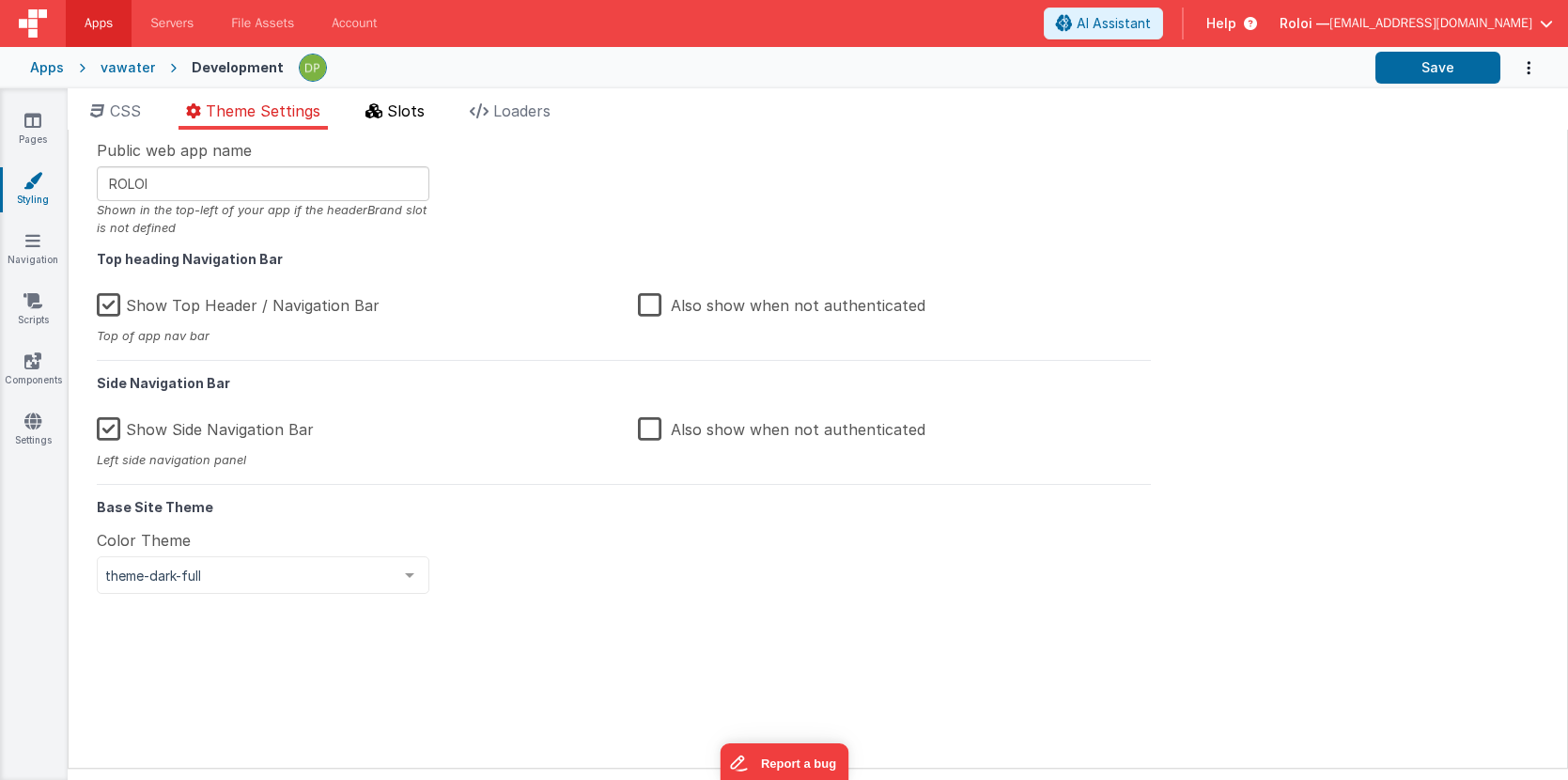 click on "Slots" at bounding box center [406, 111] 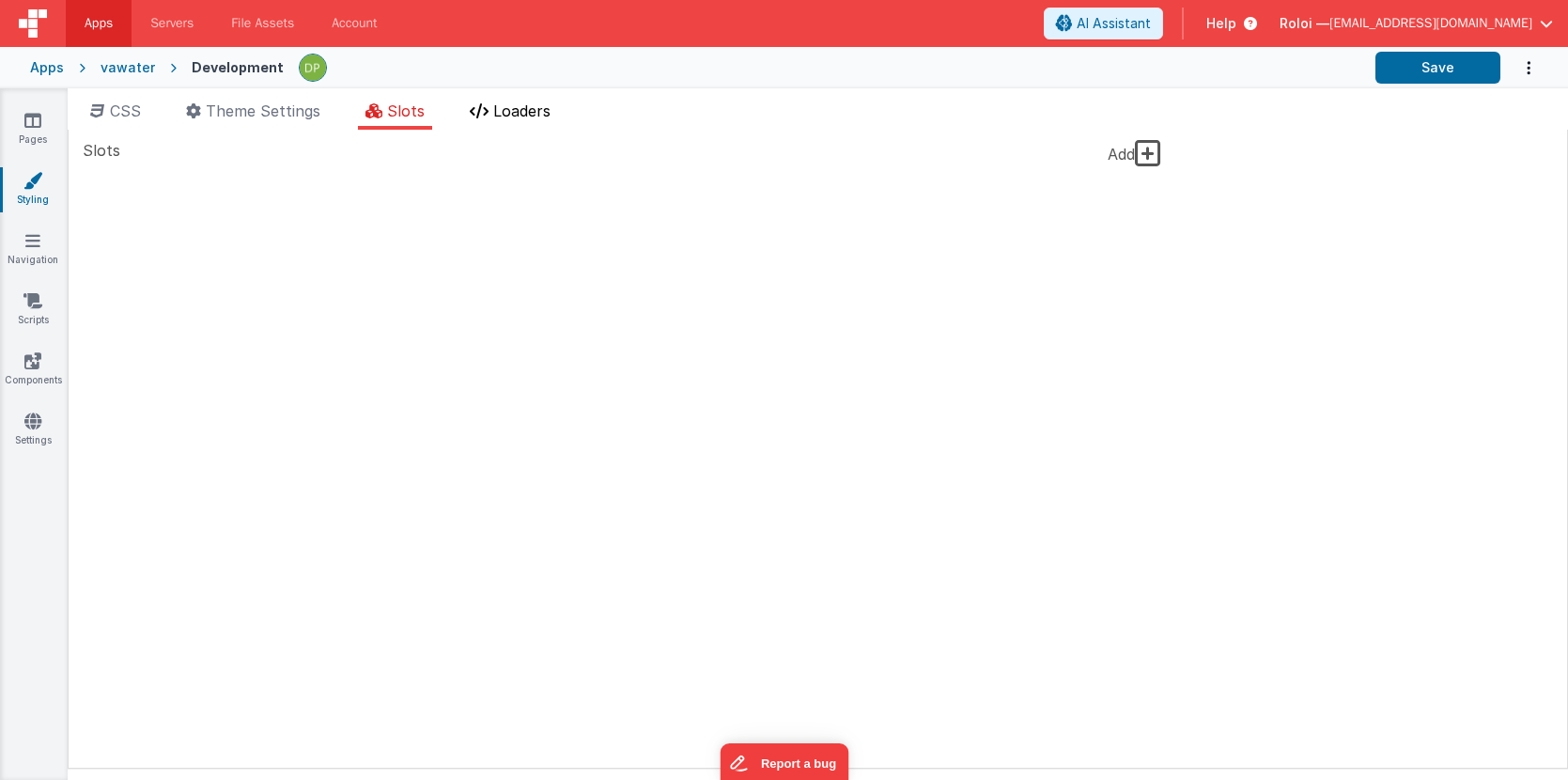 click on "Loaders" at bounding box center [521, 111] 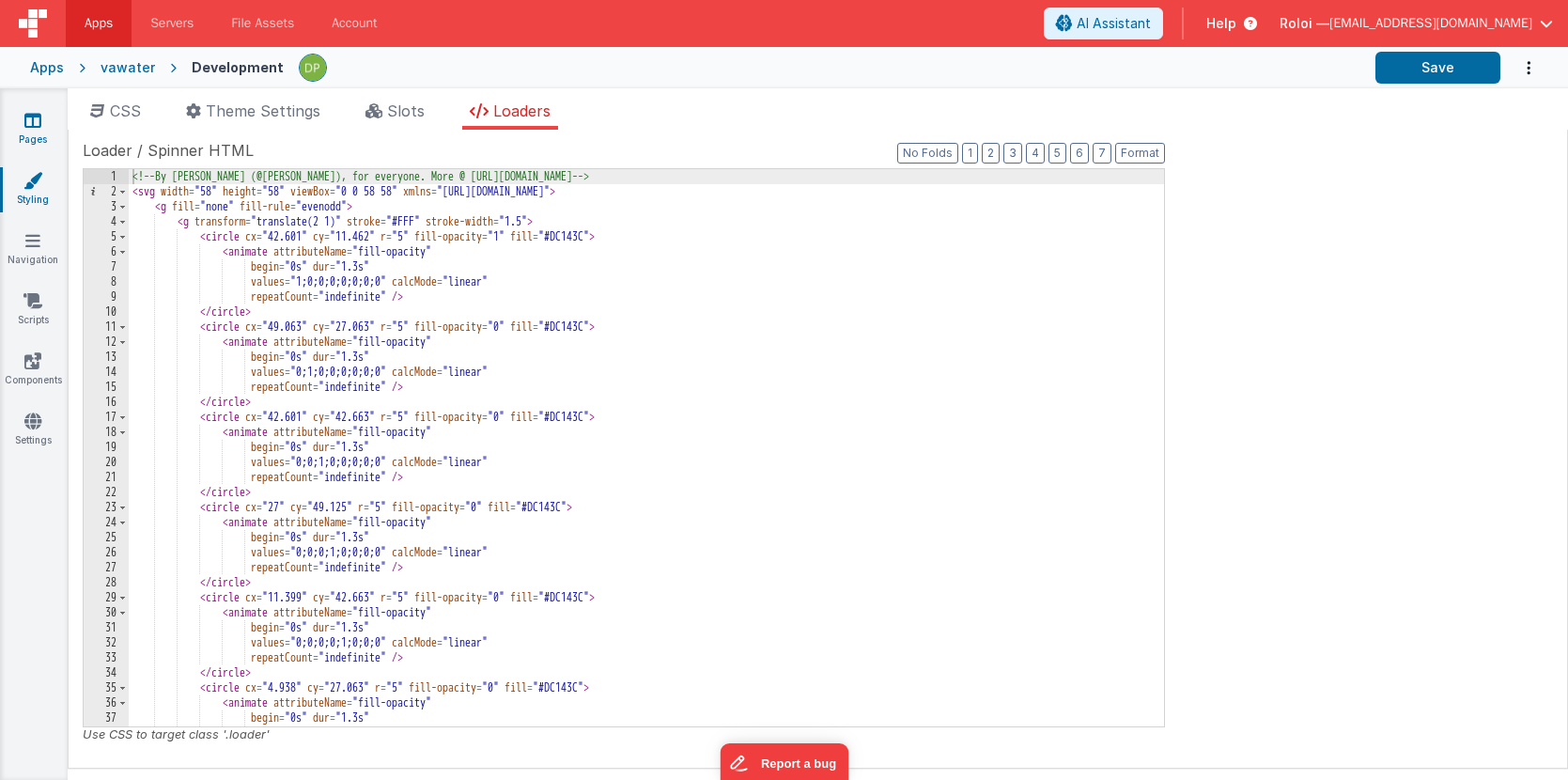 click at bounding box center (33, 120) 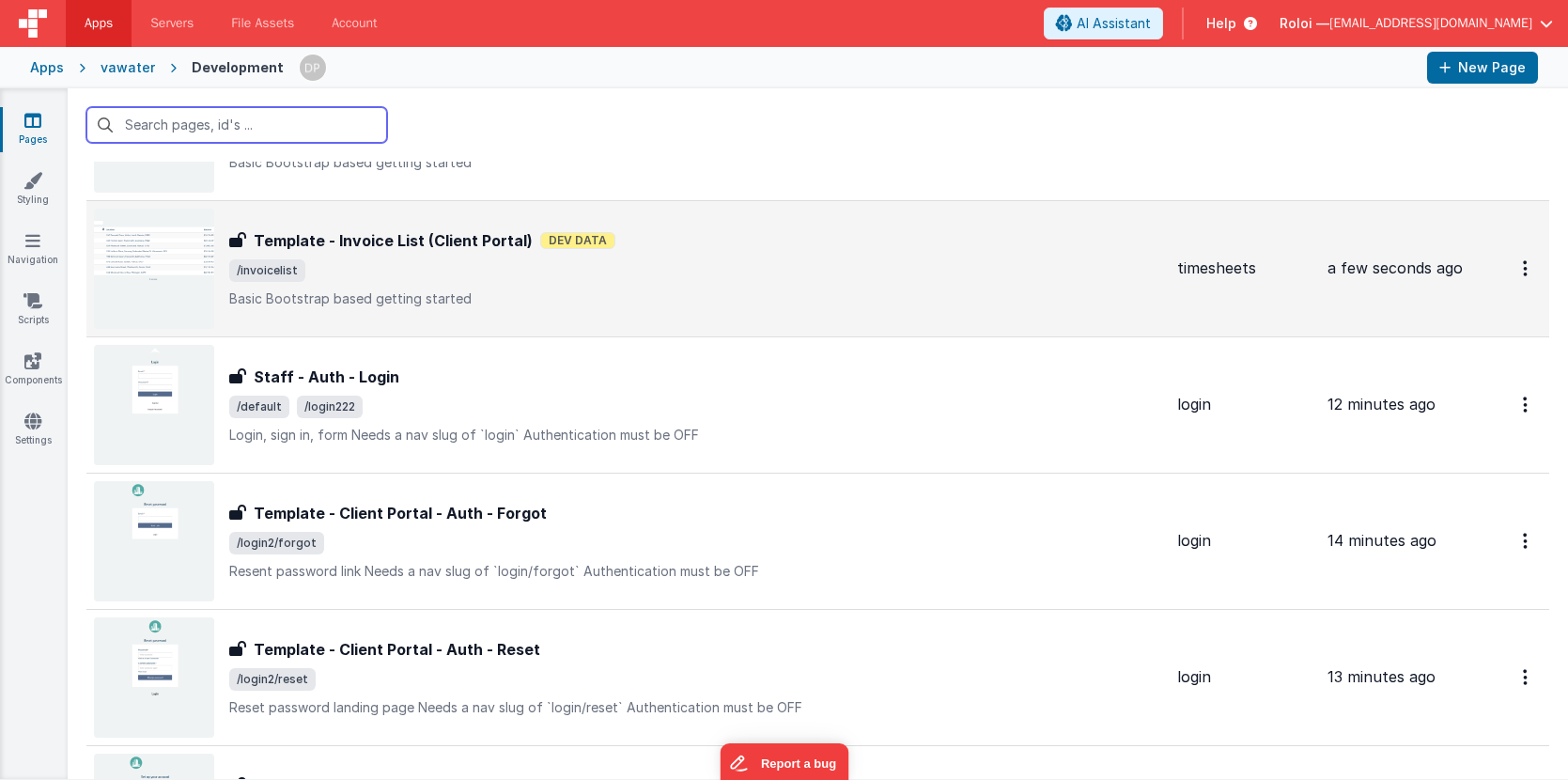scroll, scrollTop: 647, scrollLeft: 0, axis: vertical 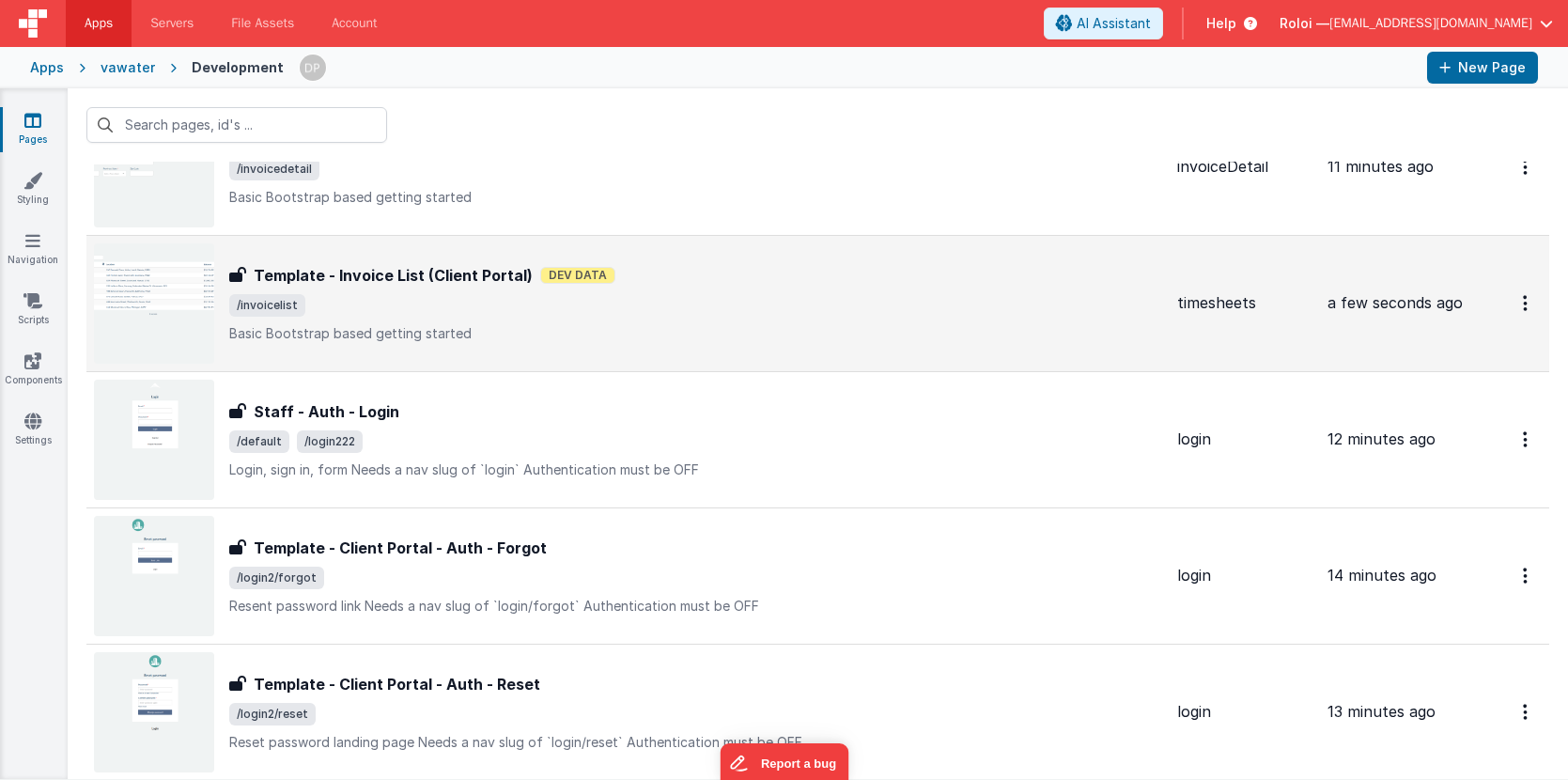 click on "Template - Invoice List (Client Portal)
Template - Invoice List (Client Portal)
Dev Data
/invoicelist   Basic Bootstrap based getting started" at bounding box center [695, 304] 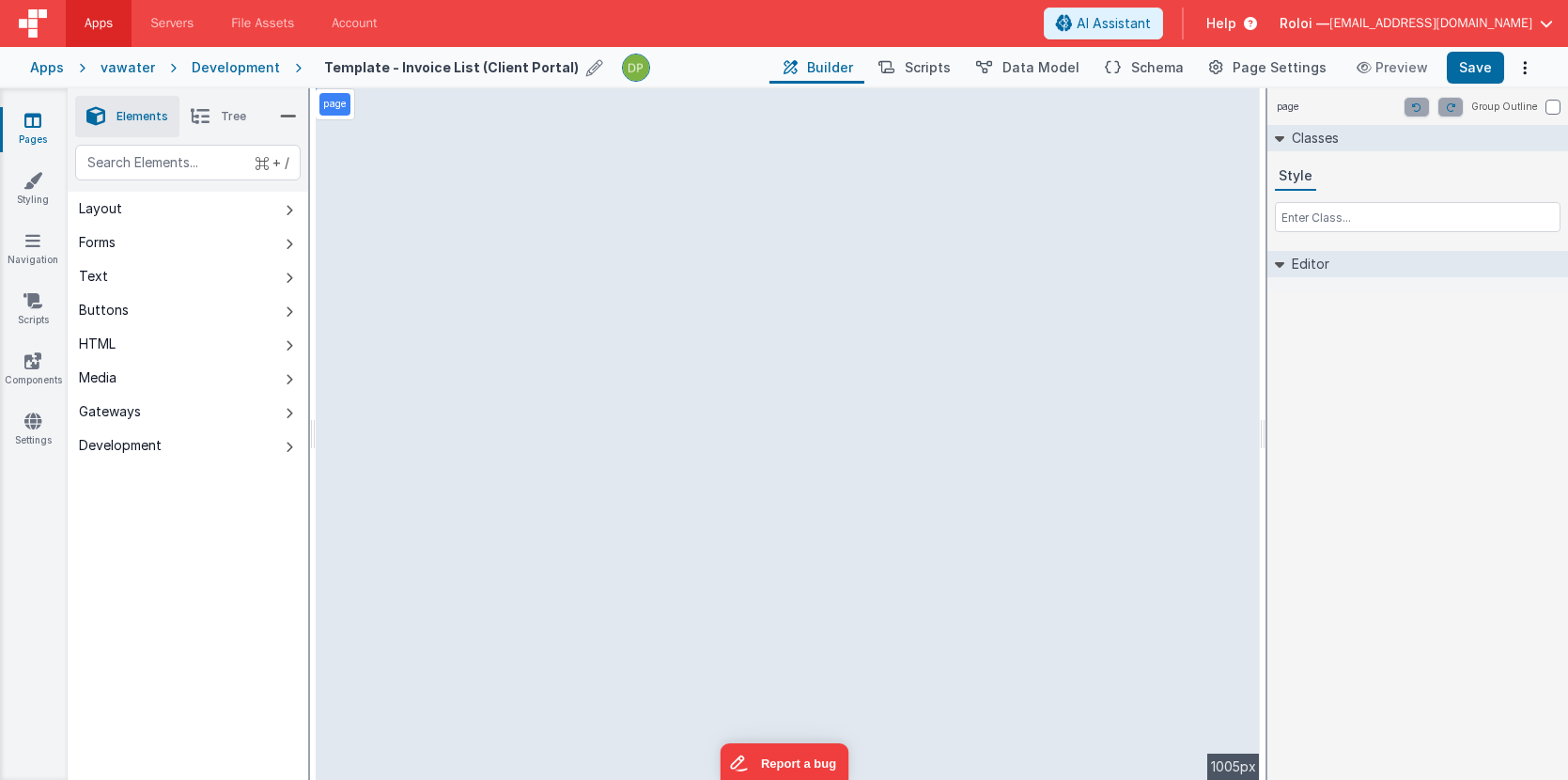 click at bounding box center (595, 68) 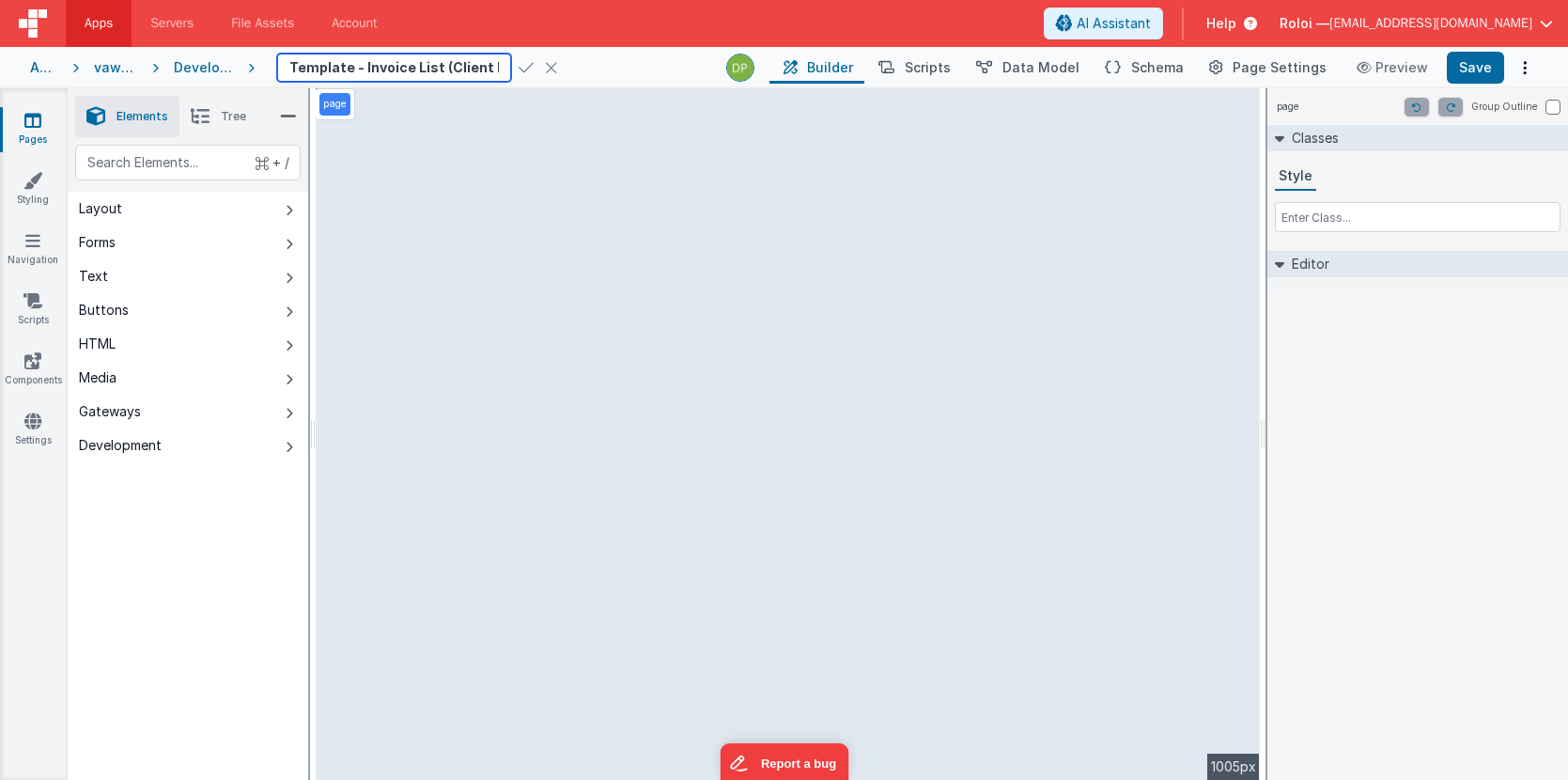 drag, startPoint x: 399, startPoint y: 69, endPoint x: 354, endPoint y: 70, distance: 45.01111 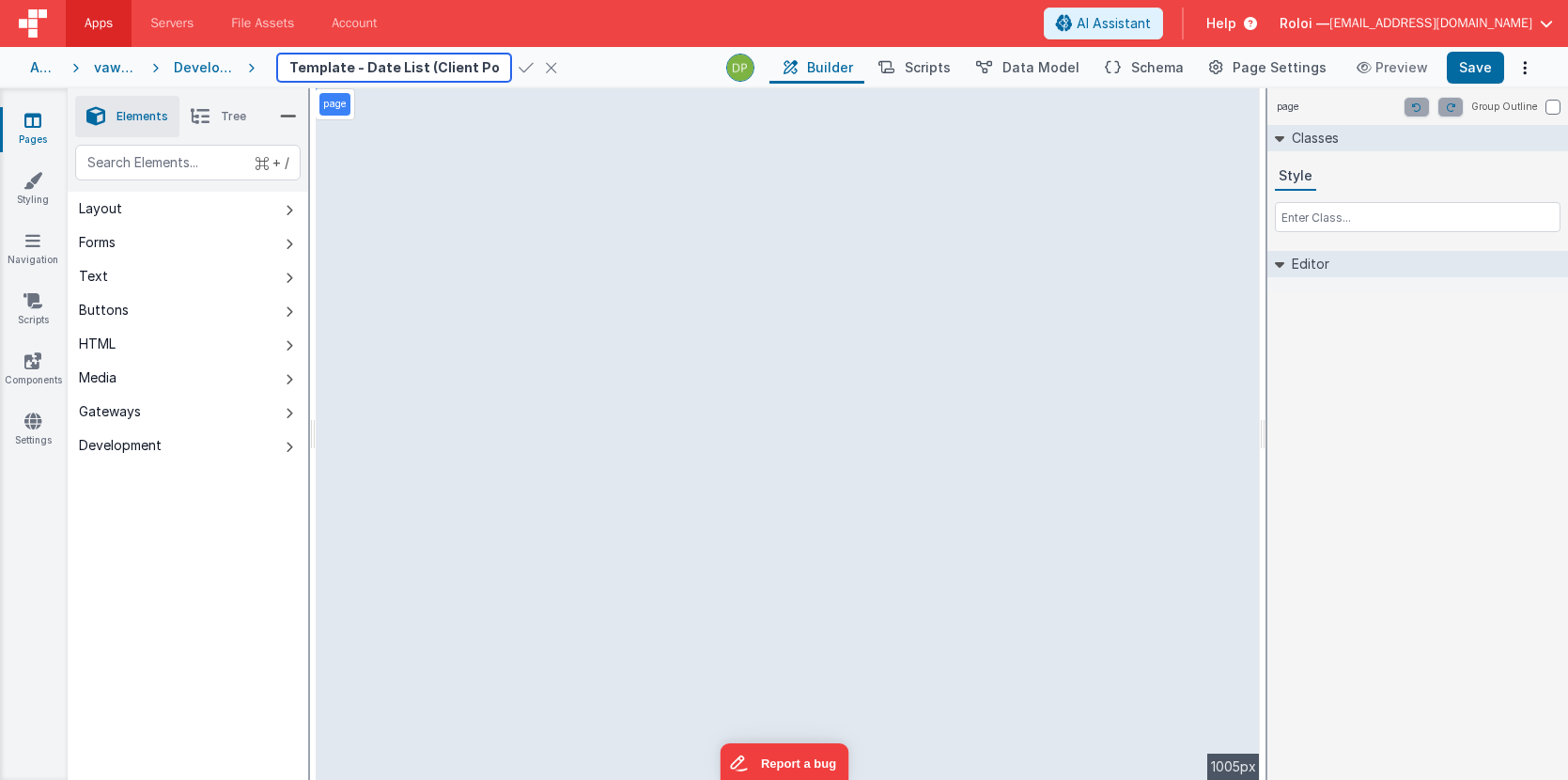 click on "Template - Date List (Client Portal)" at bounding box center [394, 68] 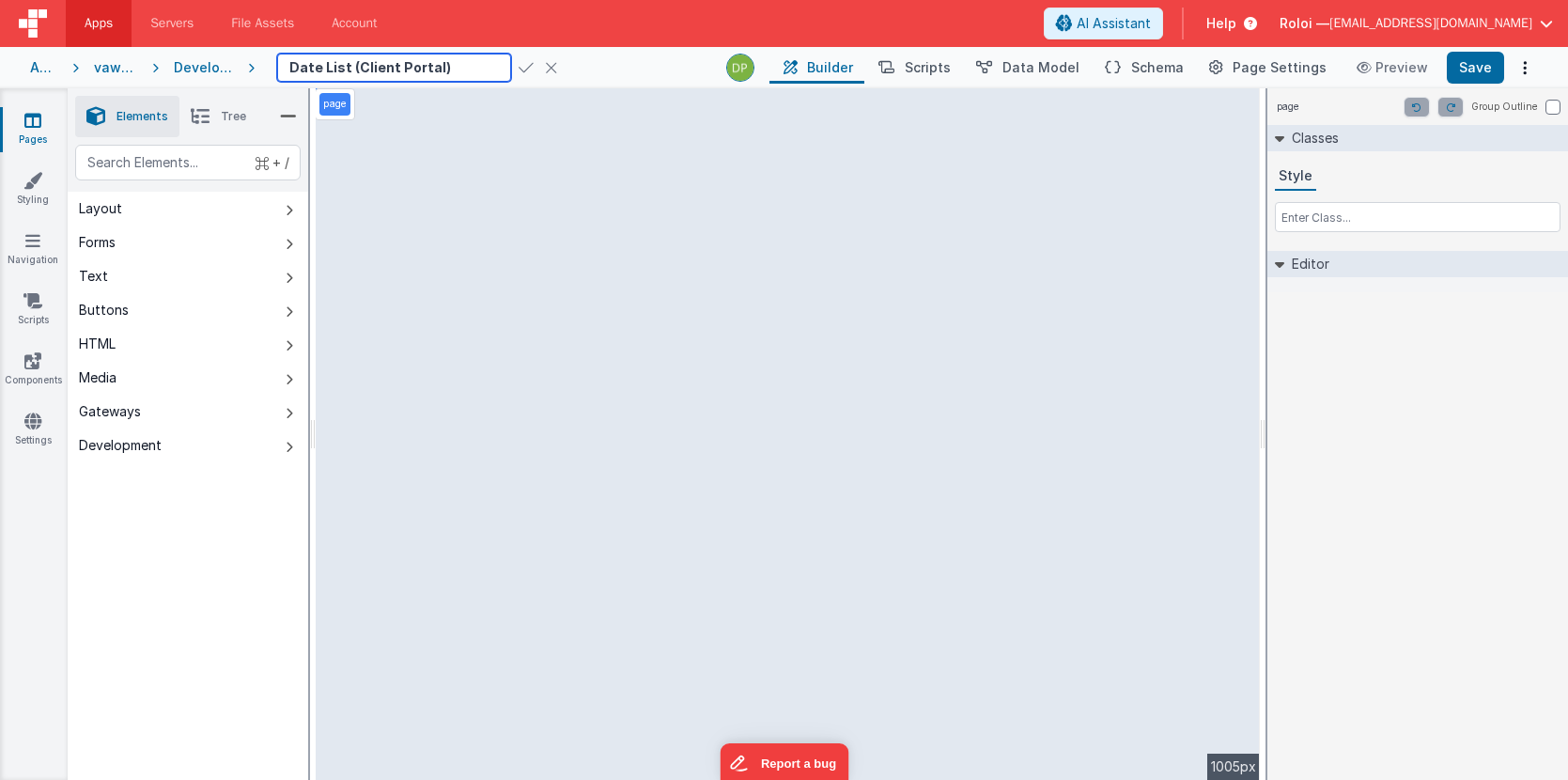 drag, startPoint x: 372, startPoint y: 66, endPoint x: 546, endPoint y: 75, distance: 174.2326 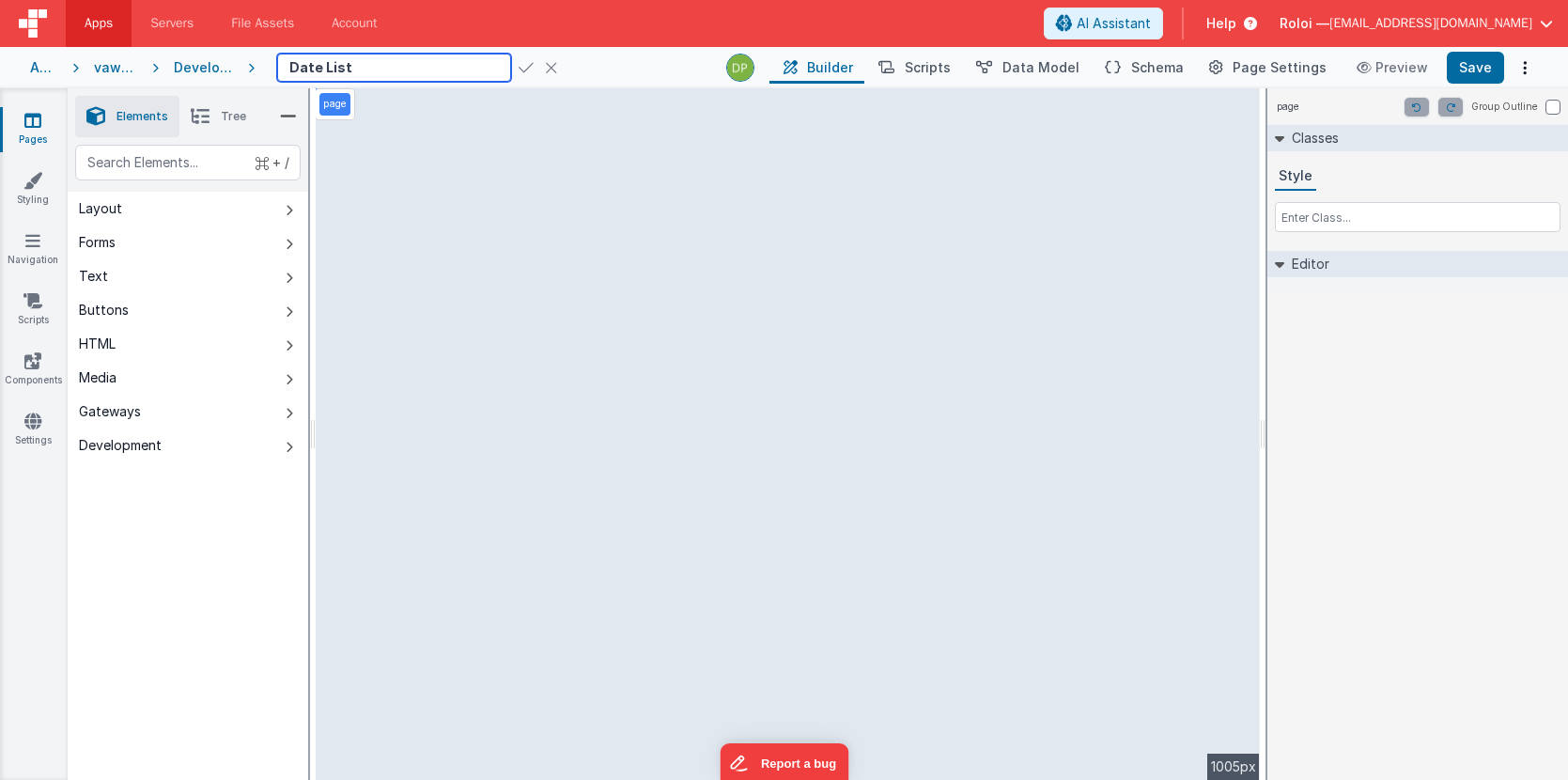 type on "Date List" 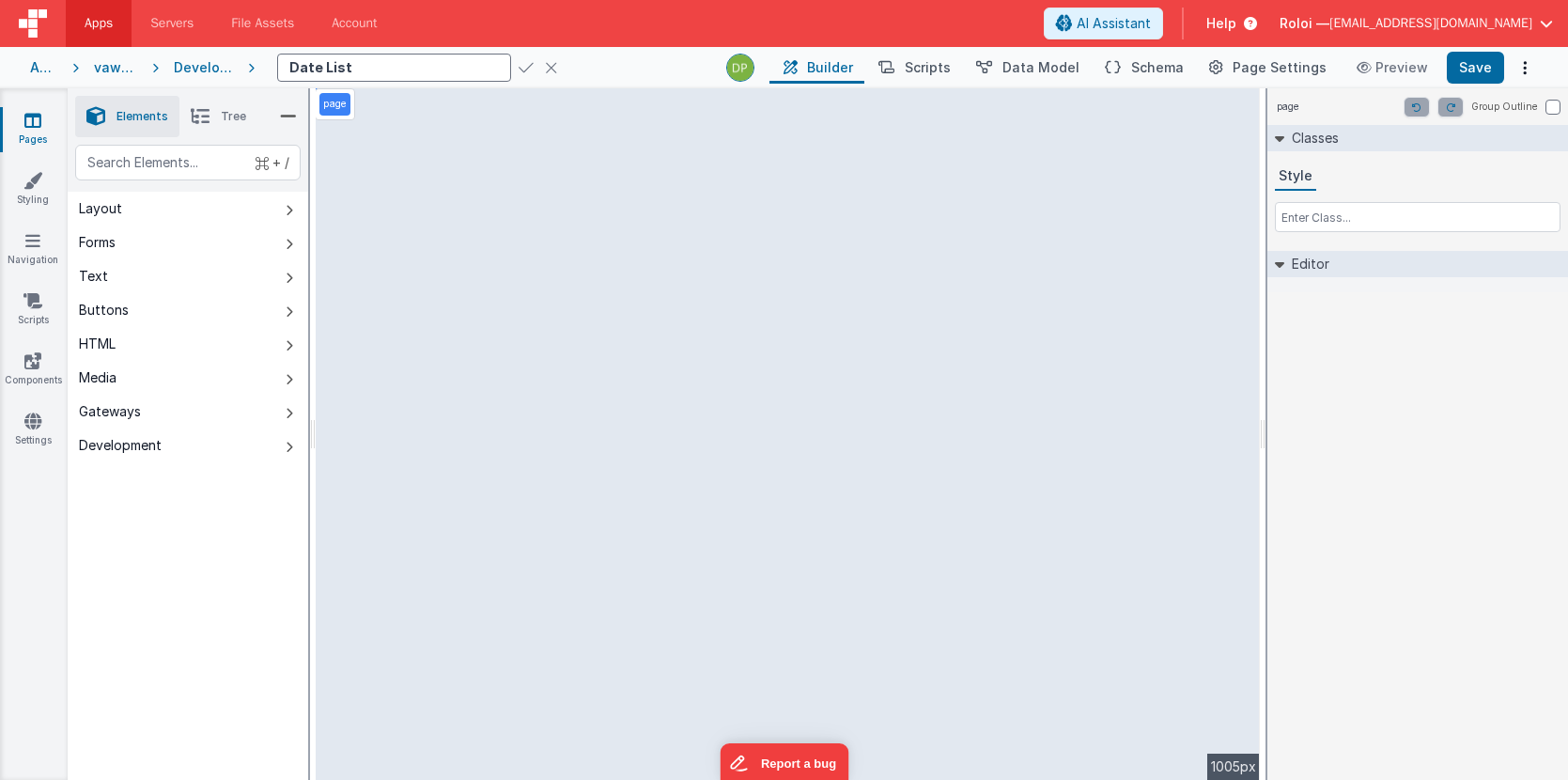 click at bounding box center (526, 68) 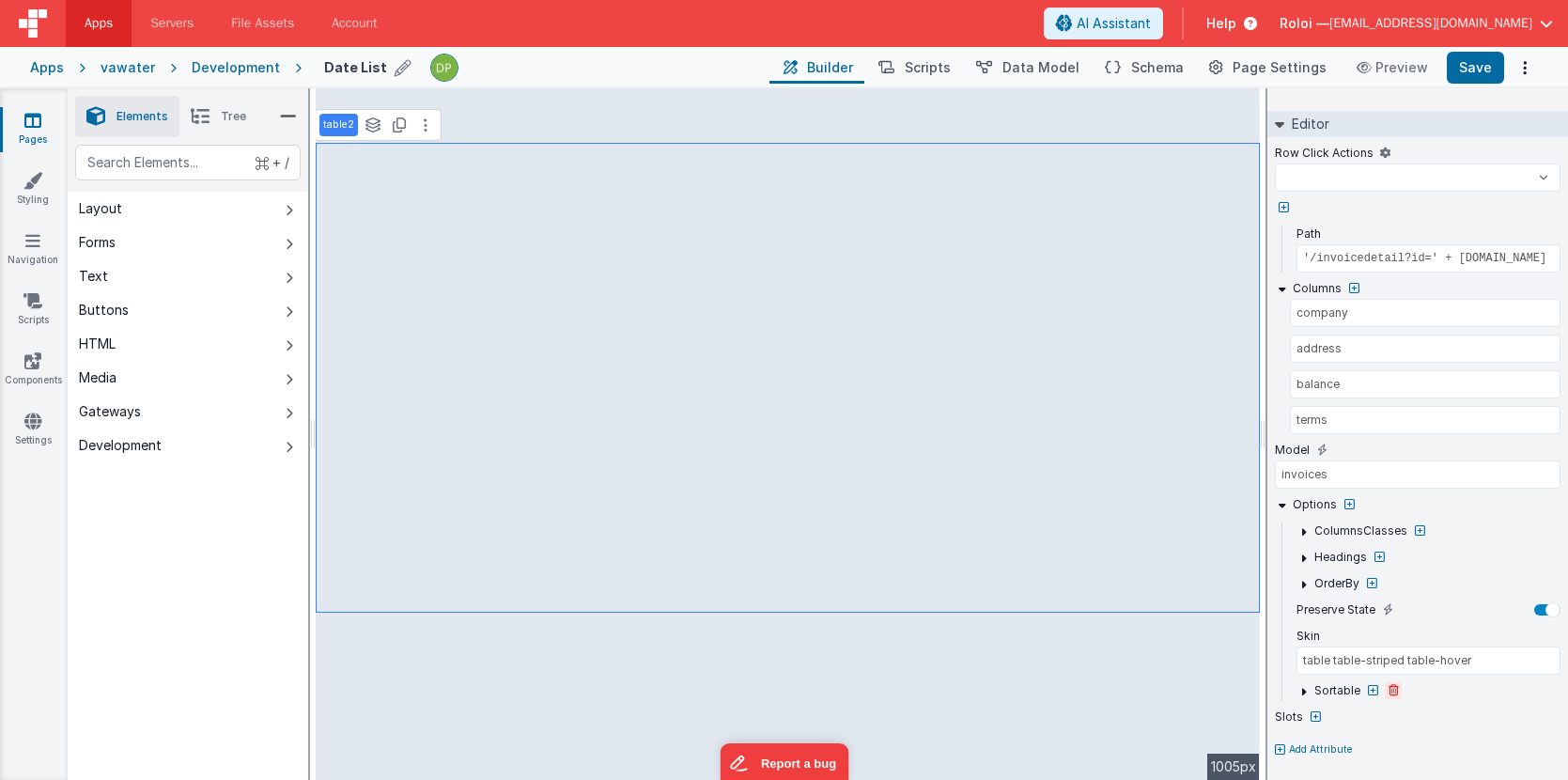 scroll, scrollTop: 179, scrollLeft: 0, axis: vertical 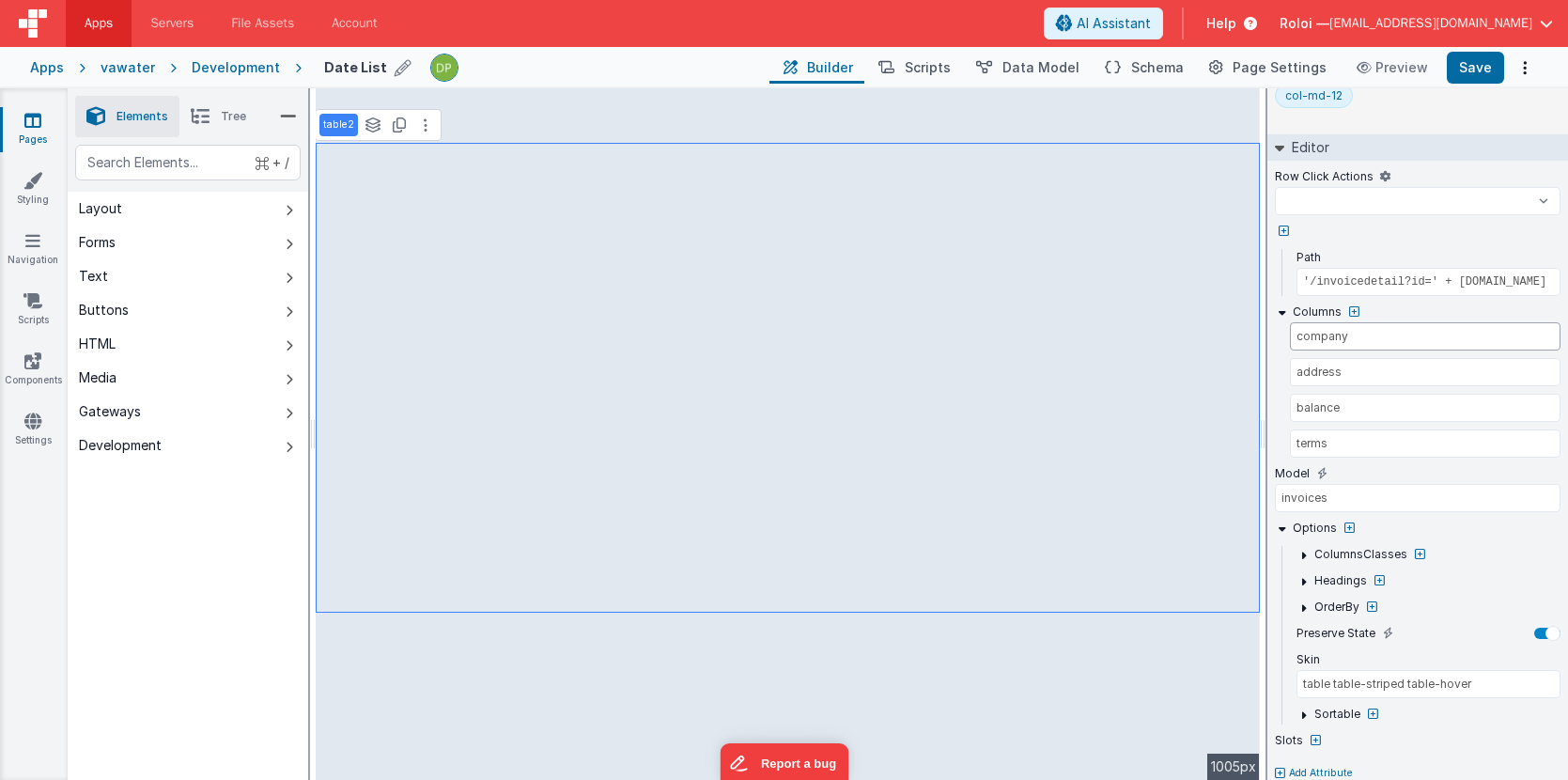 select 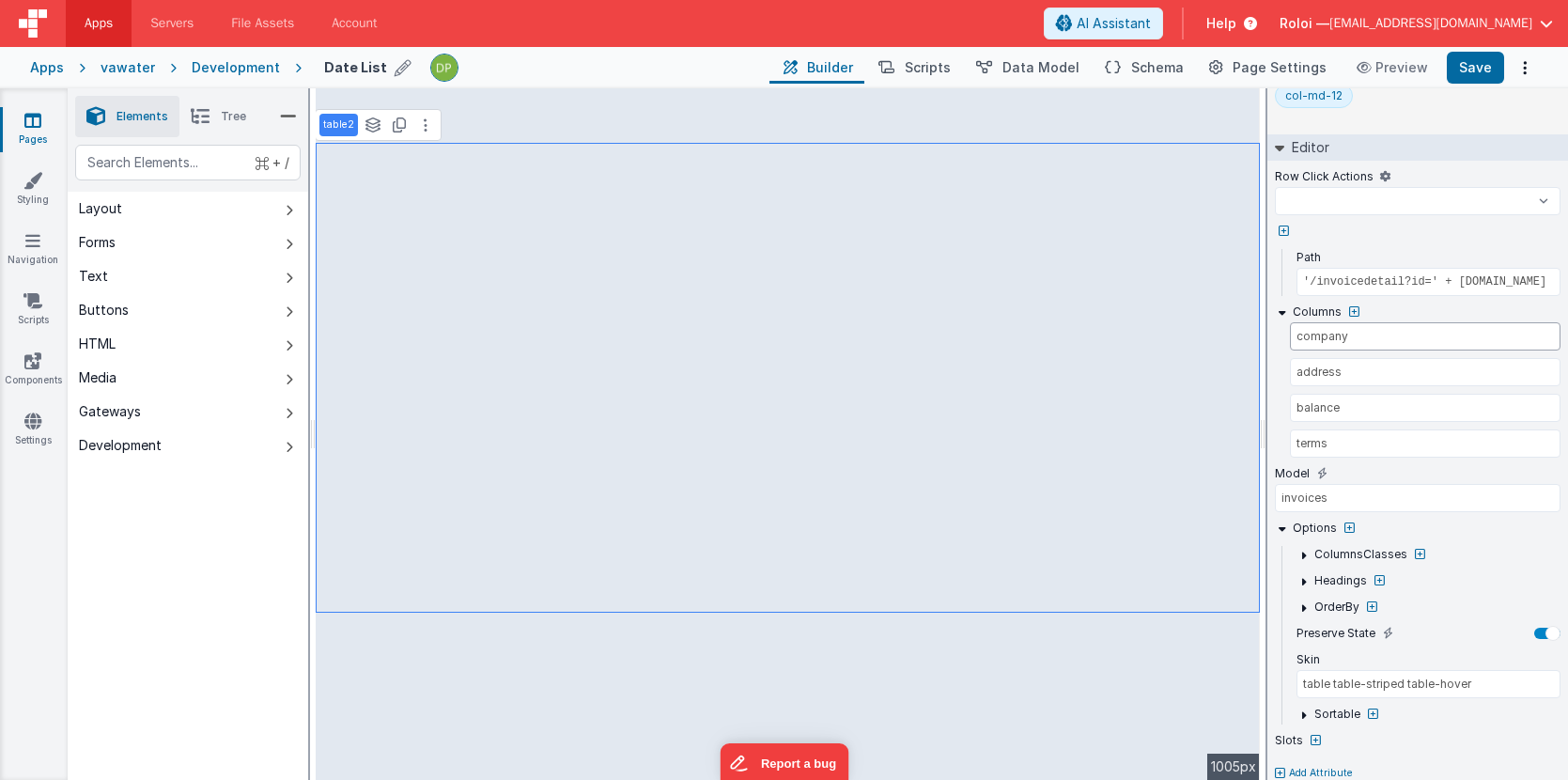 type on "D" 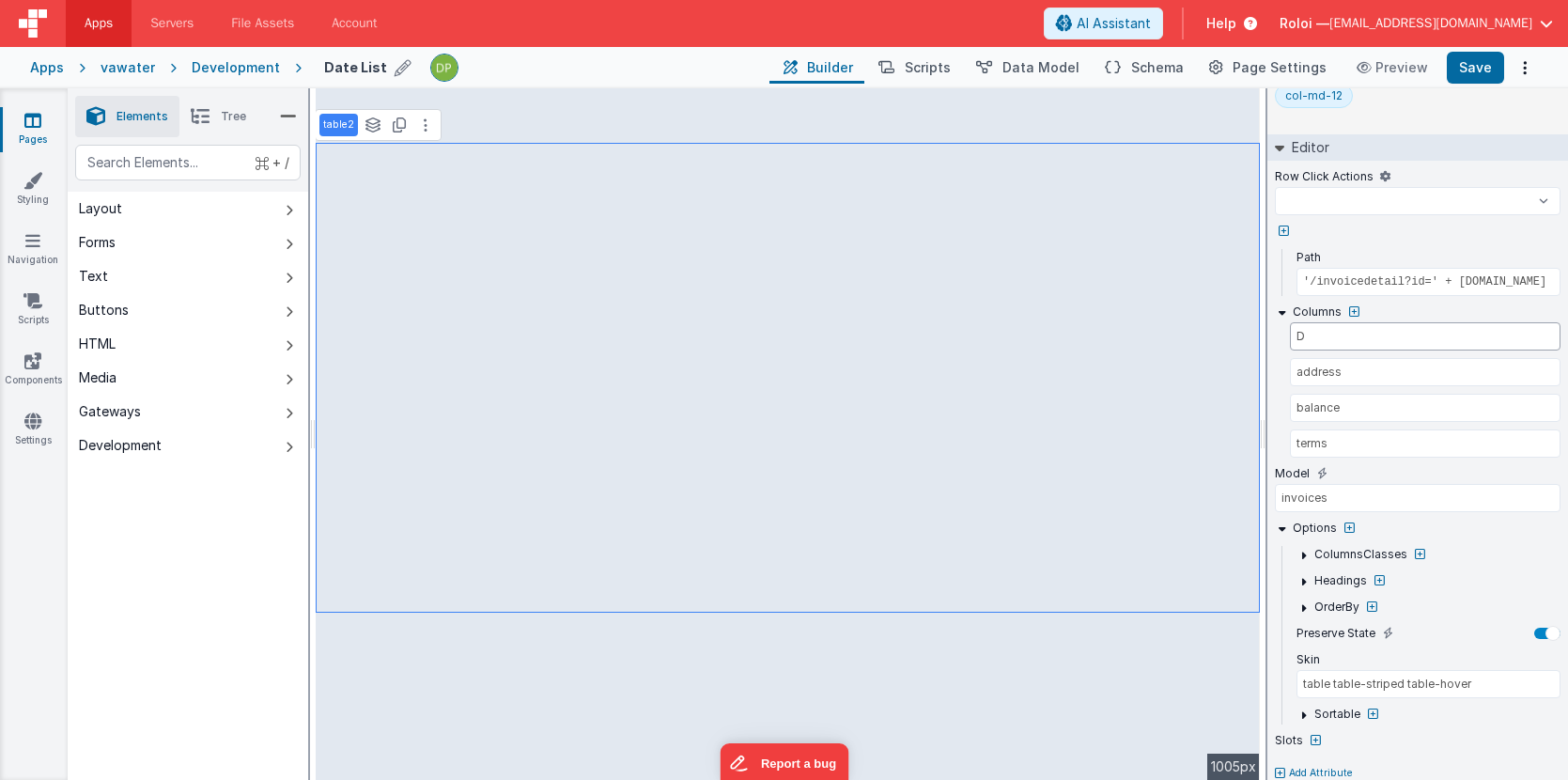 select 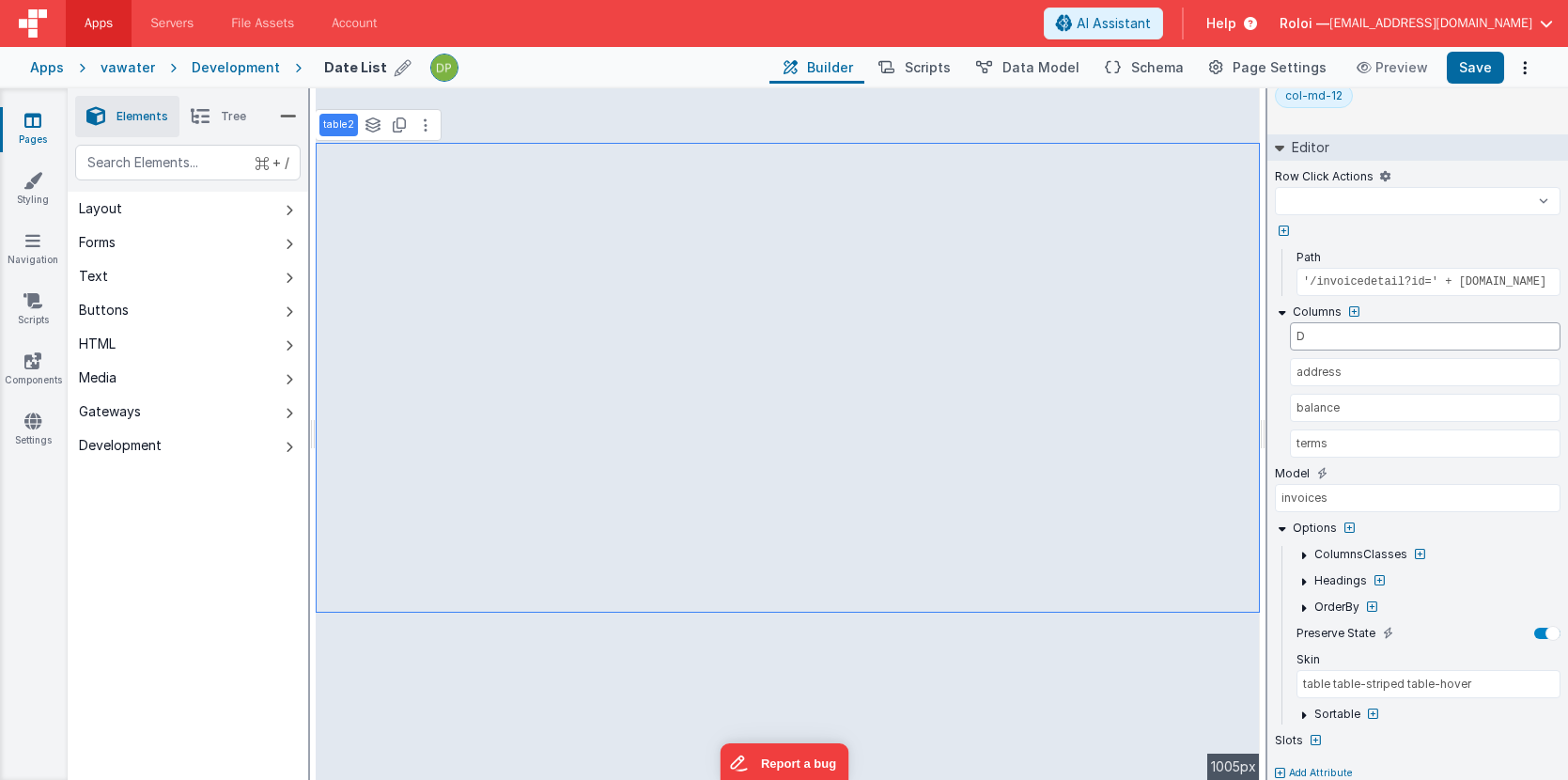 type on "Da" 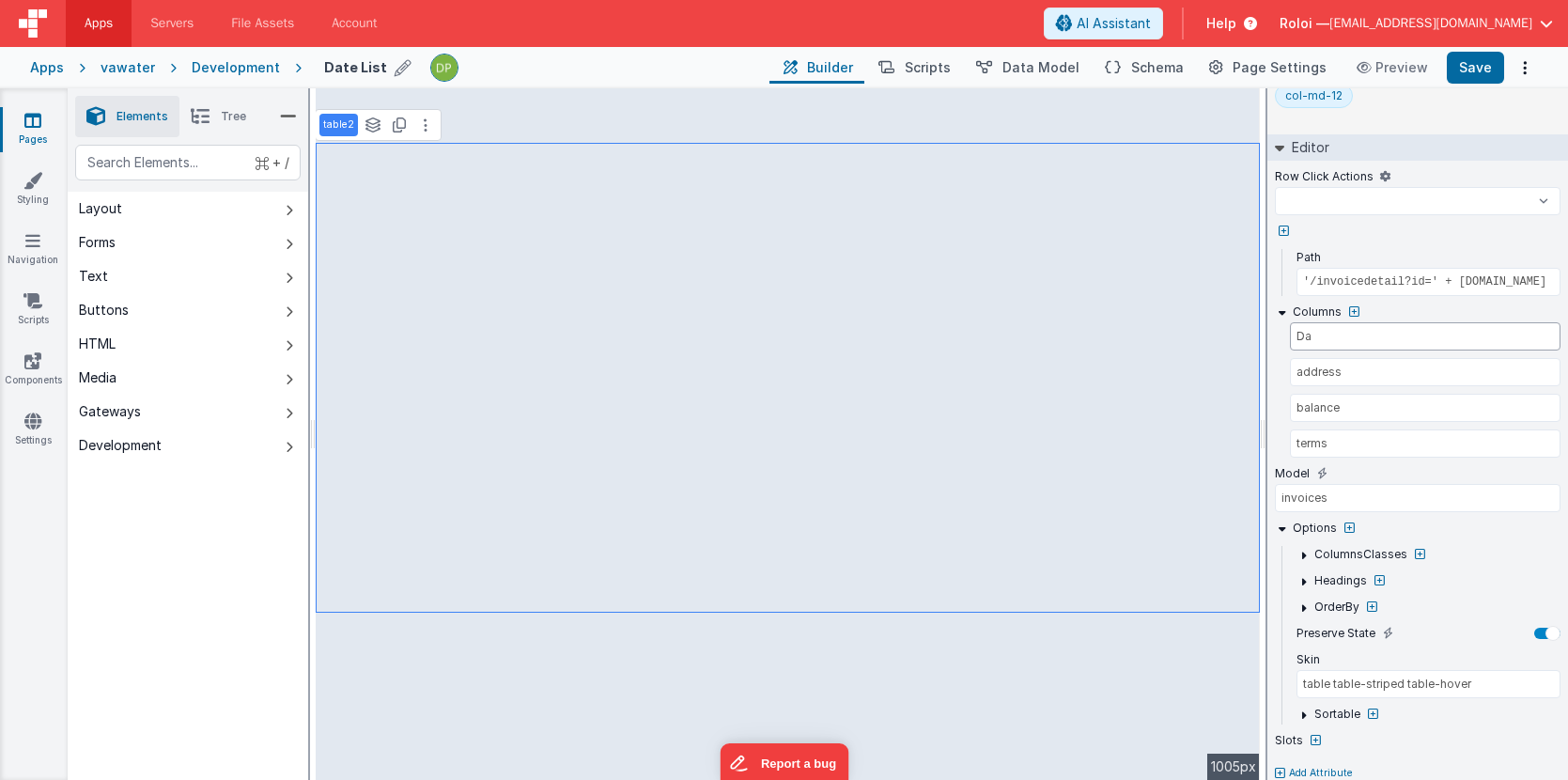 select 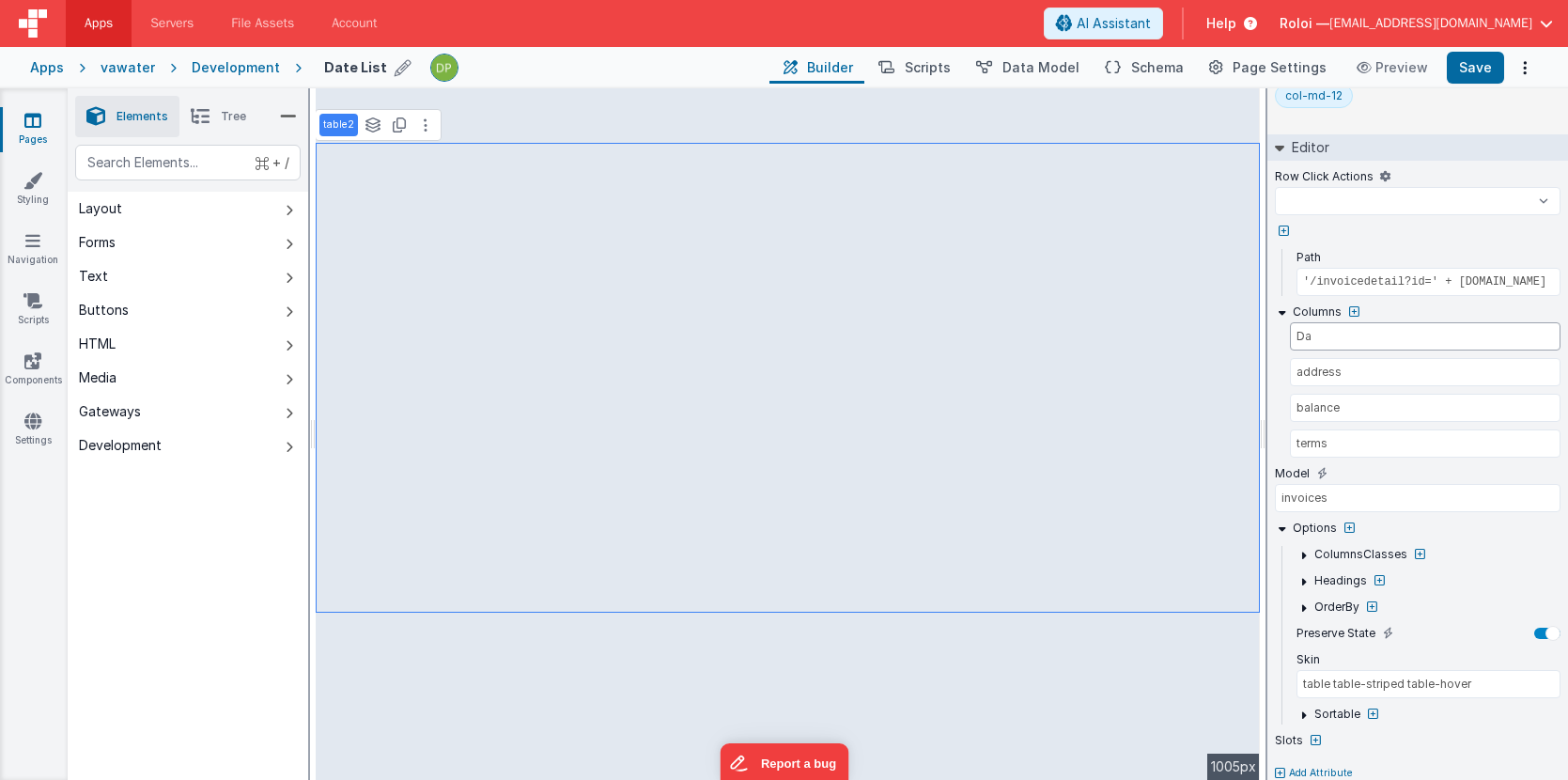 type on "Dat" 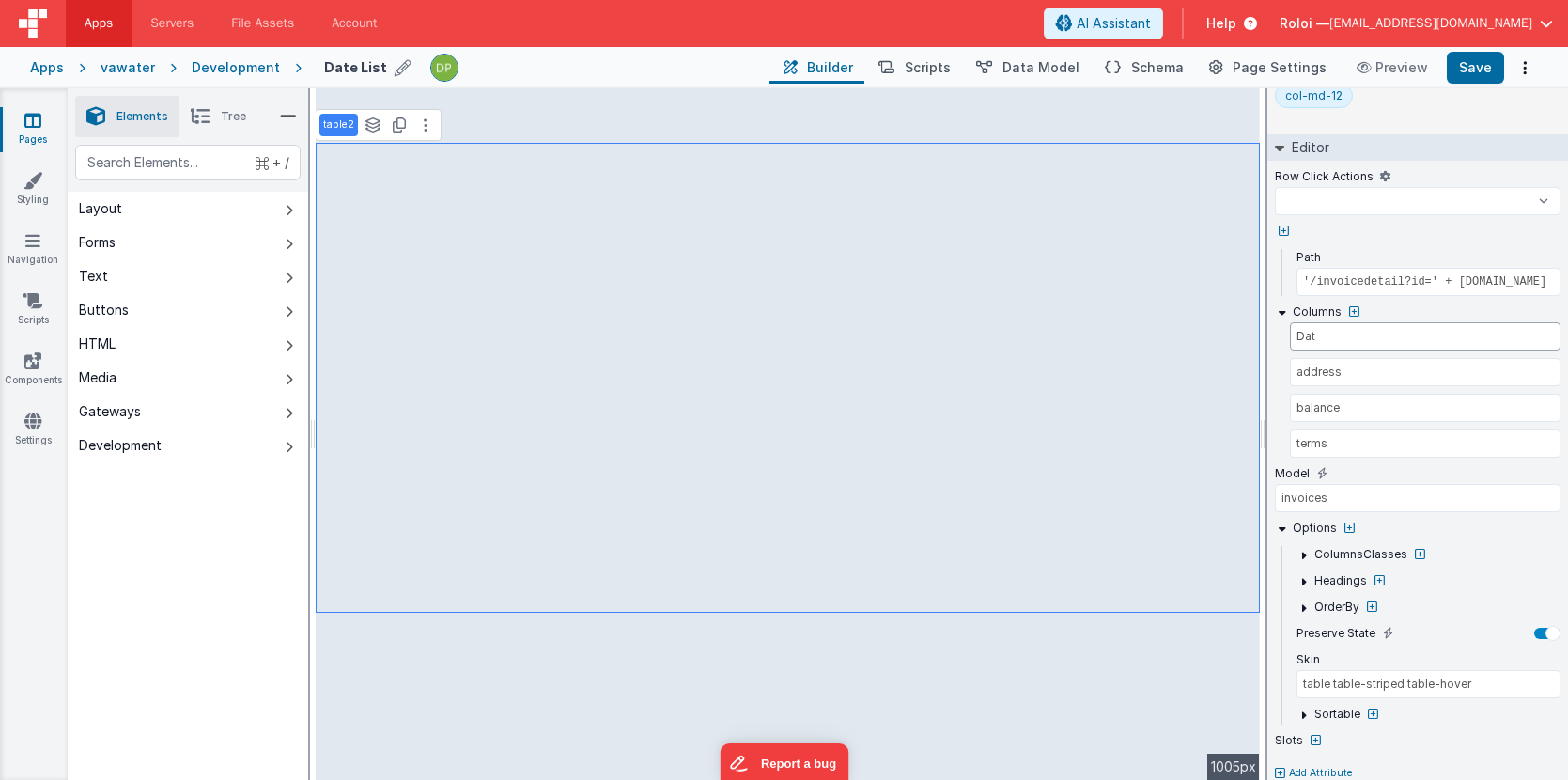 select 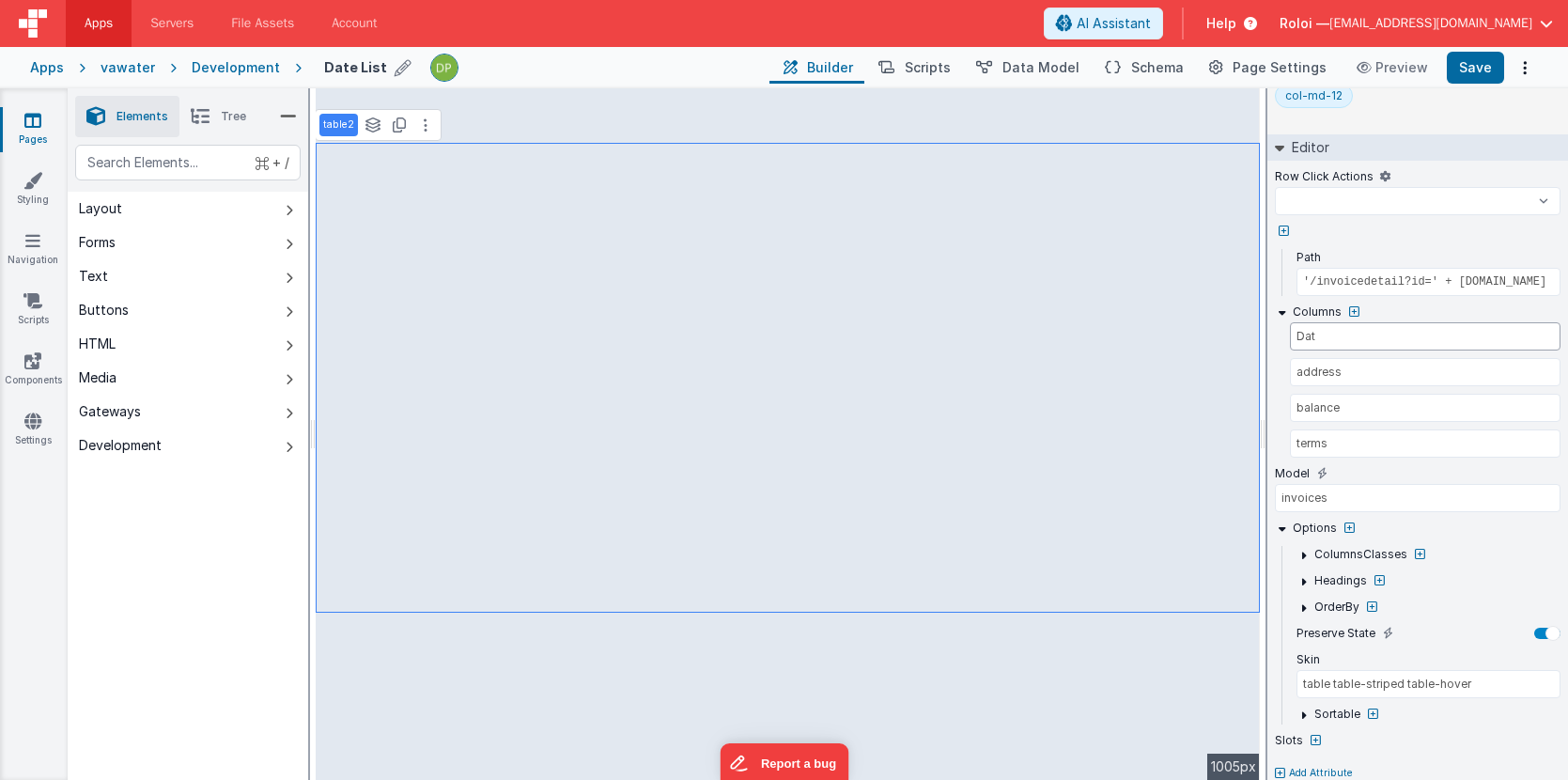 type on "Date" 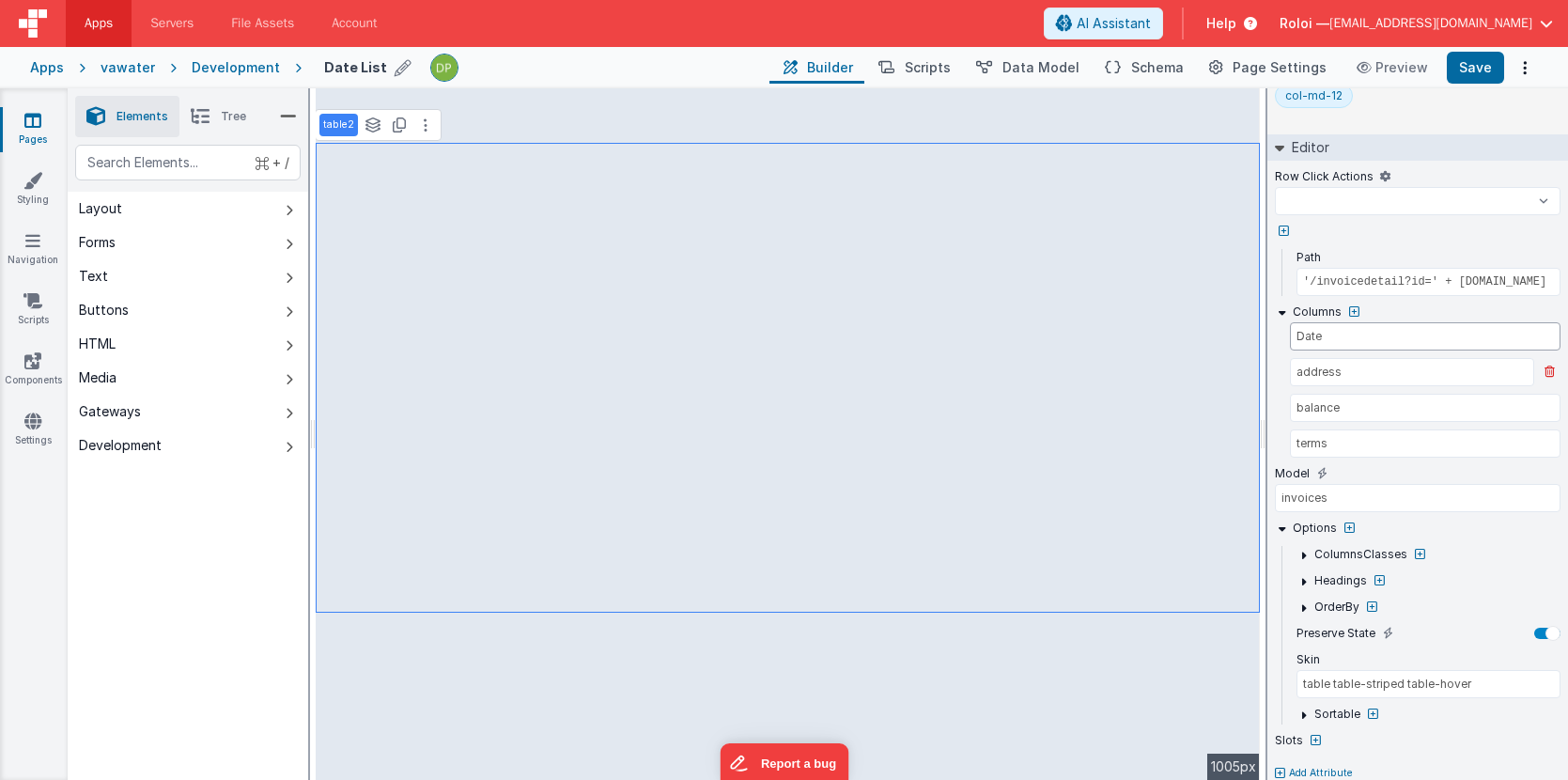 select 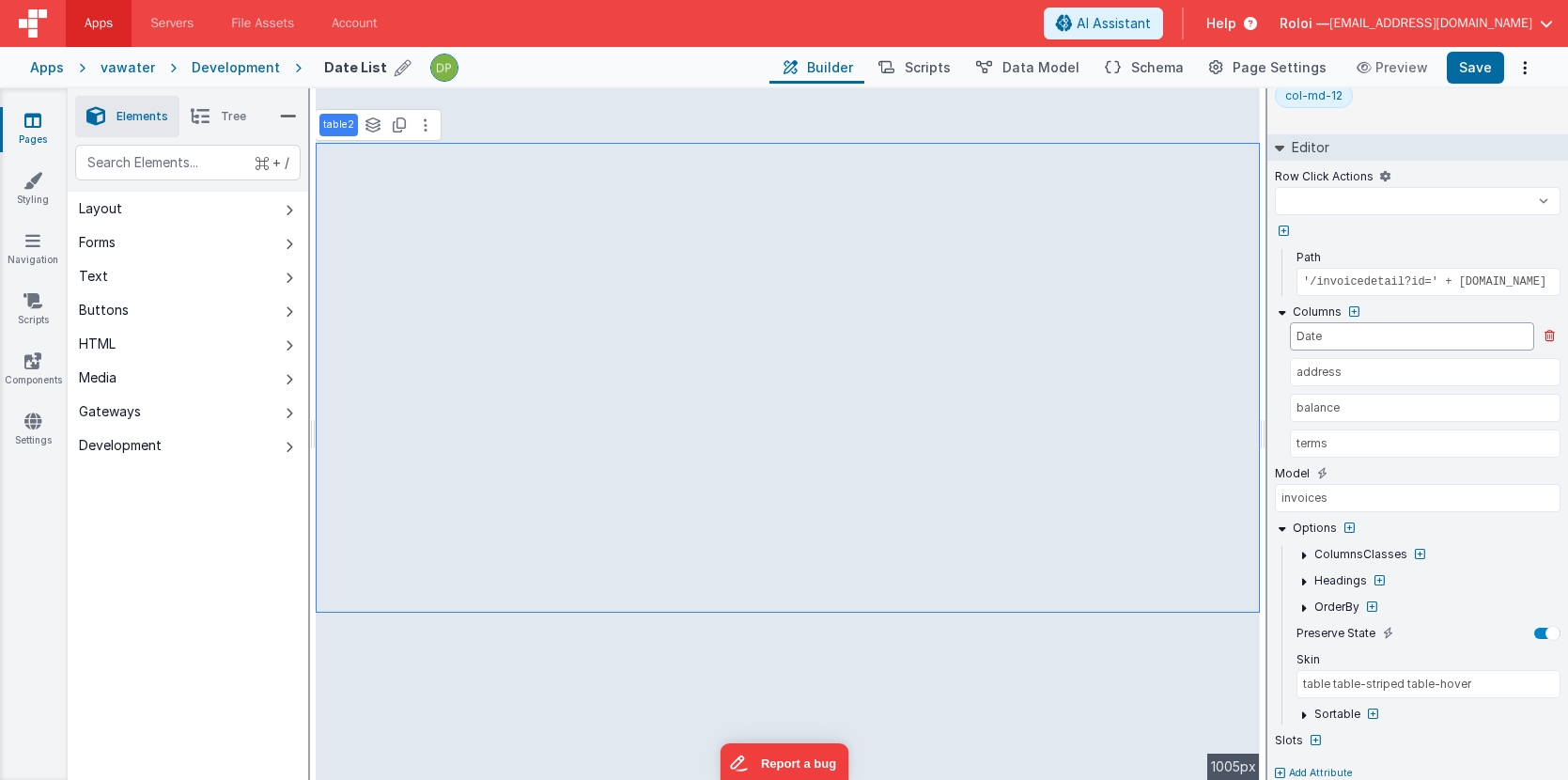 click on "Date" at bounding box center (1412, 336) 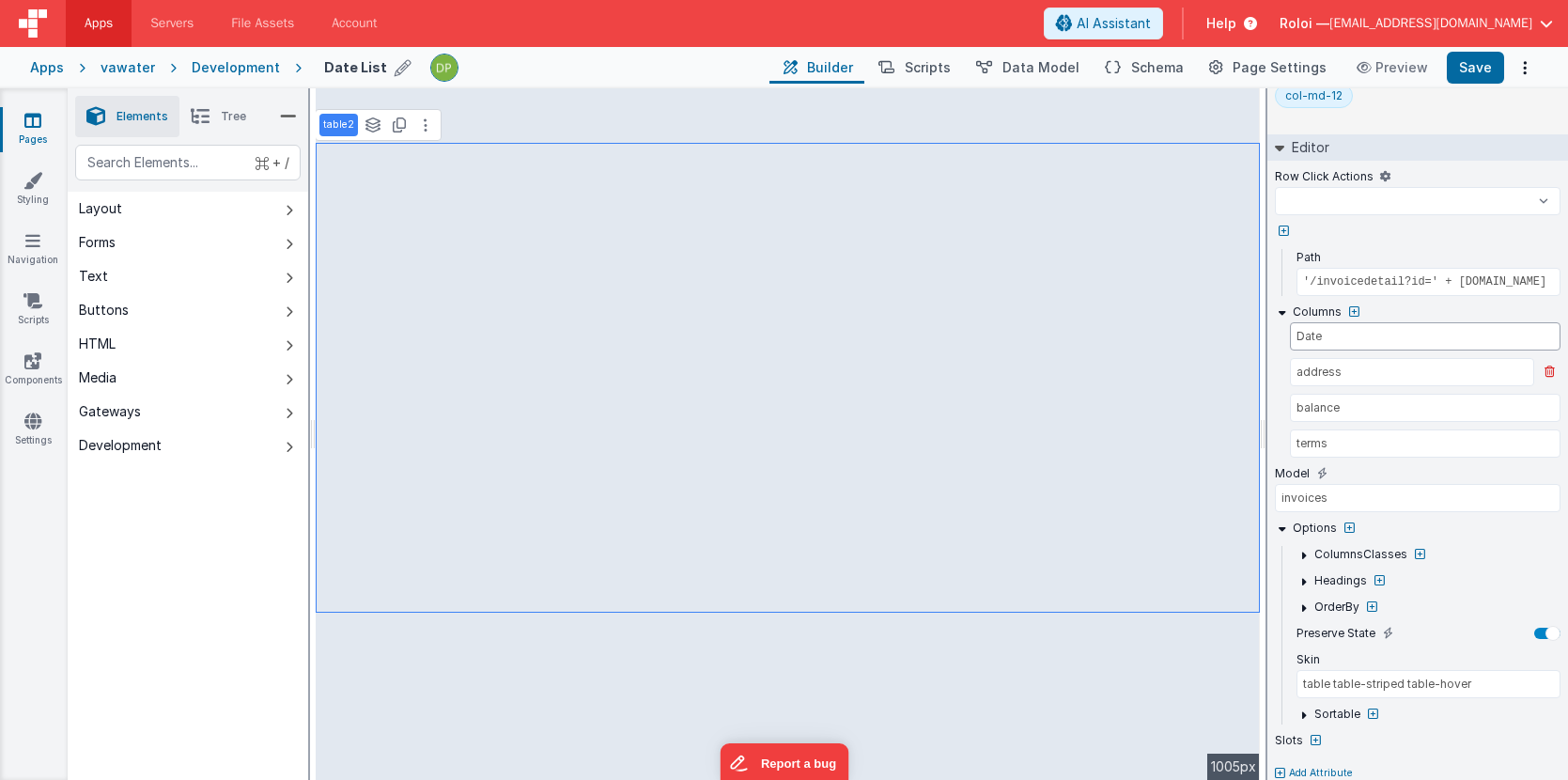 type on "Date" 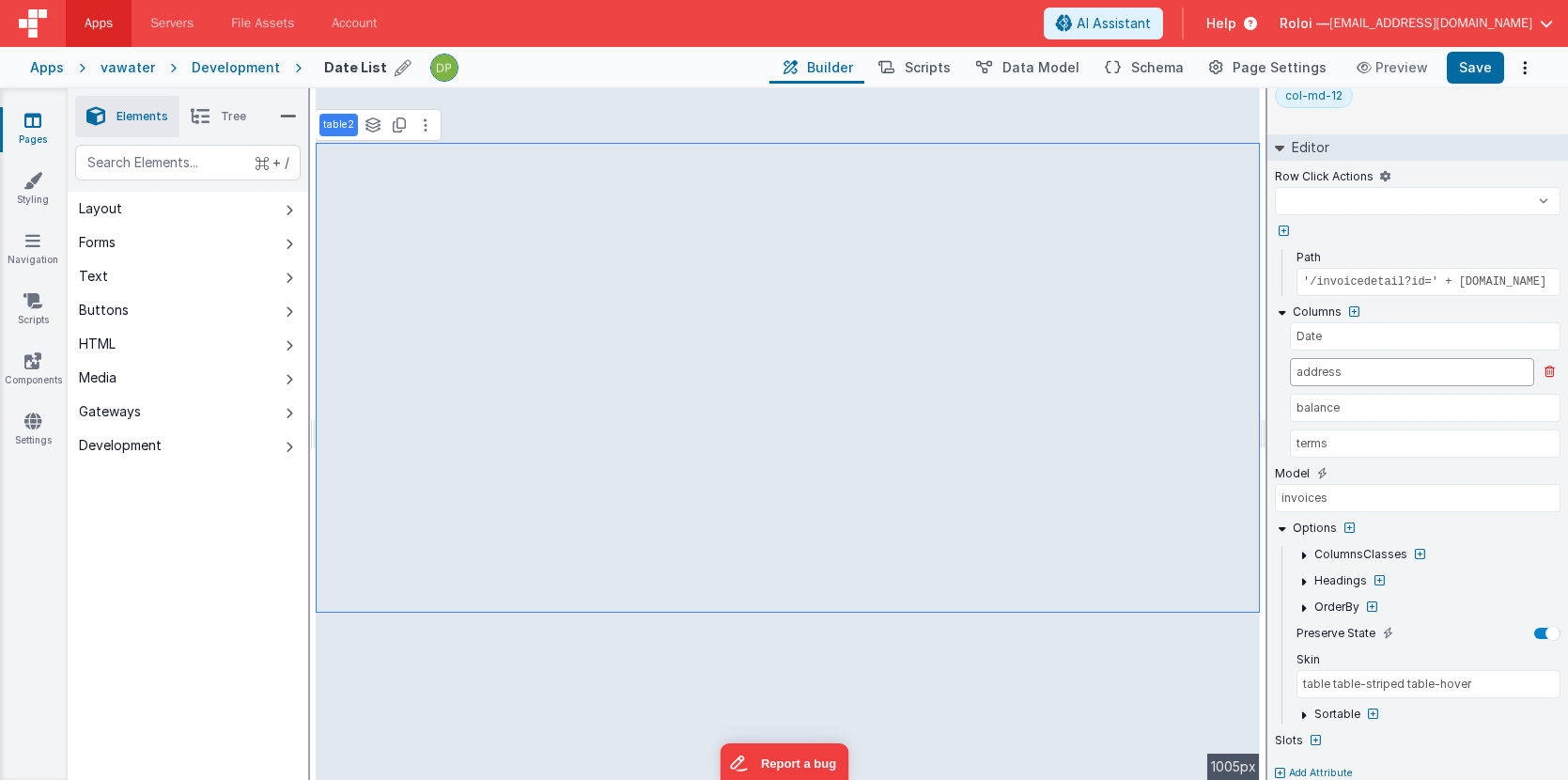 click on "address" at bounding box center [1412, 372] 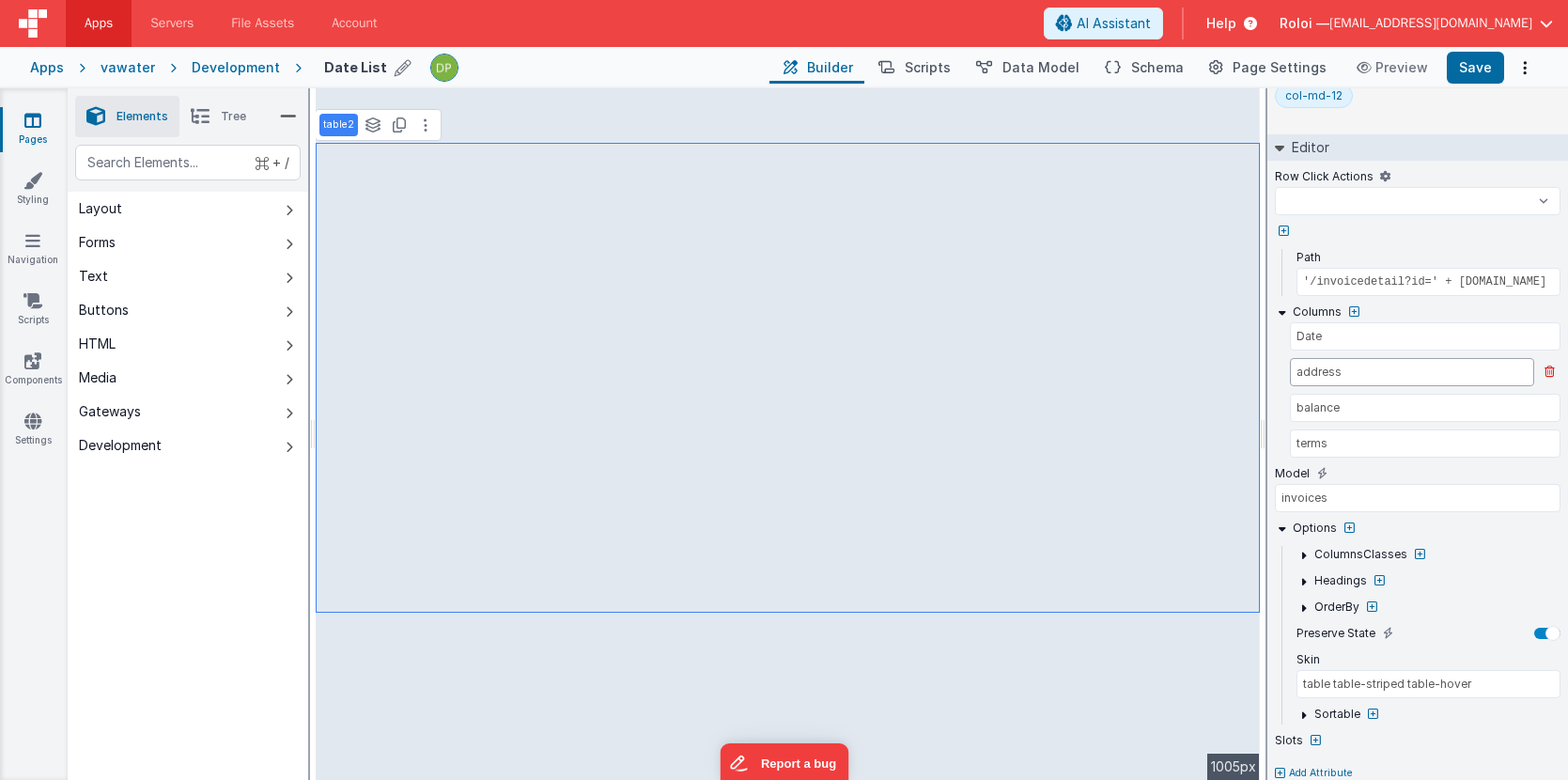 click on "address" at bounding box center (1412, 372) 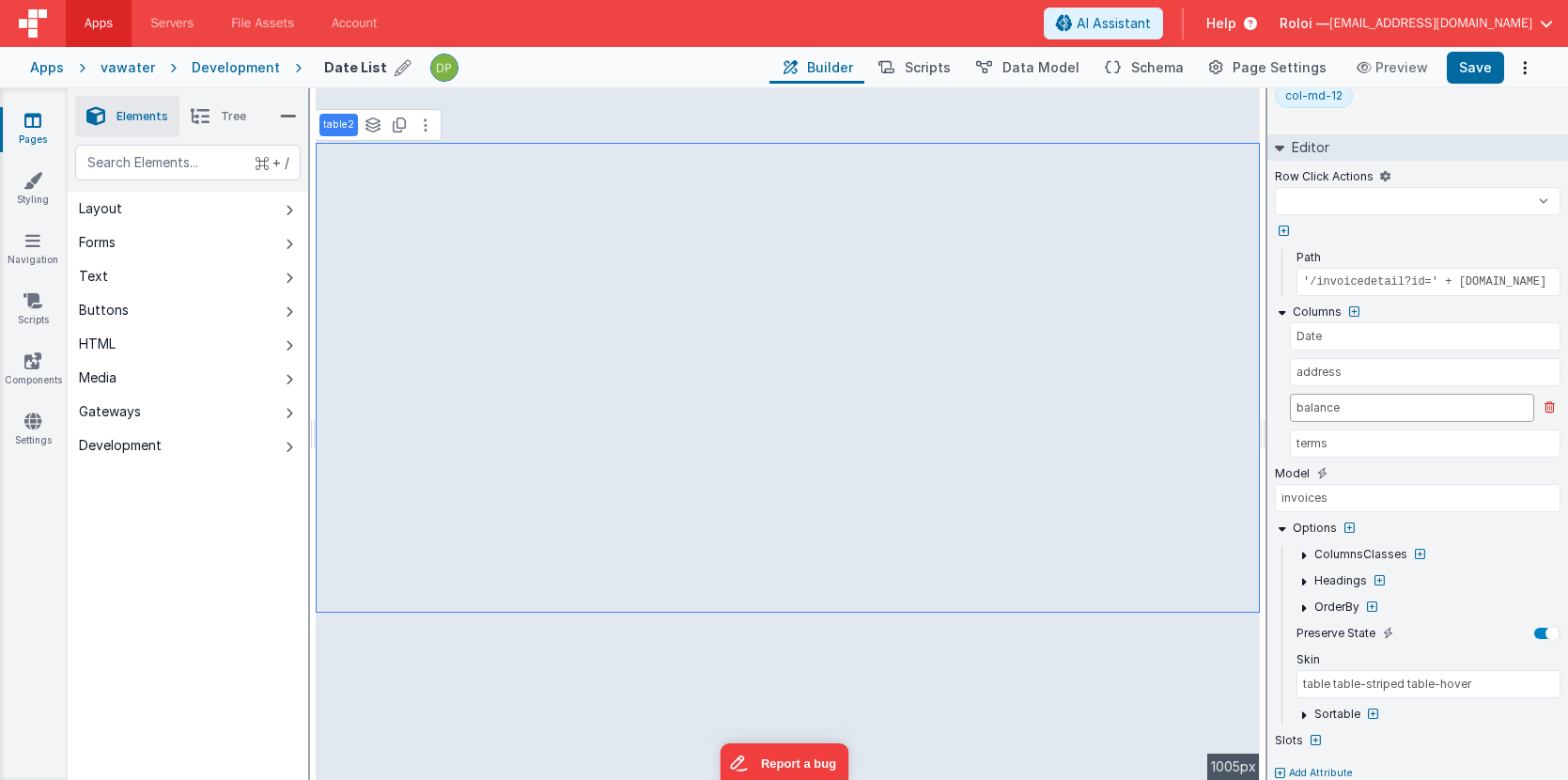 click on "balance" at bounding box center [1412, 408] 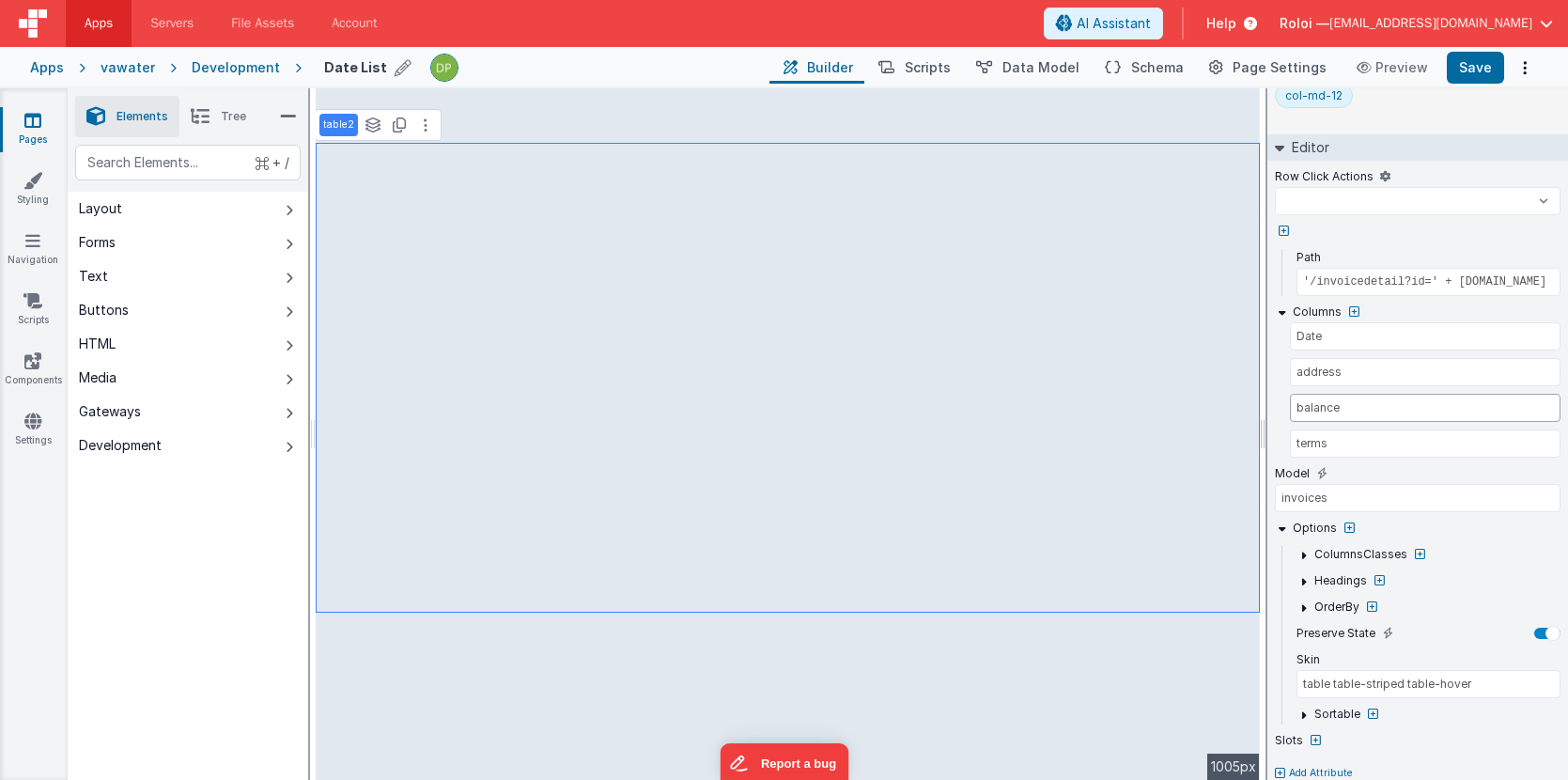 select 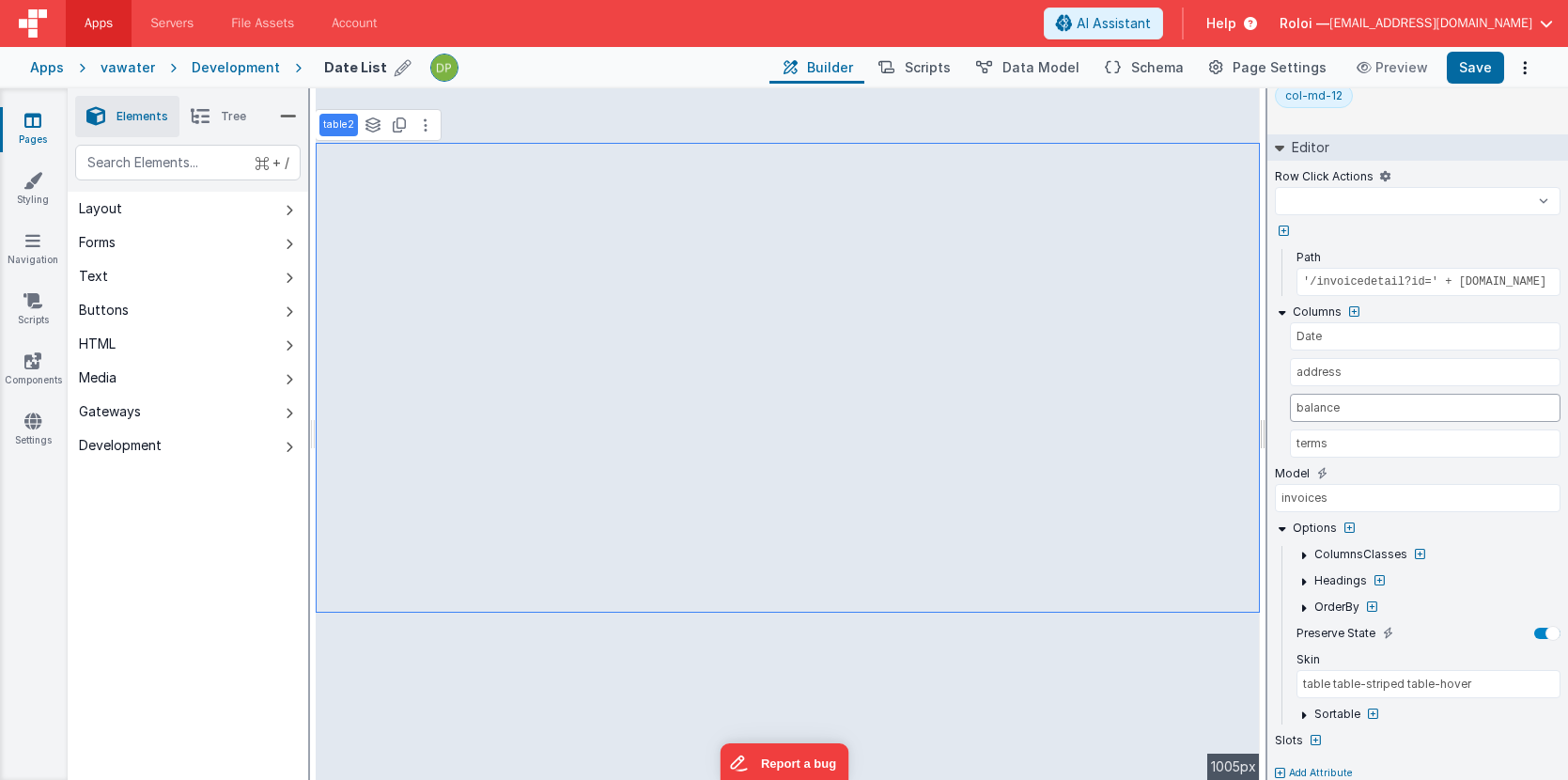 type on "H" 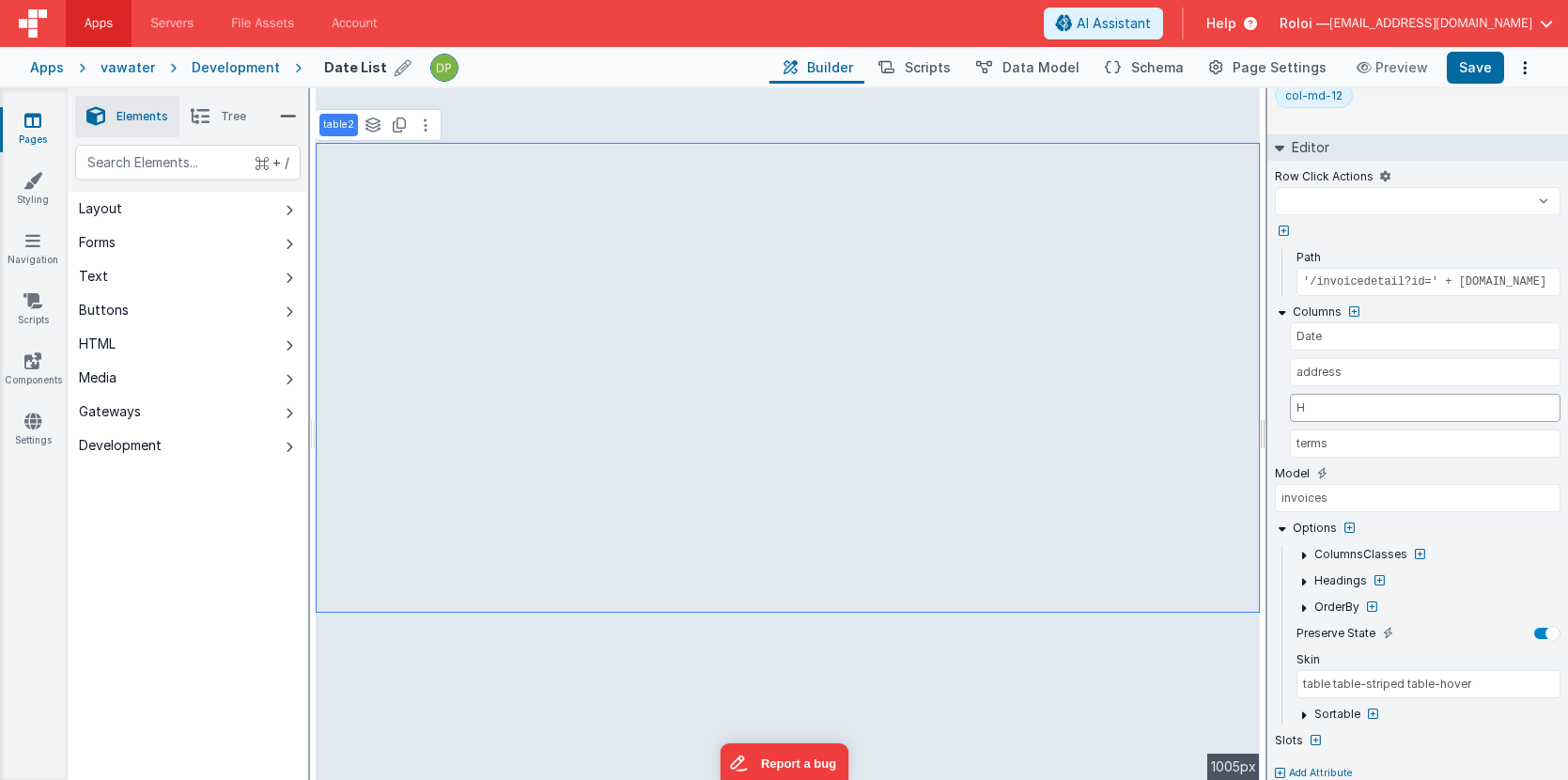 select 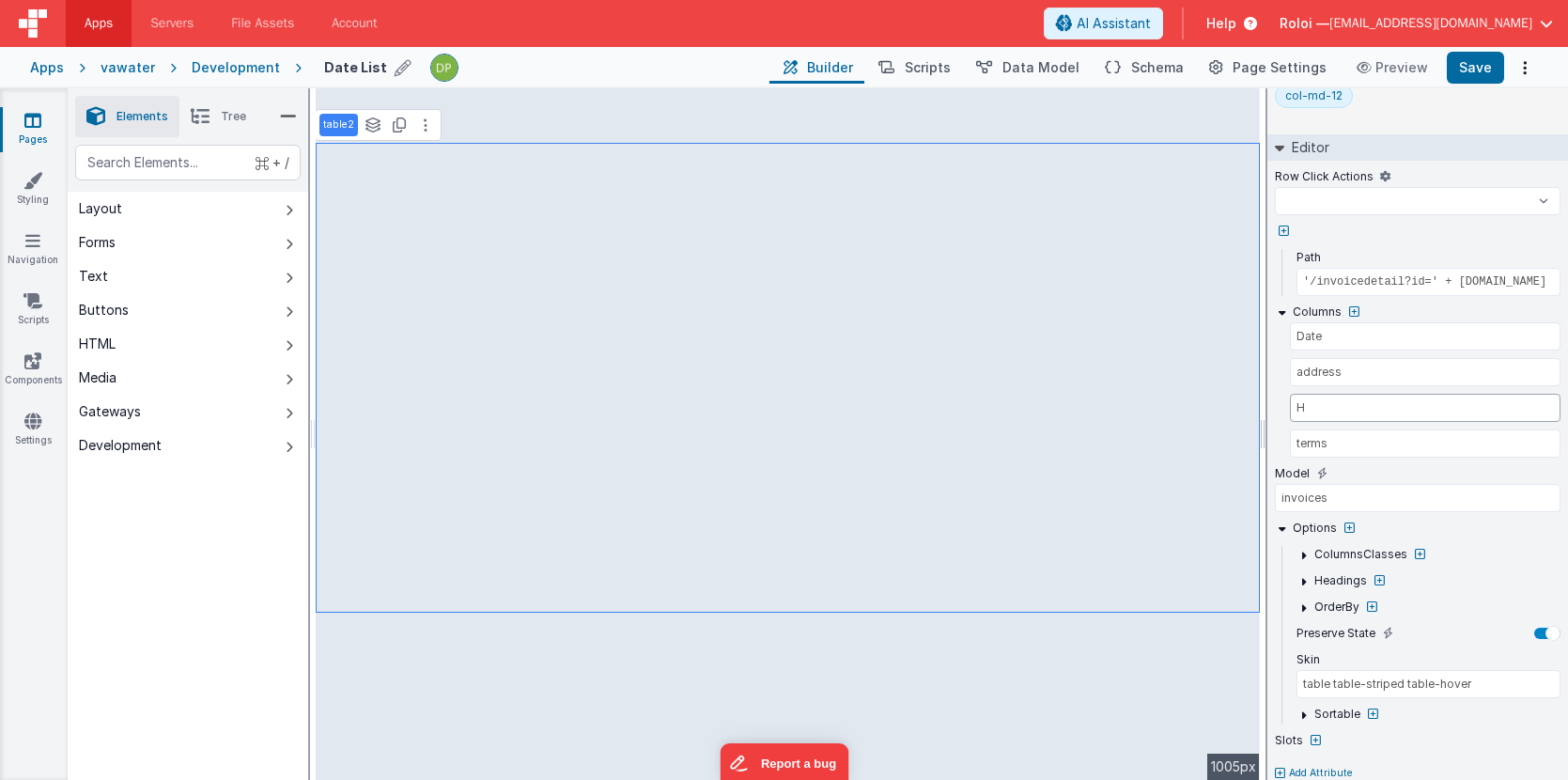 type on "Ho" 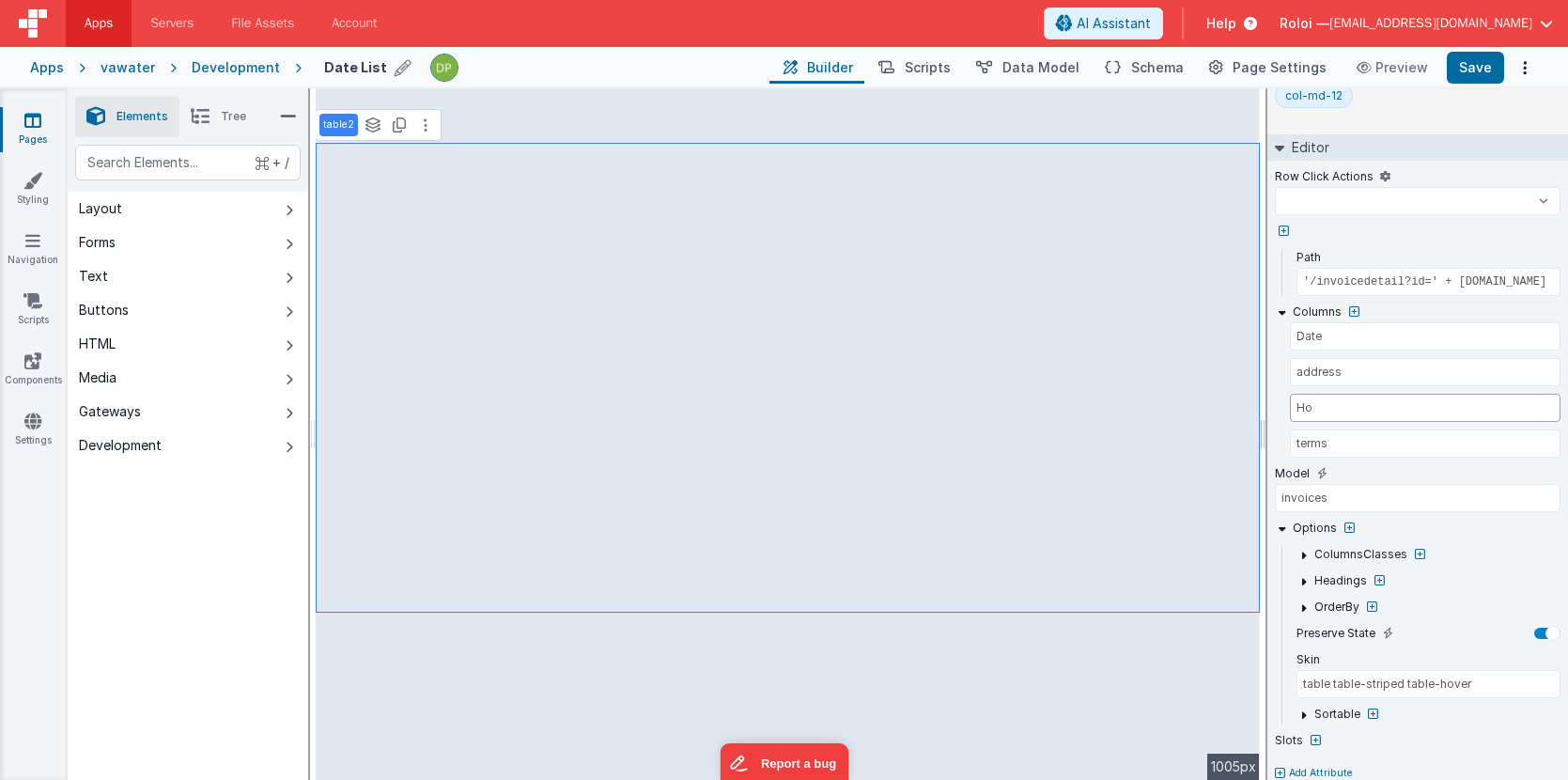 select 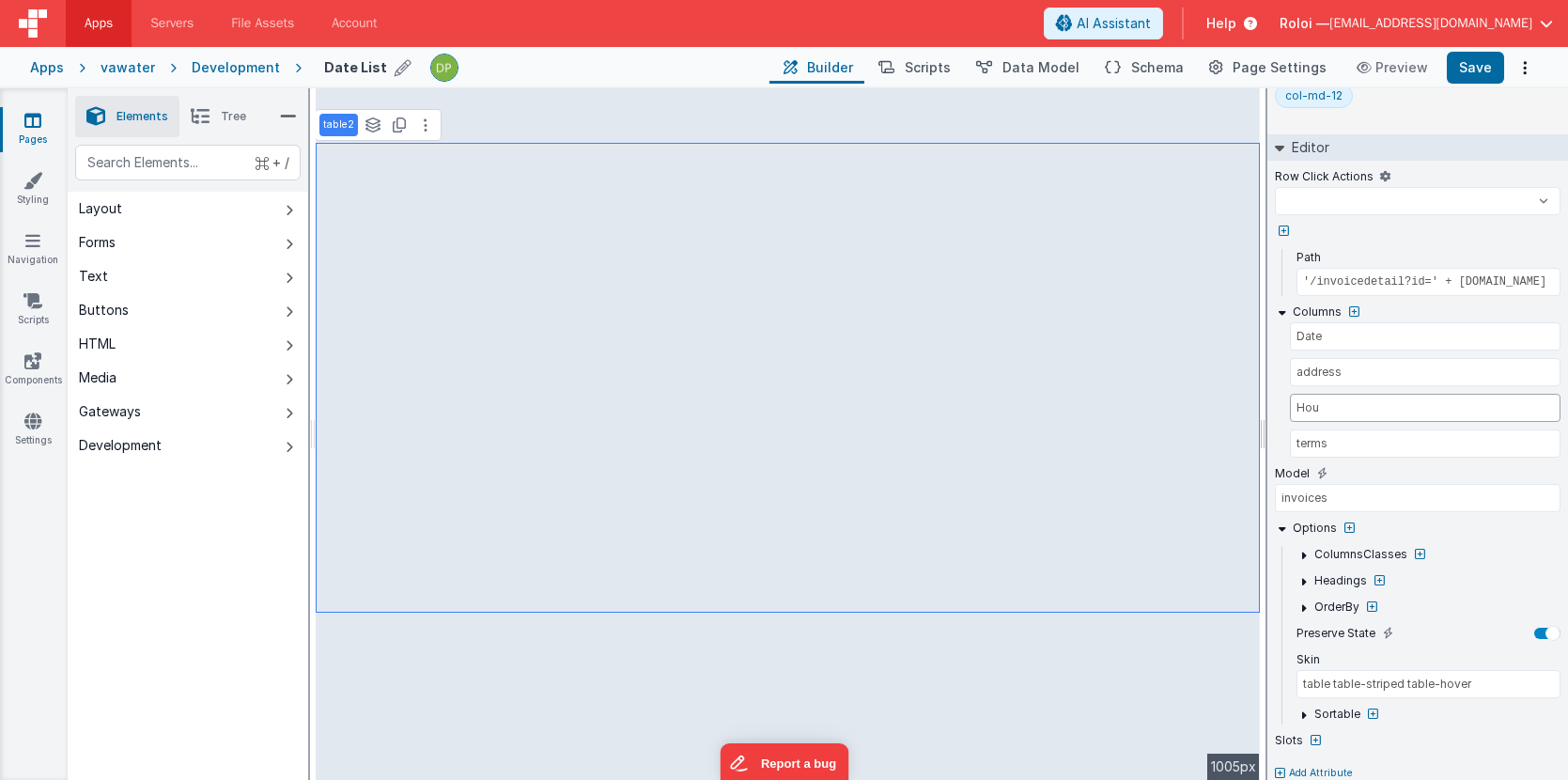 select 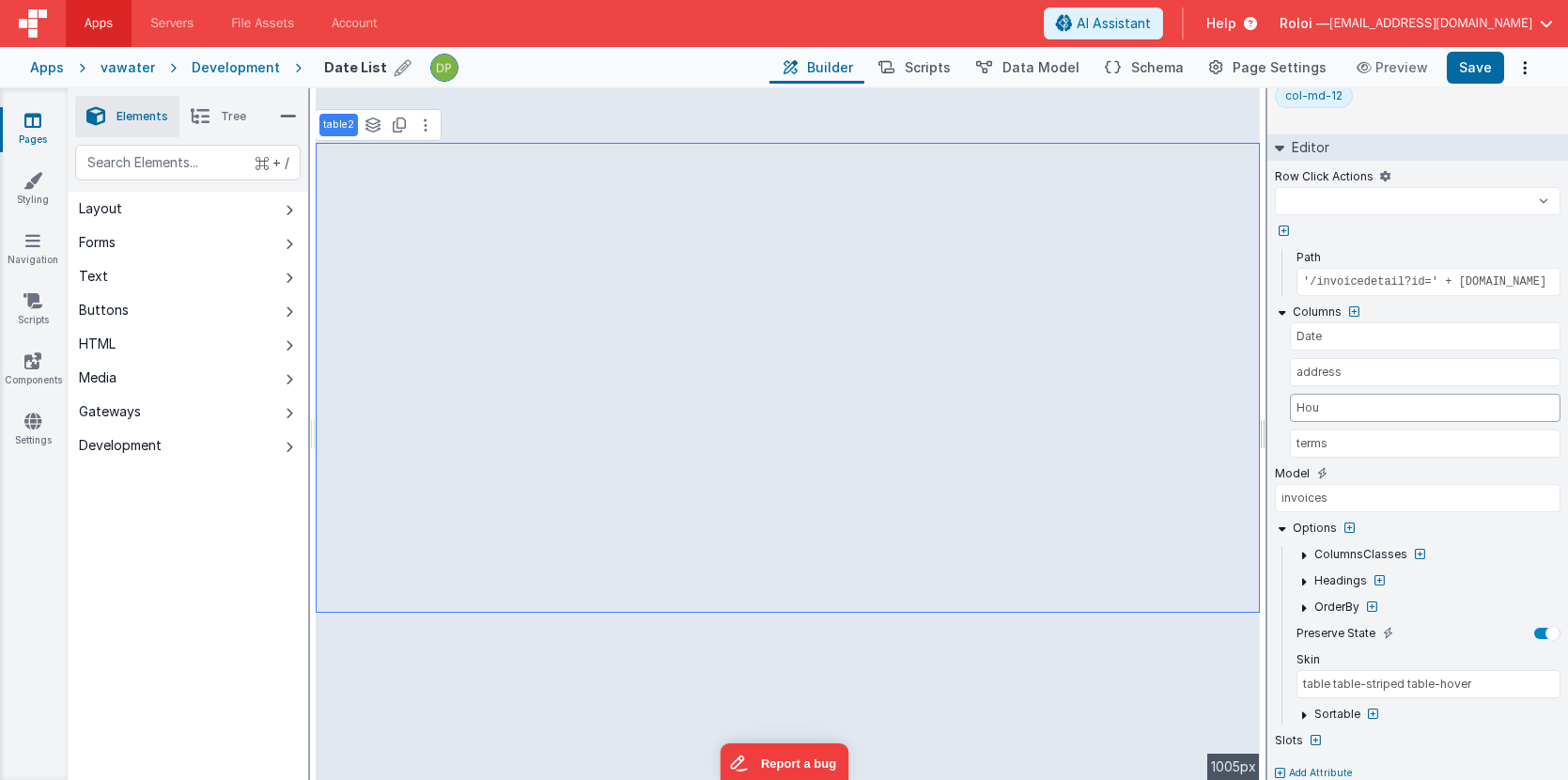 type on "Hour" 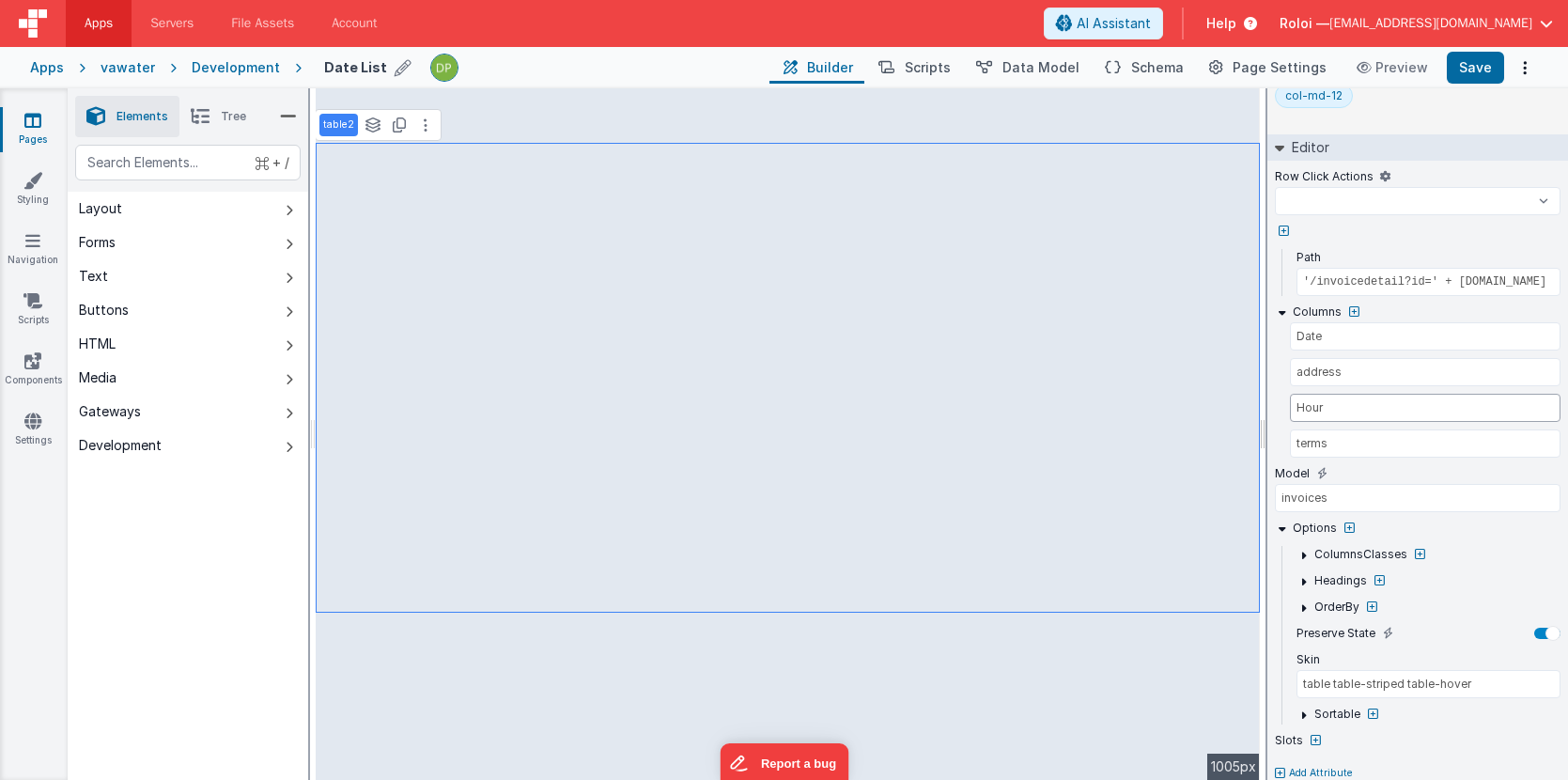 select 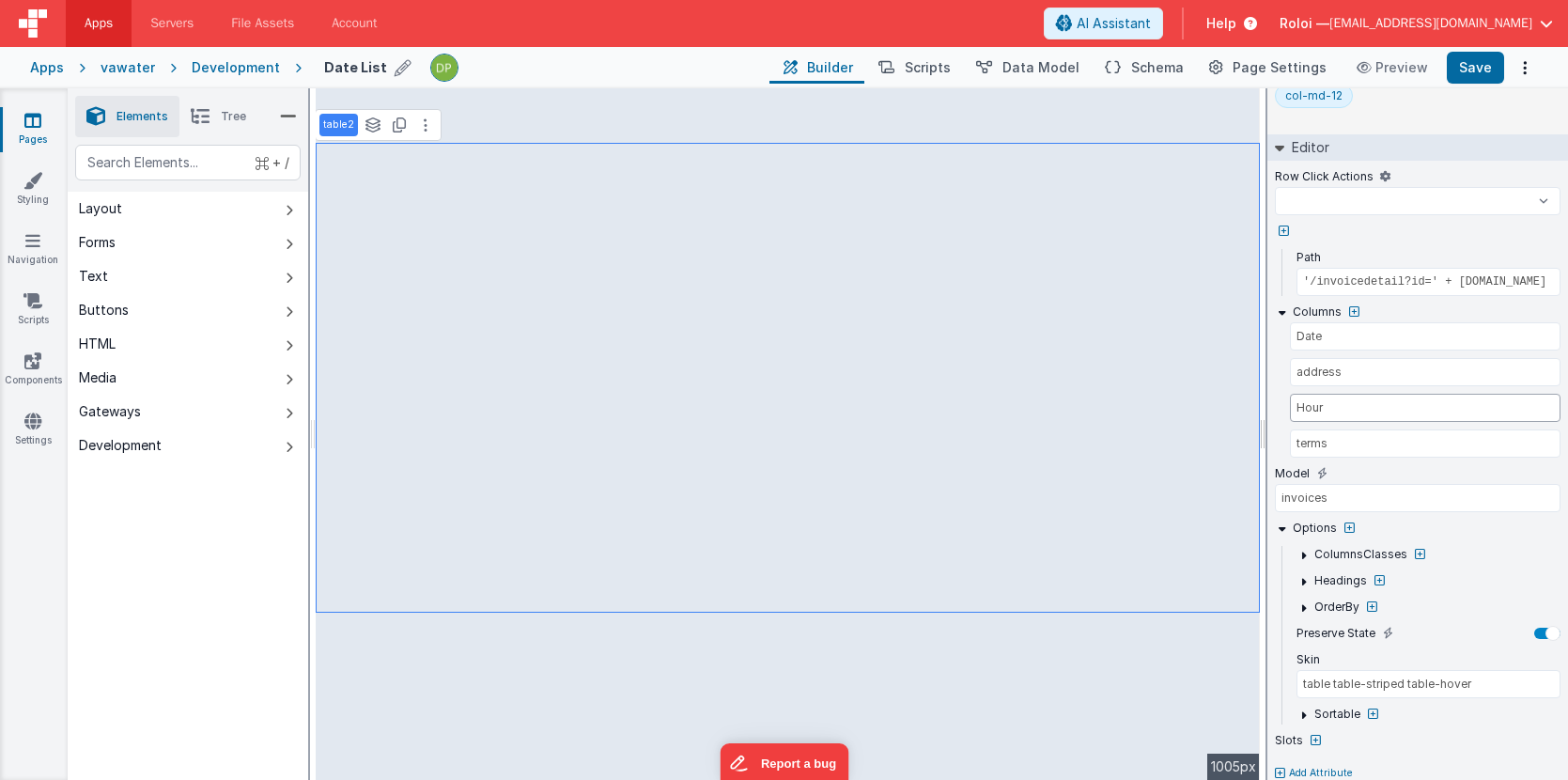 type on "Hours" 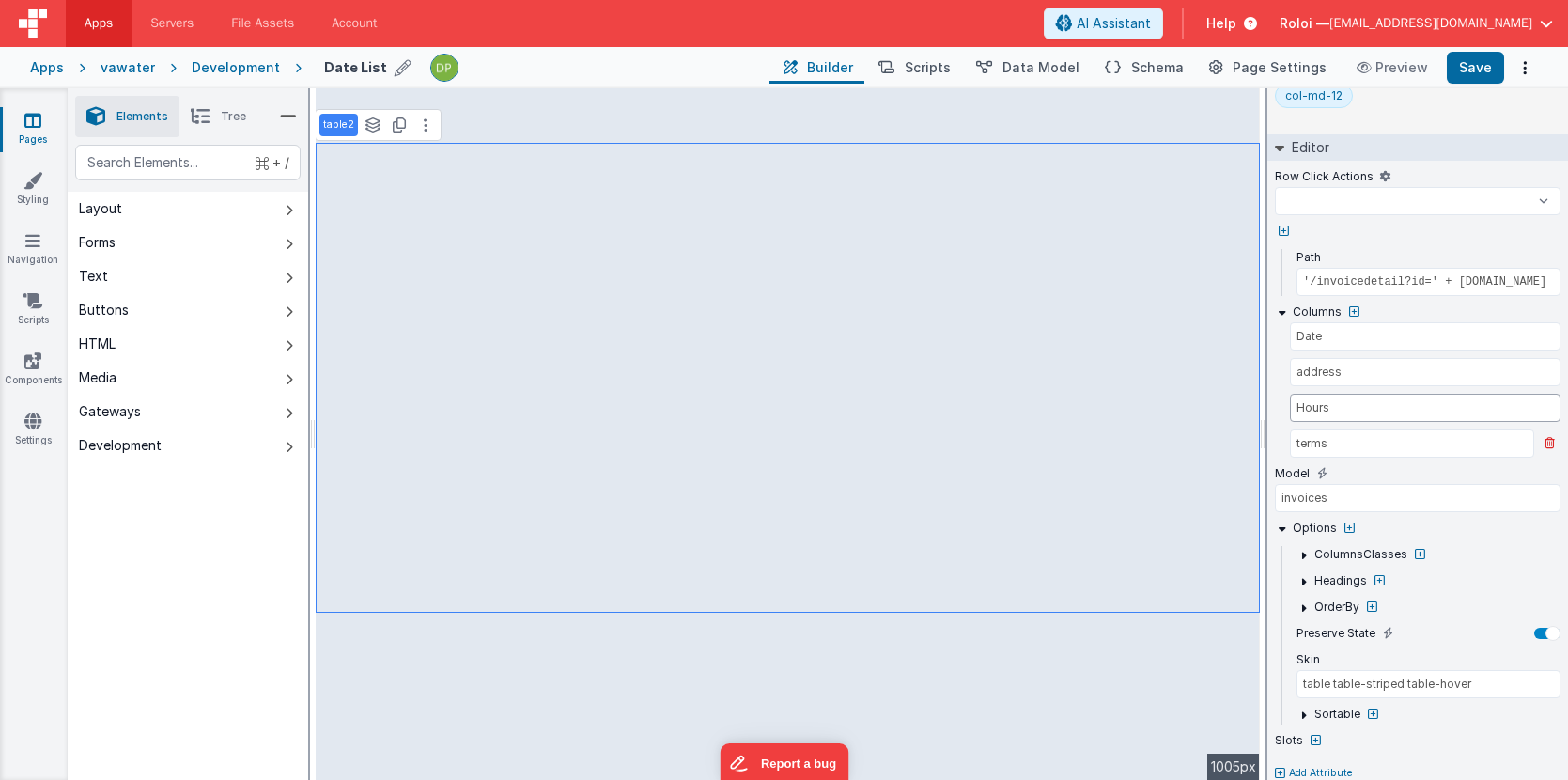 select 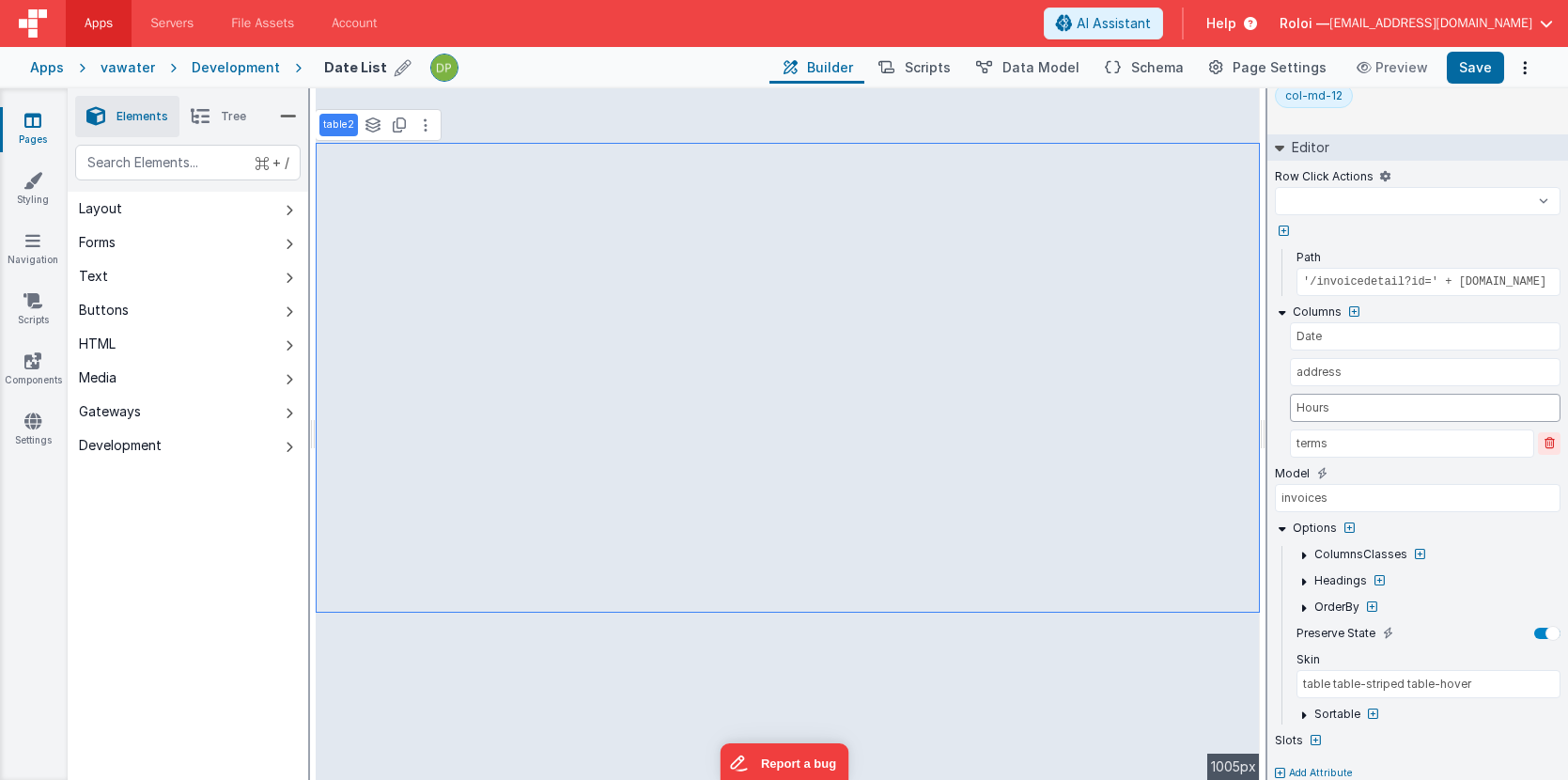 type on "Hours" 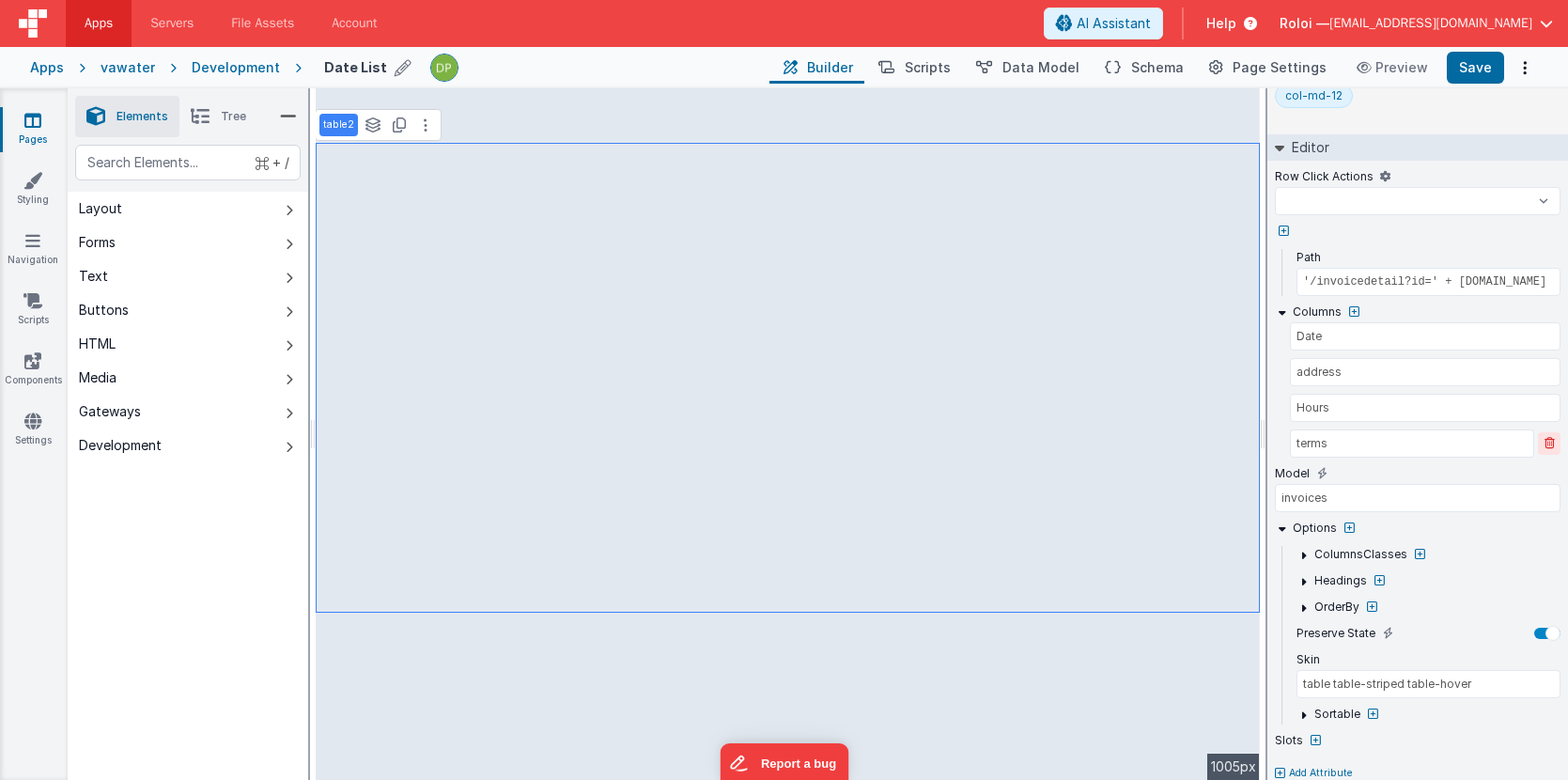 click at bounding box center (1549, 444) 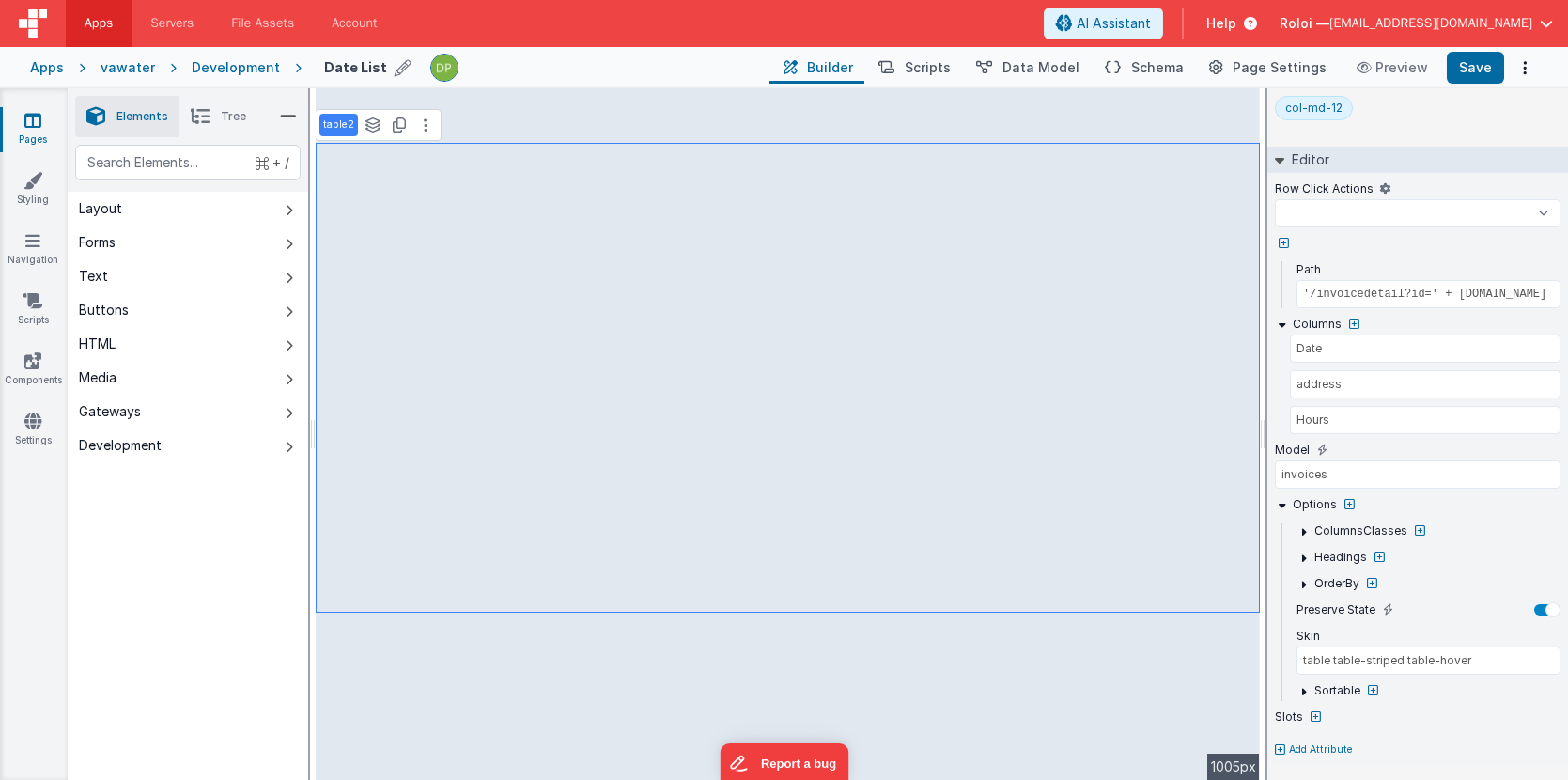 scroll, scrollTop: 166, scrollLeft: 0, axis: vertical 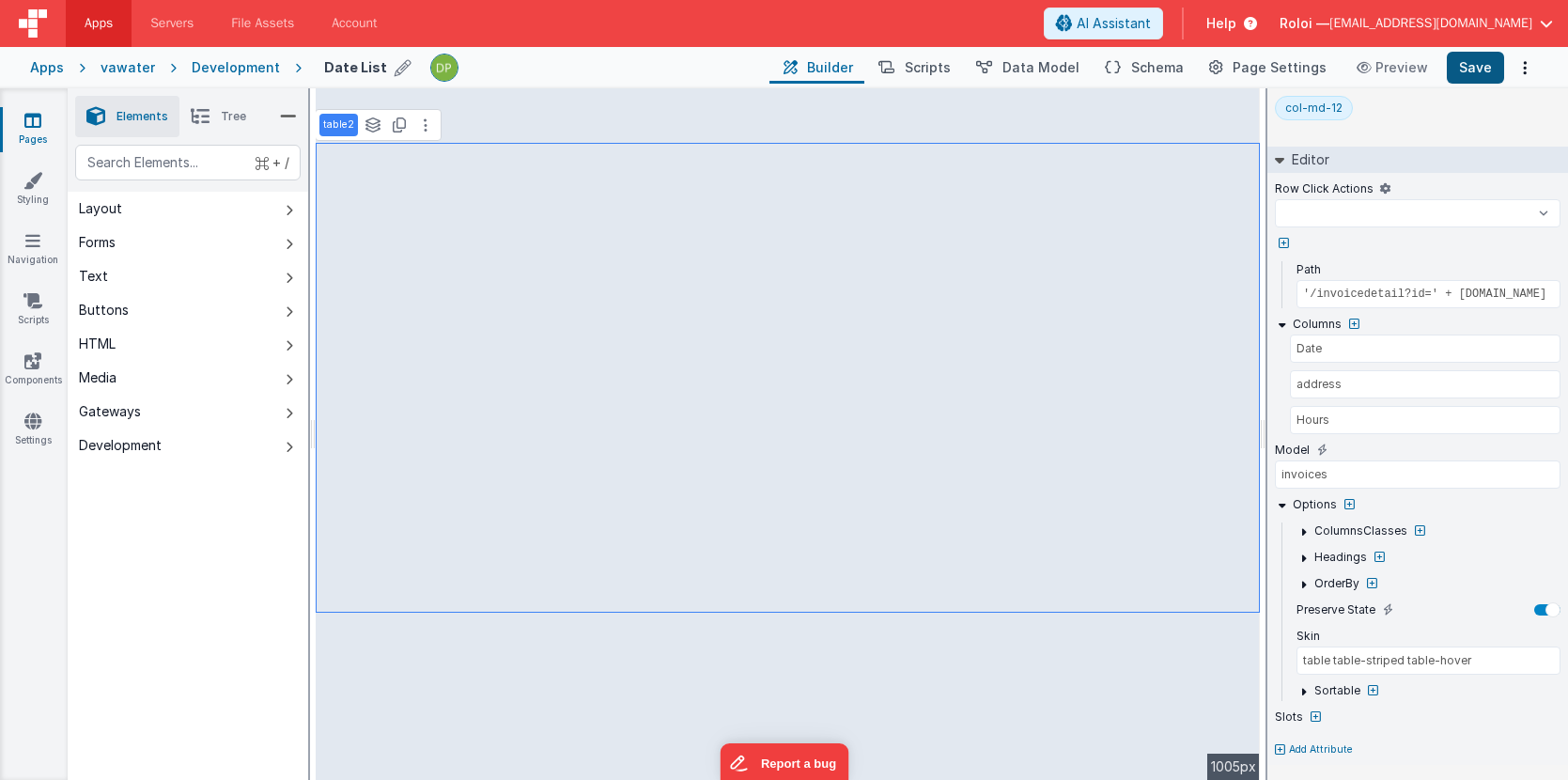 click on "Save" at bounding box center (1475, 68) 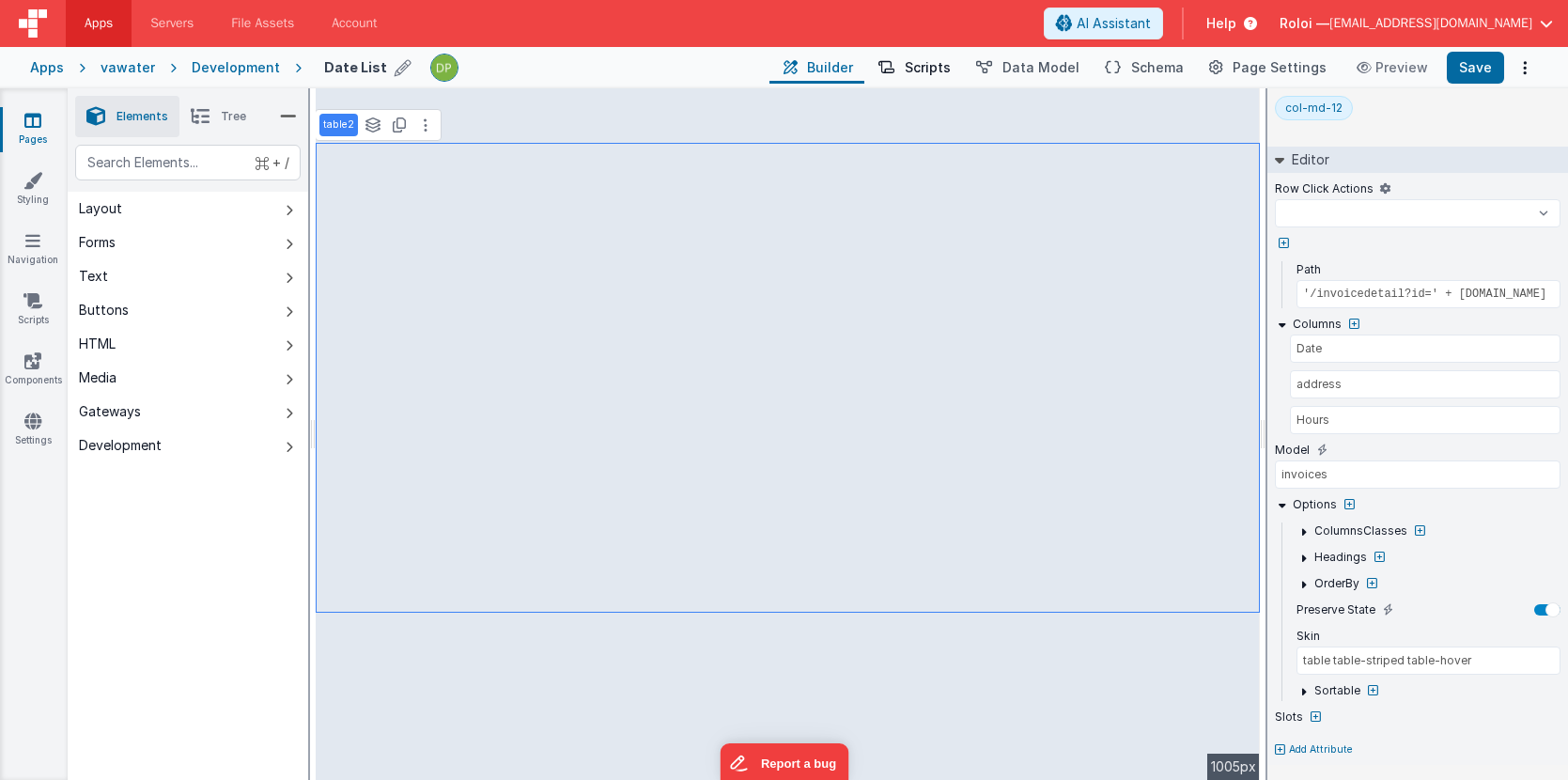 select 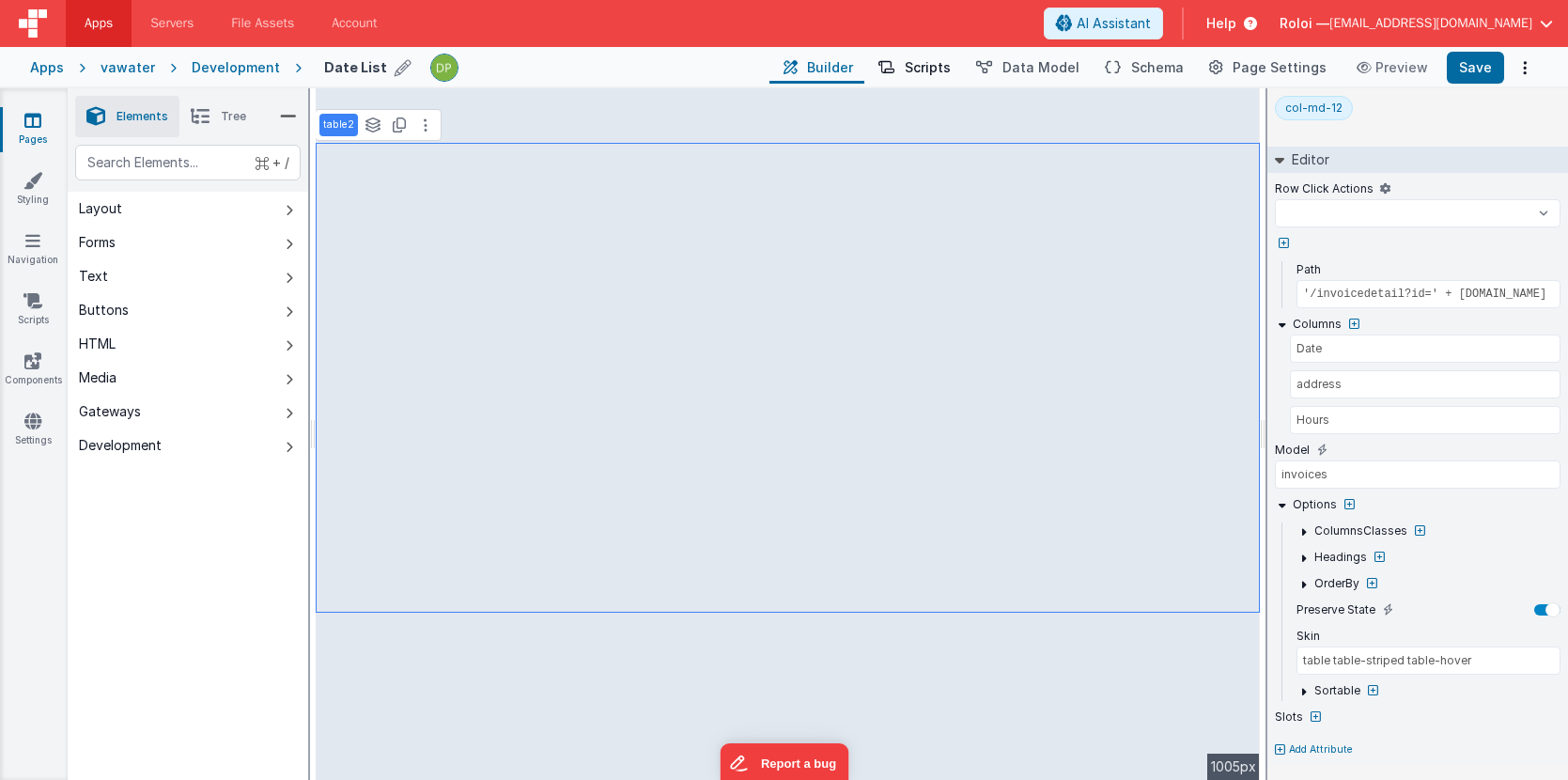 click on "Scripts" at bounding box center (927, 68) 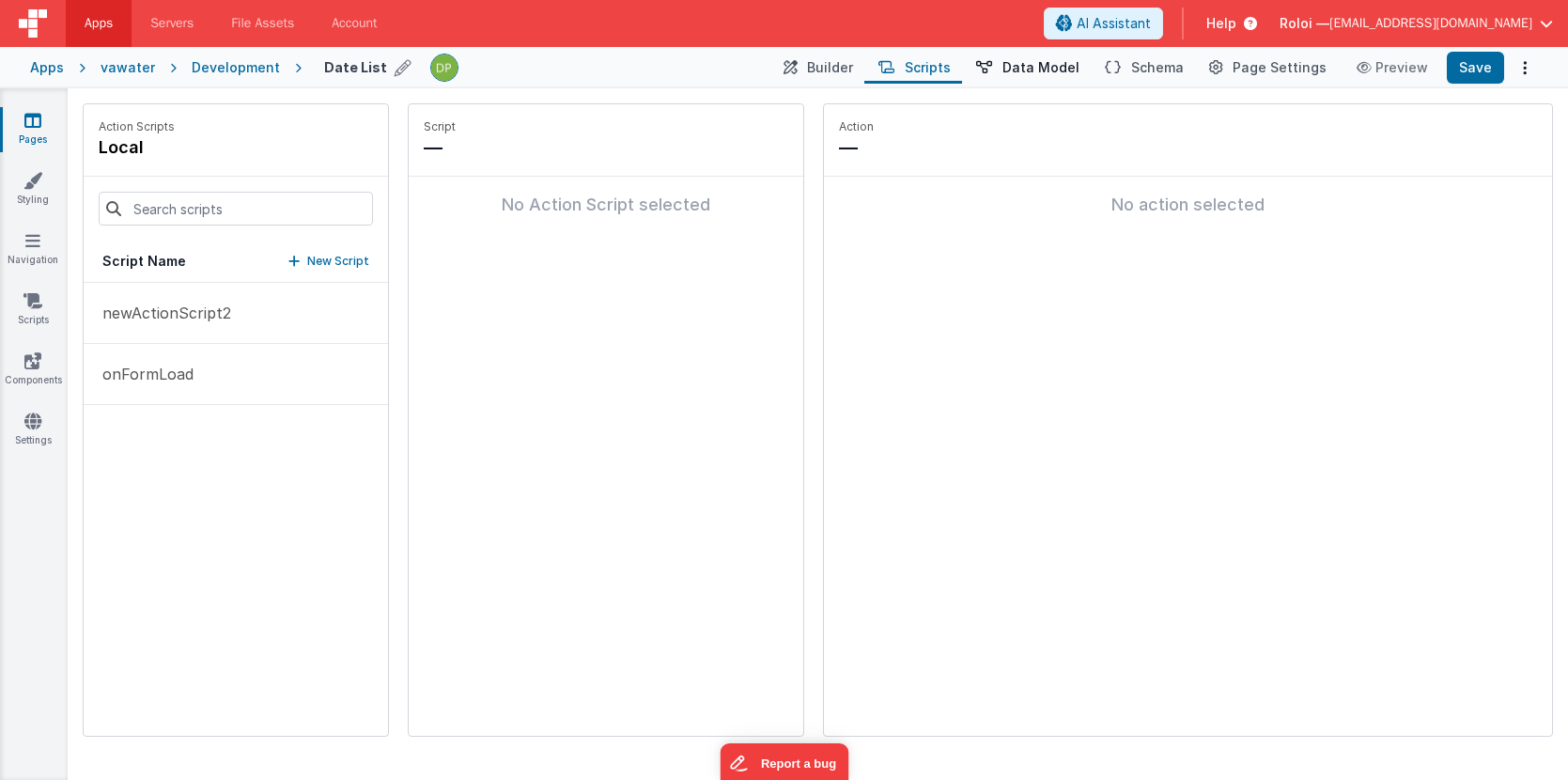 click on "Data Model" at bounding box center [1041, 68] 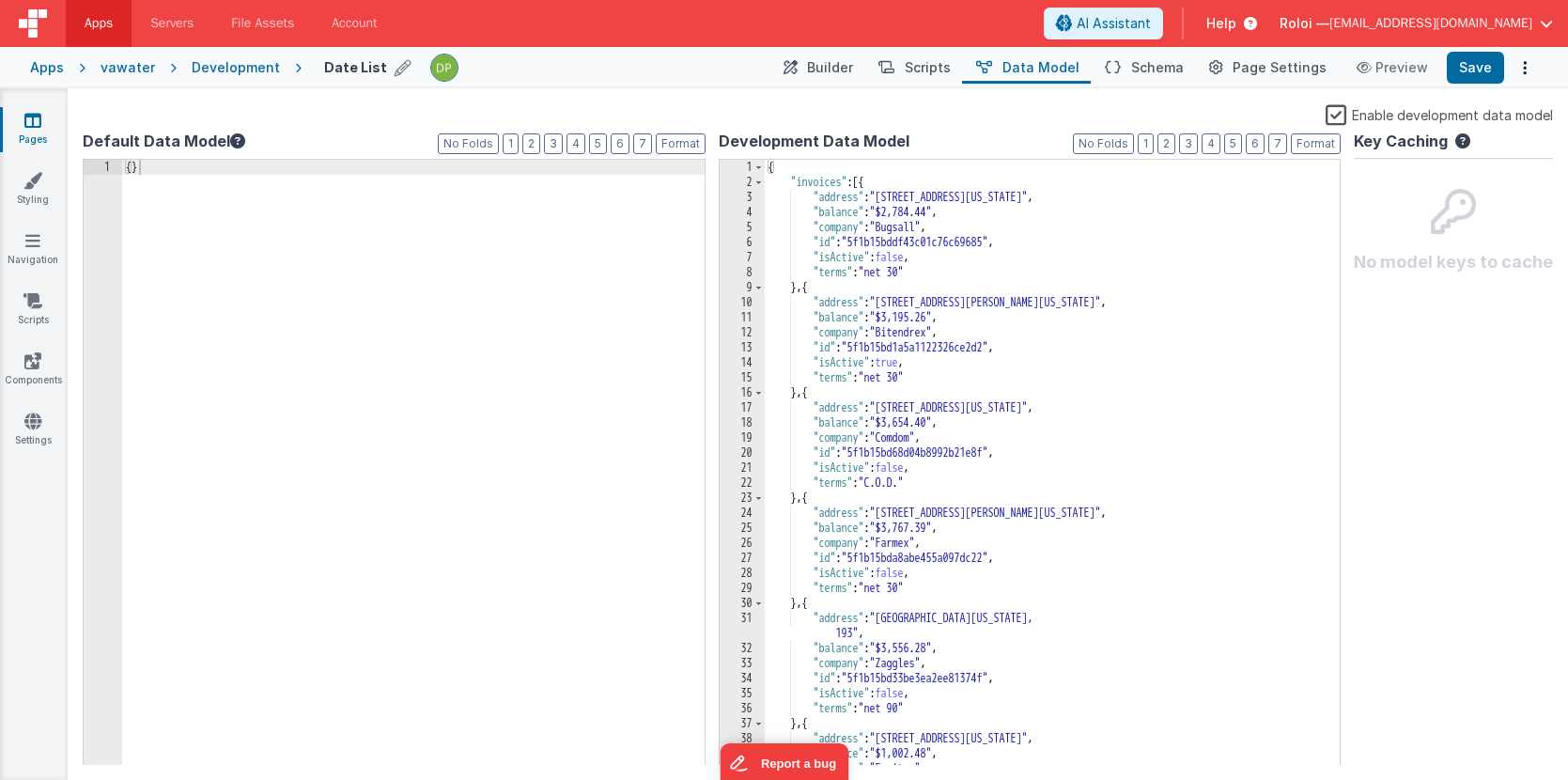 drag, startPoint x: 1336, startPoint y: 116, endPoint x: 1391, endPoint y: 96, distance: 58.5235 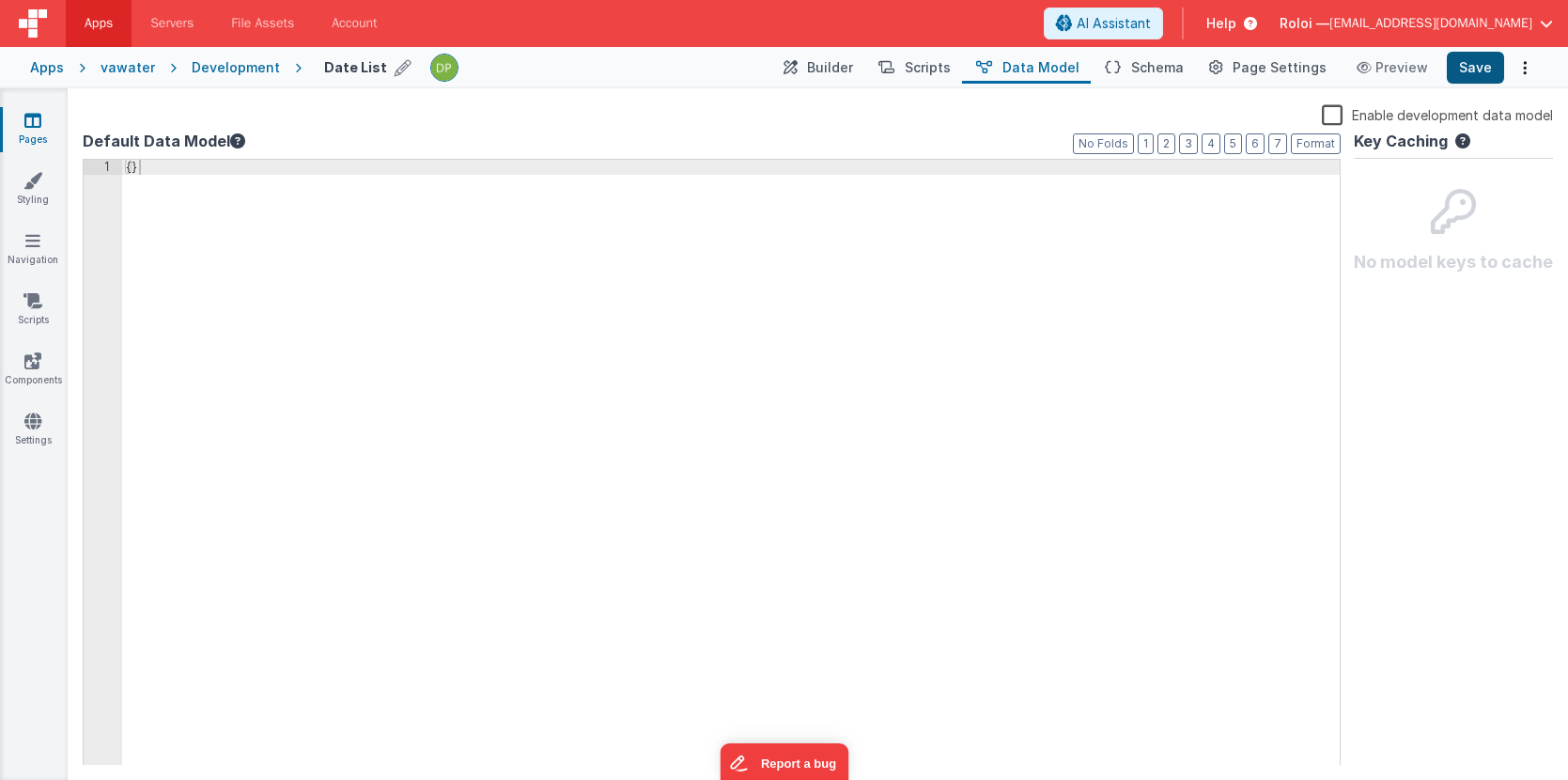 click on "Save" at bounding box center (1475, 68) 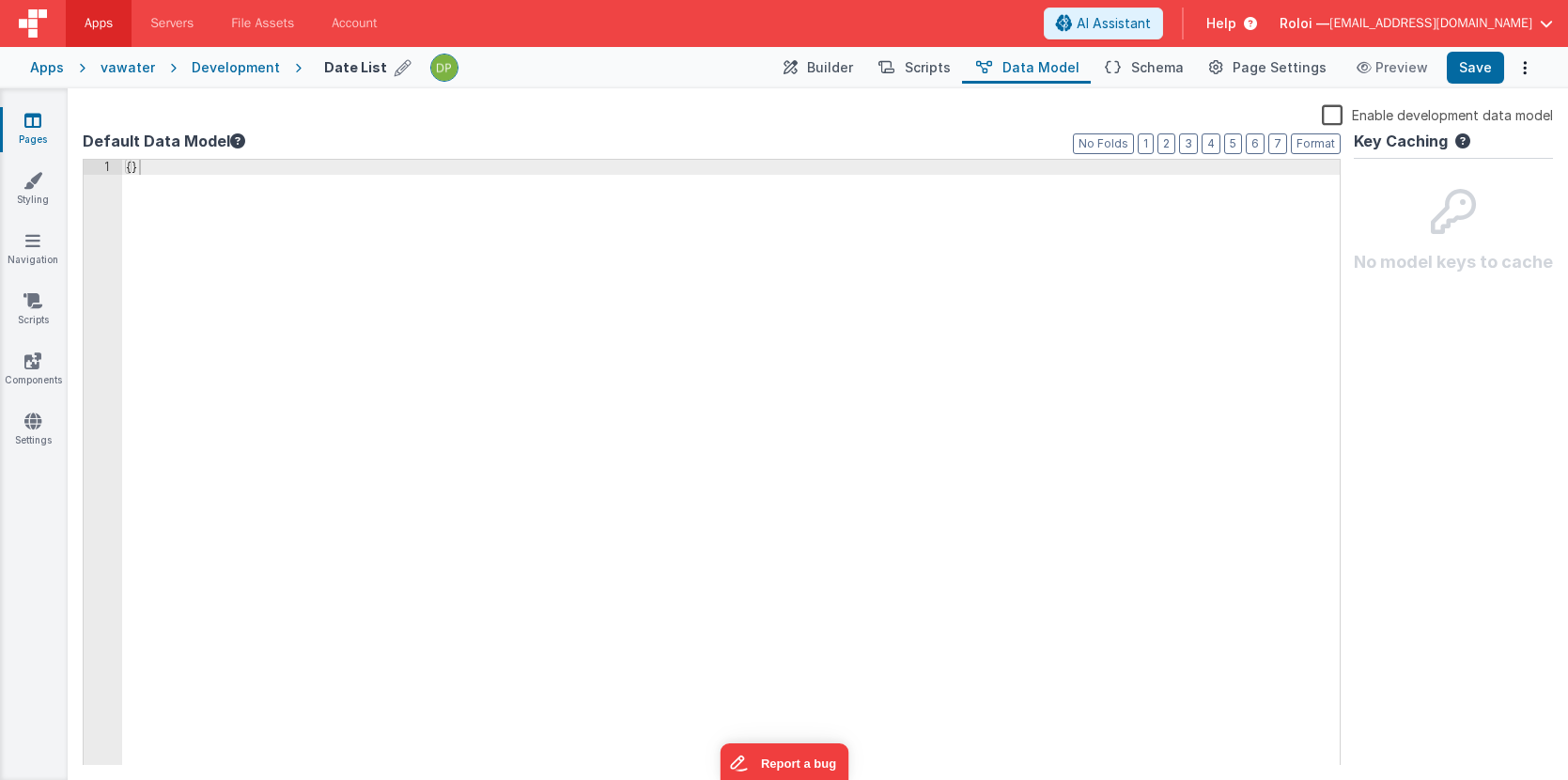 click at bounding box center (33, 120) 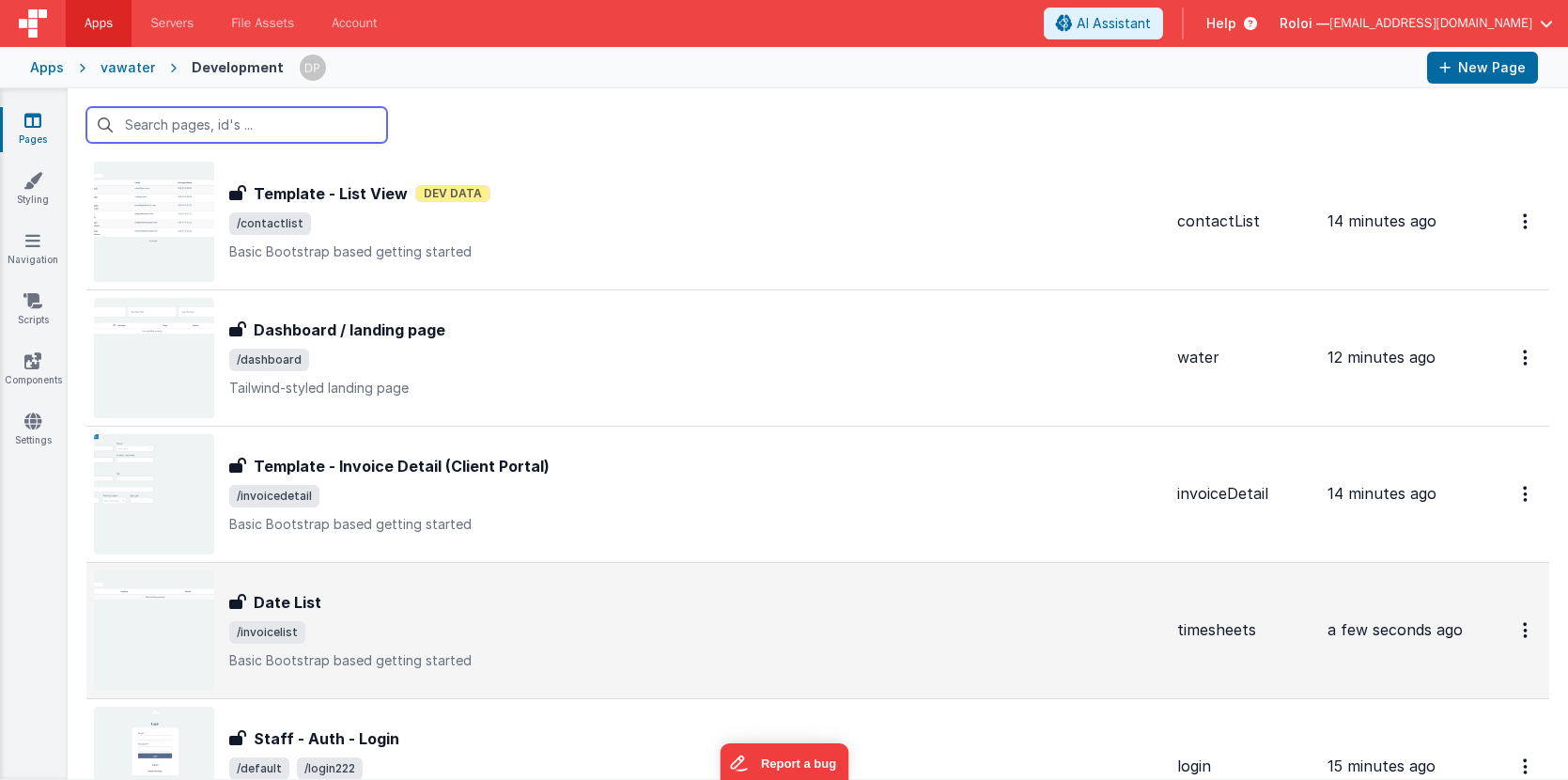 scroll, scrollTop: 427, scrollLeft: 0, axis: vertical 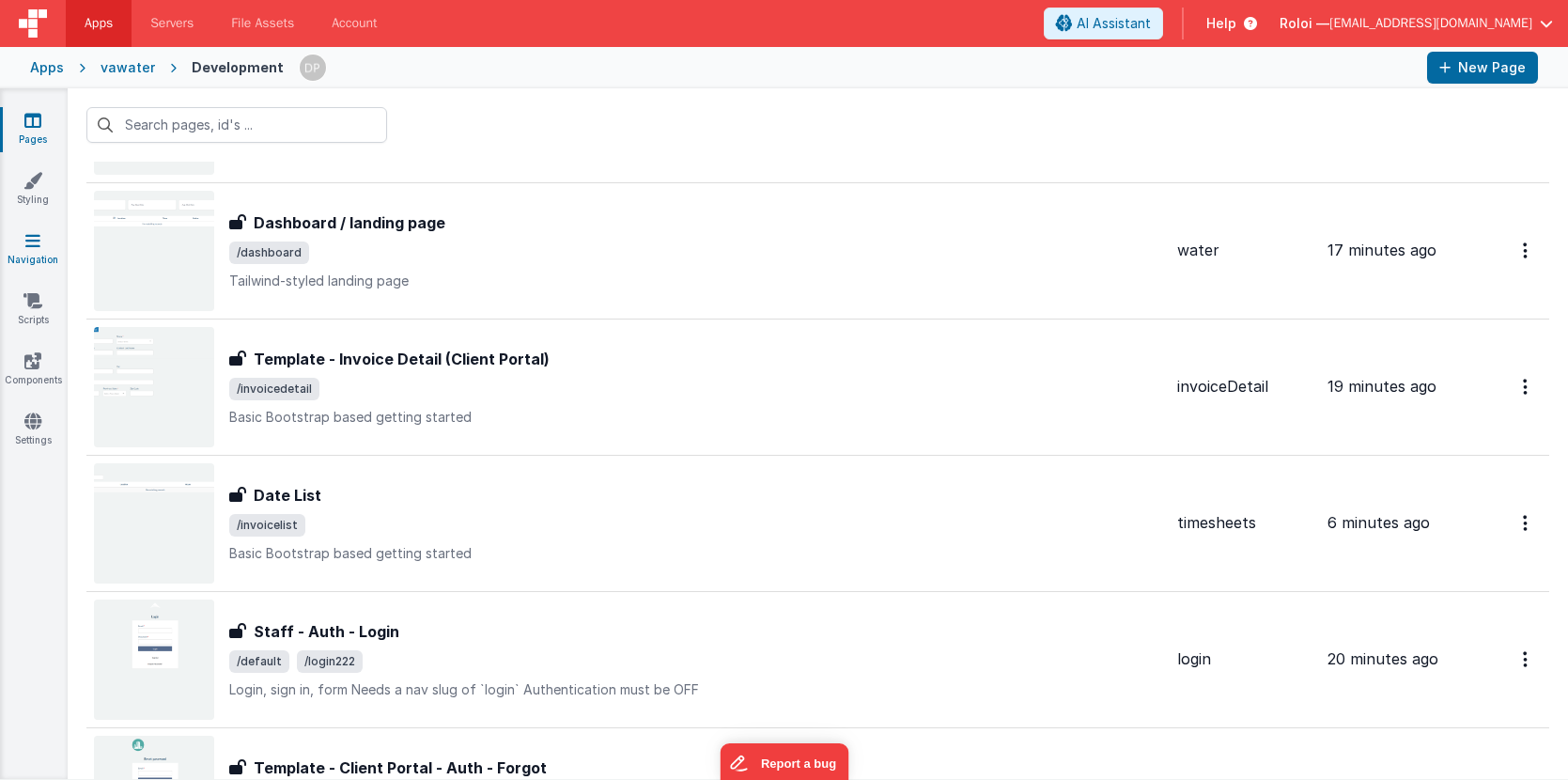 click at bounding box center [33, 241] 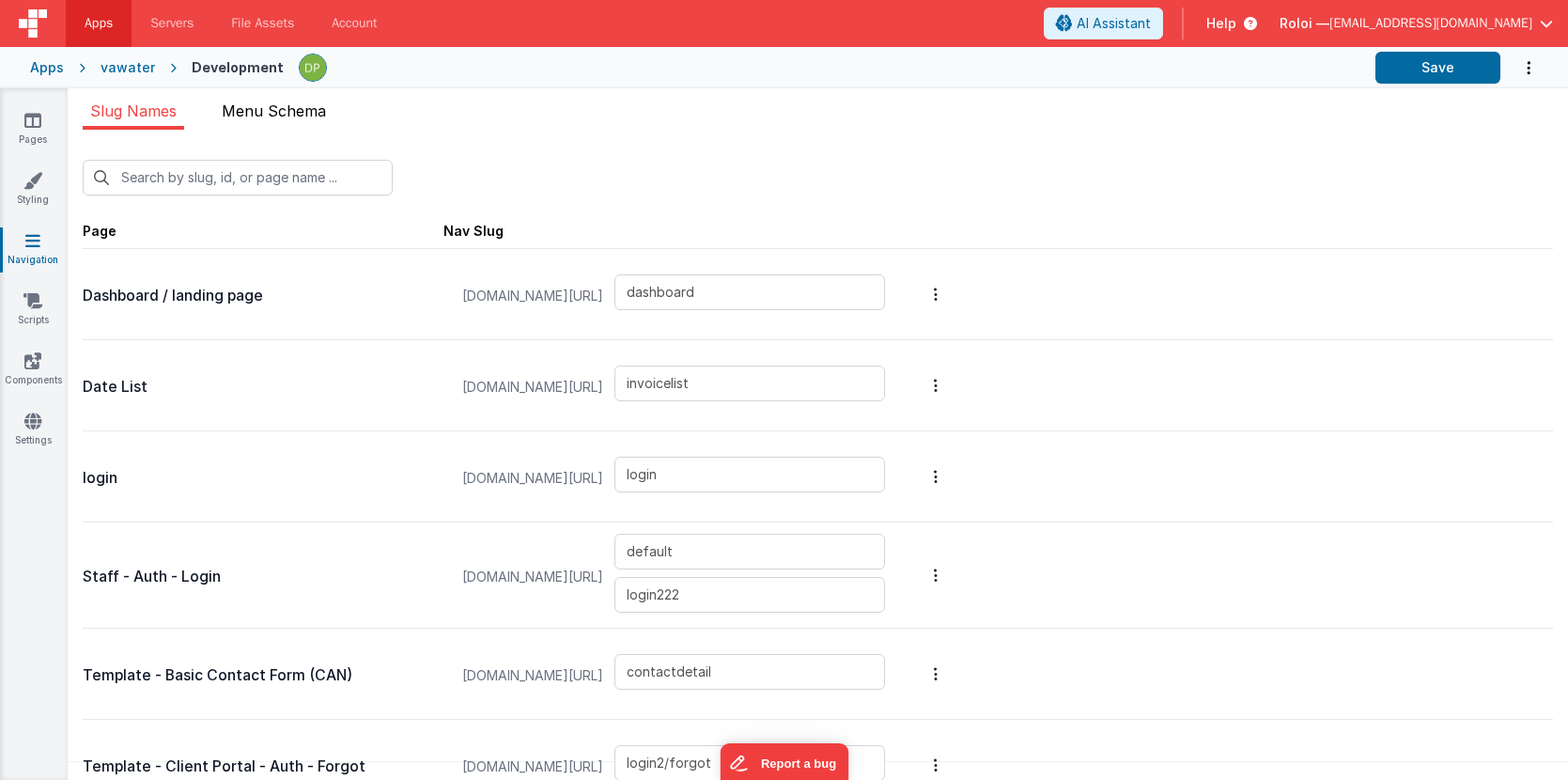 click on "Menu Schema" at bounding box center [273, 111] 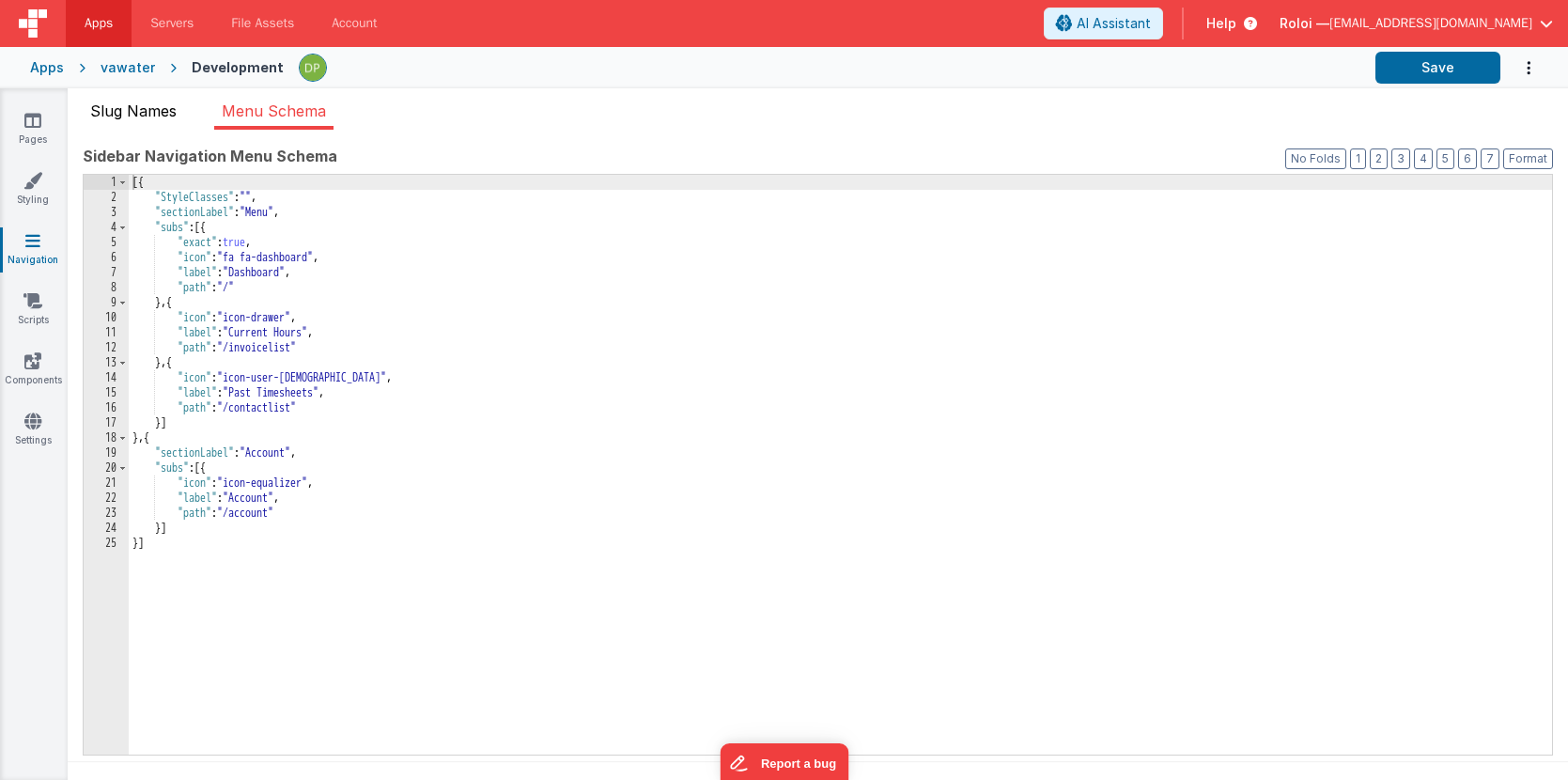 click on "Slug Names" at bounding box center [133, 111] 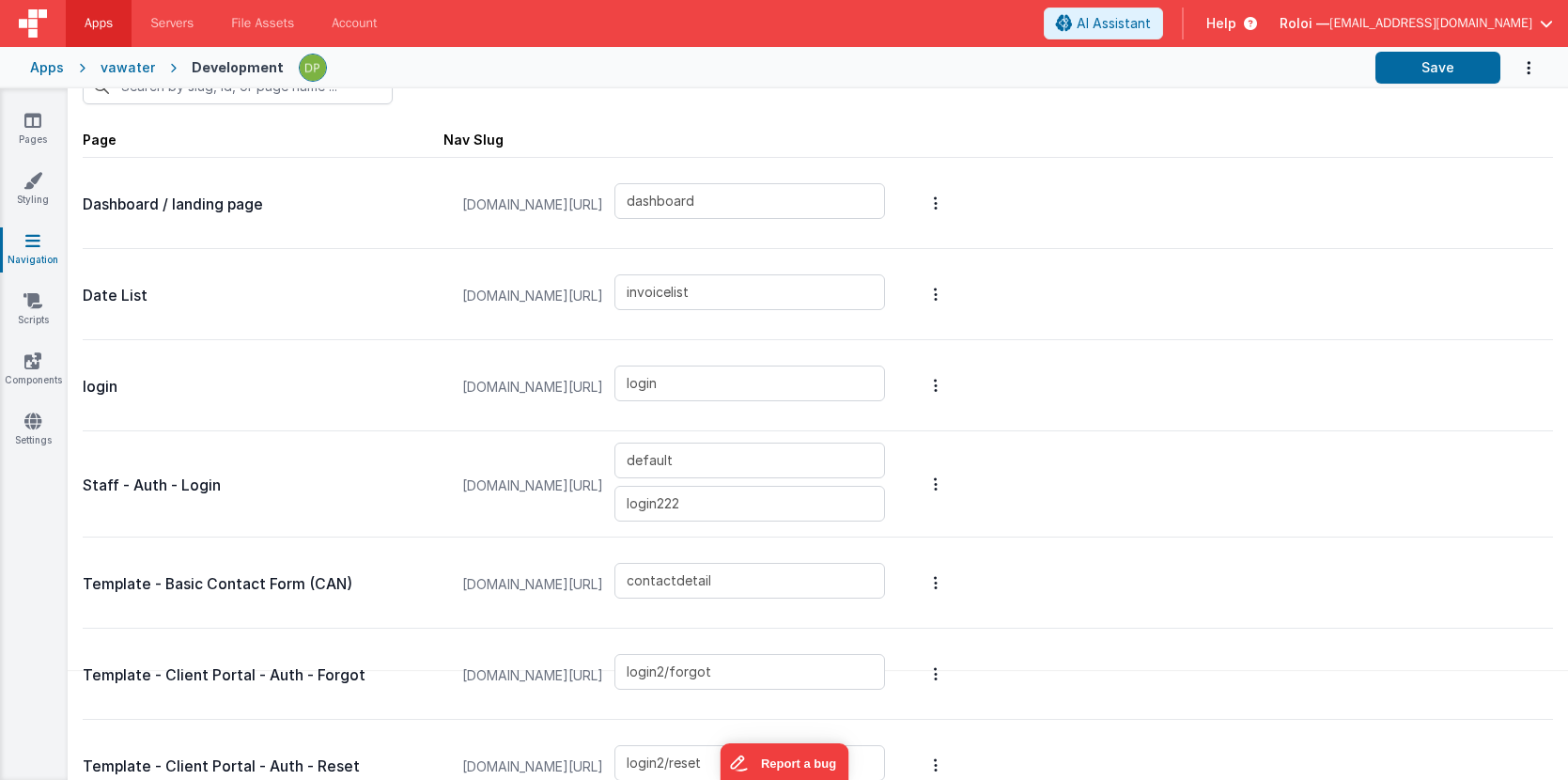 scroll, scrollTop: 0, scrollLeft: 0, axis: both 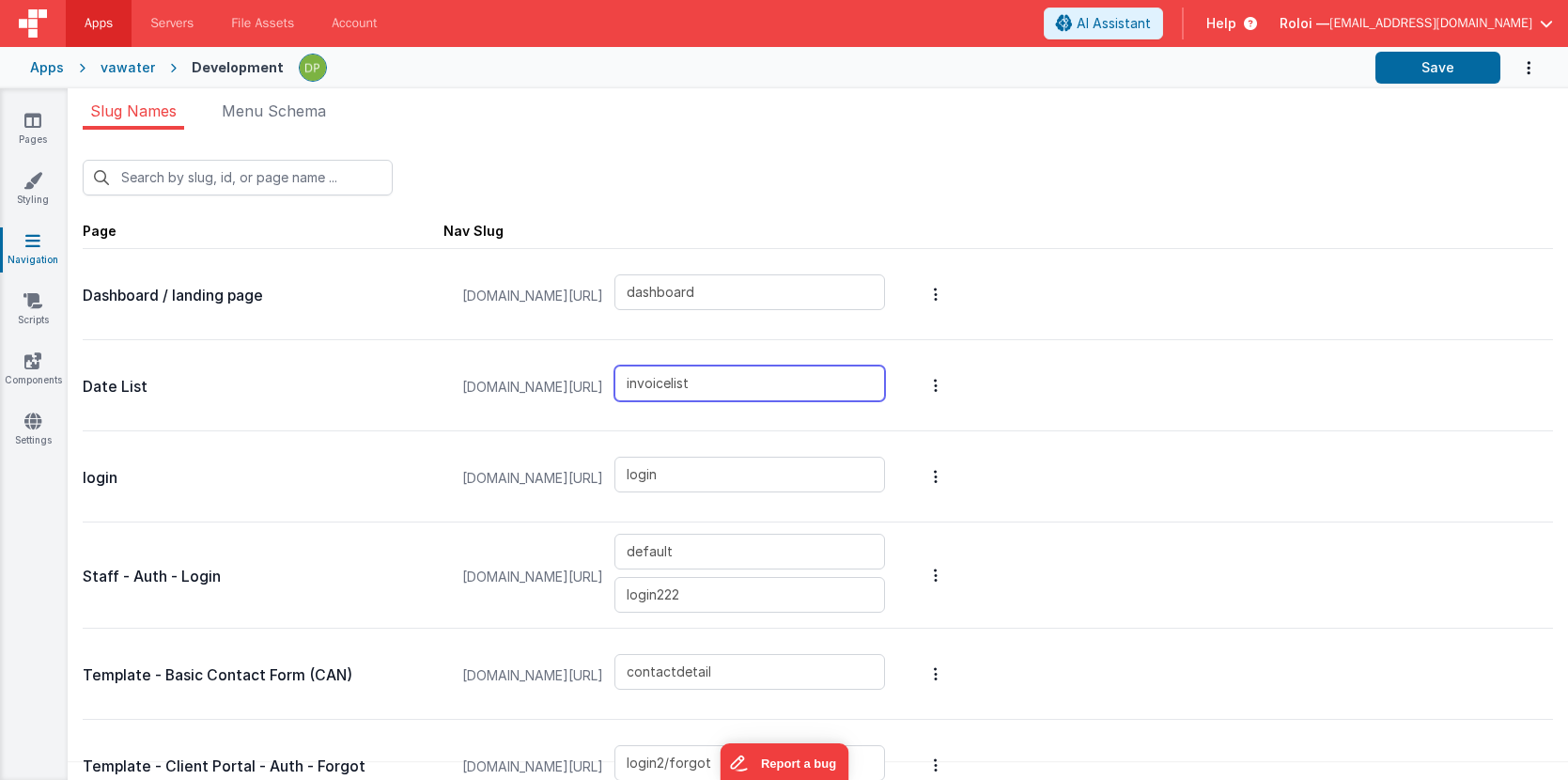 drag, startPoint x: 710, startPoint y: 386, endPoint x: 559, endPoint y: 382, distance: 151.05297 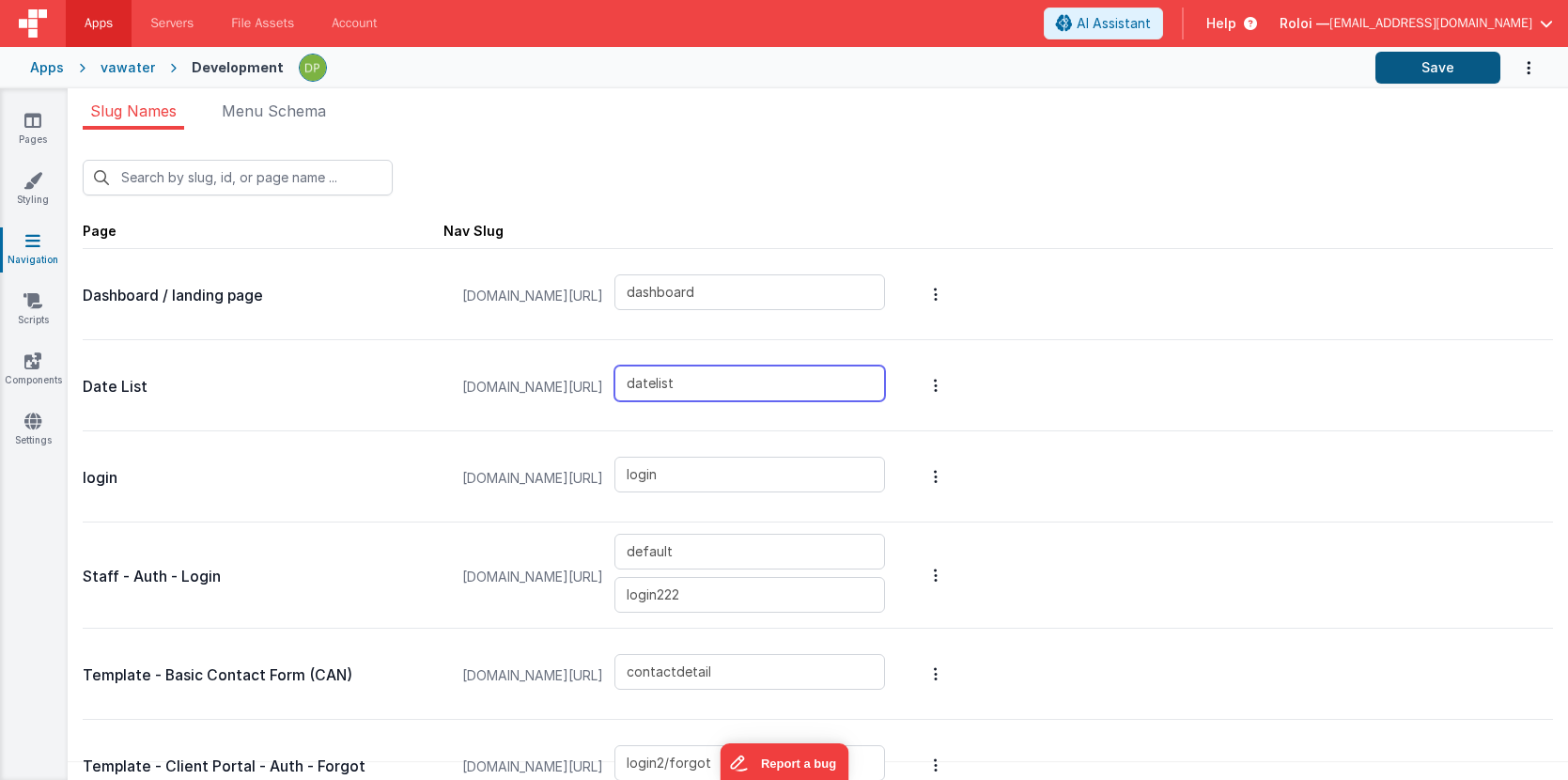 type on "datelist" 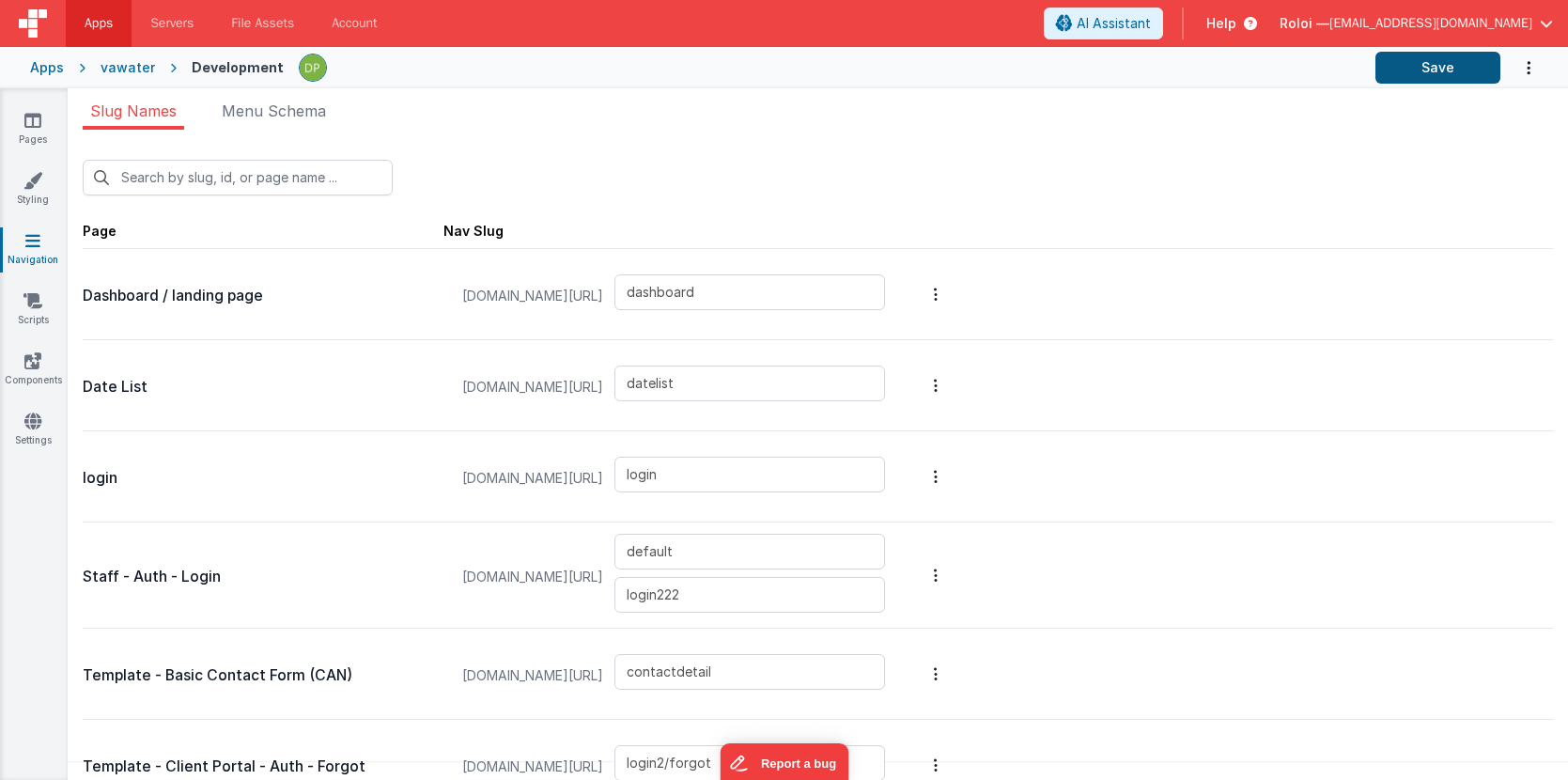 click on "Save" at bounding box center (1437, 68) 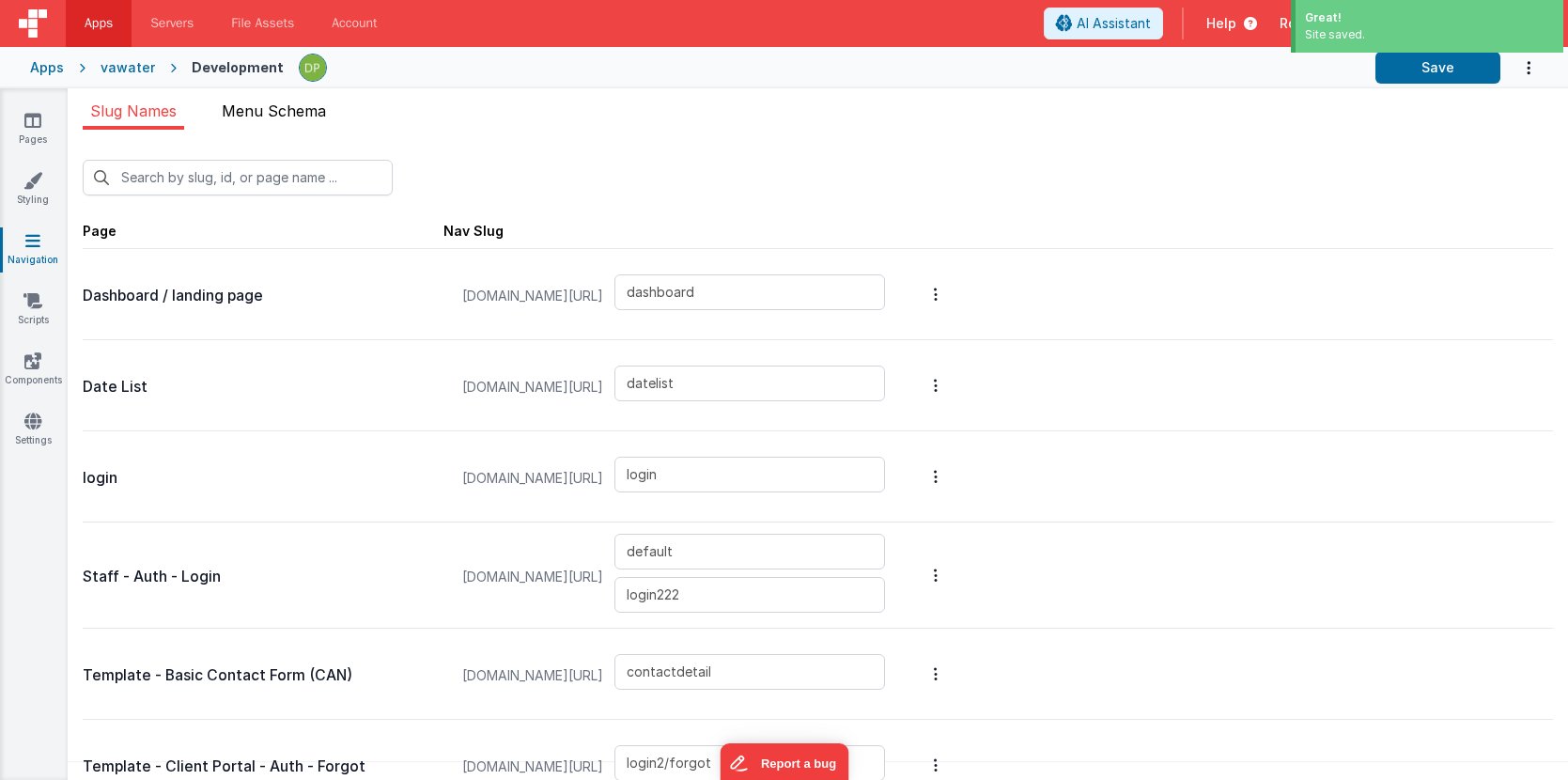 click on "Menu Schema" at bounding box center [273, 111] 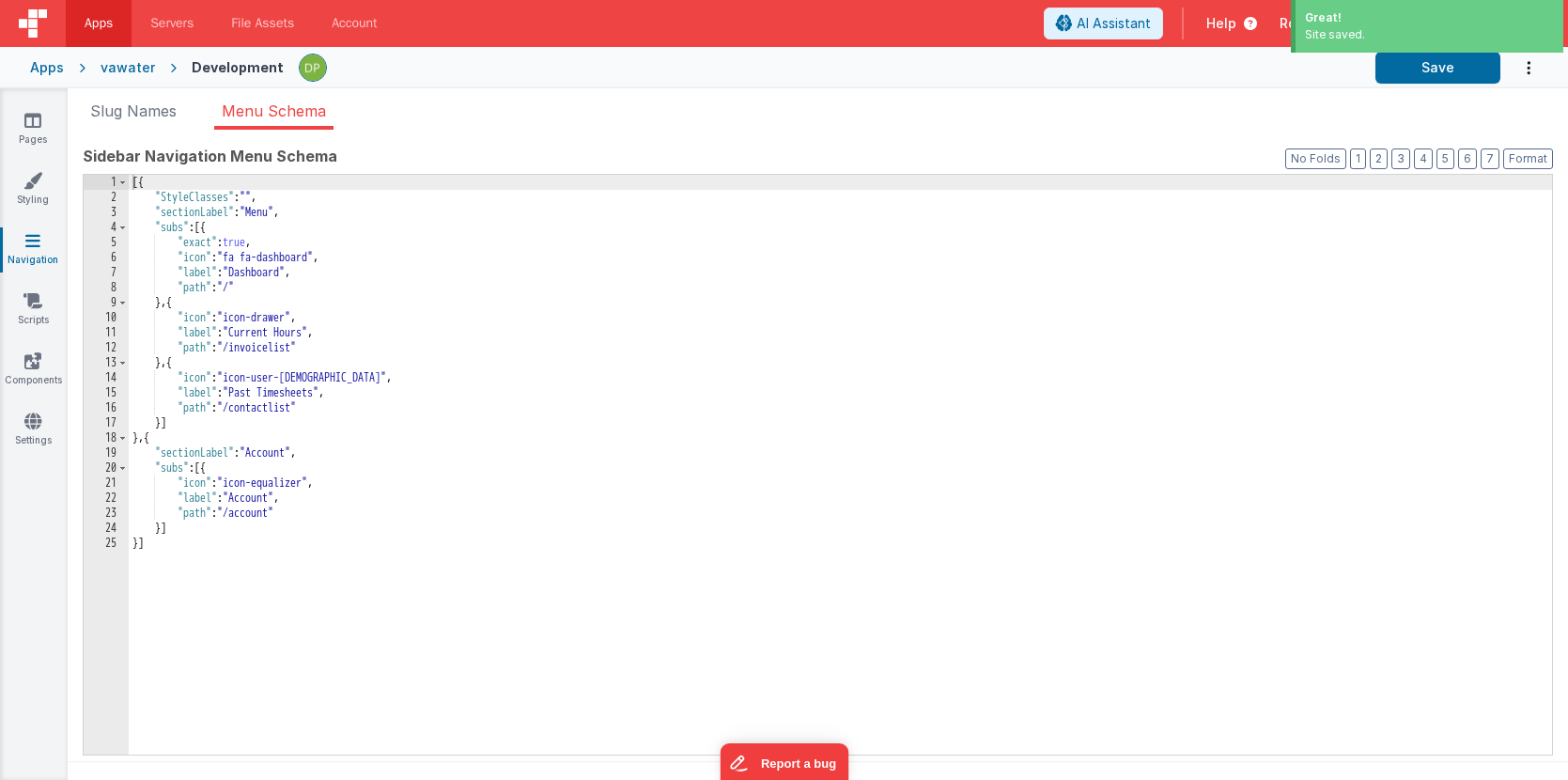 click on "[{      "StyleClasses" :  "" ,      "sectionLabel" :  "Menu" ,      "subs" :  [{           "exact" :  true ,           "icon" :  "fa fa-dashboard" ,           "label" :  "Dashboard" ,           "path" :  "/"      } ,  {           "icon" :  "icon-drawer" ,           "label" :  "Current Hours" ,           "path" :  "/invoicelist"      } ,  {           "icon" :  "icon-user-[DEMOGRAPHIC_DATA]" ,           "label" :  "Past Timesheets" ,           "path" :  "/contactlist"      }] } ,  {      "sectionLabel" :  "Account" ,      "subs" :  [{           "icon" :  "icon-equalizer" ,           "label" :  "Account" ,           "path" :  "/account"      }] }]" at bounding box center [840, 479] 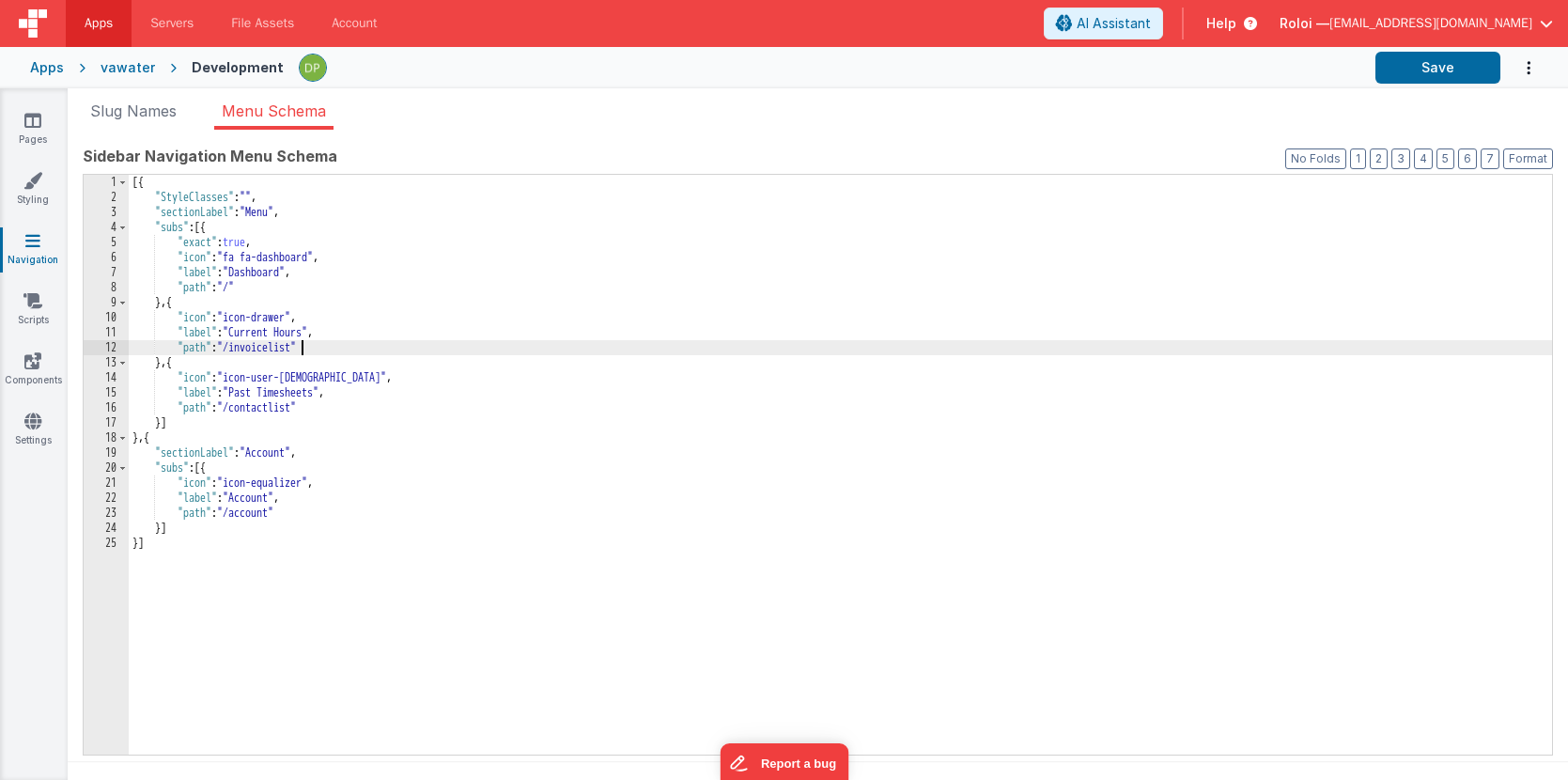 click on "[{      "StyleClasses" :  "" ,      "sectionLabel" :  "Menu" ,      "subs" :  [{           "exact" :  true ,           "icon" :  "fa fa-dashboard" ,           "label" :  "Dashboard" ,           "path" :  "/"      } ,  {           "icon" :  "icon-drawer" ,           "label" :  "Current Hours" ,           "path" :  "/invoicelist"      } ,  {           "icon" :  "icon-user-[DEMOGRAPHIC_DATA]" ,           "label" :  "Past Timesheets" ,           "path" :  "/contactlist"      }] } ,  {      "sectionLabel" :  "Account" ,      "subs" :  [{           "icon" :  "icon-equalizer" ,           "label" :  "Account" ,           "path" :  "/account"      }] }]" at bounding box center [840, 479] 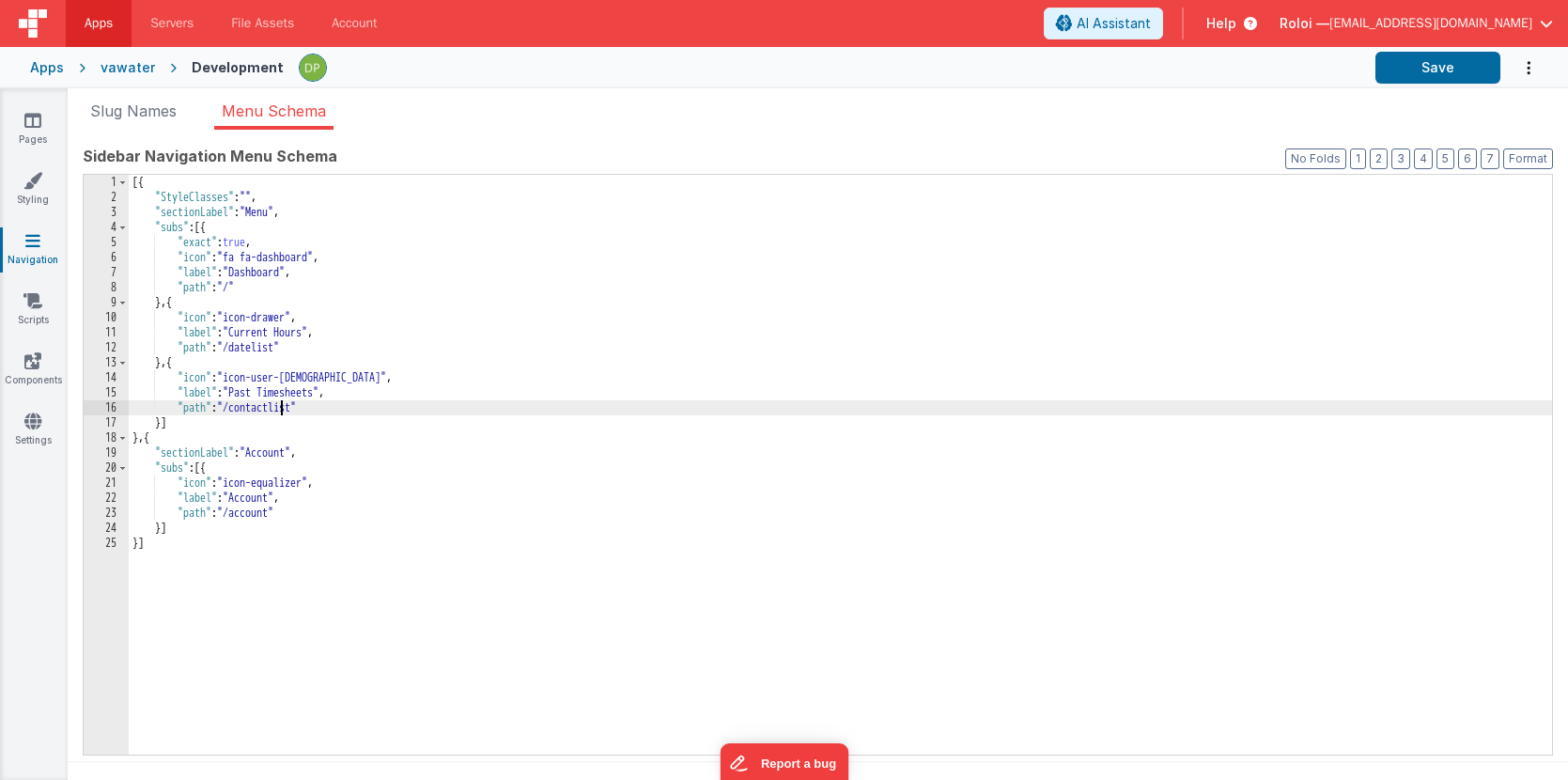 click on "[{      "StyleClasses" :  "" ,      "sectionLabel" :  "Menu" ,      "subs" :  [{           "exact" :  true ,           "icon" :  "fa fa-dashboard" ,           "label" :  "Dashboard" ,           "path" :  "/"      } ,  {           "icon" :  "icon-drawer" ,           "label" :  "Current Hours" ,           "path" :  "/datelist"      } ,  {           "icon" :  "icon-user-[DEMOGRAPHIC_DATA]" ,           "label" :  "Past Timesheets" ,           "path" :  "/contactlist"      }] } ,  {      "sectionLabel" :  "Account" ,      "subs" :  [{           "icon" :  "icon-equalizer" ,           "label" :  "Account" ,           "path" :  "/account"      }] }]" at bounding box center (840, 479) 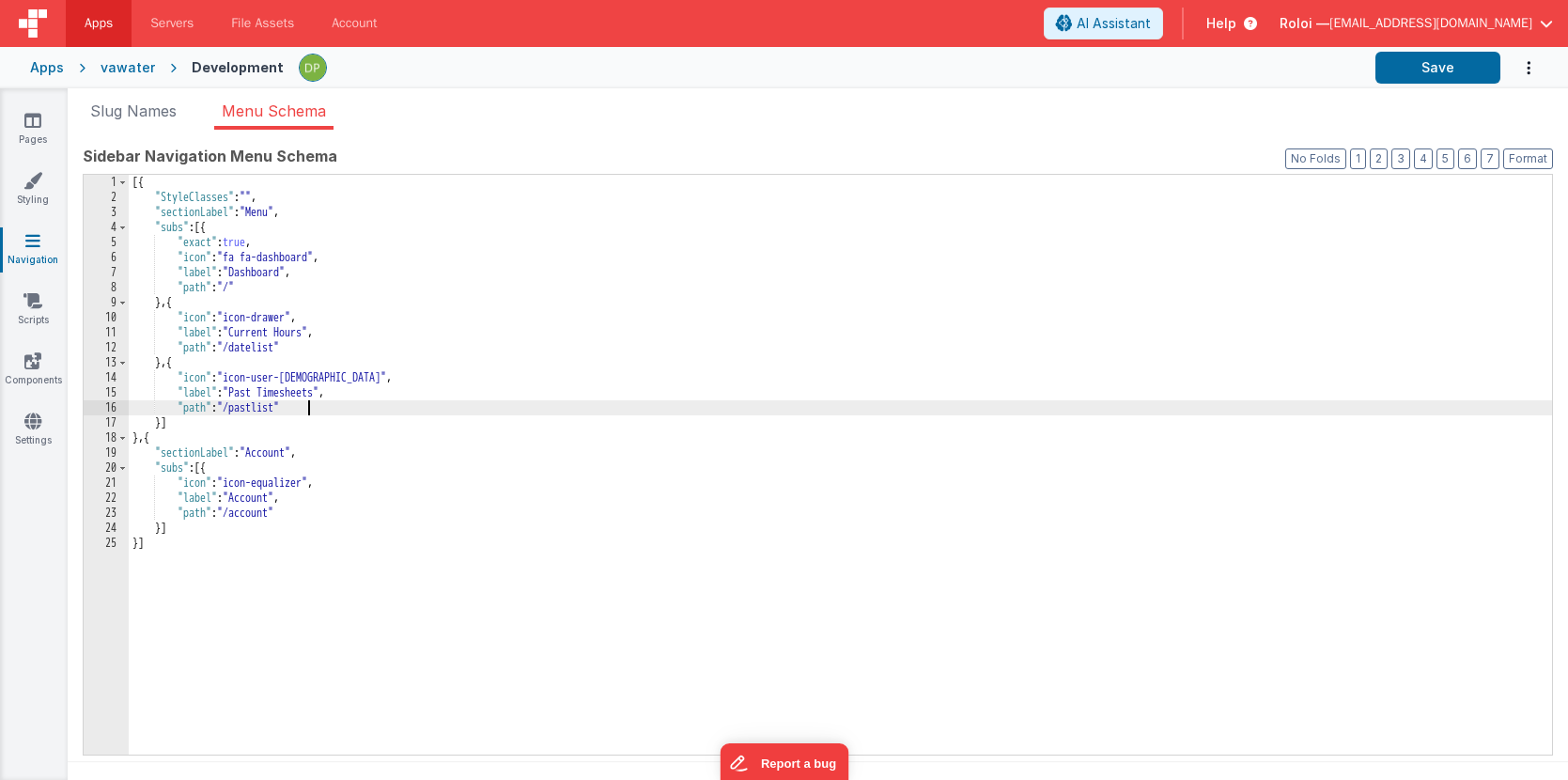 click on "[{      "StyleClasses" :  "" ,      "sectionLabel" :  "Menu" ,      "subs" :  [{           "exact" :  true ,           "icon" :  "fa fa-dashboard" ,           "label" :  "Dashboard" ,           "path" :  "/"      } ,  {           "icon" :  "icon-drawer" ,           "label" :  "Current Hours" ,           "path" :  "/datelist"      } ,  {           "icon" :  "icon-user-[DEMOGRAPHIC_DATA]" ,           "label" :  "Past Timesheets" ,           "path" :  "/pastlist"      }] } ,  {      "sectionLabel" :  "Account" ,      "subs" :  [{           "icon" :  "icon-equalizer" ,           "label" :  "Account" ,           "path" :  "/account"      }] }]" at bounding box center [840, 479] 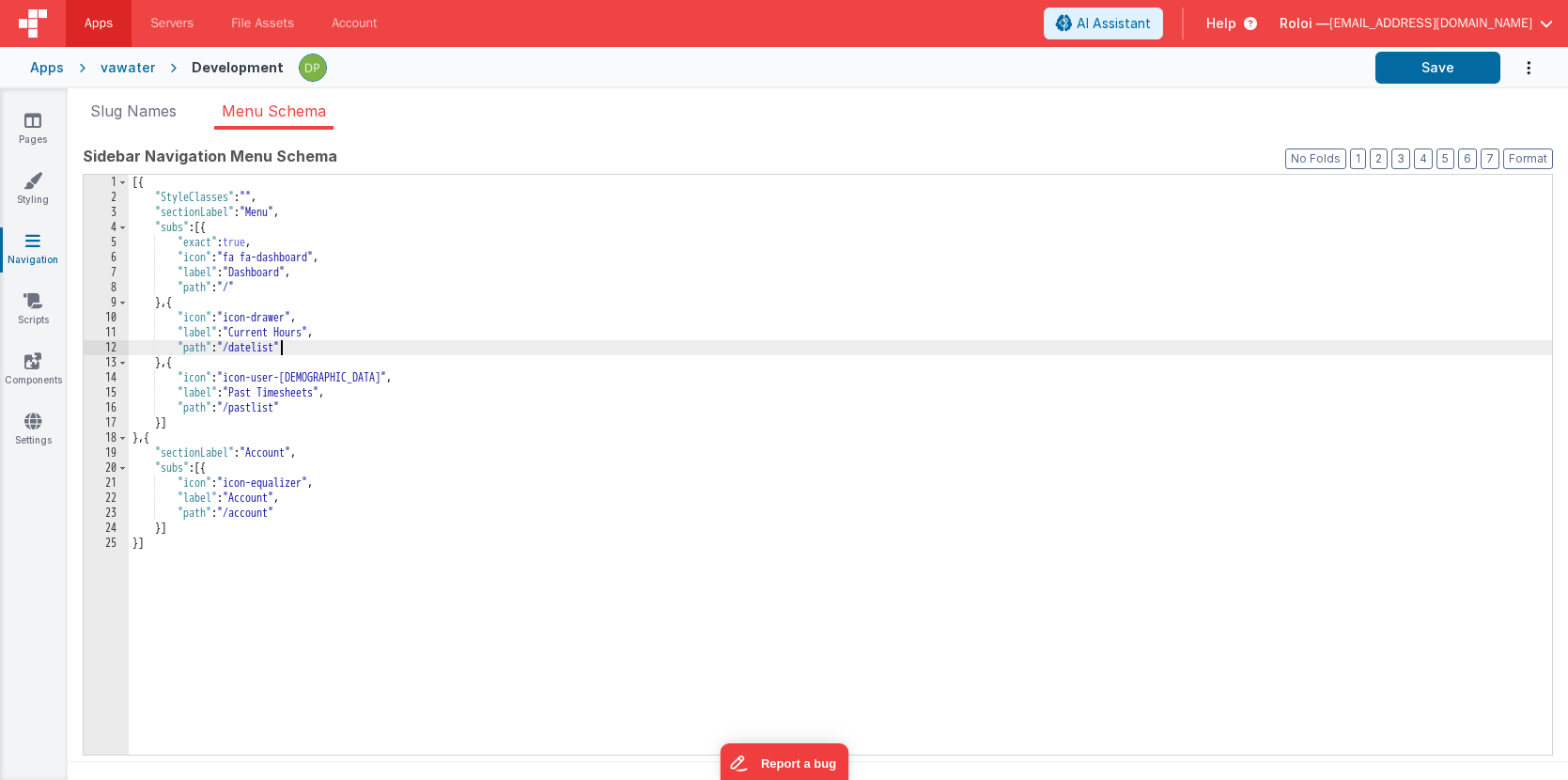 click on "[{      "StyleClasses" :  "" ,      "sectionLabel" :  "Menu" ,      "subs" :  [{           "exact" :  true ,           "icon" :  "fa fa-dashboard" ,           "label" :  "Dashboard" ,           "path" :  "/"      } ,  {           "icon" :  "icon-drawer" ,           "label" :  "Current Hours" ,           "path" :  "/datelist"      } ,  {           "icon" :  "icon-user-[DEMOGRAPHIC_DATA]" ,           "label" :  "Past Timesheets" ,           "path" :  "/pastlist"      }] } ,  {      "sectionLabel" :  "Account" ,      "subs" :  [{           "icon" :  "icon-equalizer" ,           "label" :  "Account" ,           "path" :  "/account"      }] }]" at bounding box center (840, 479) 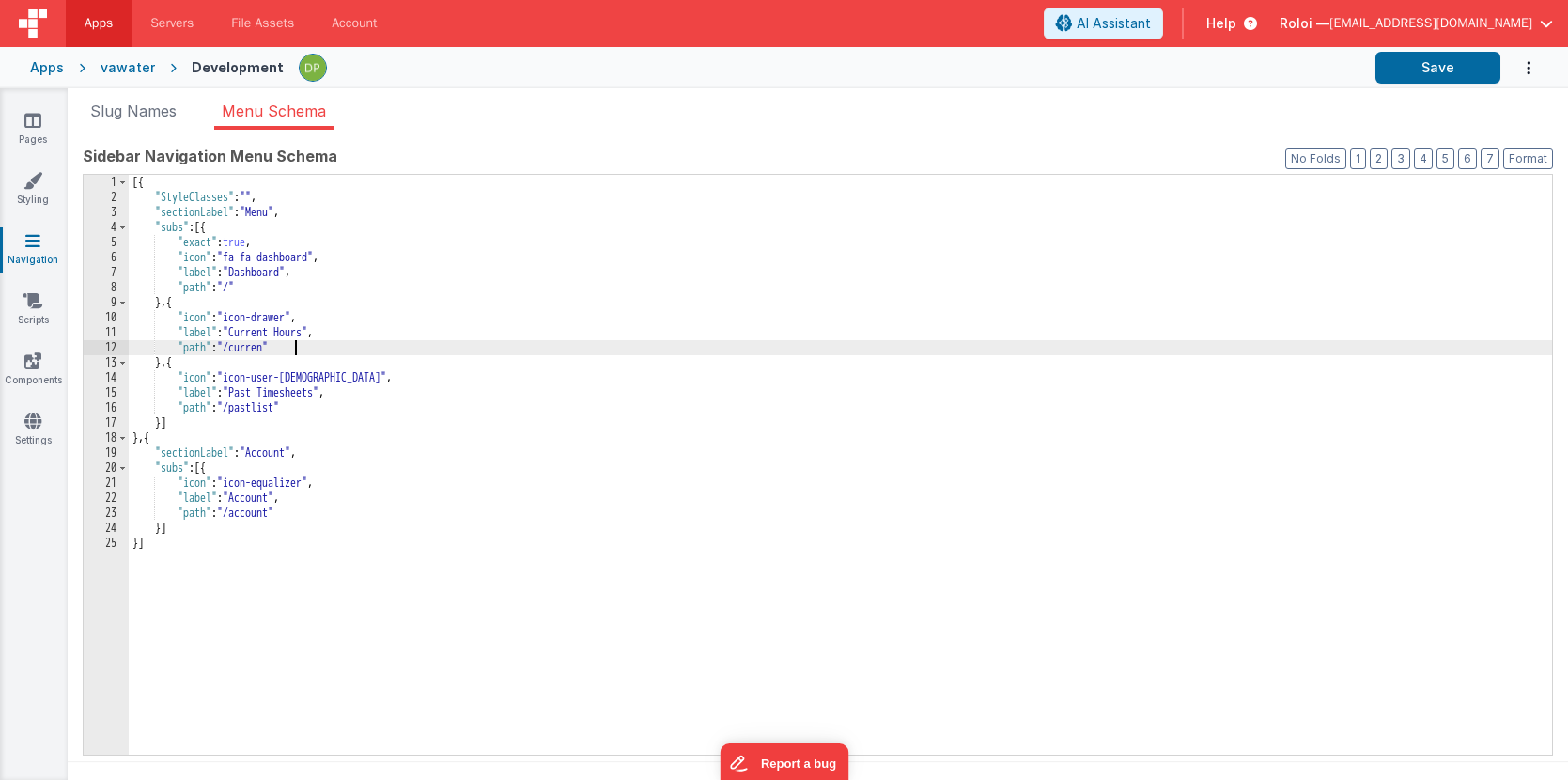 type 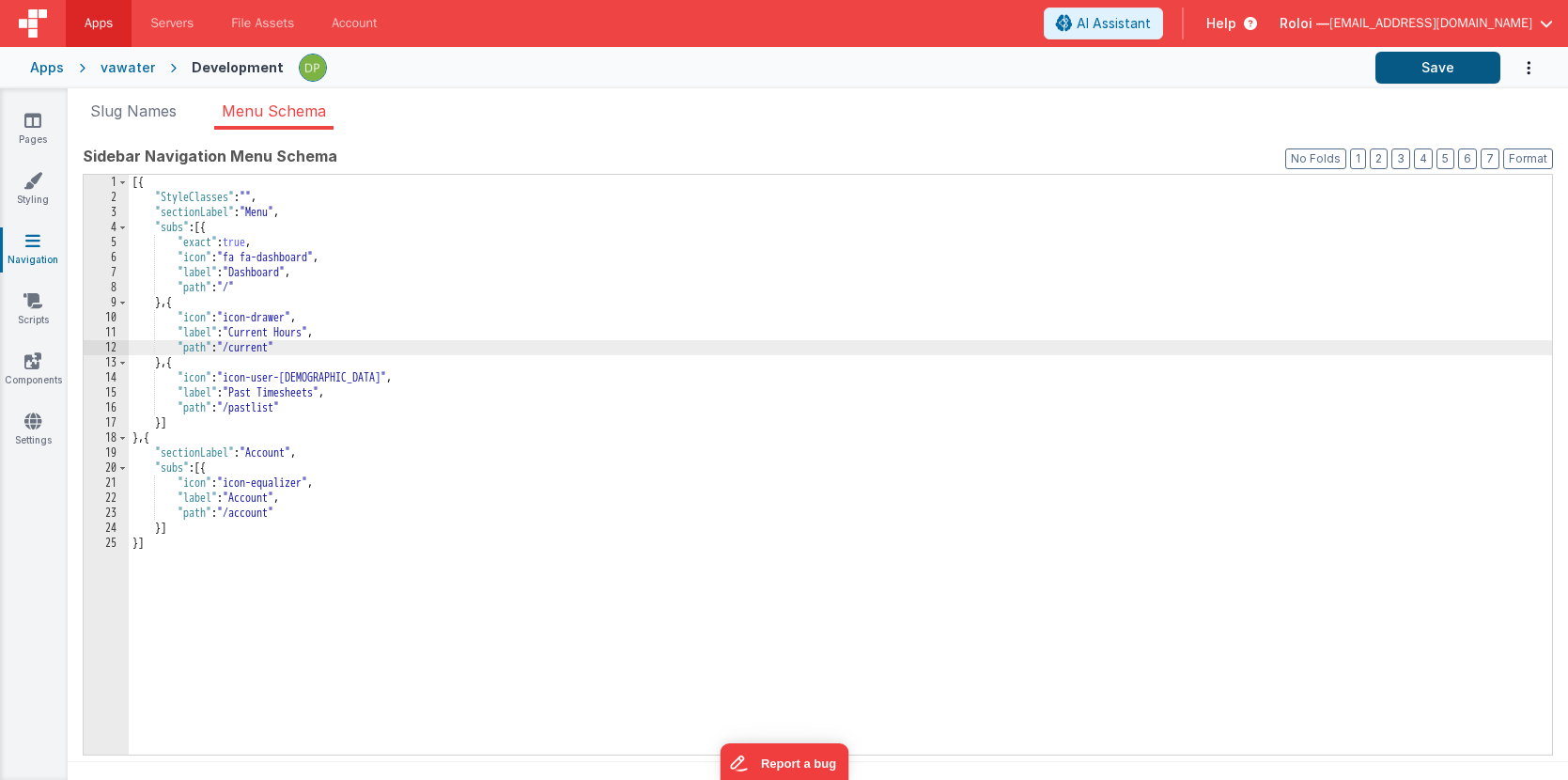 click on "Save" at bounding box center (1437, 68) 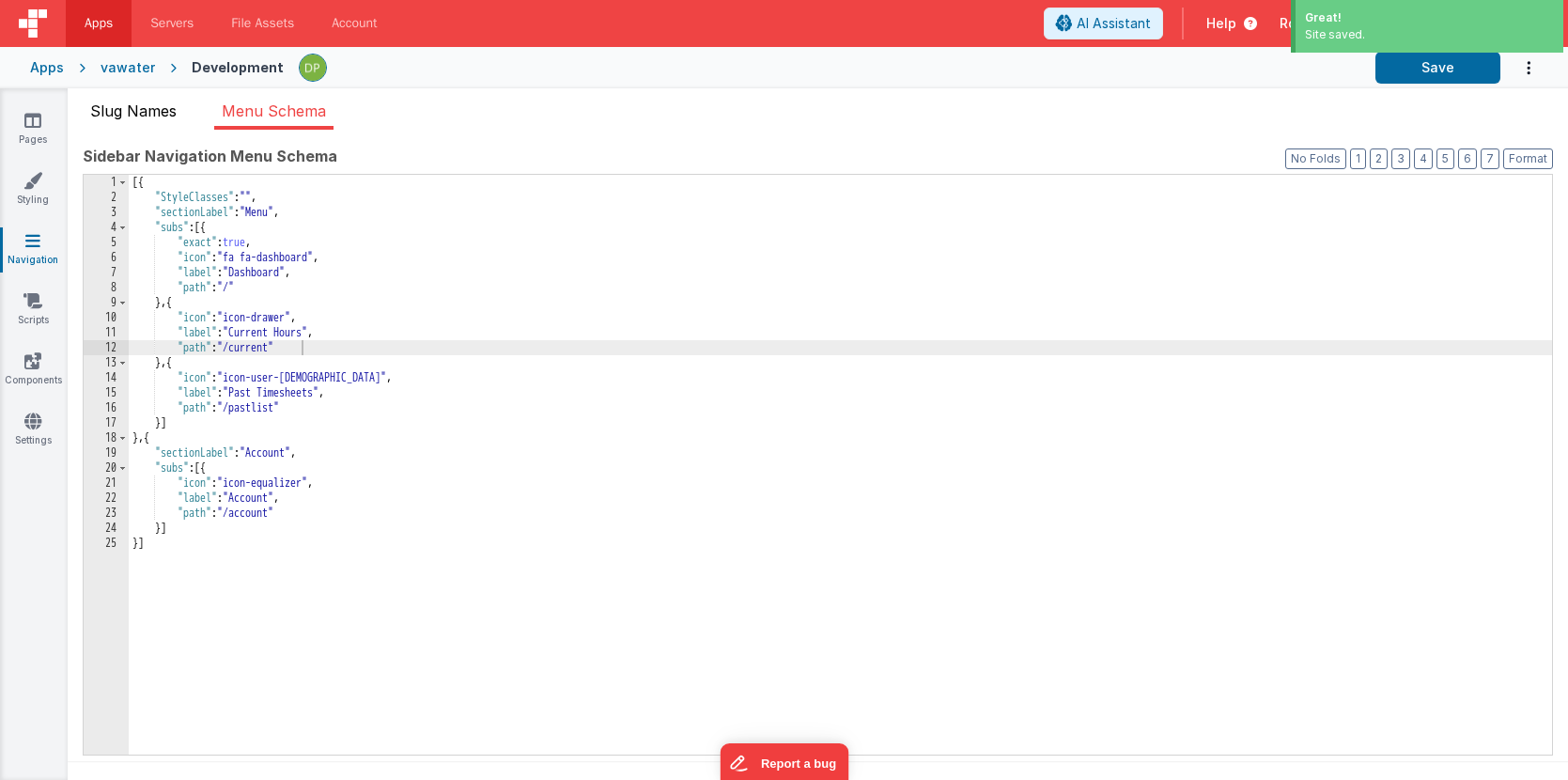 click on "Slug Names" at bounding box center [133, 111] 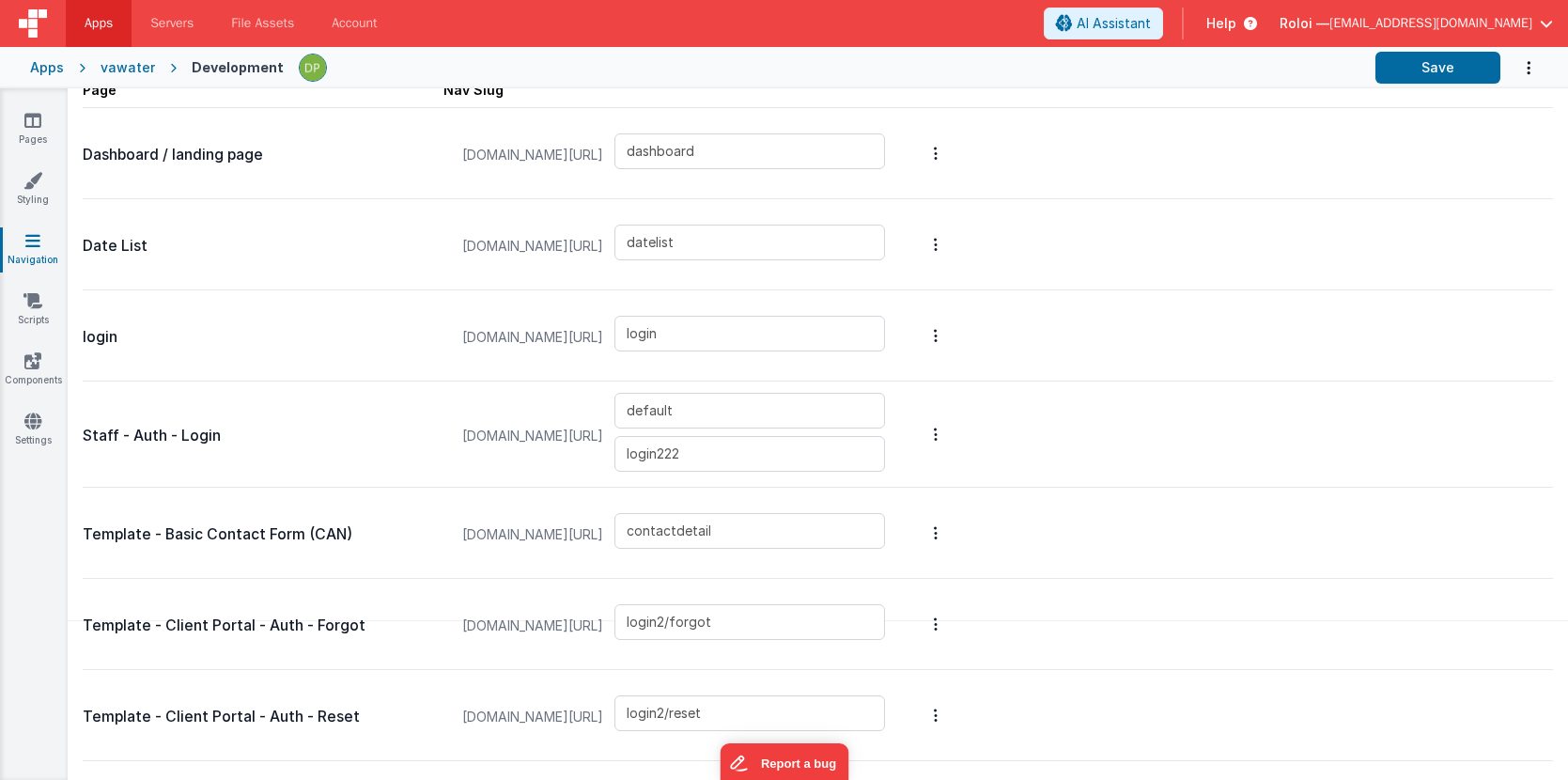 scroll, scrollTop: 593, scrollLeft: 0, axis: vertical 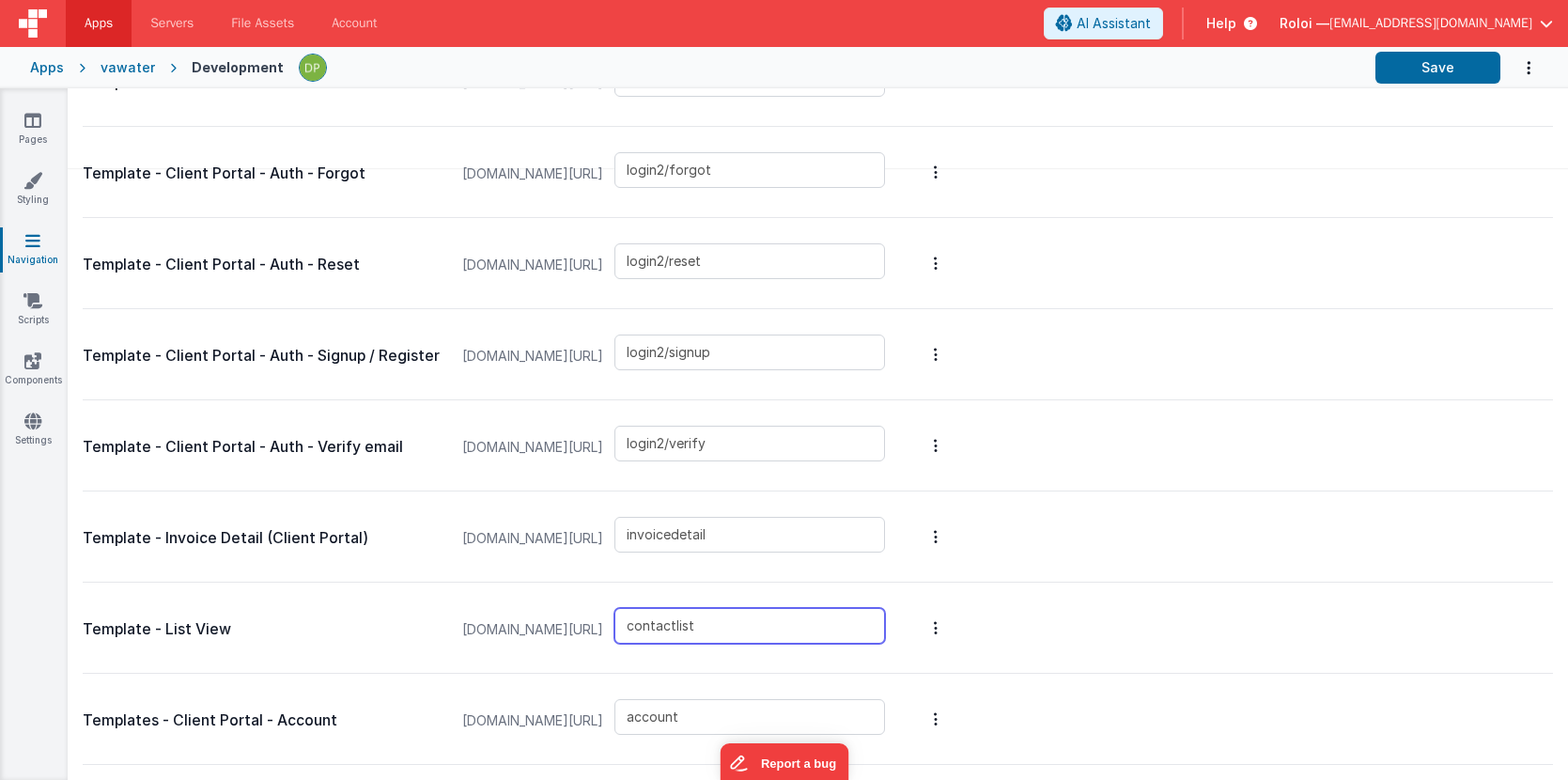 drag, startPoint x: 690, startPoint y: 626, endPoint x: 548, endPoint y: 624, distance: 142.01408 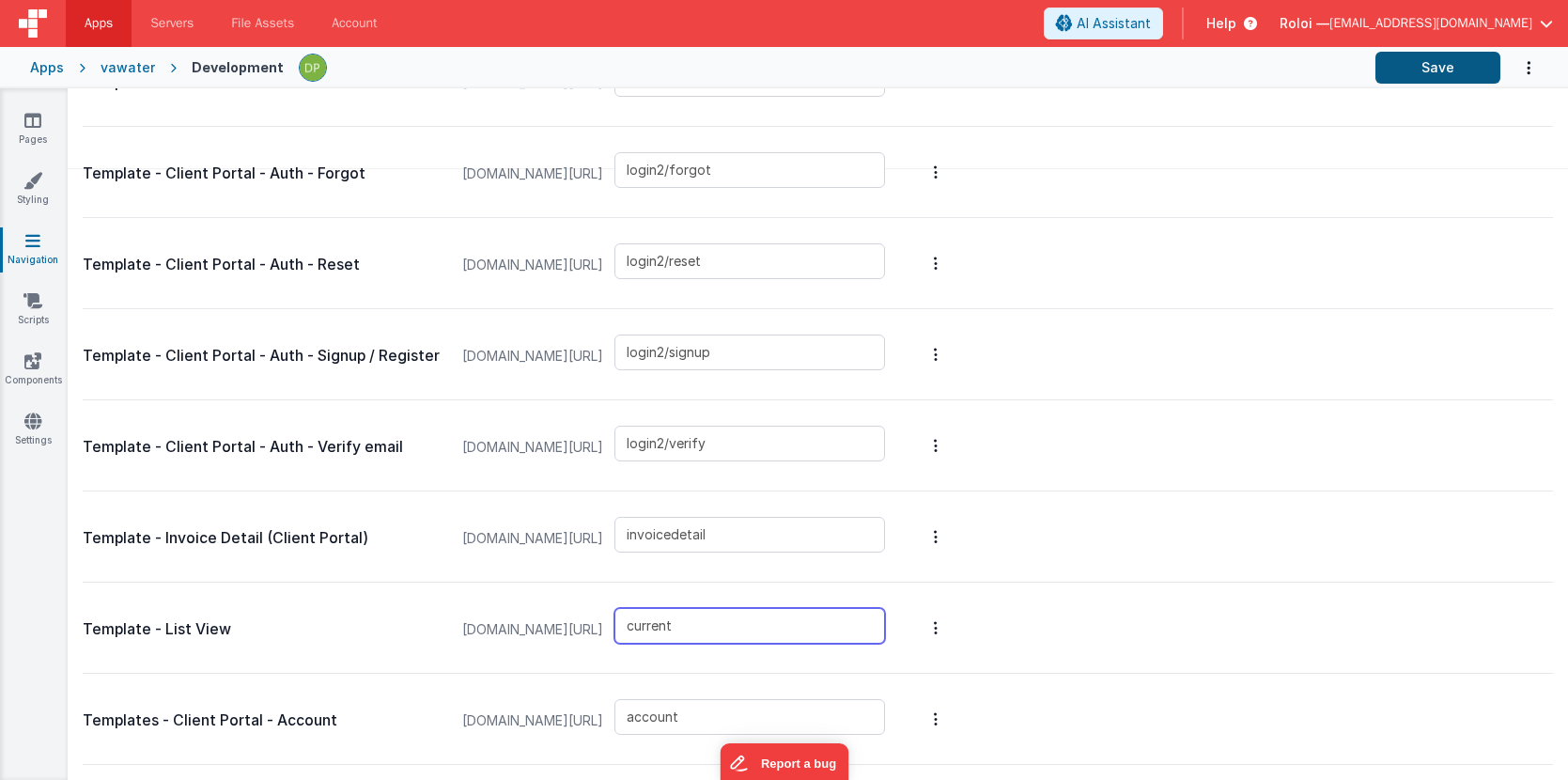 type on "current" 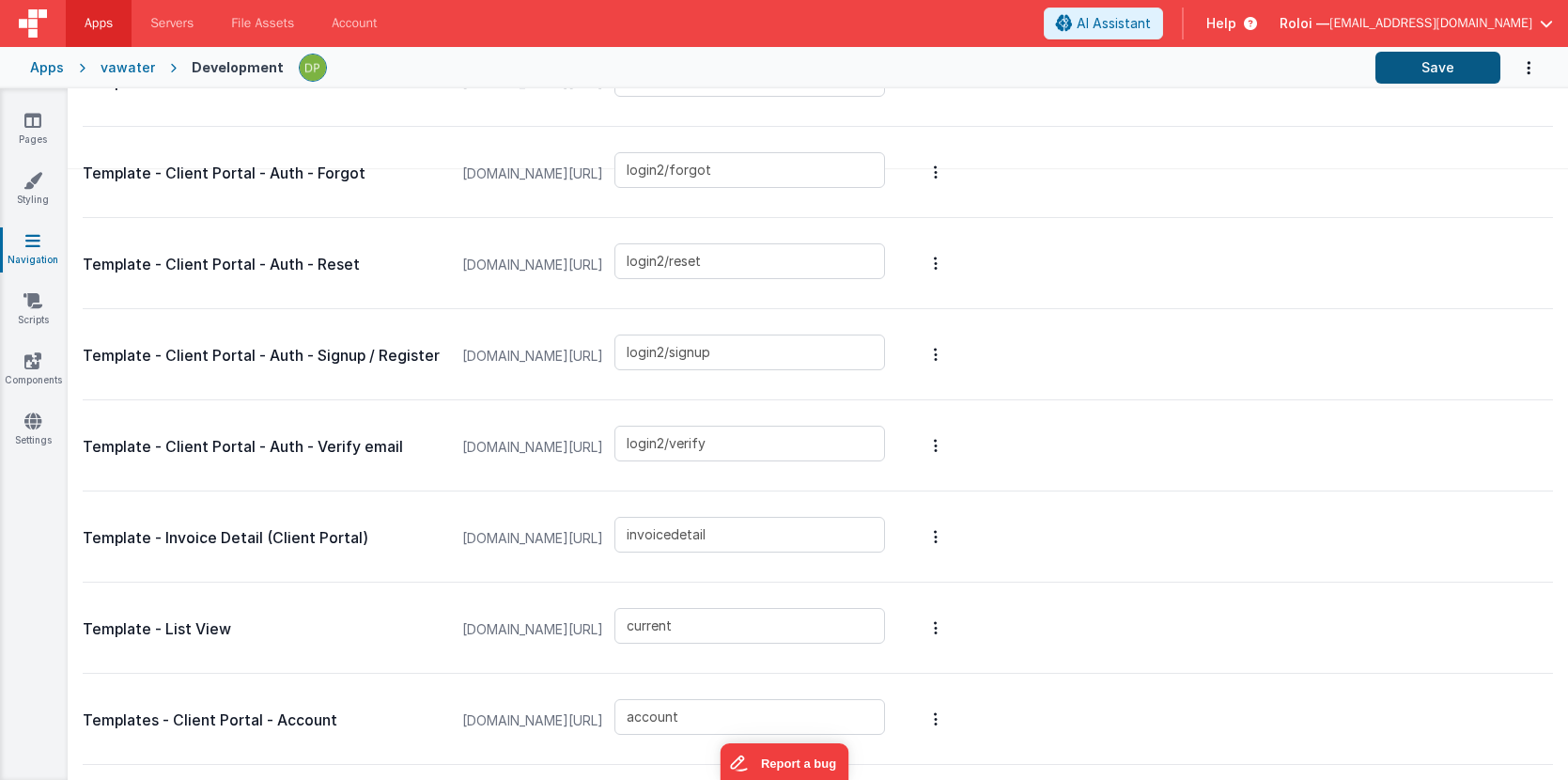 click on "Save" at bounding box center [1437, 68] 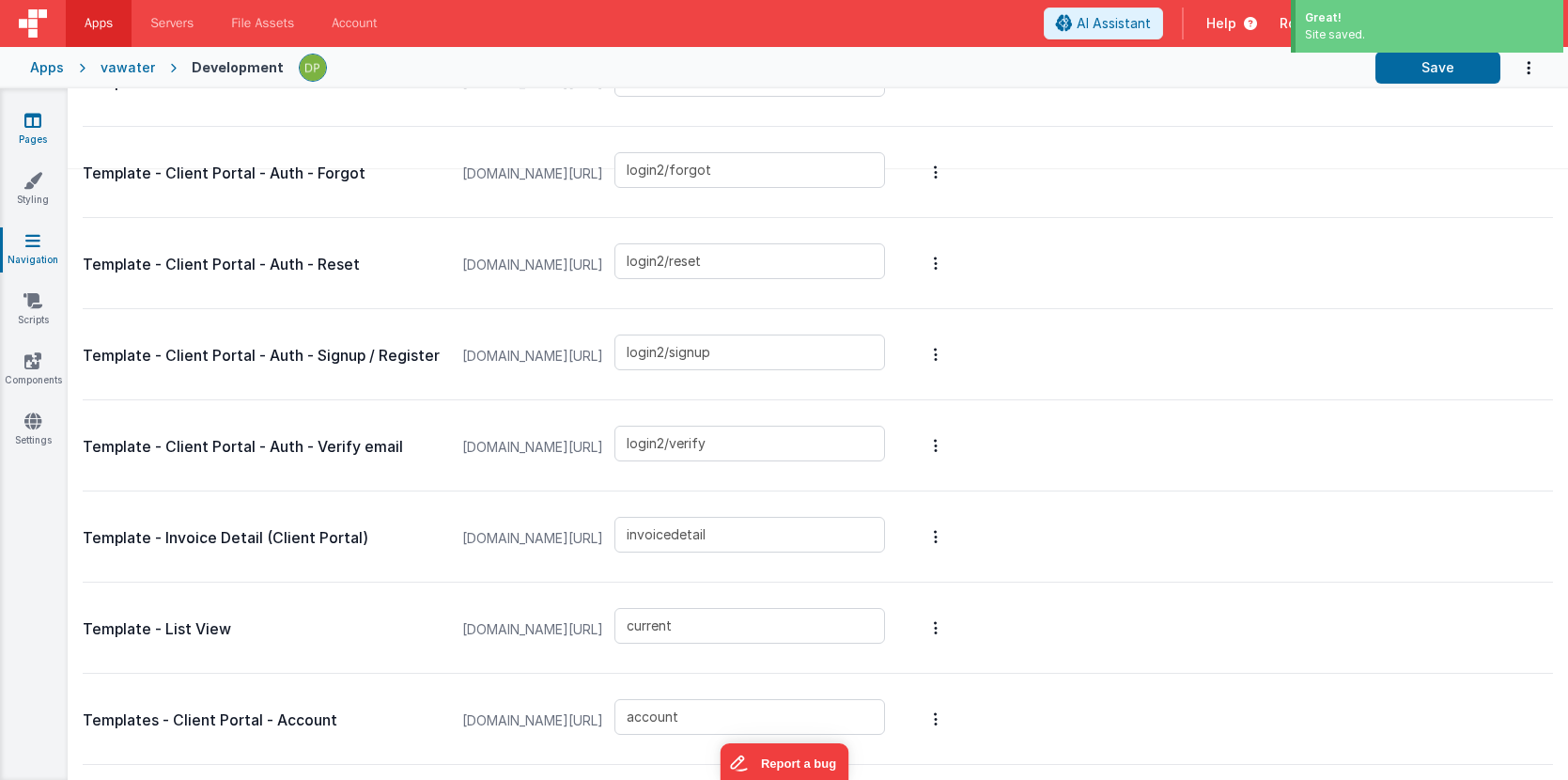 click on "Pages" at bounding box center [33, 130] 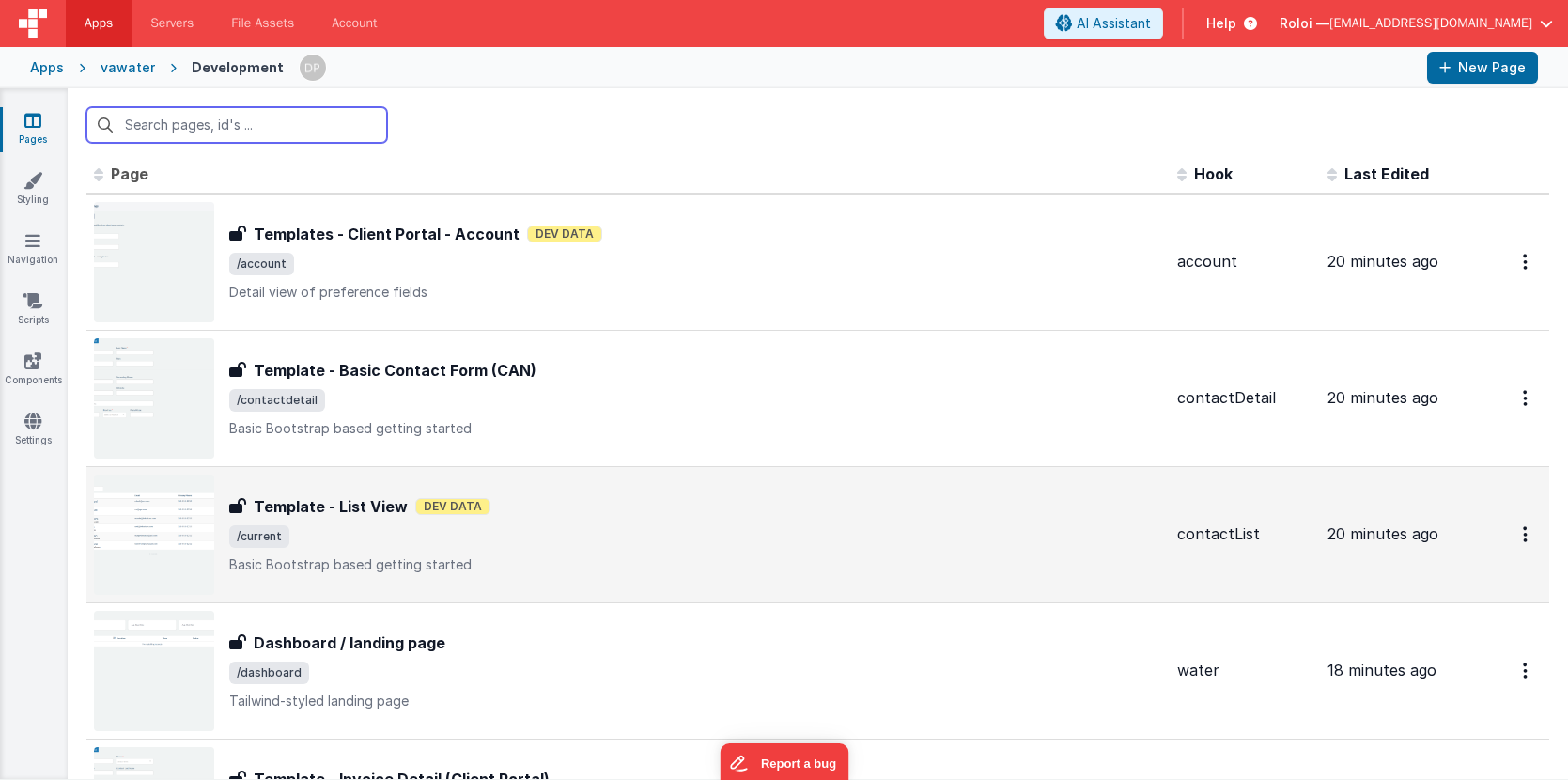 scroll, scrollTop: 0, scrollLeft: 0, axis: both 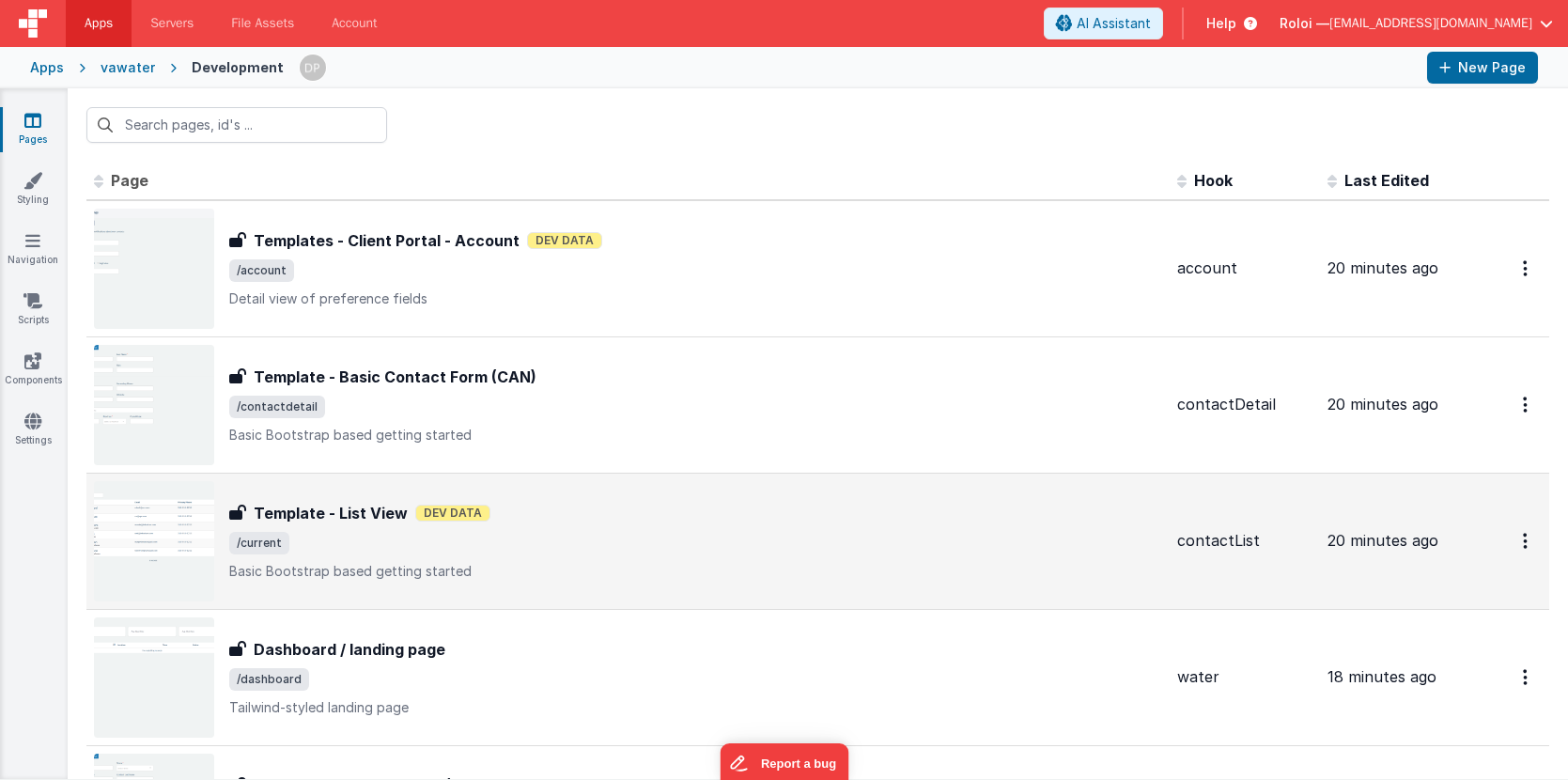 click on "Template - List View
Dev Data" at bounding box center (695, 513) 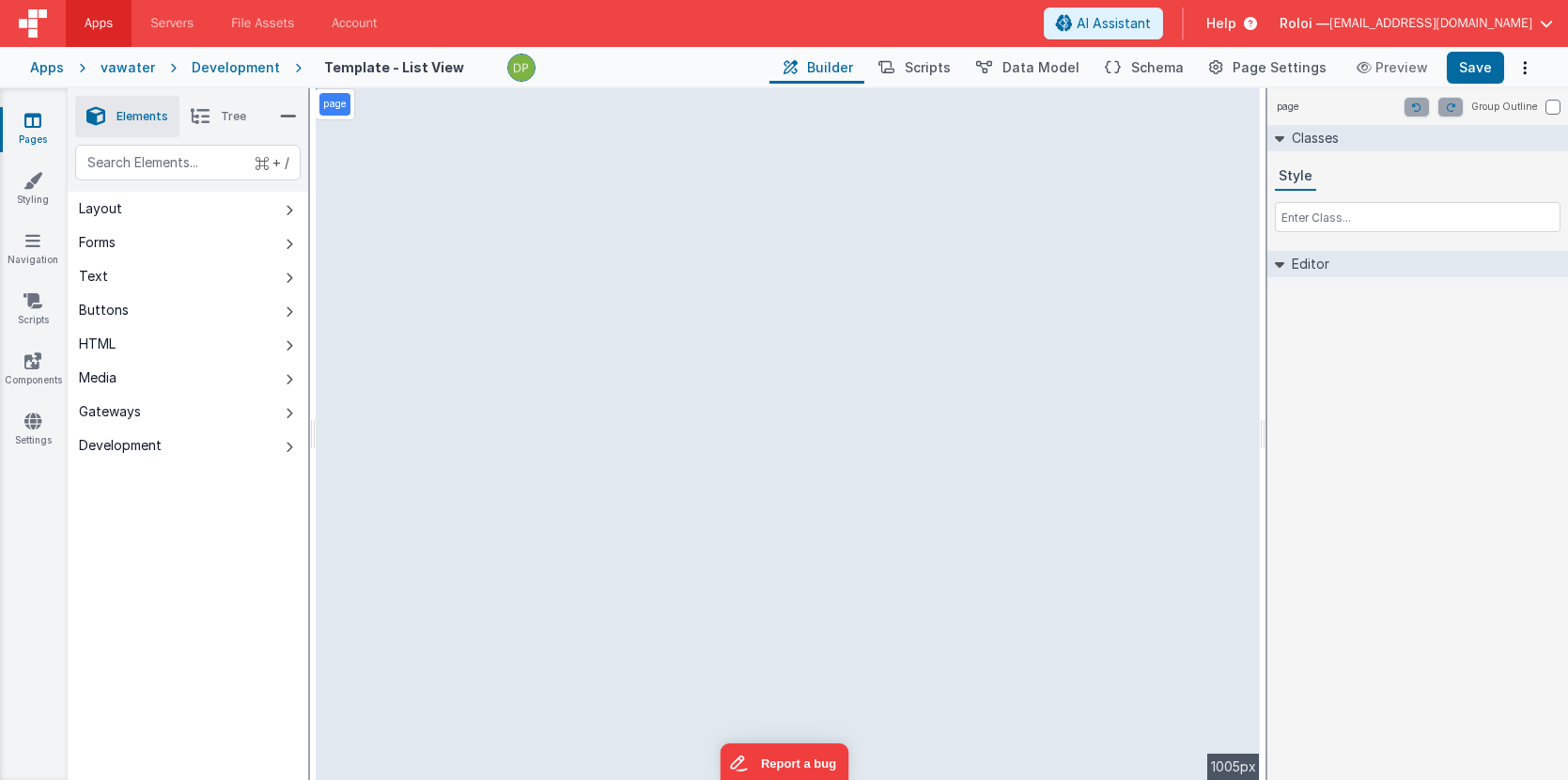 select 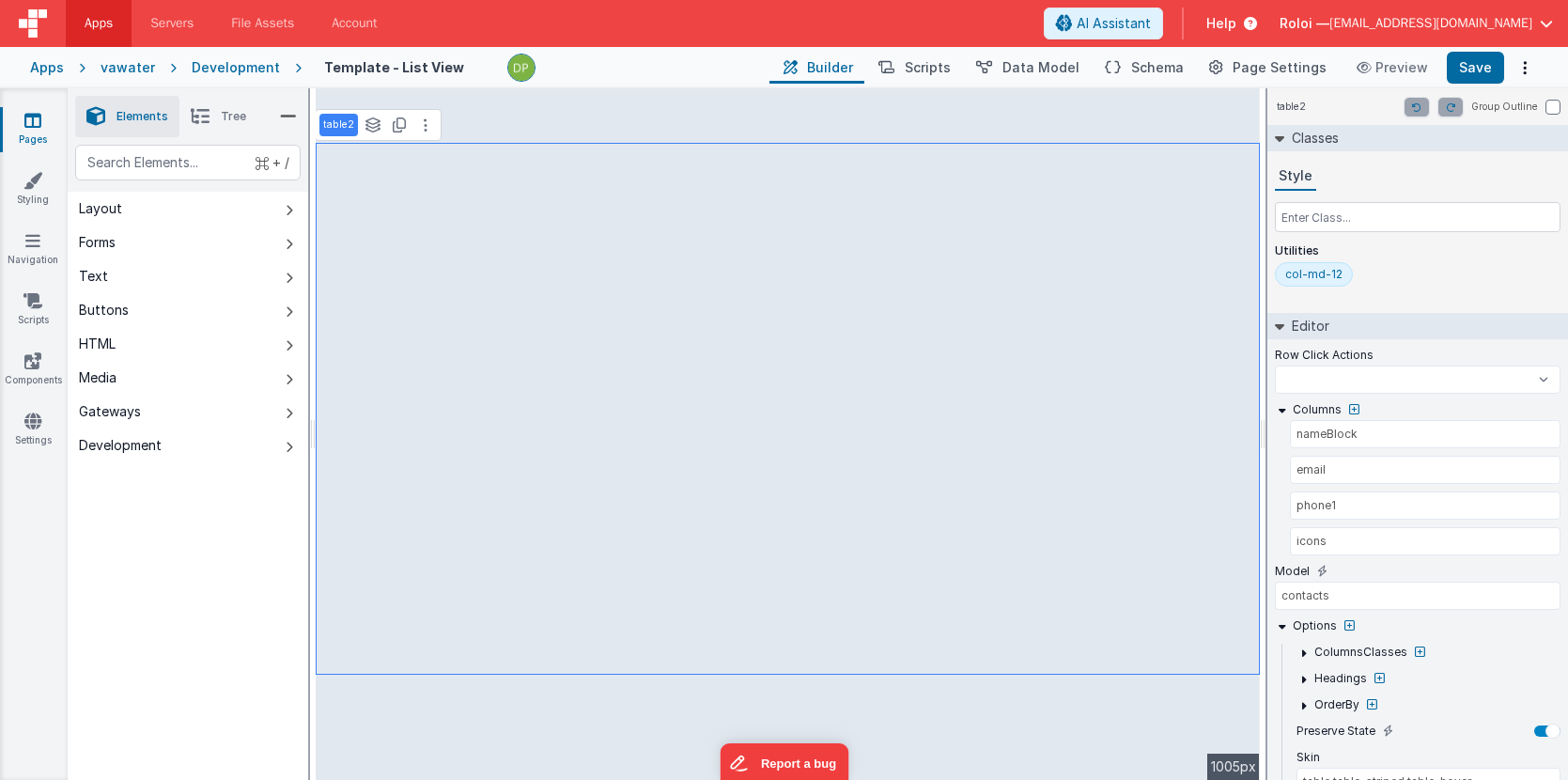 select 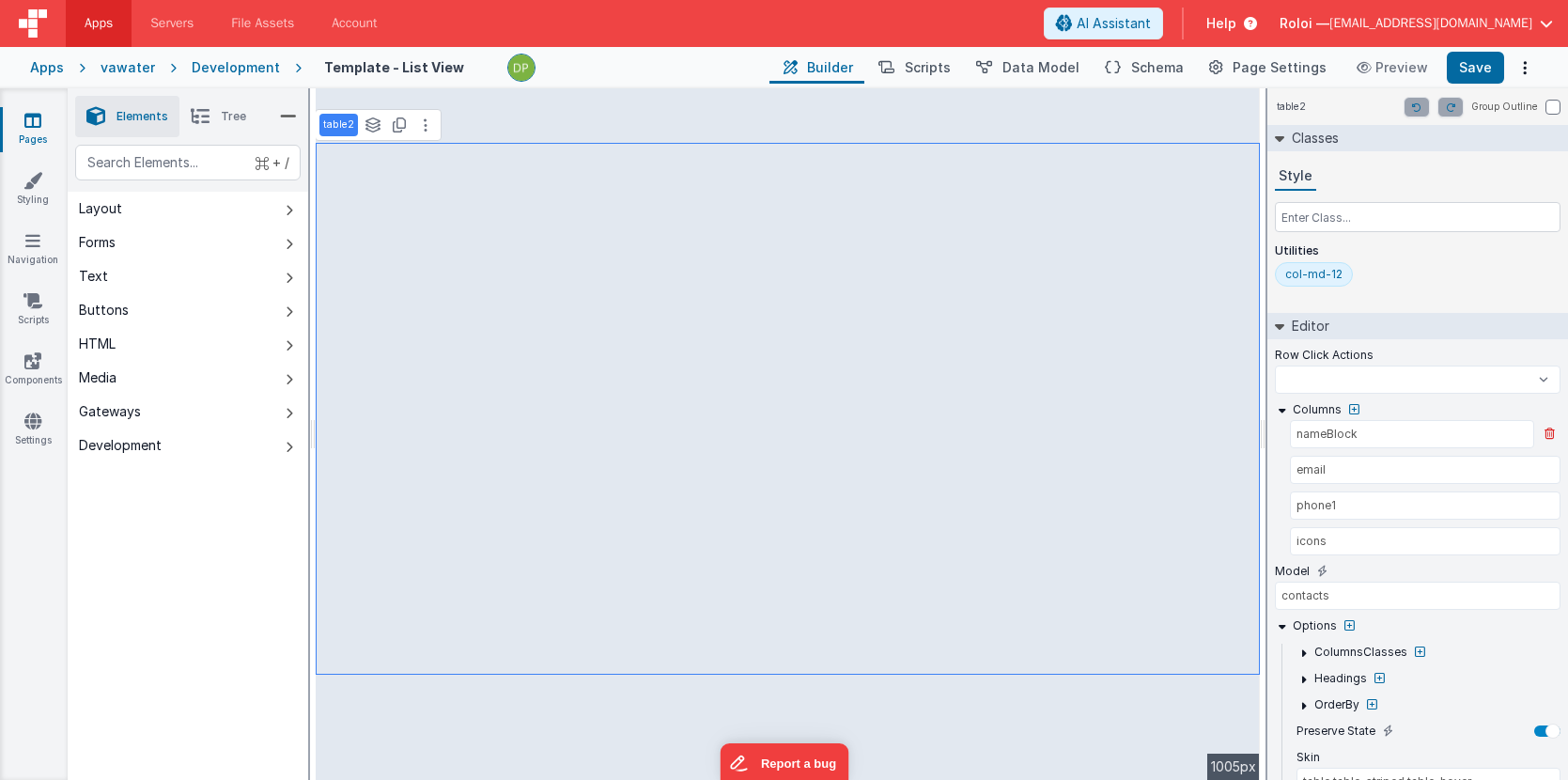 select 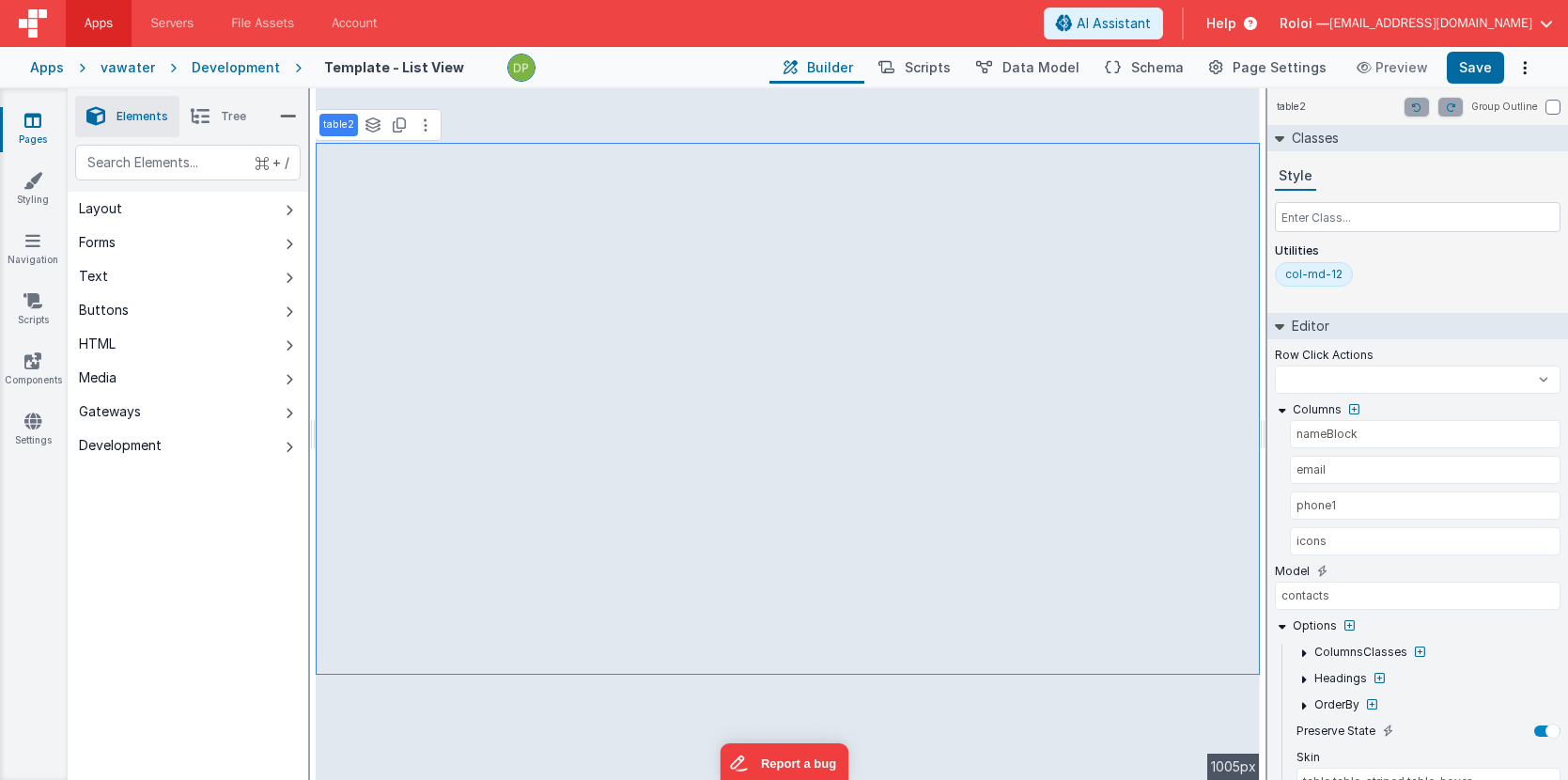 select 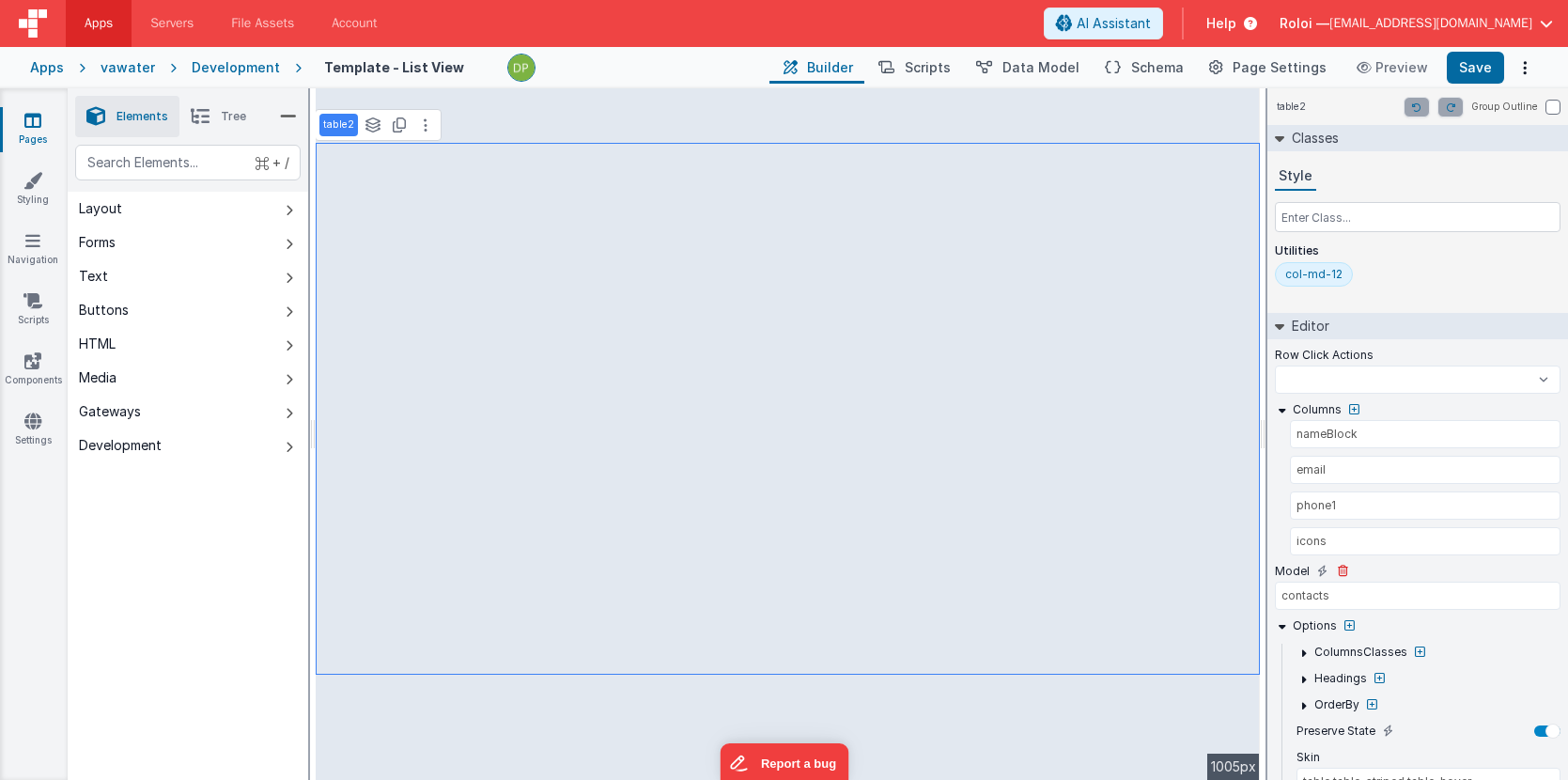 select 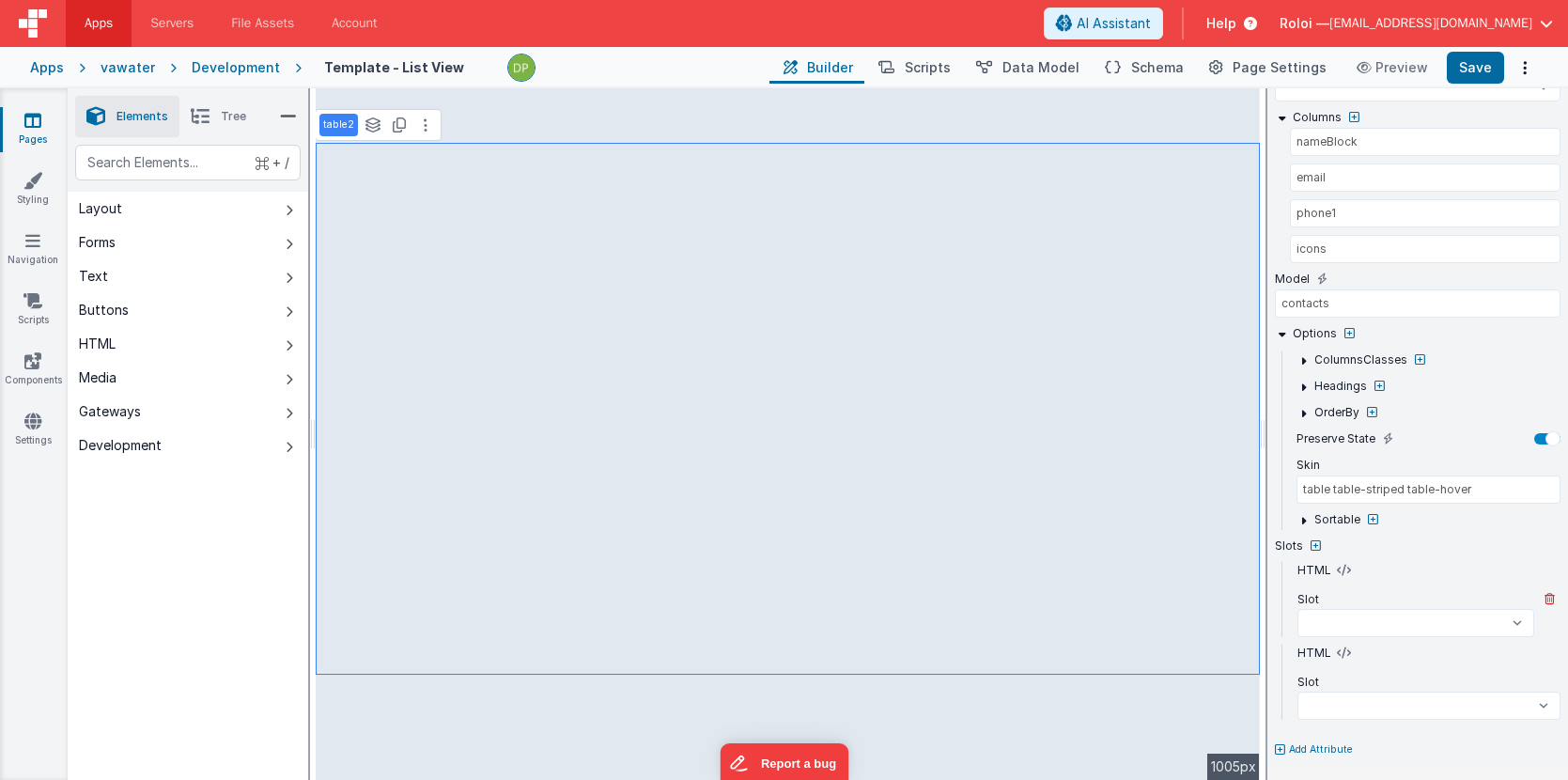 scroll, scrollTop: 0, scrollLeft: 0, axis: both 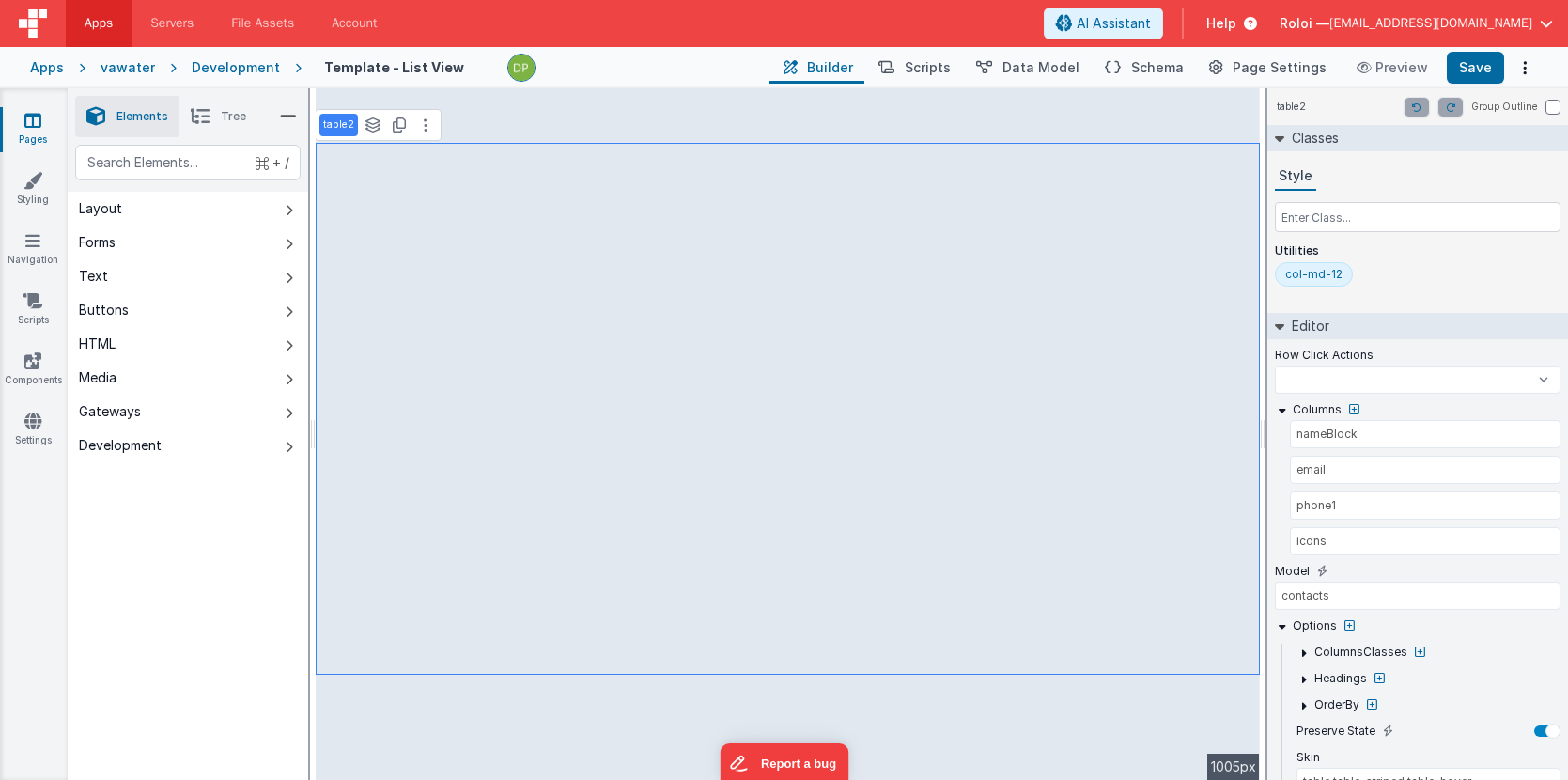 select 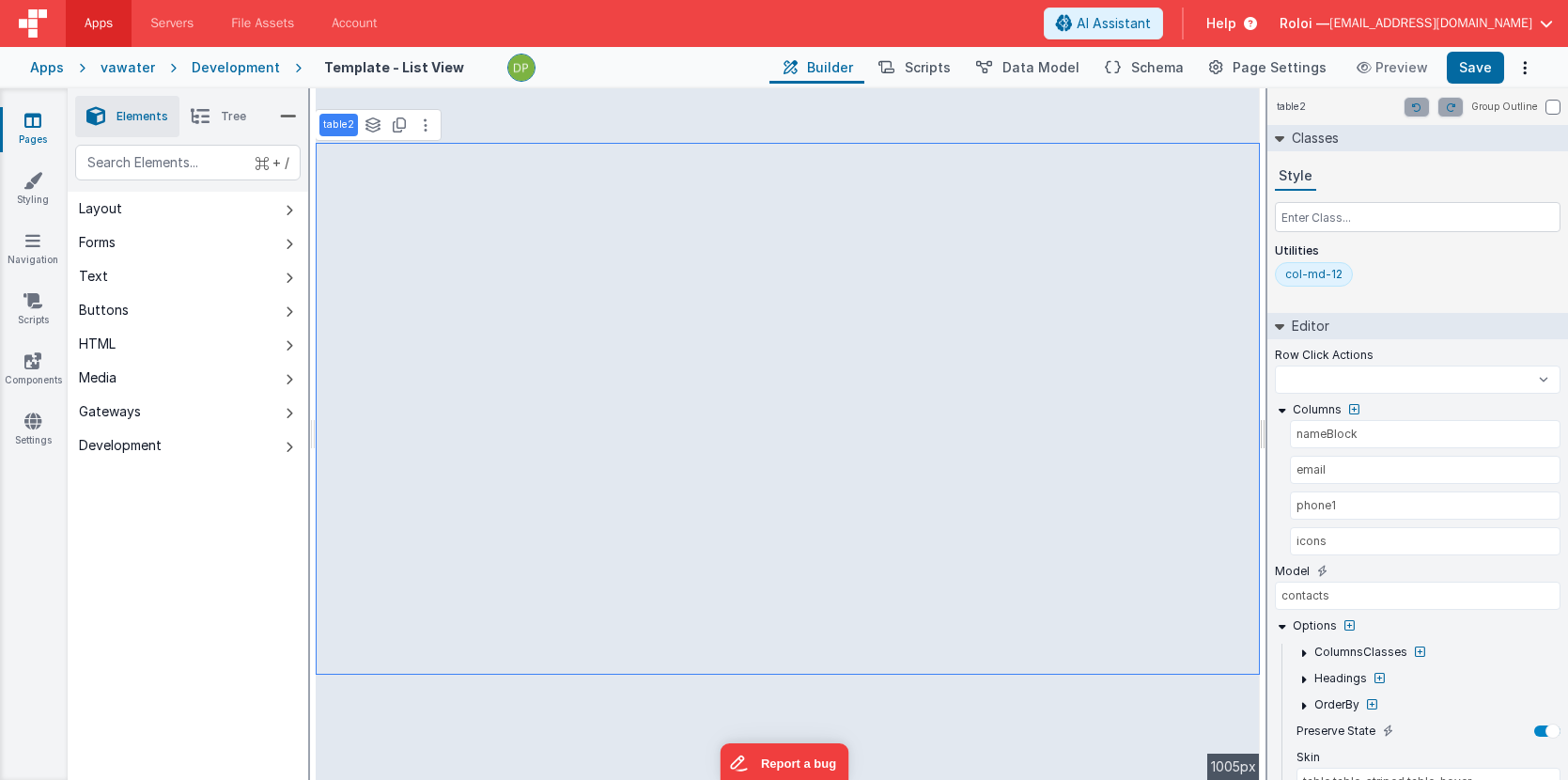 select 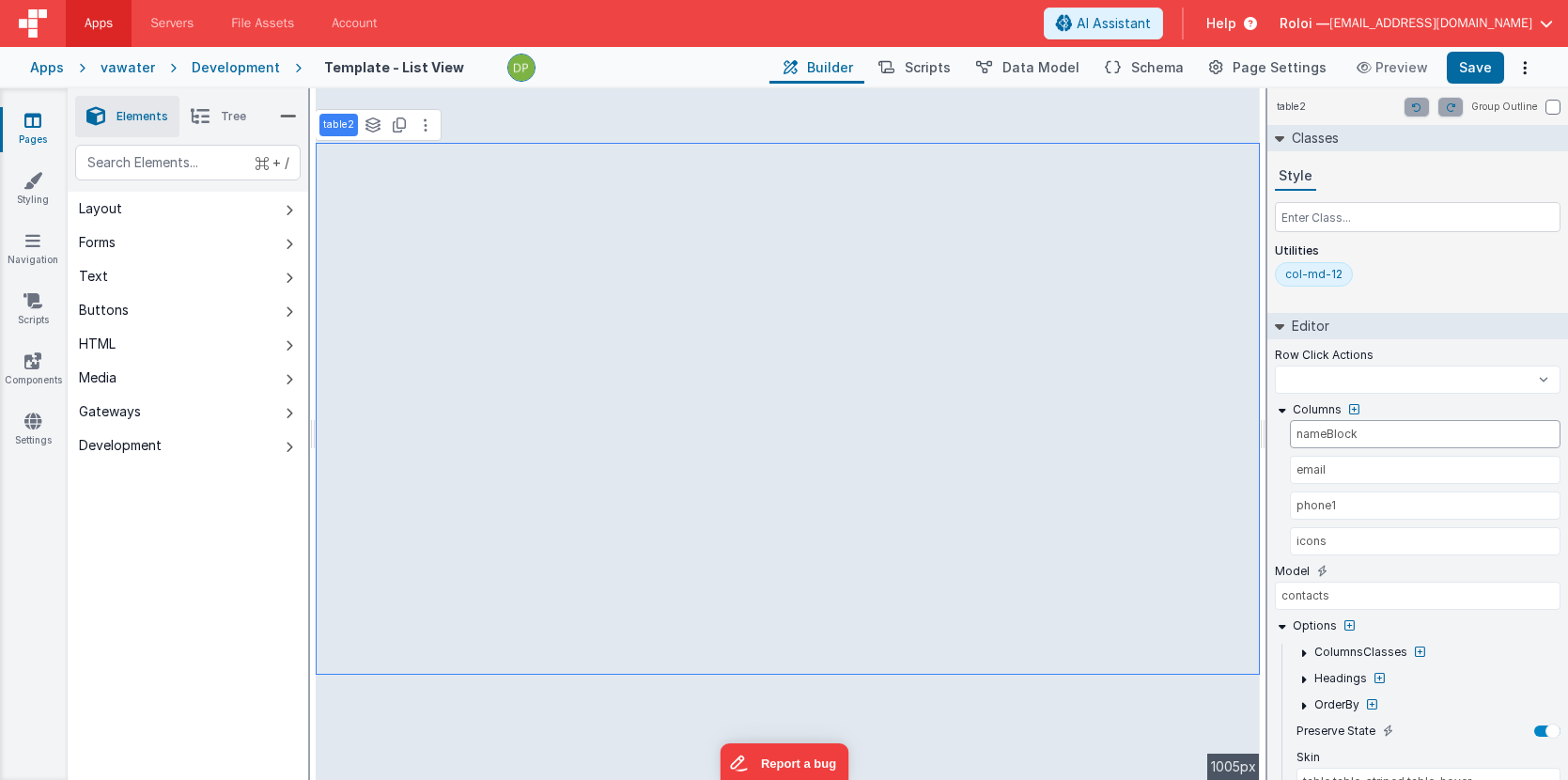 select 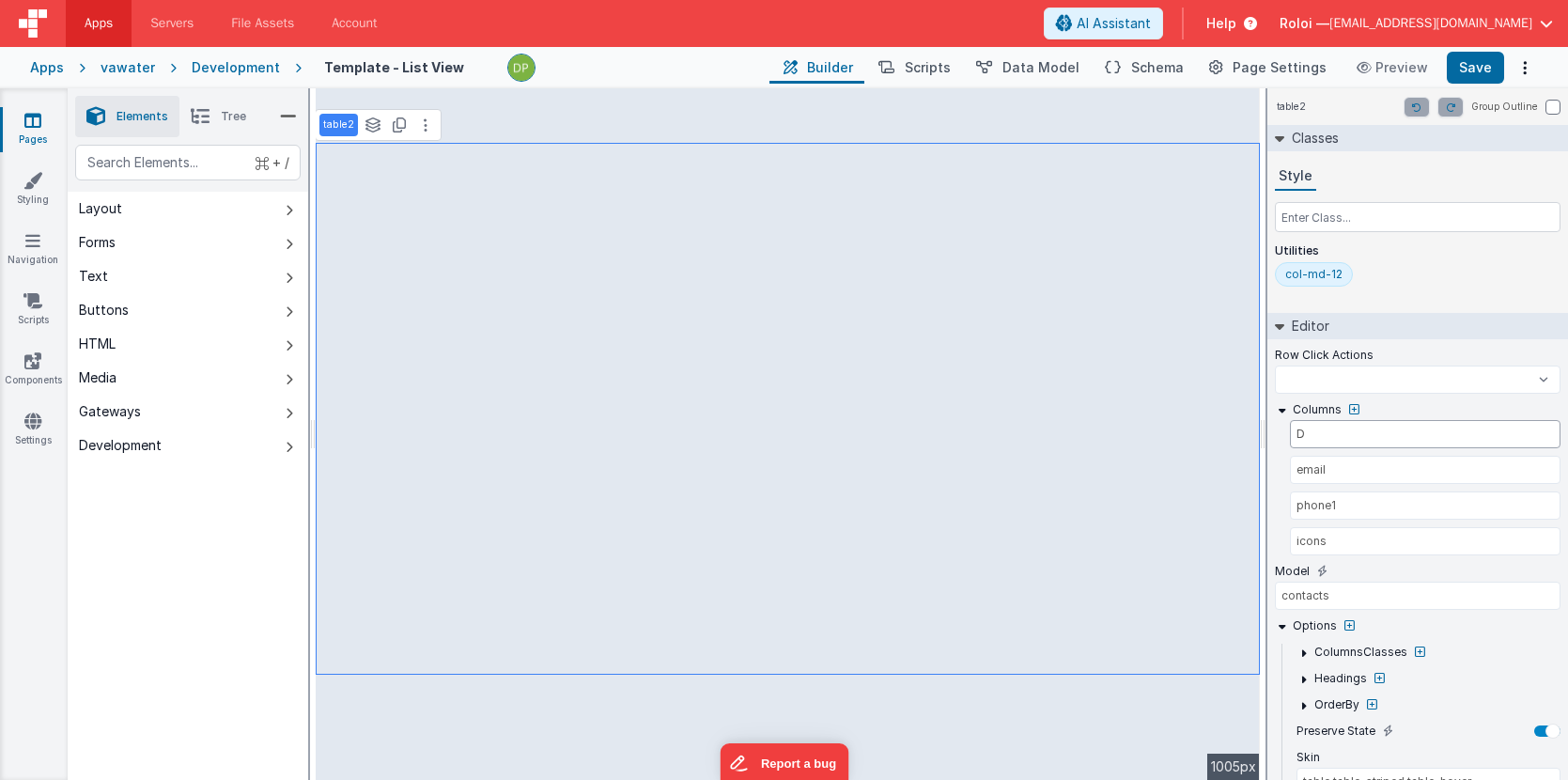 select 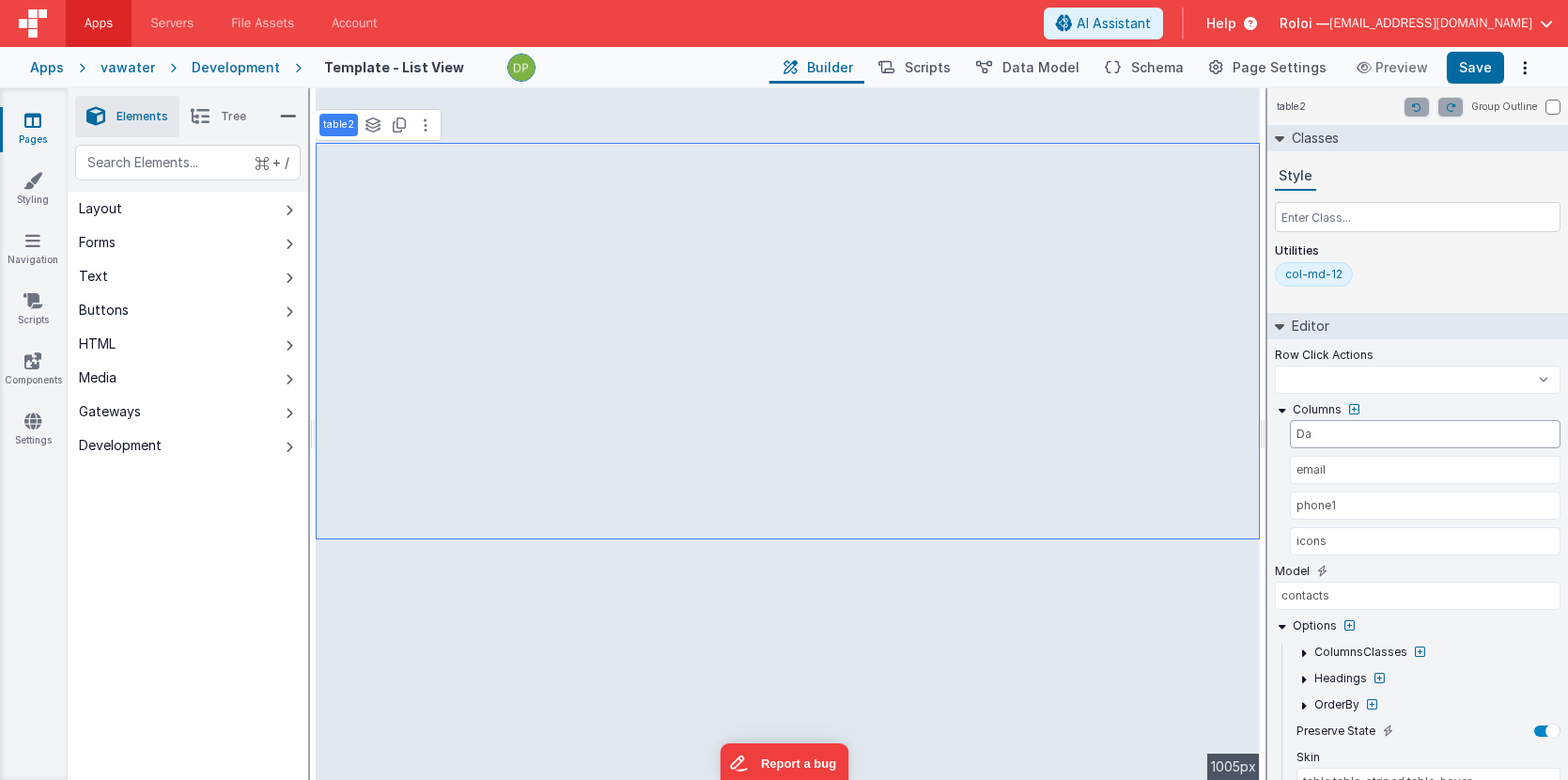 select 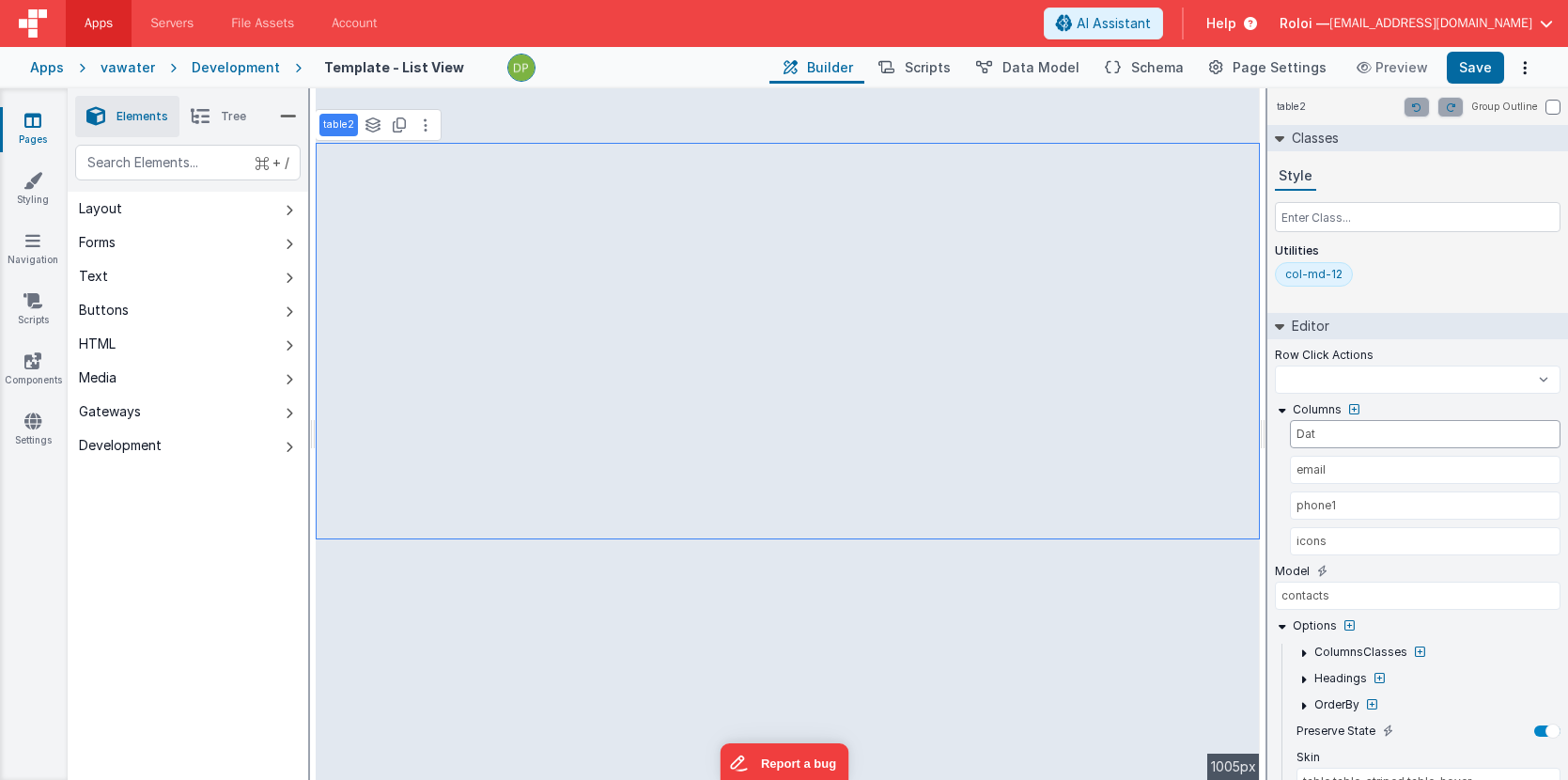 select 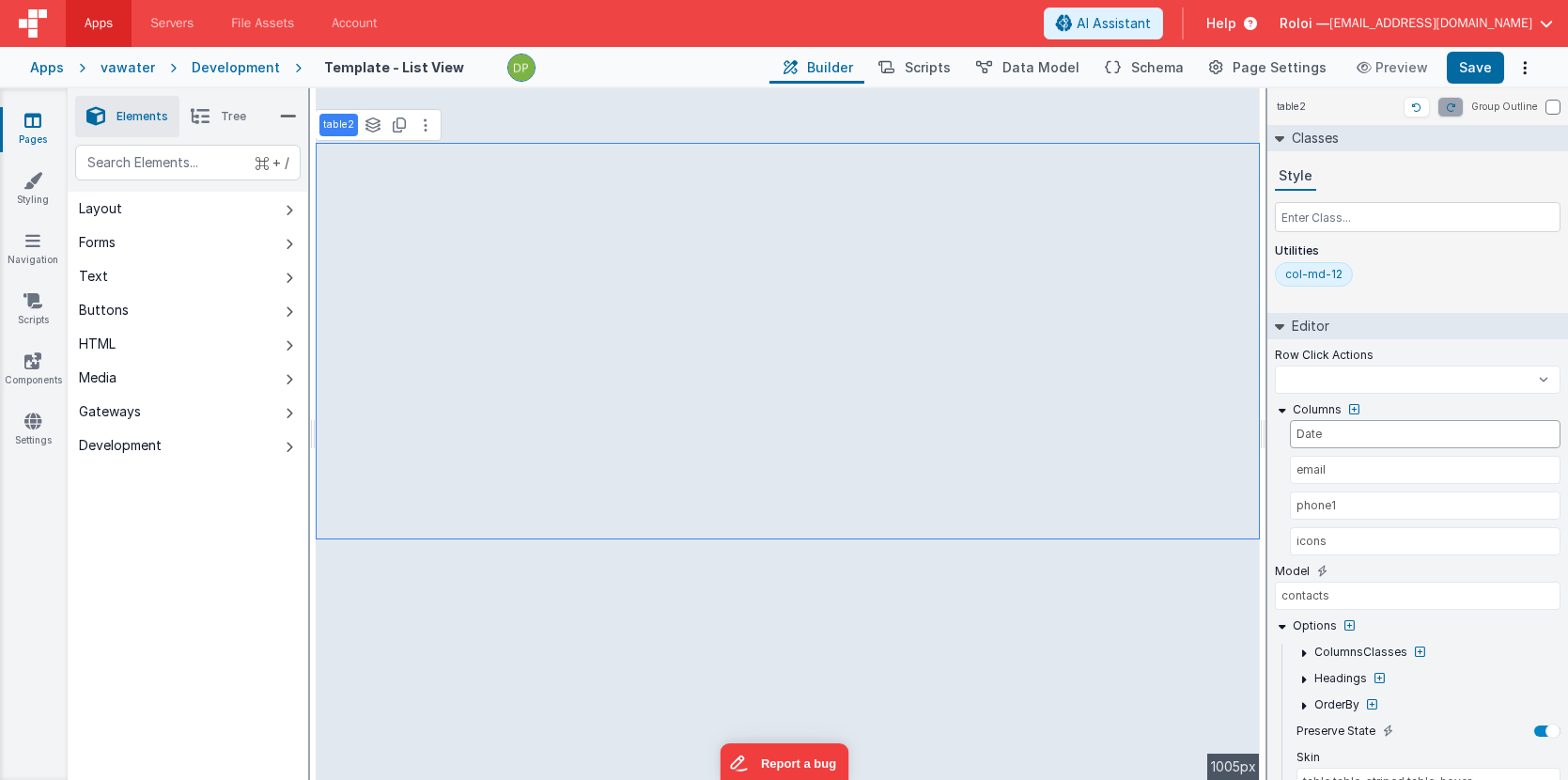 select 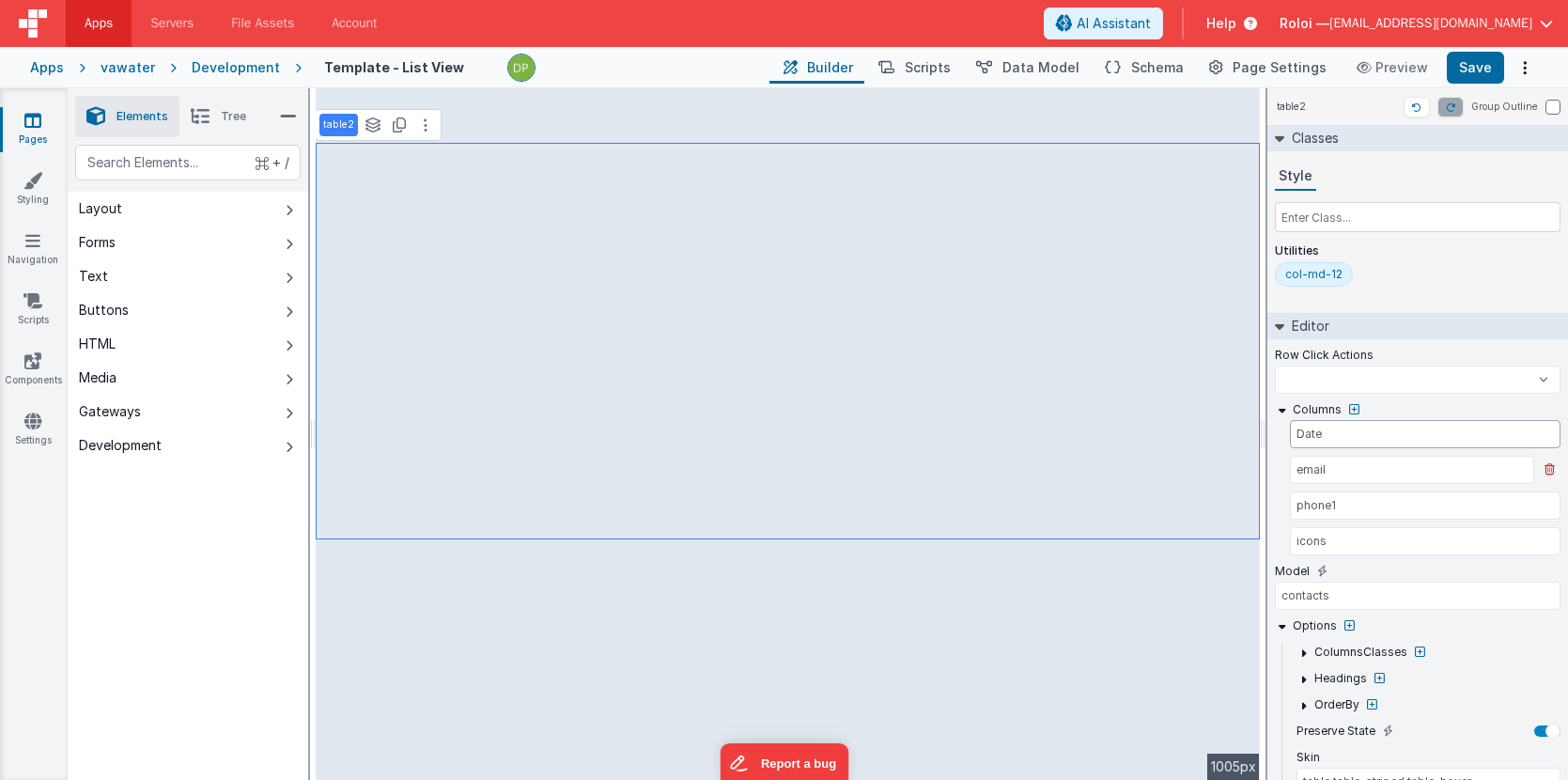 type on "Date" 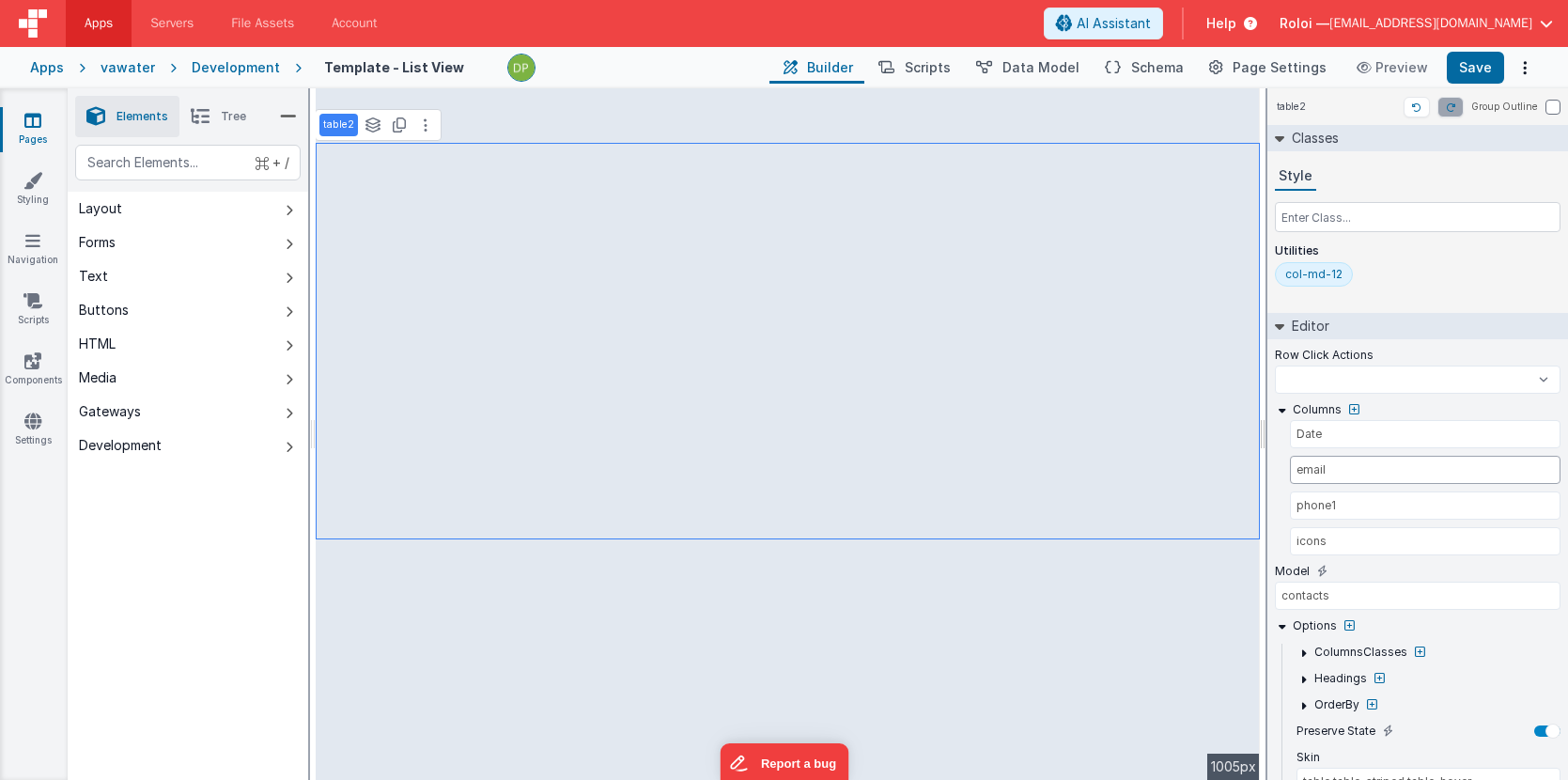 select 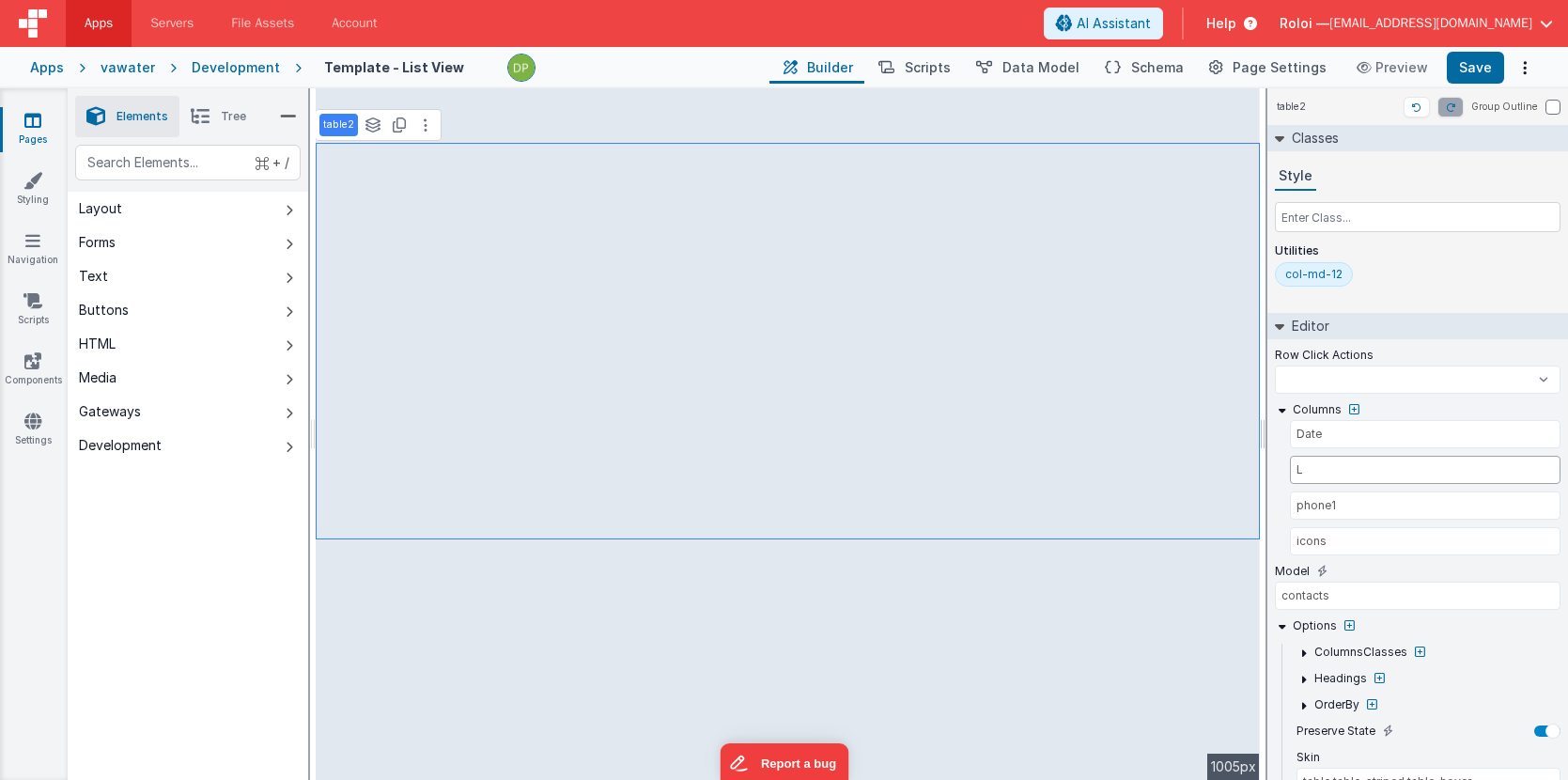 select 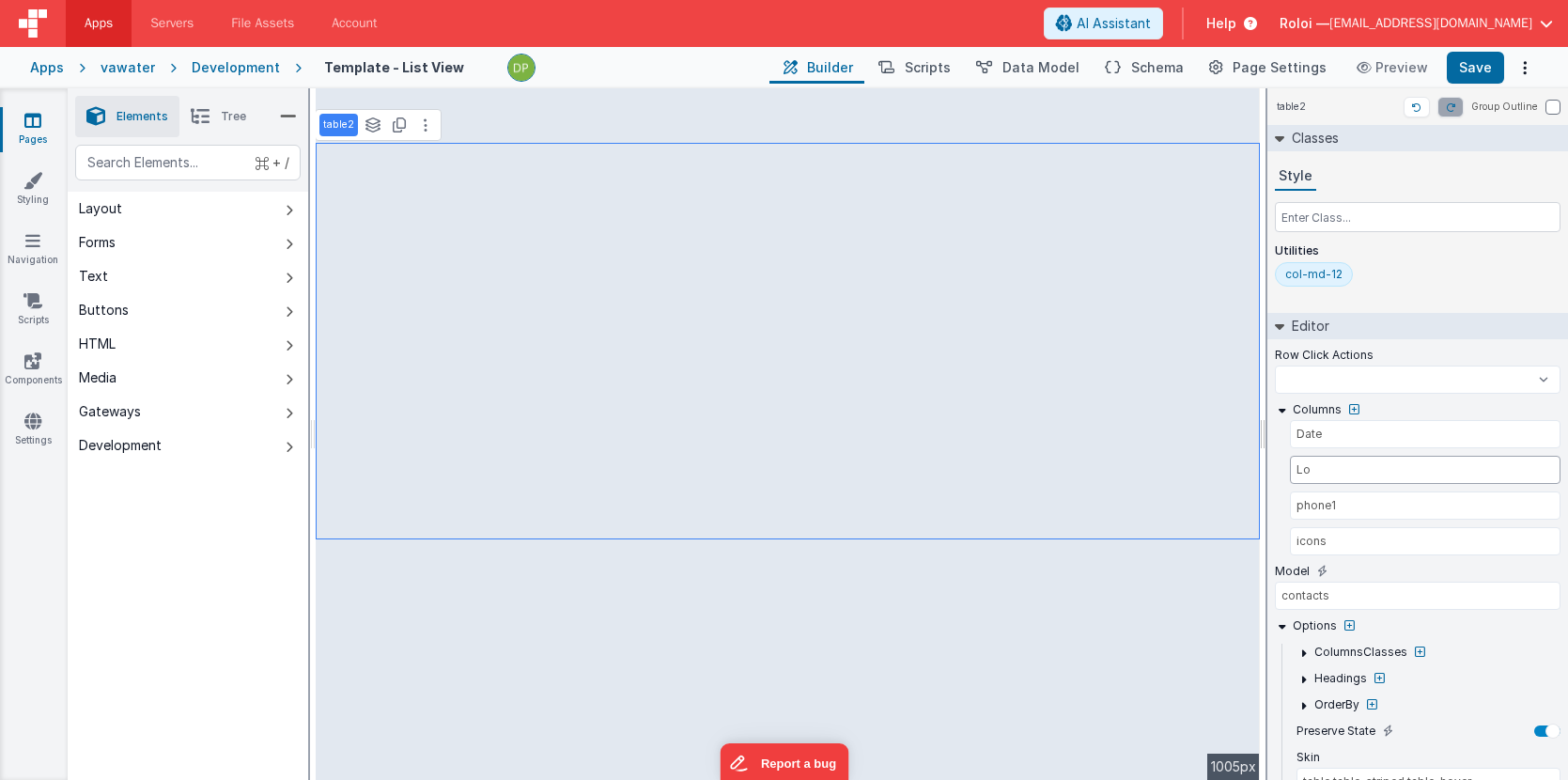 select 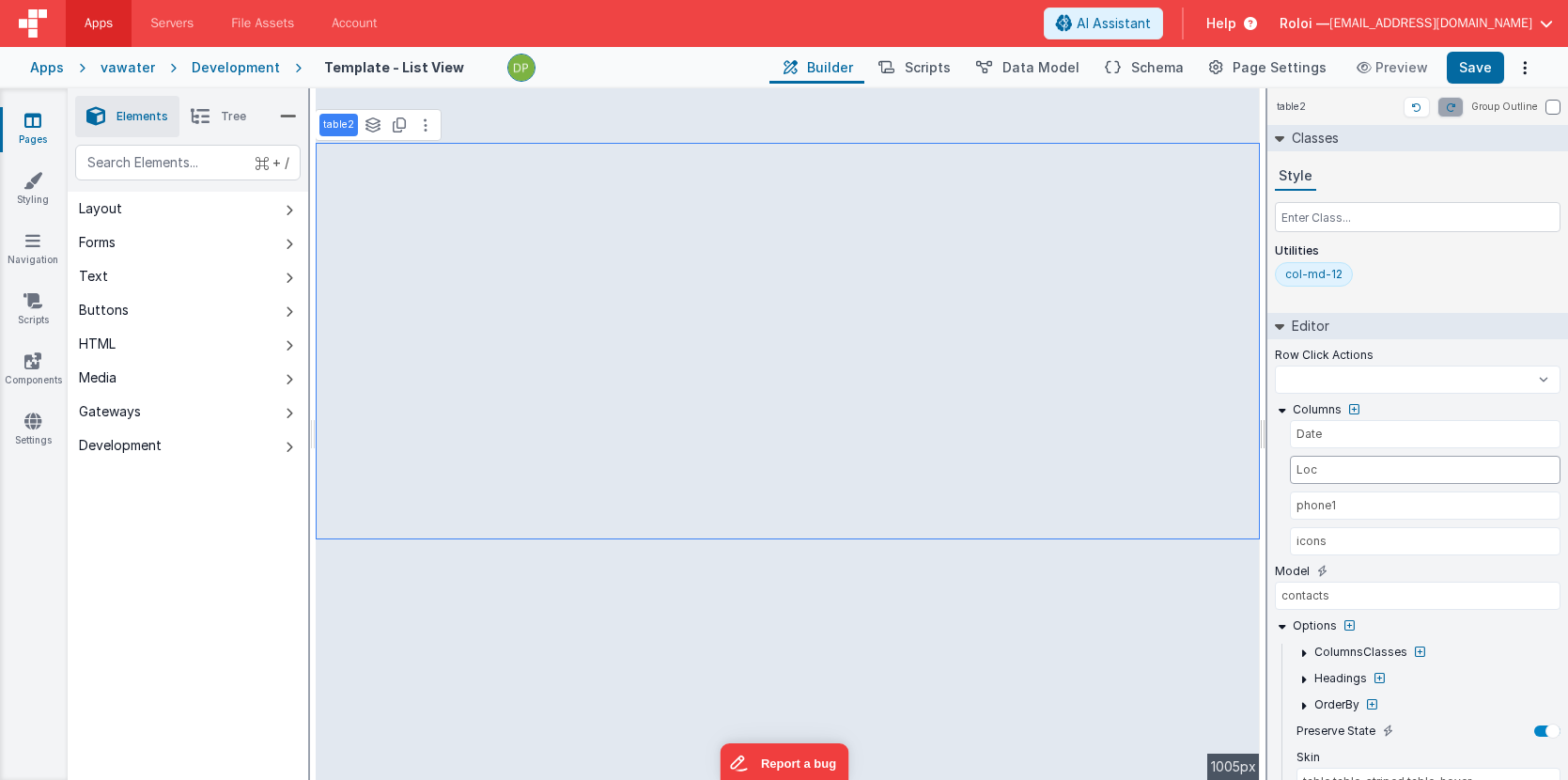 select 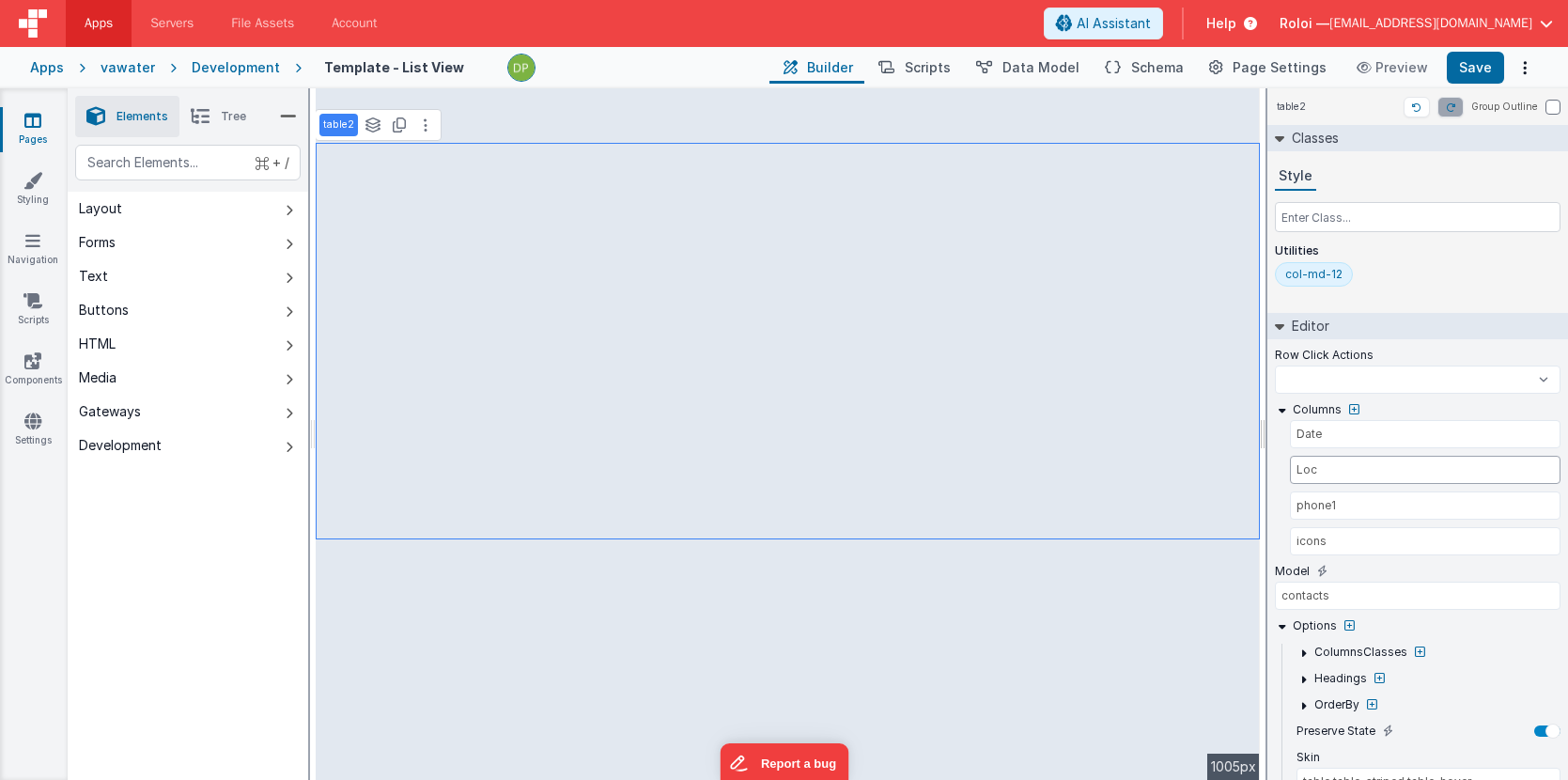 select 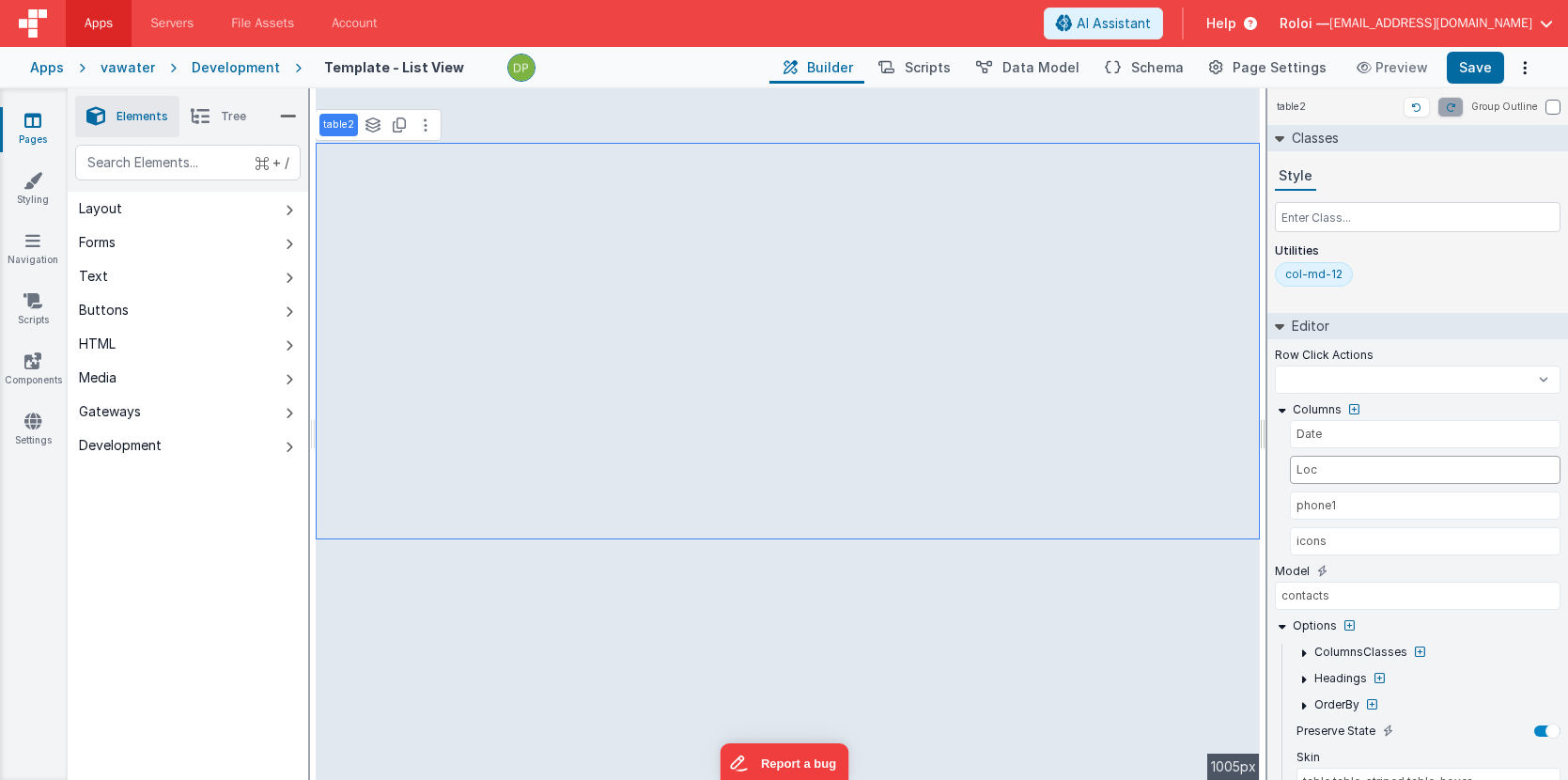 select 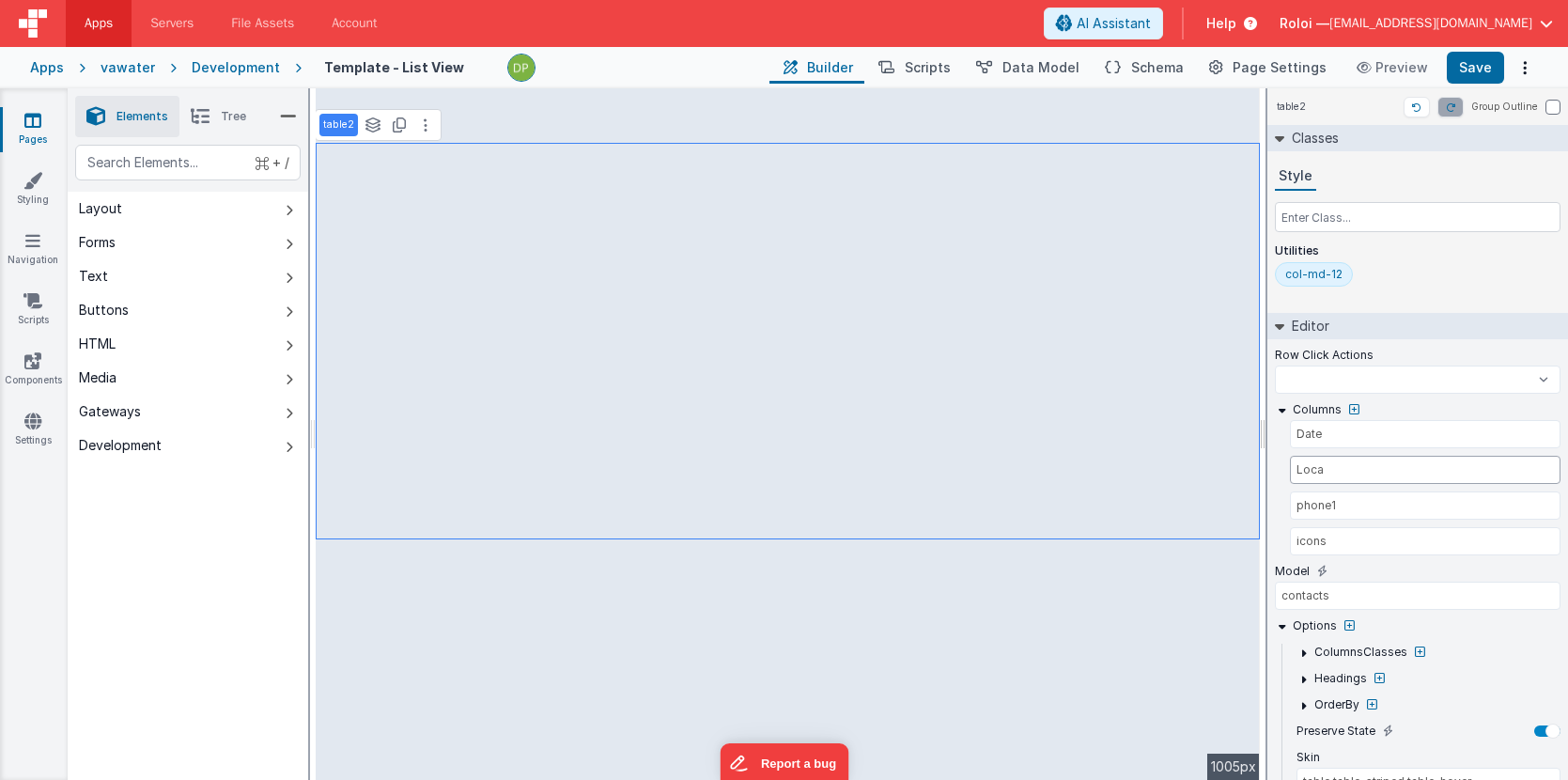 select 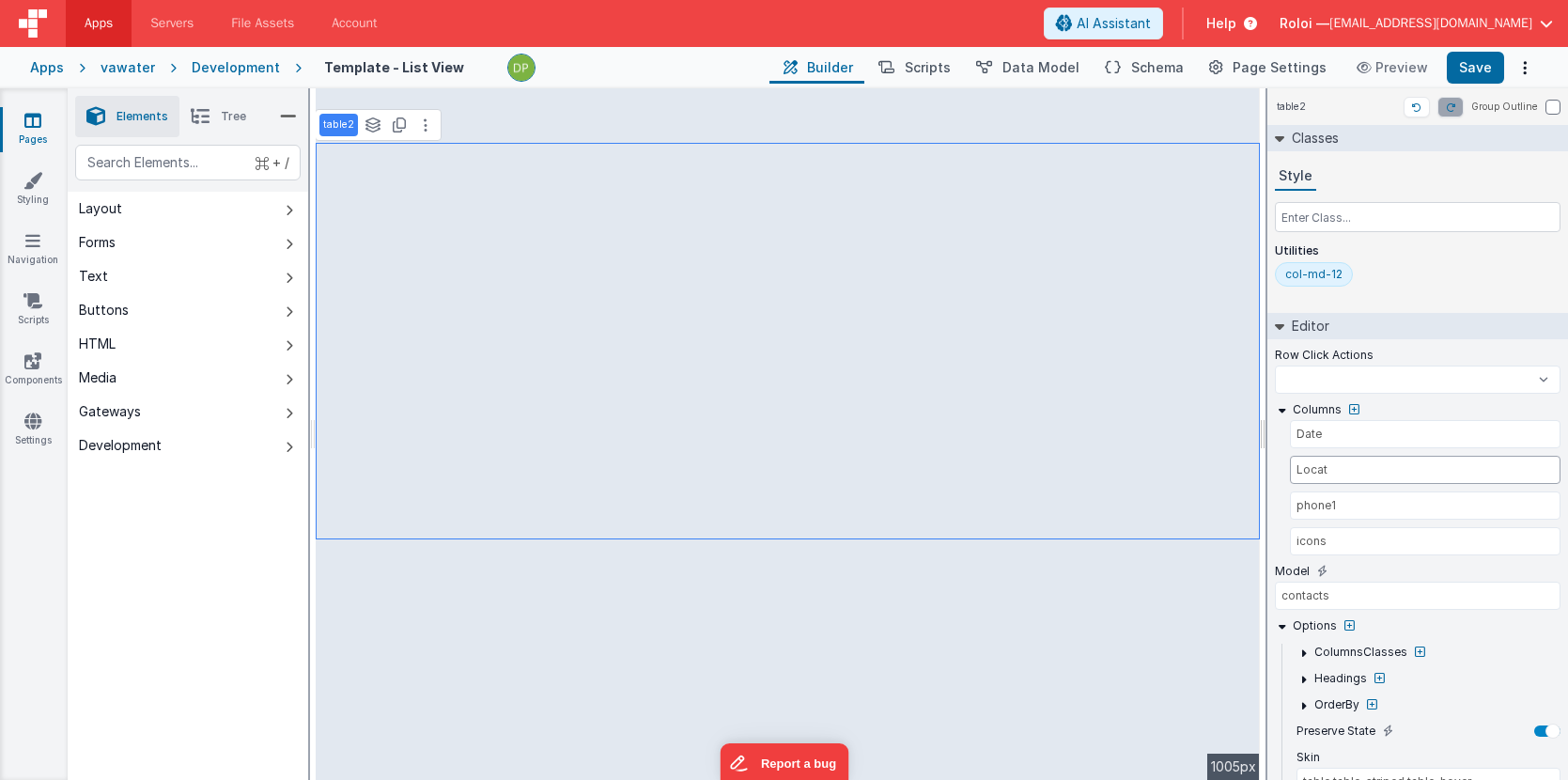 select 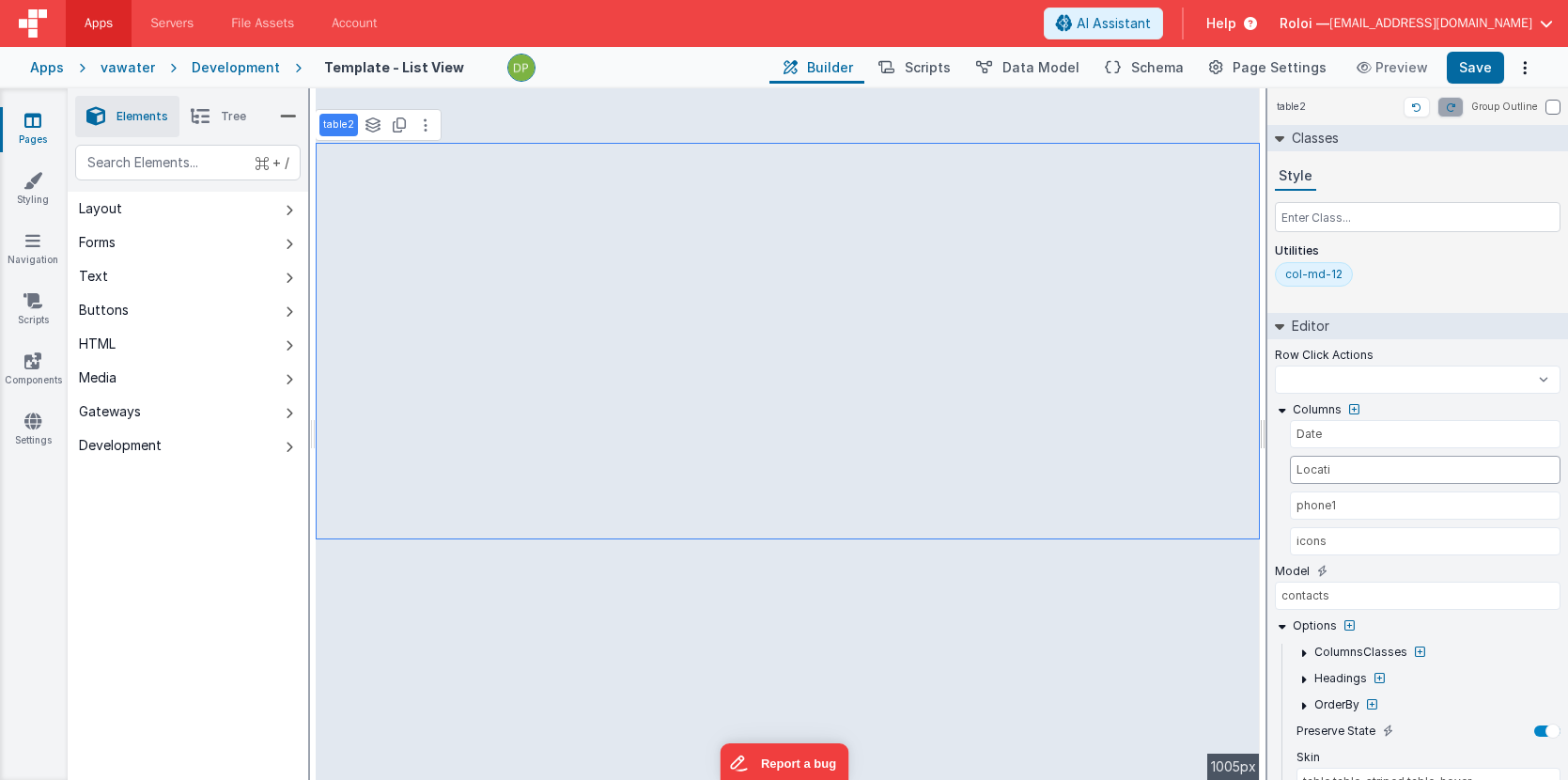 select 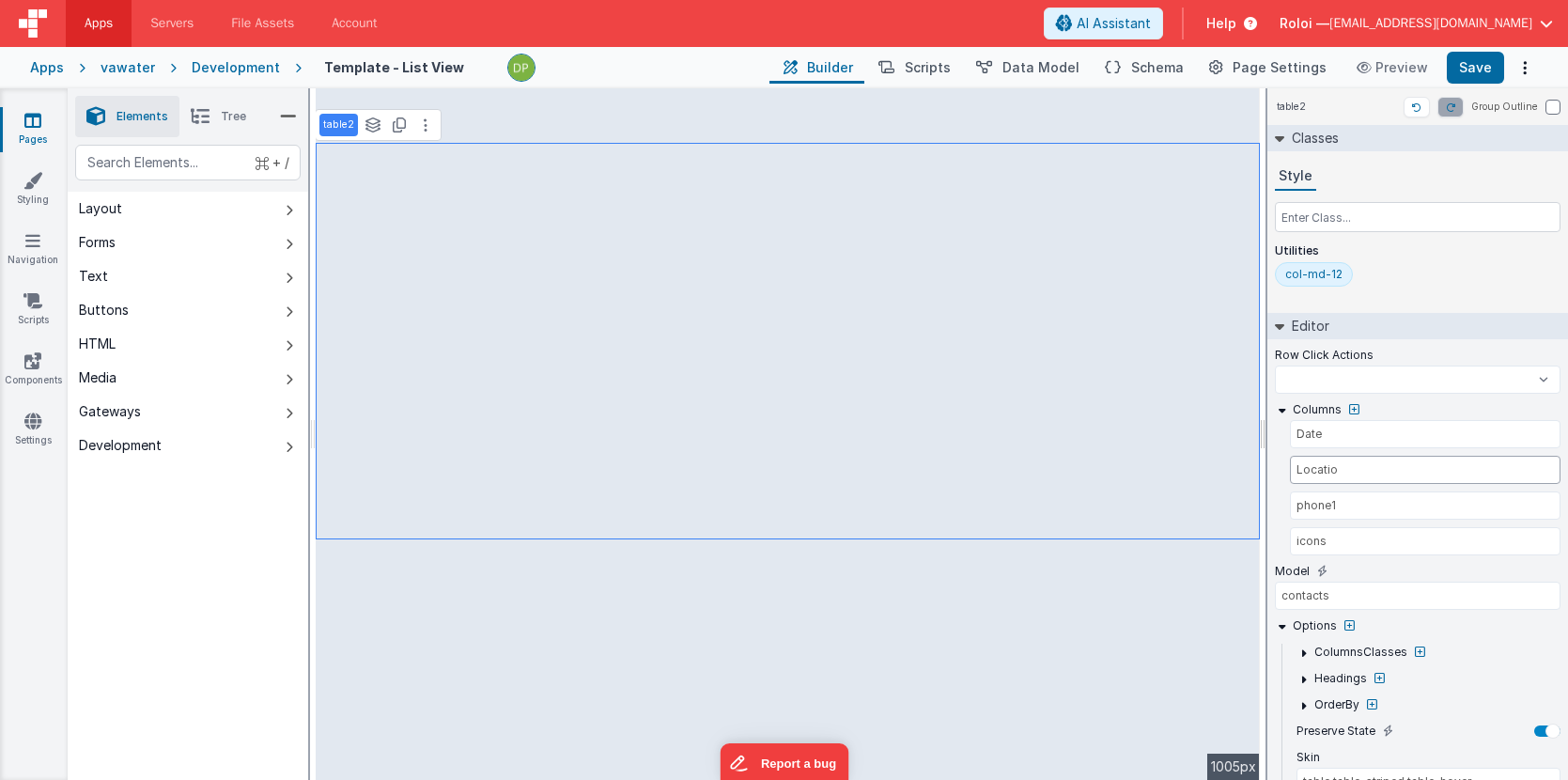 select 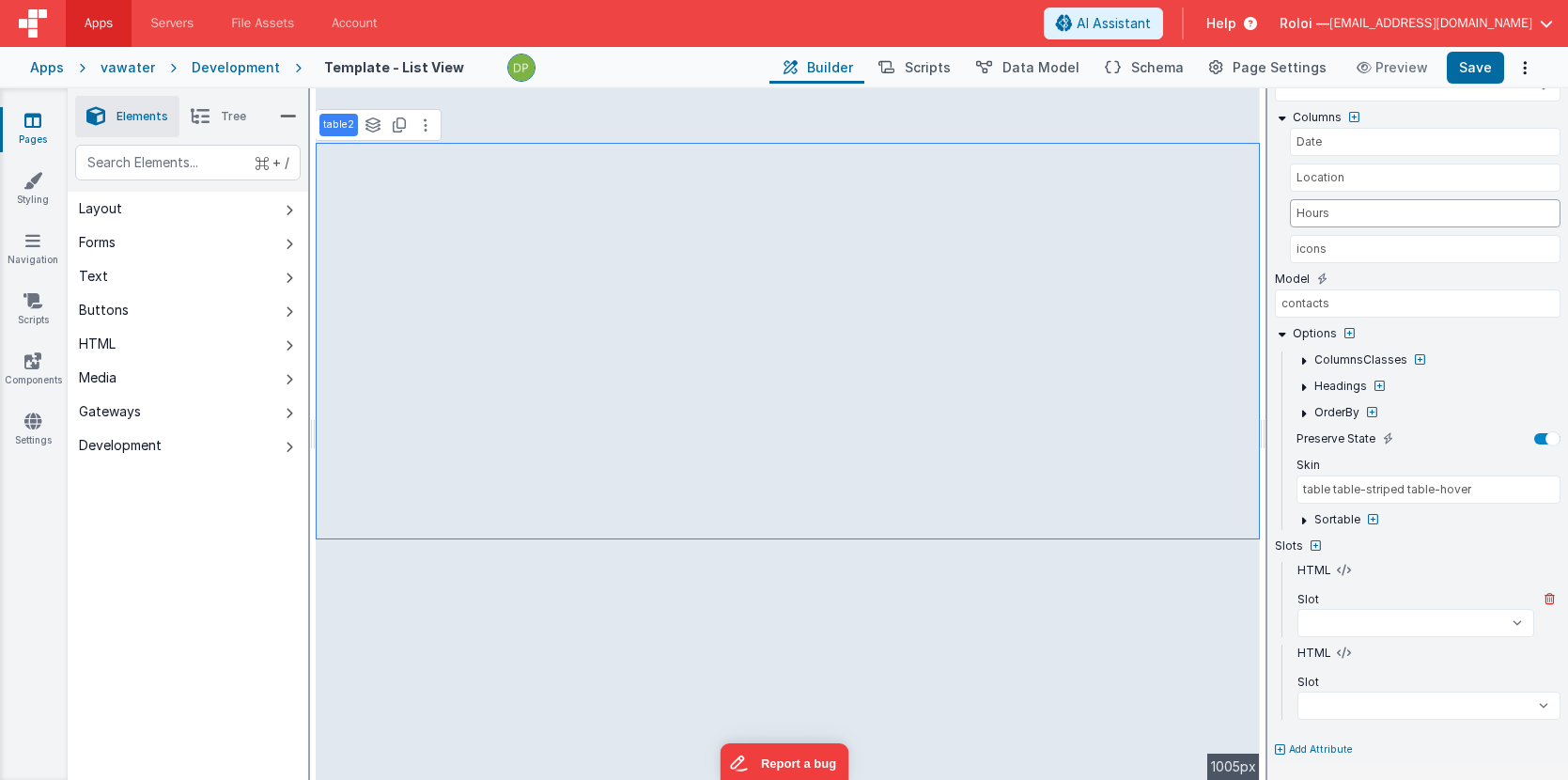 scroll, scrollTop: 0, scrollLeft: 0, axis: both 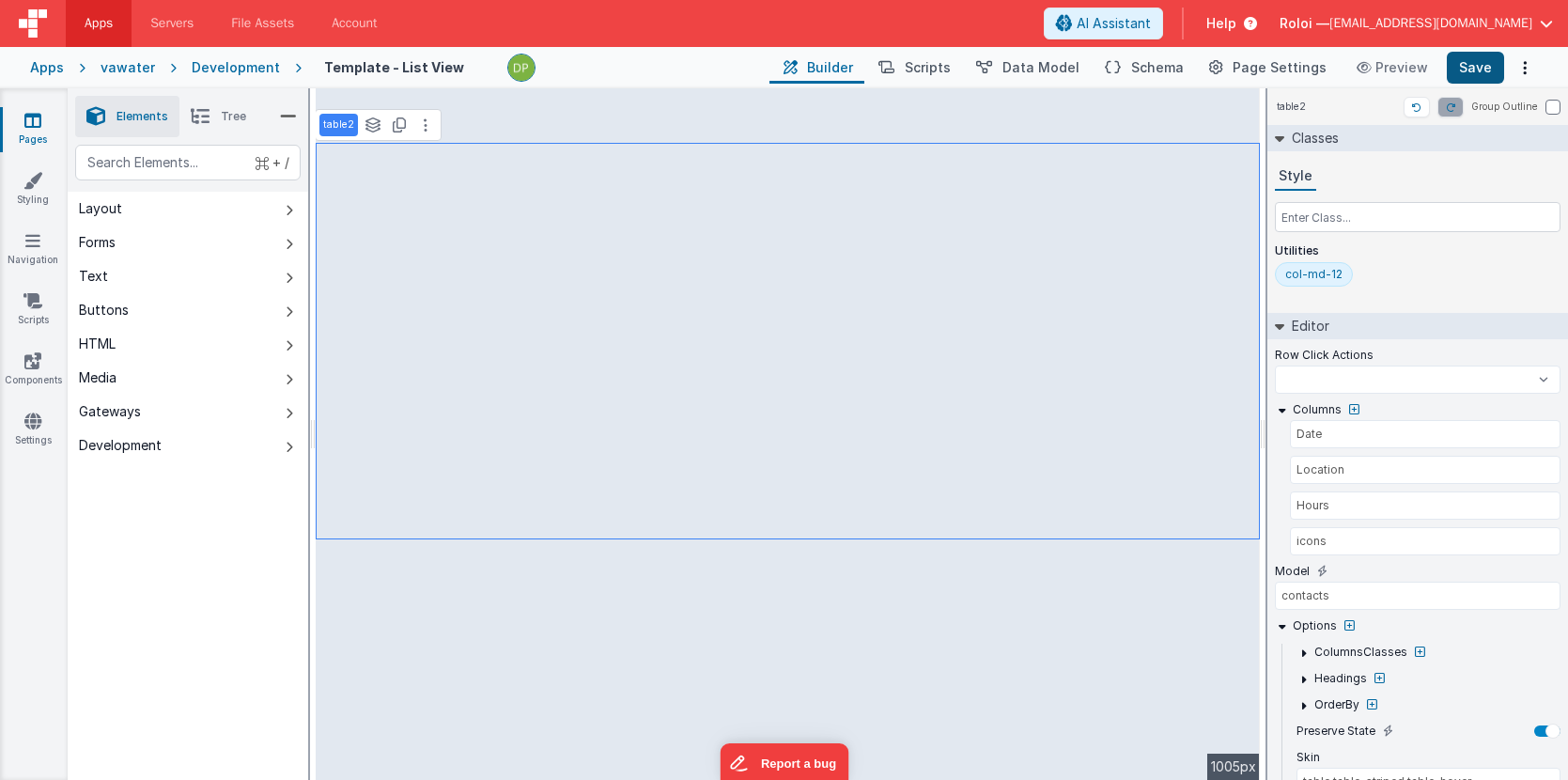click on "Save" at bounding box center [1475, 68] 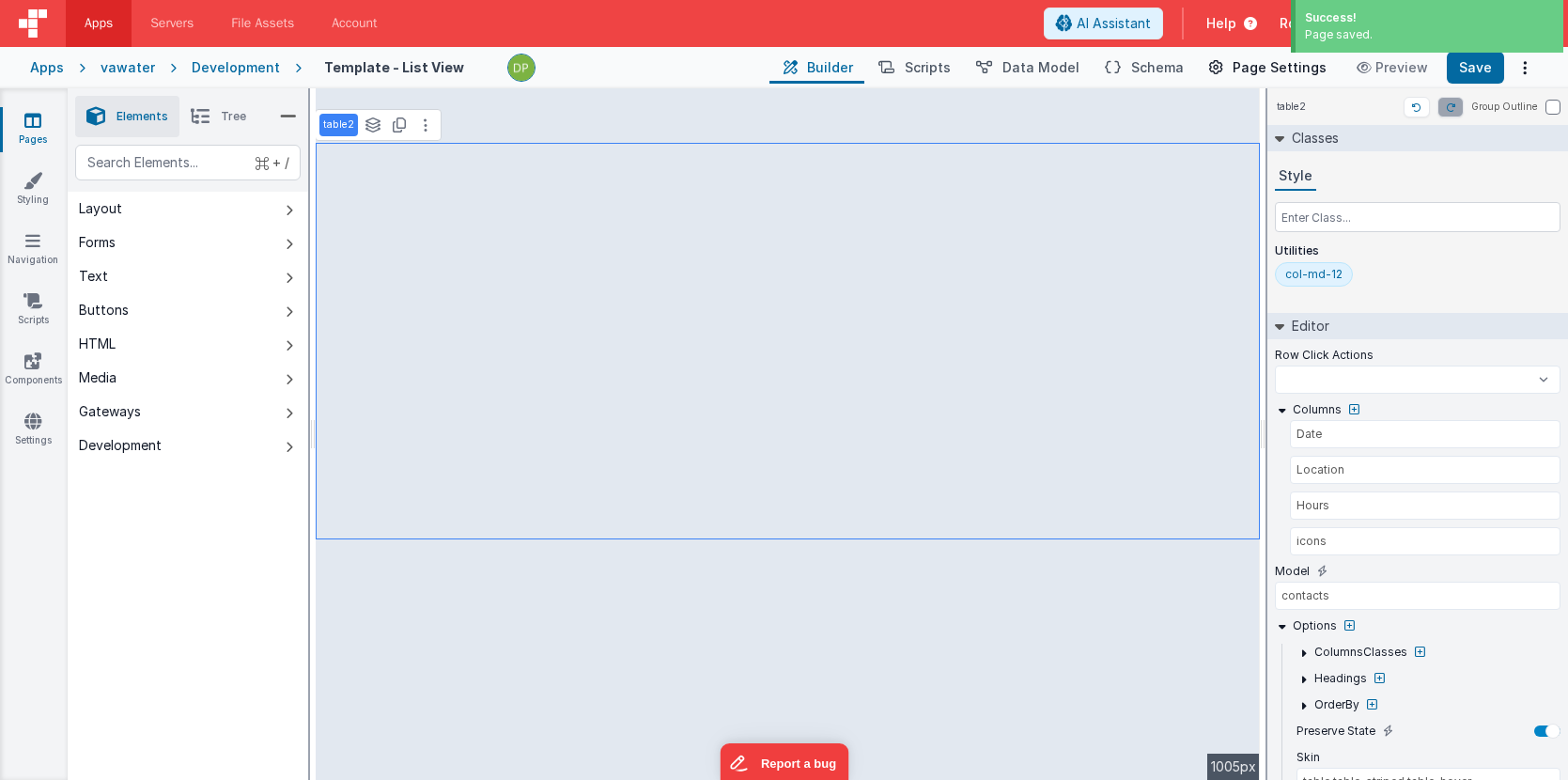 click on "Page Settings" at bounding box center (1280, 68) 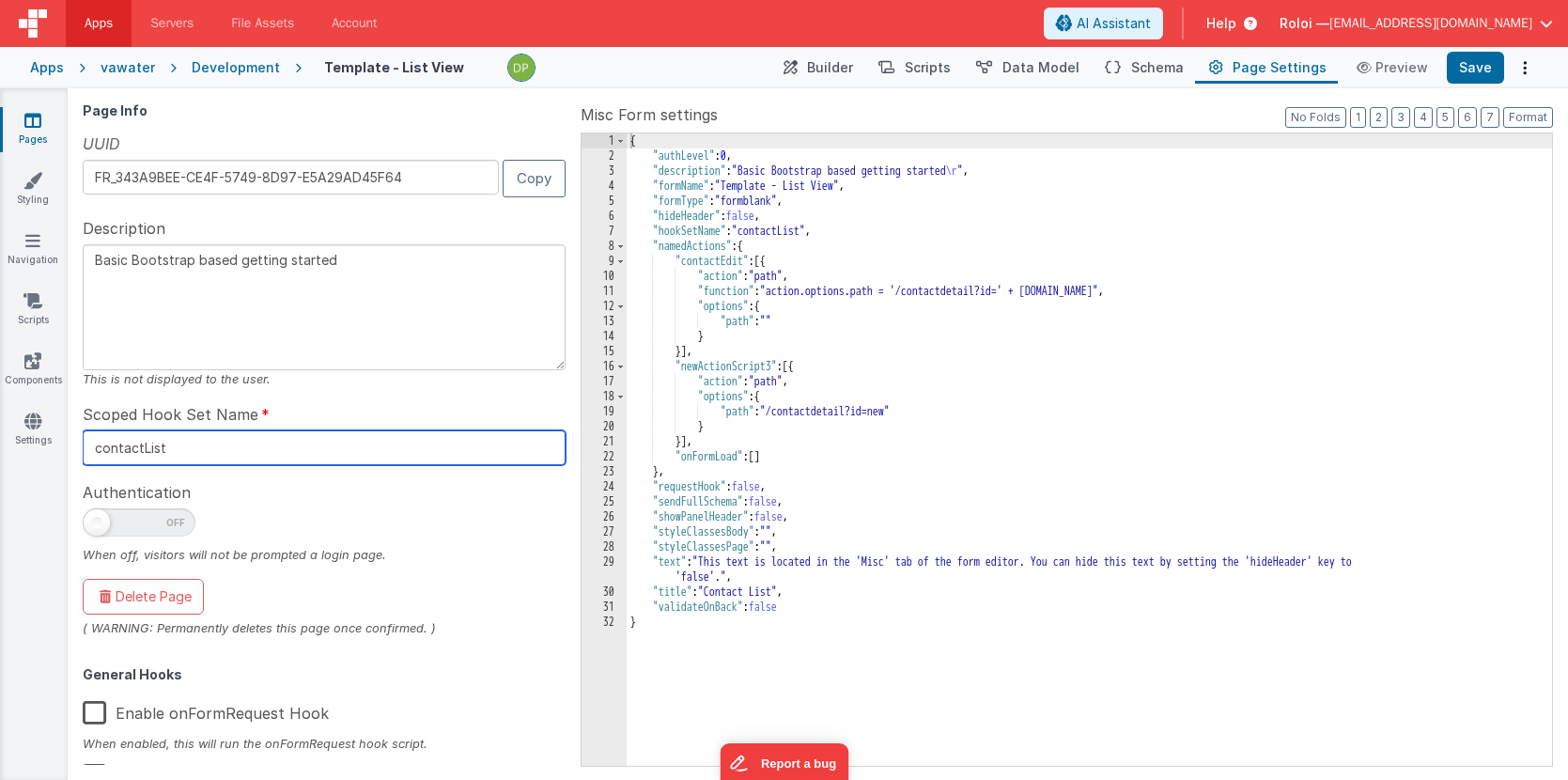 drag, startPoint x: 210, startPoint y: 443, endPoint x: -35, endPoint y: 449, distance: 245.0735 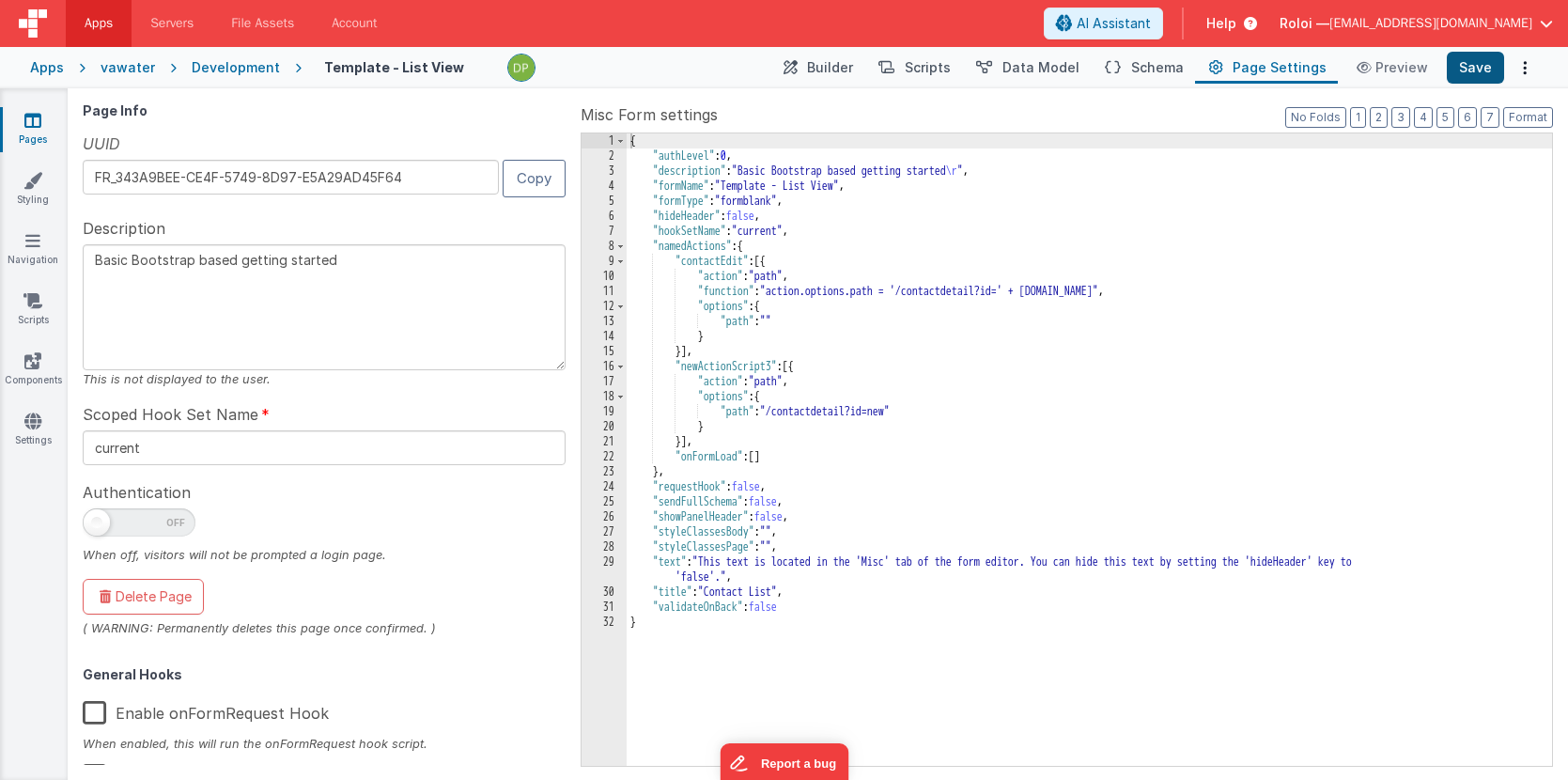 click on "Save" at bounding box center [1475, 68] 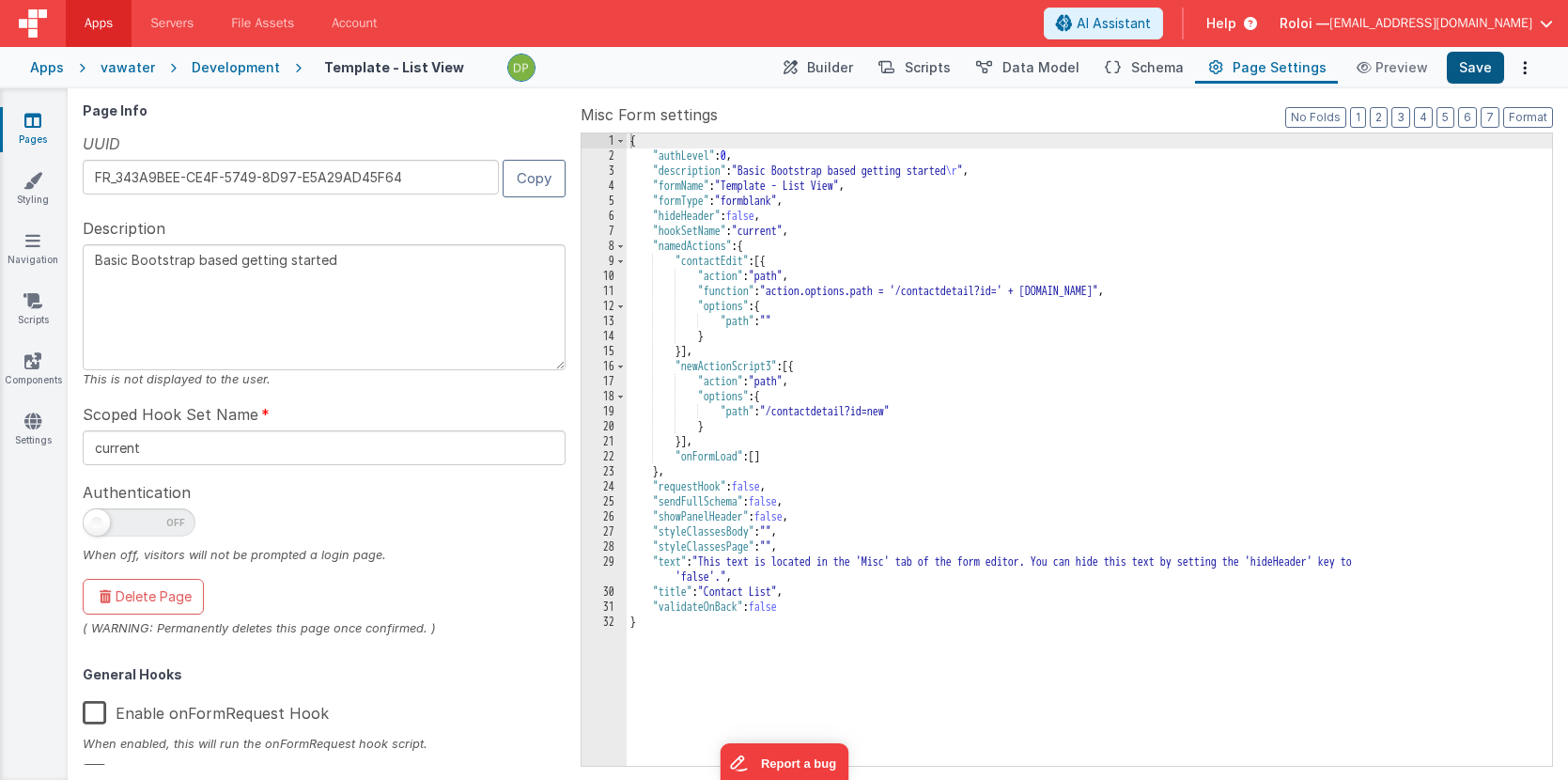 click on "Save" at bounding box center [1475, 68] 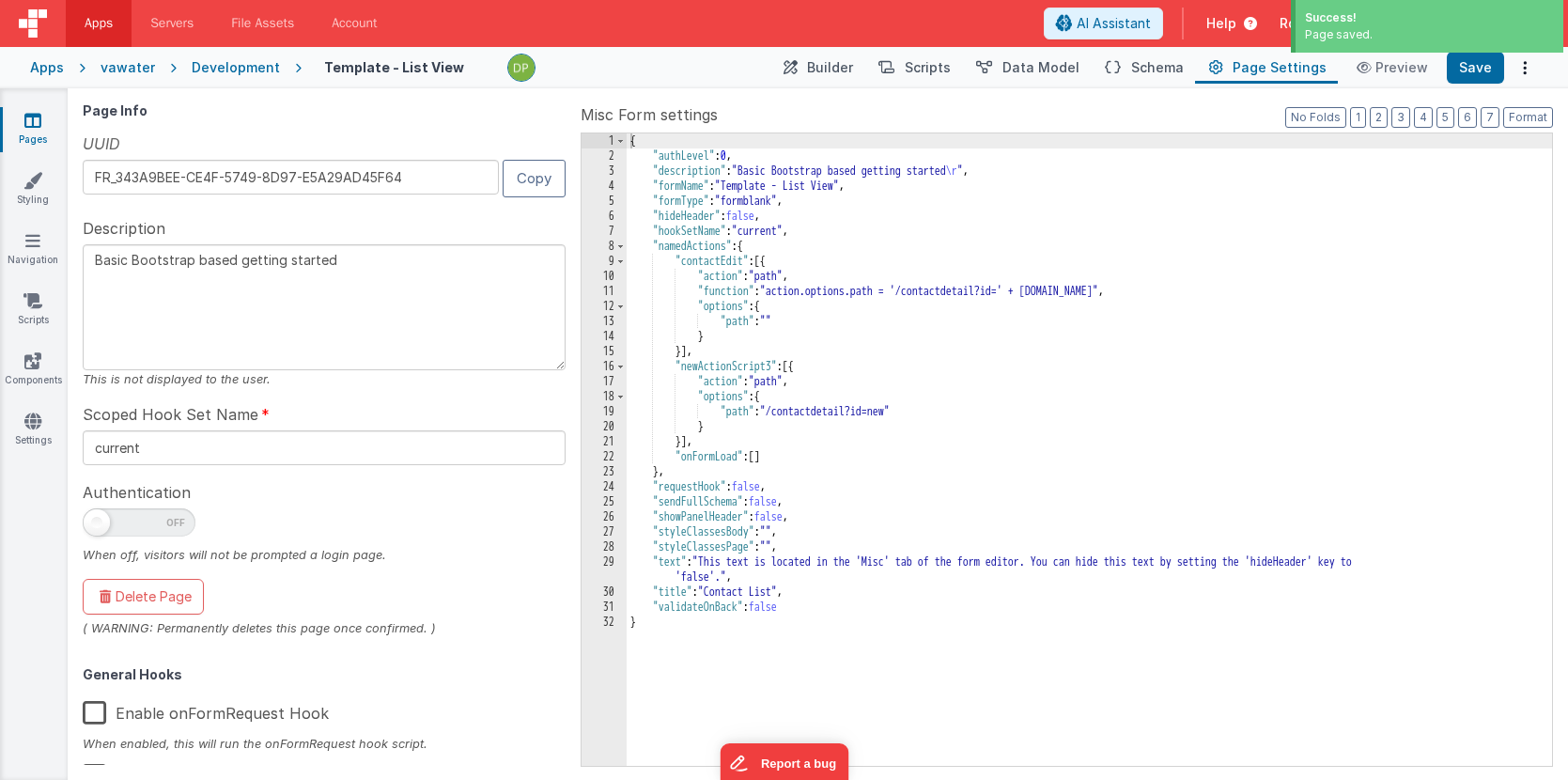 click at bounding box center (33, 120) 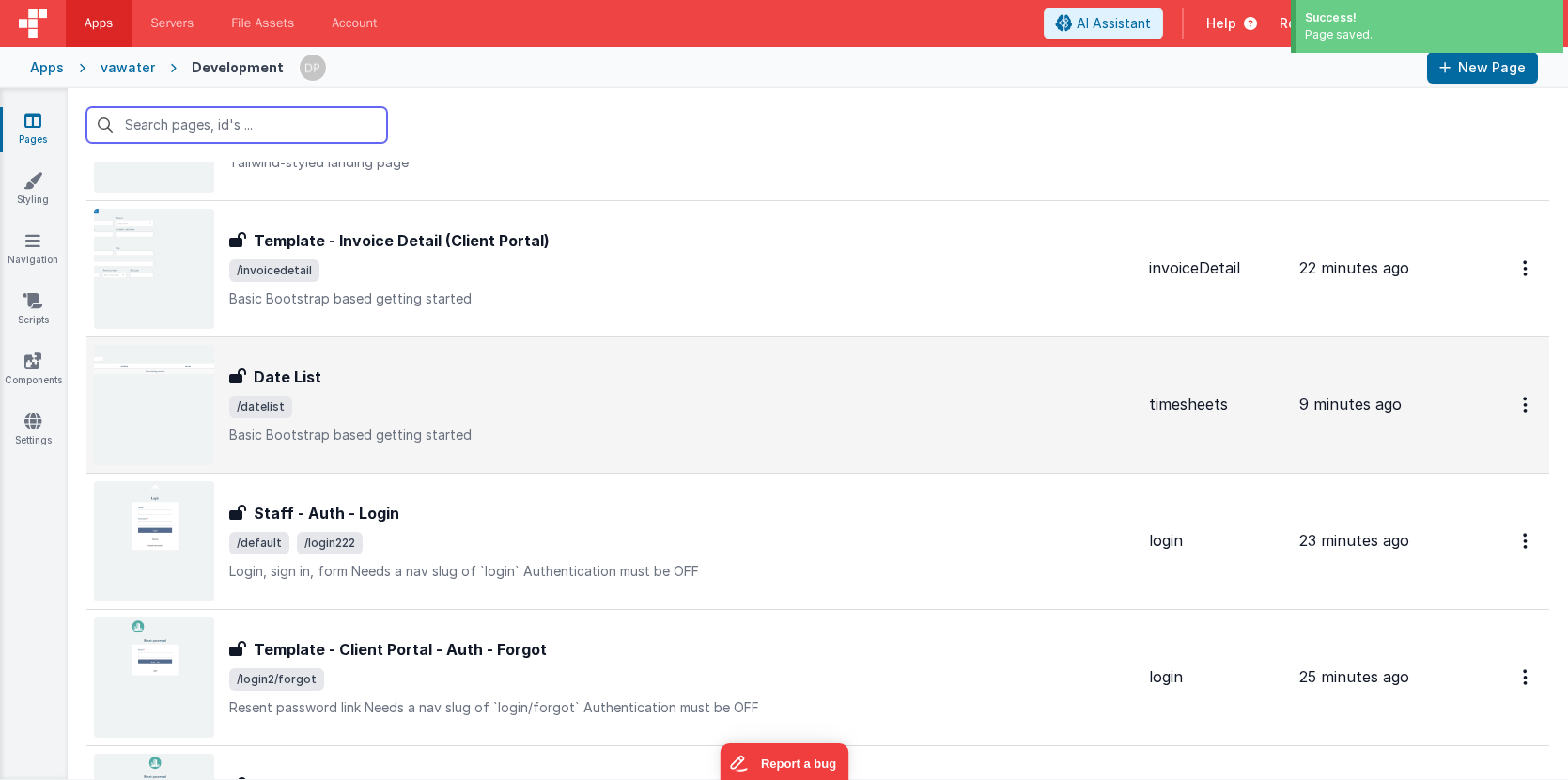 scroll, scrollTop: 652, scrollLeft: 0, axis: vertical 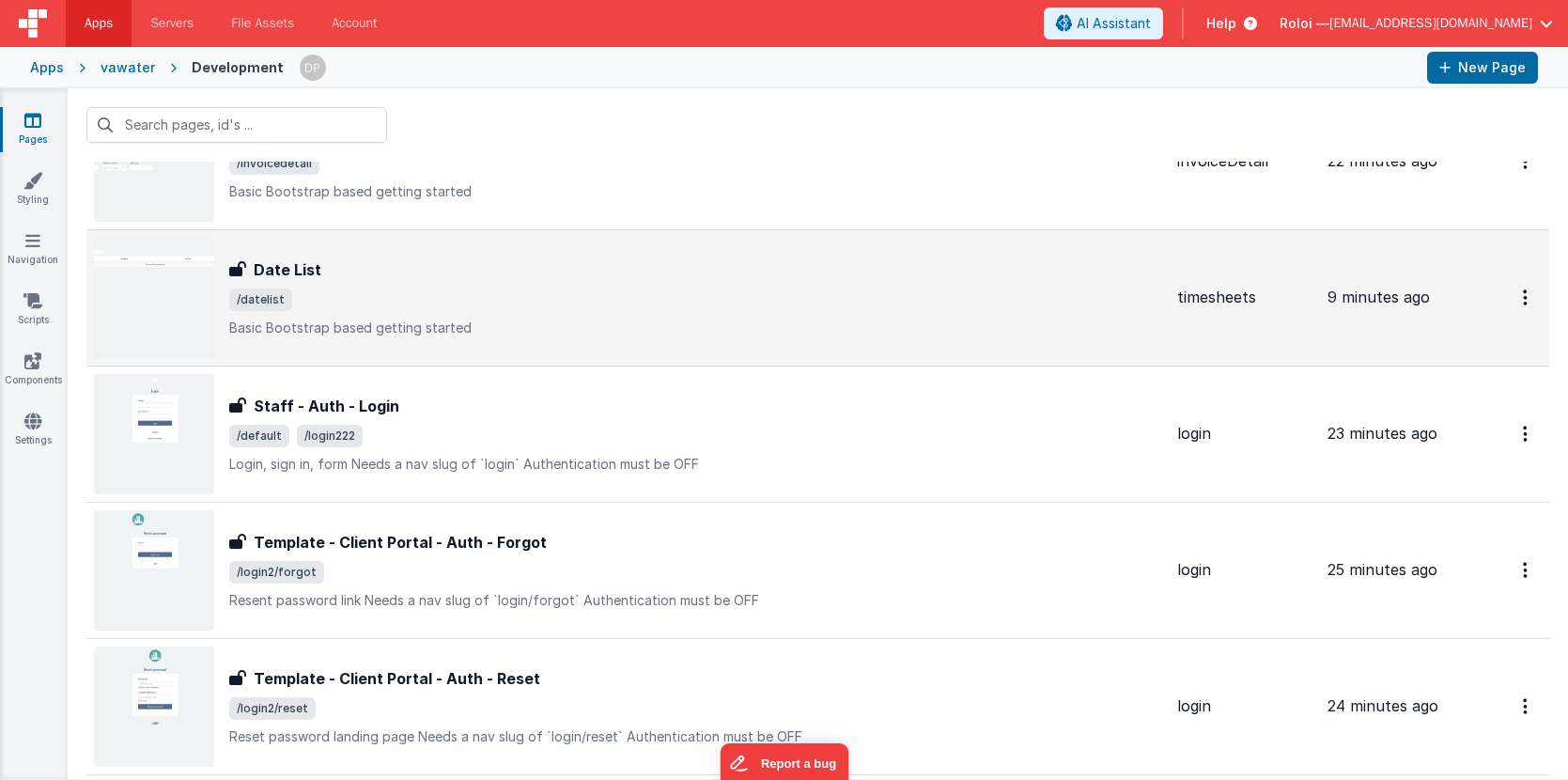 click on "Date List" at bounding box center (695, 270) 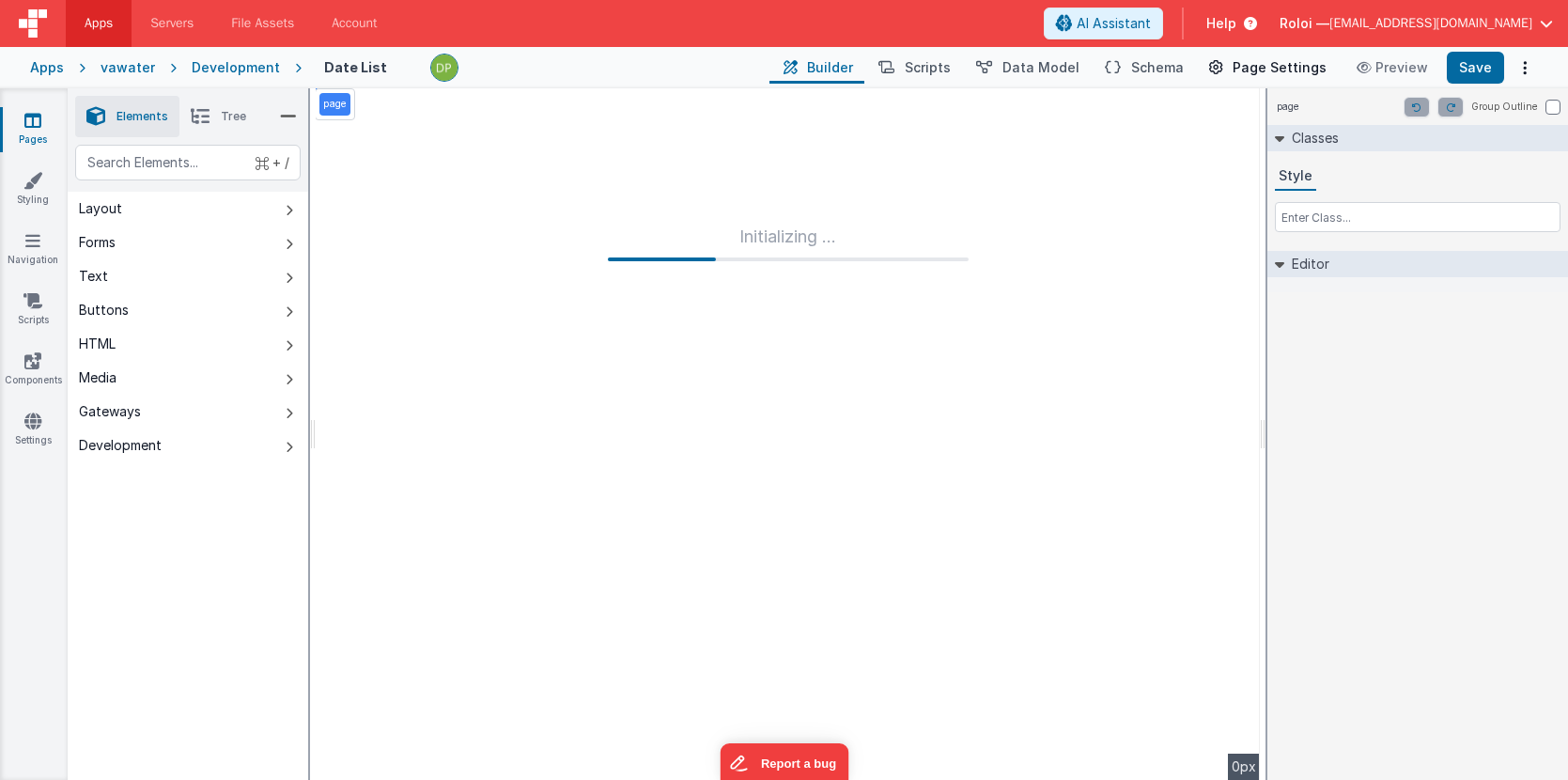 click on "Page Settings" at bounding box center [1280, 68] 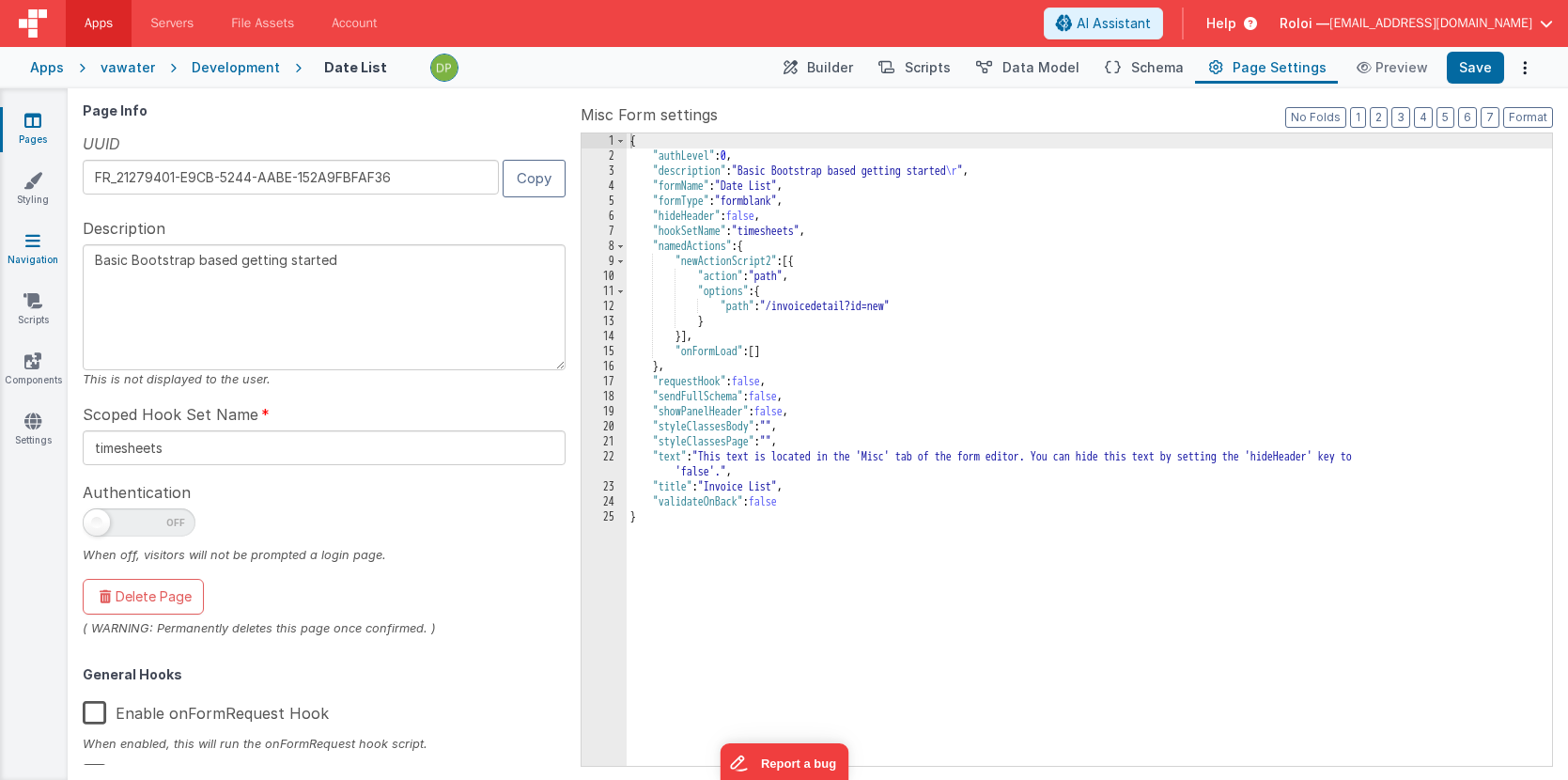 click at bounding box center (33, 241) 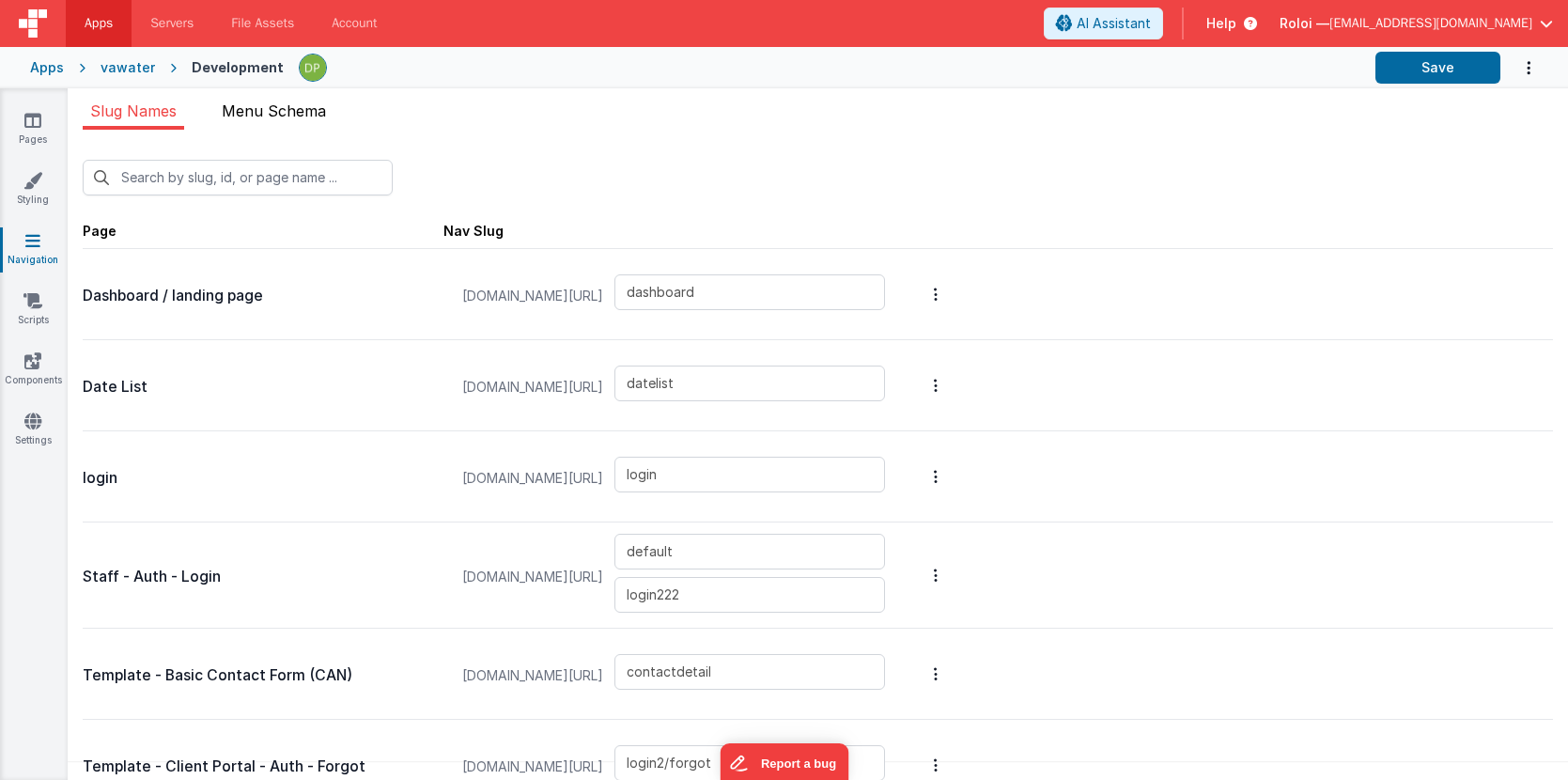 click on "Menu Schema" at bounding box center (273, 111) 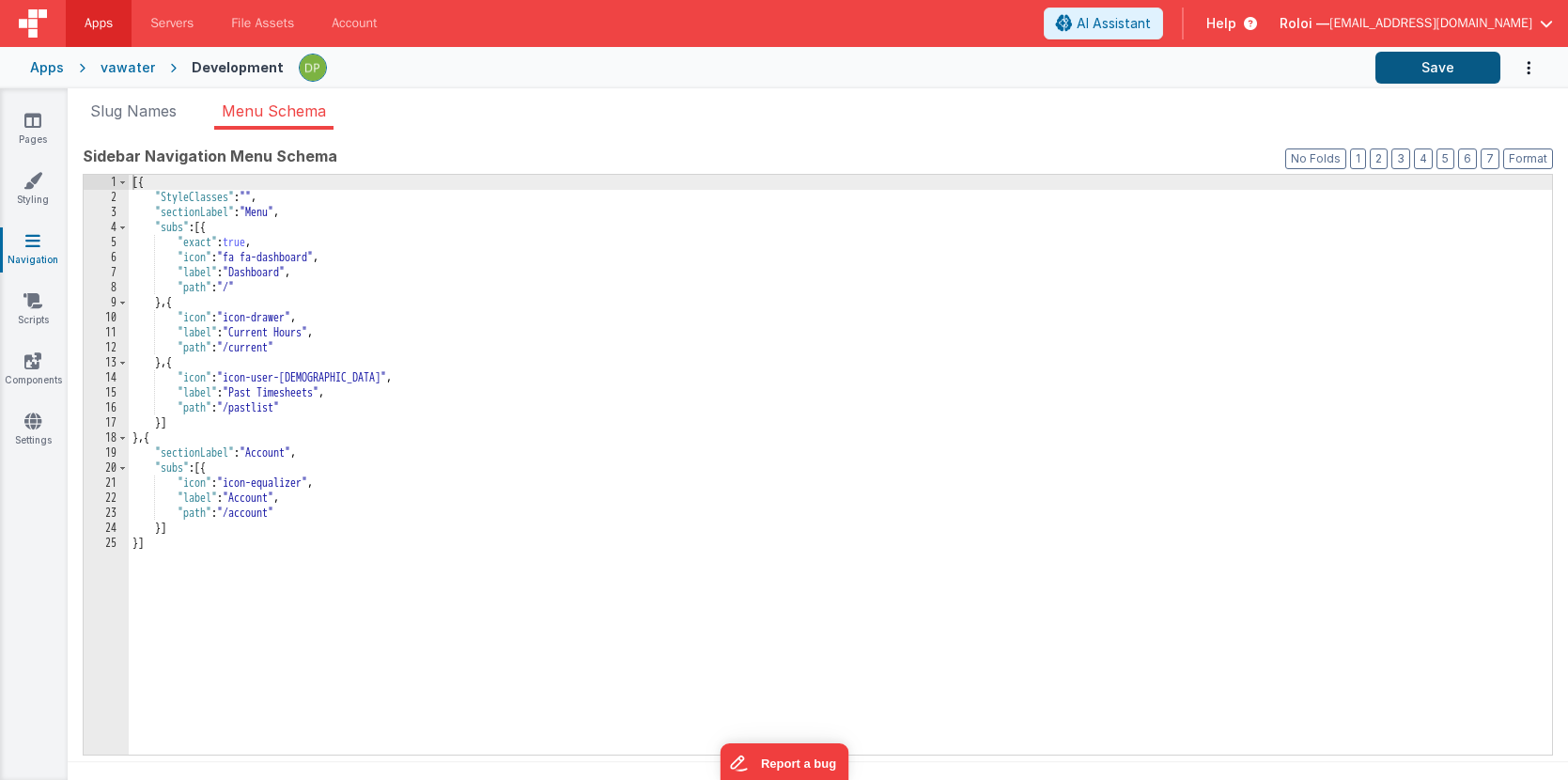 click on "Save" at bounding box center (1437, 68) 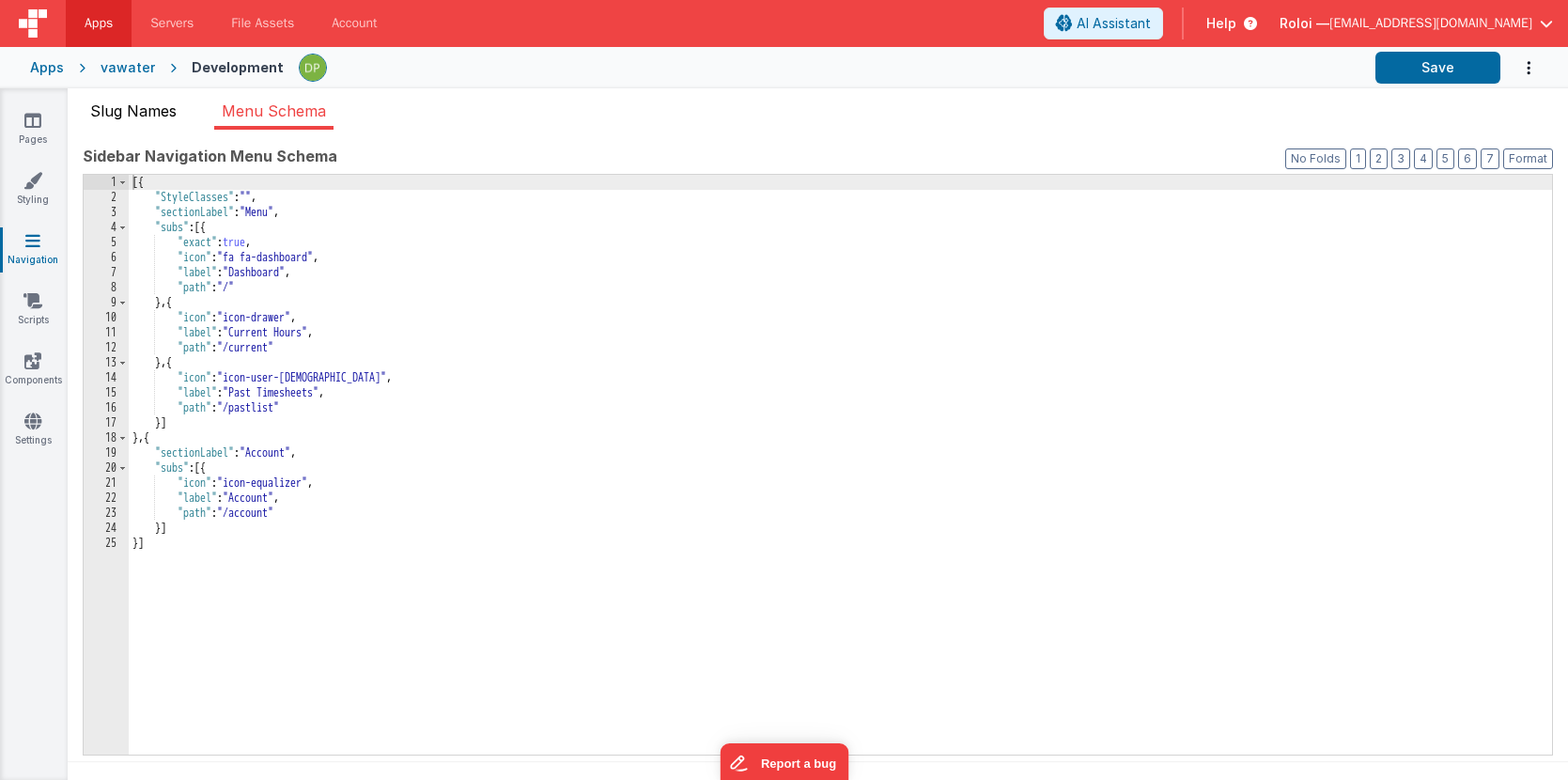 click on "Slug Names" at bounding box center (133, 111) 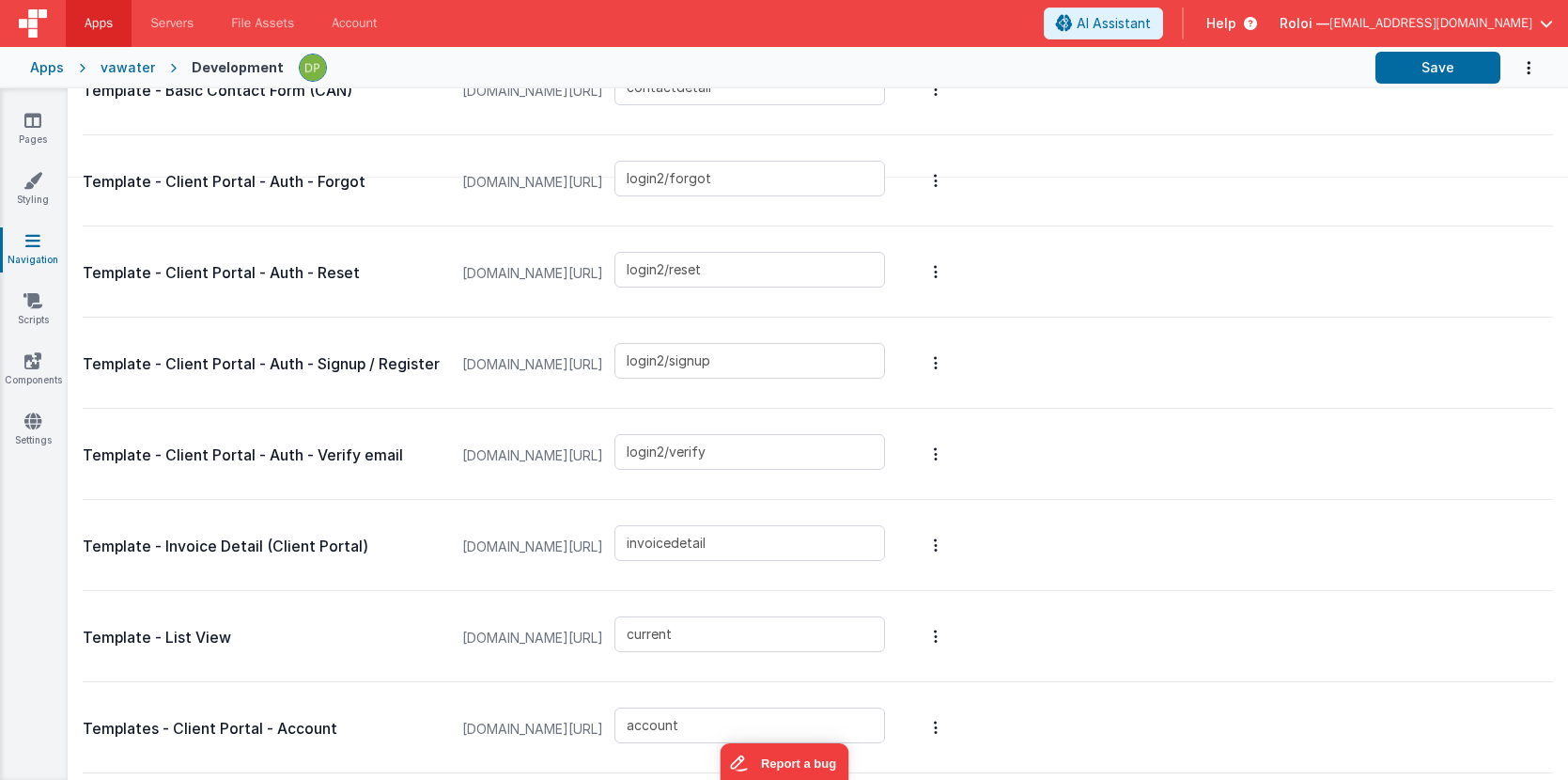 scroll, scrollTop: 593, scrollLeft: 0, axis: vertical 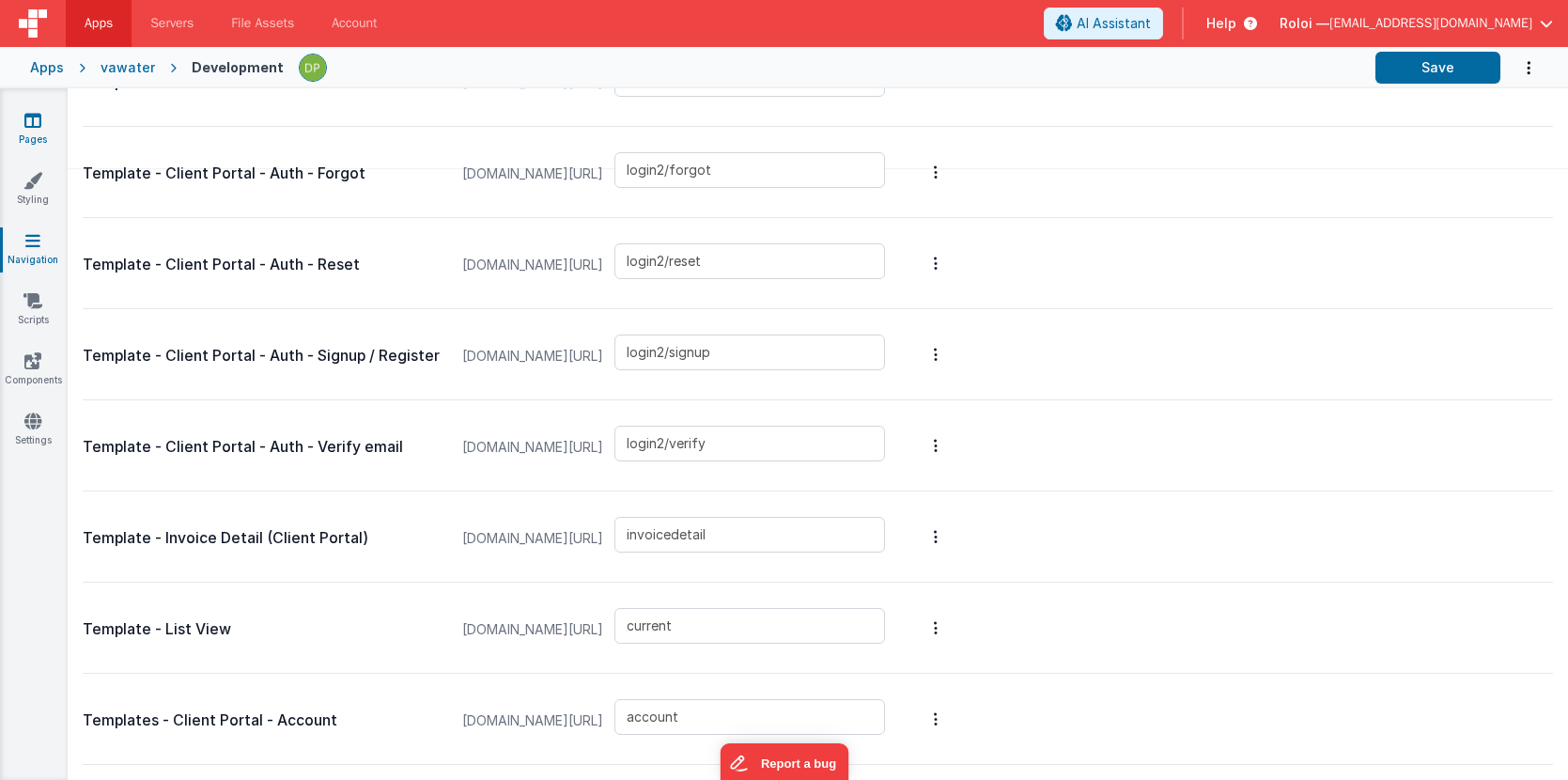 click on "Pages" at bounding box center [33, 130] 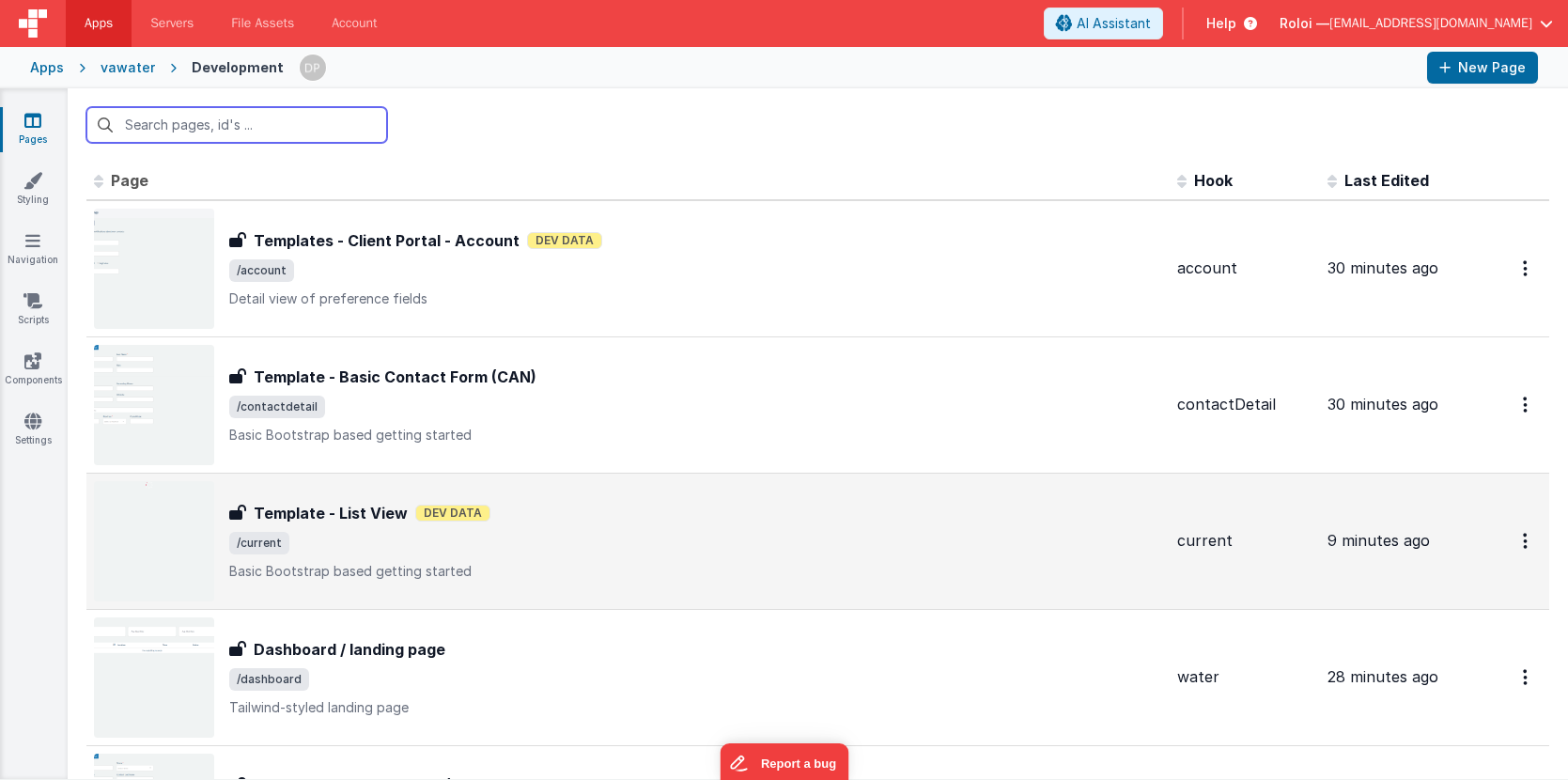 scroll, scrollTop: 217, scrollLeft: 0, axis: vertical 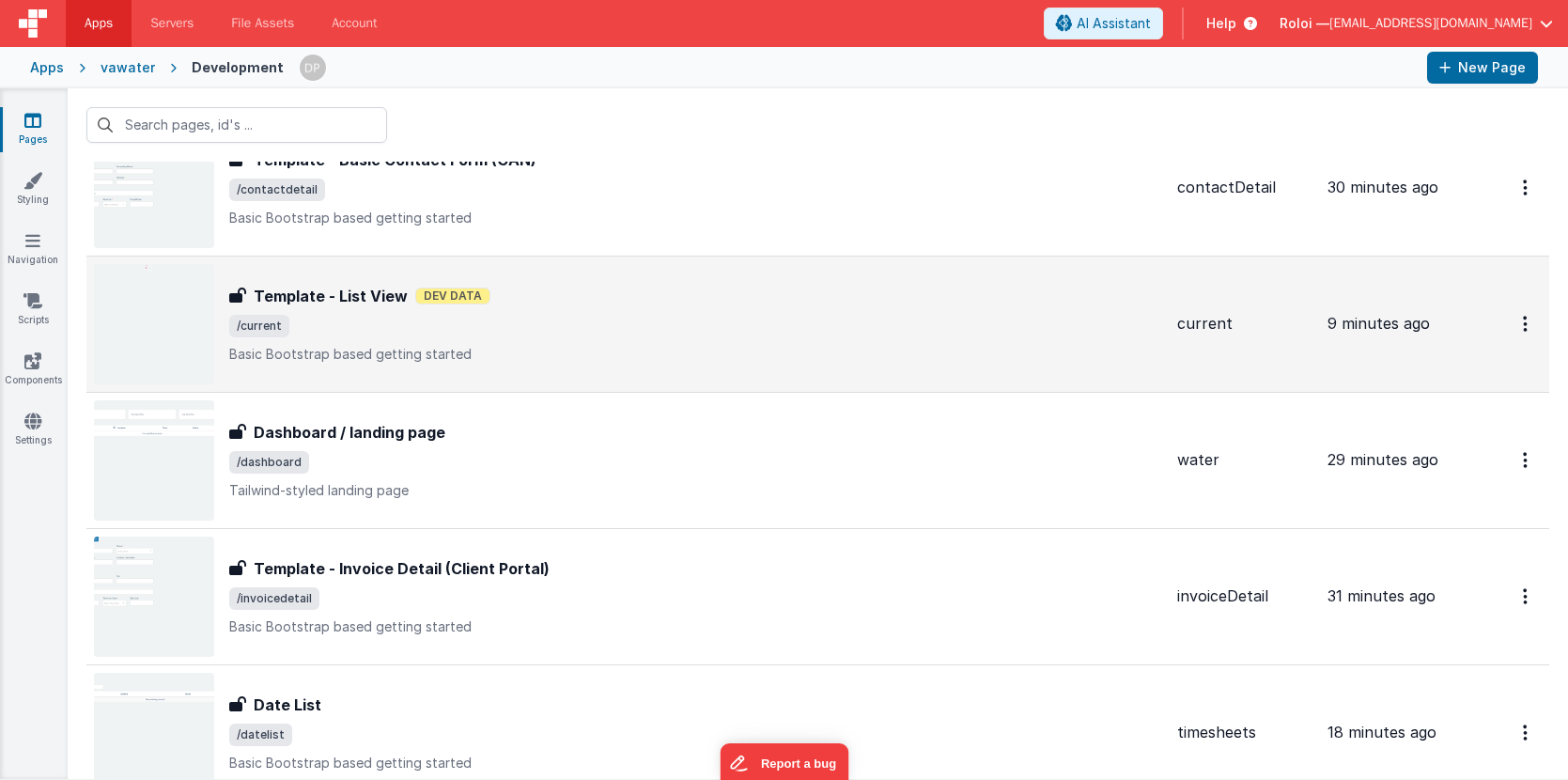 click on "Template - List View
Template - List View
Dev Data
/current   Basic Bootstrap based getting started" at bounding box center (695, 324) 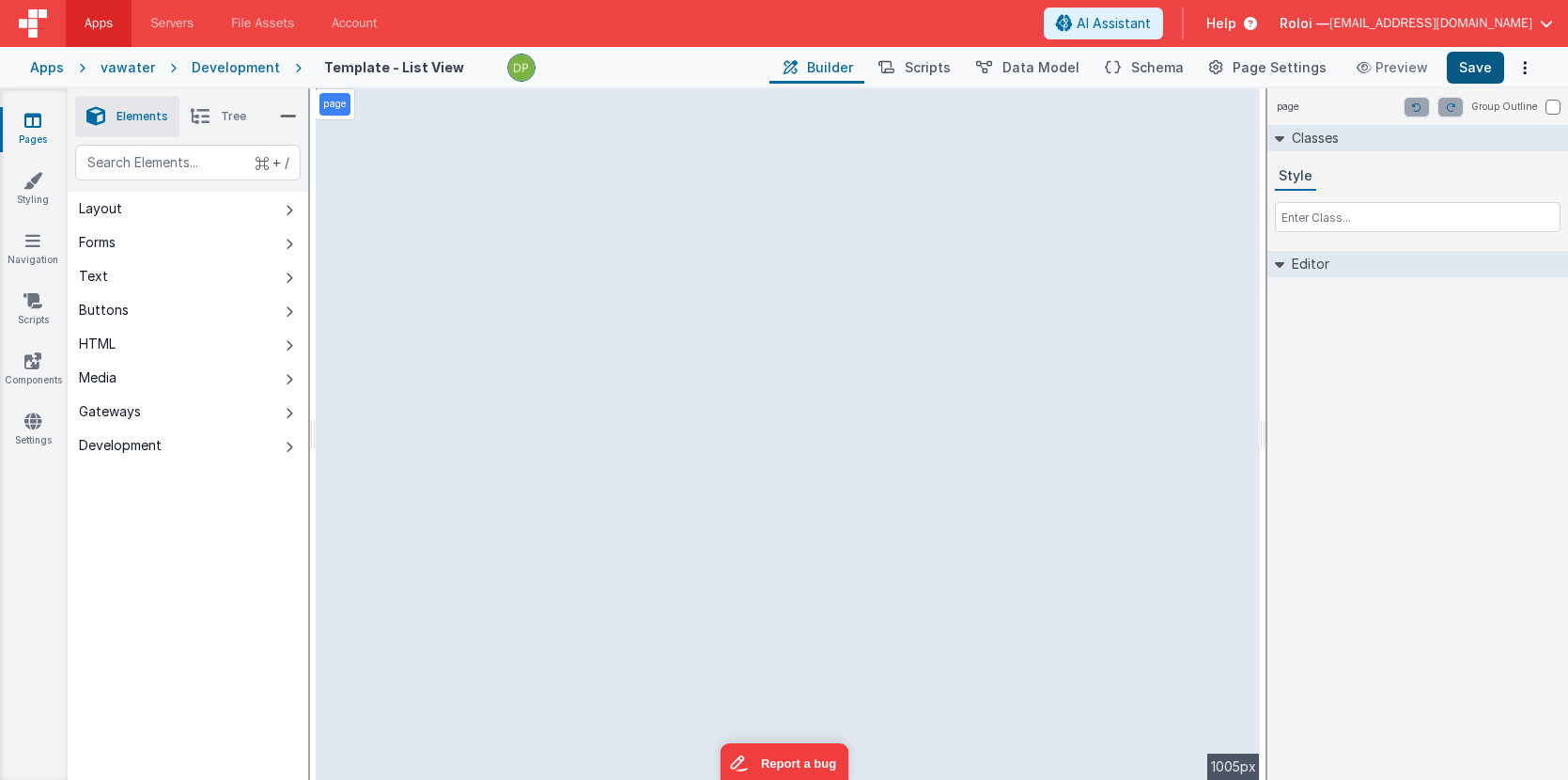click on "Save" at bounding box center (1475, 68) 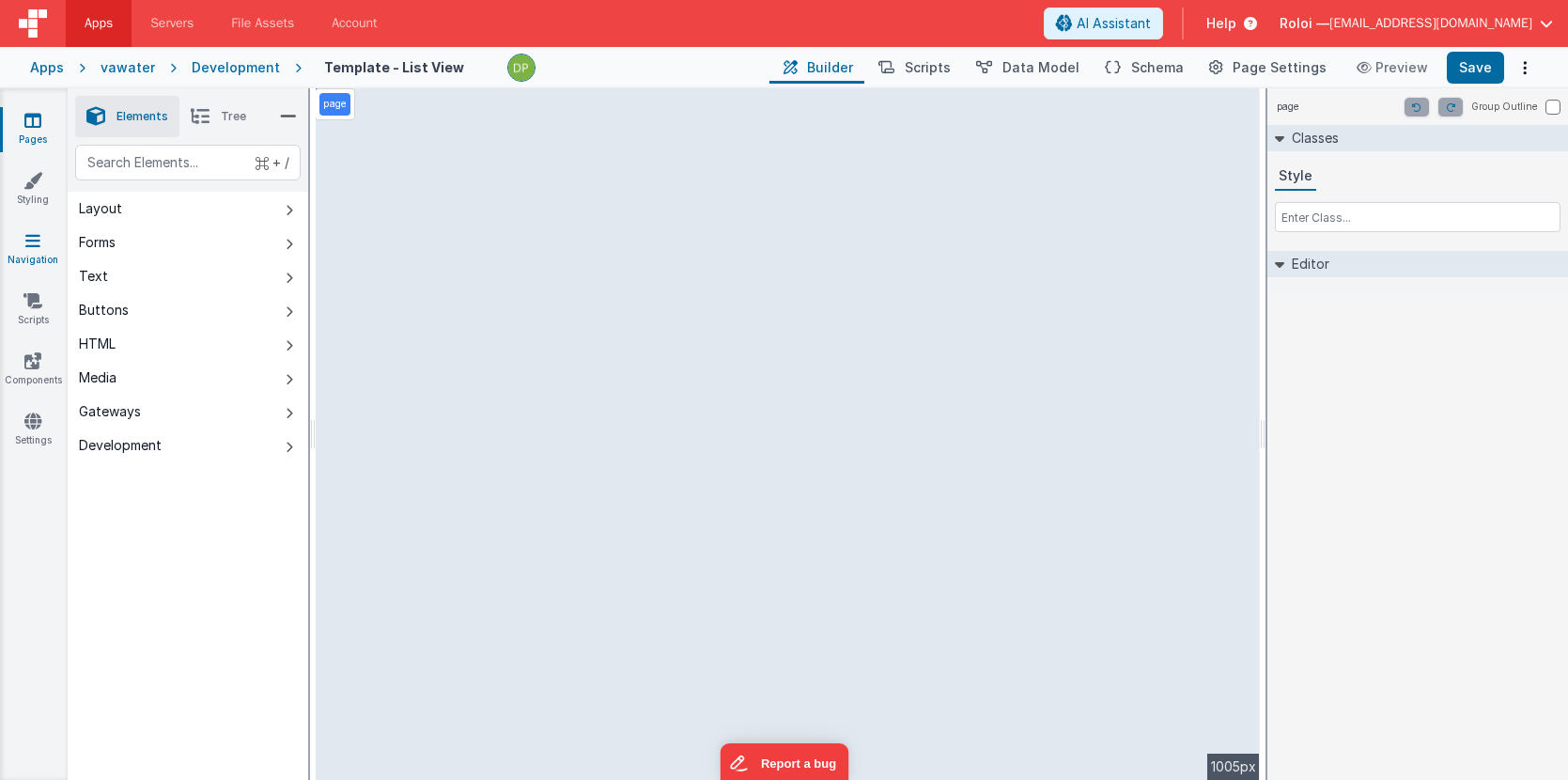 click at bounding box center (33, 241) 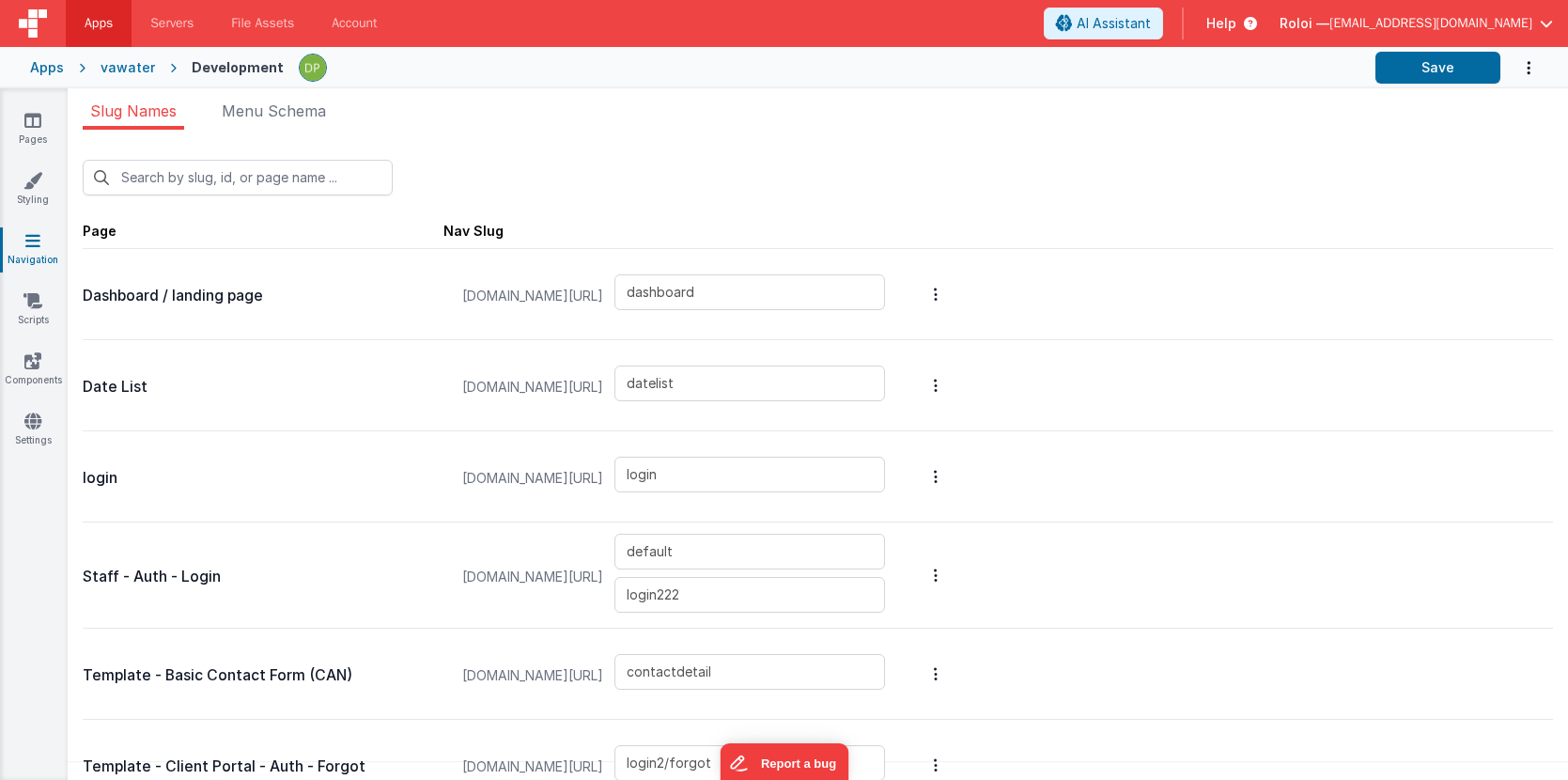 click on "Slug Names
Menu Schema
New Slug  Page   Nav Slug   Dashboard / landing page
[DOMAIN_NAME][URL]
dashboard         Date List
[DOMAIN_NAME][URL]
datelist         login
[DOMAIN_NAME][URL]
login         Staff - Auth - Login
[DOMAIN_NAME][URL]
default   login222         Template - Basic Contact Form (CAN)
[DOMAIN_NAME][URL]
contactdetail         Template - Client Portal - Auth - Forgot
[DOMAIN_NAME][URL]
login2/forgot         Template - Client Portal - Auth - Reset
[DOMAIN_NAME][URL]
login2/reset         Template - Client Portal - Auth - Signup / Register       login2/signup" at bounding box center [817, 434] 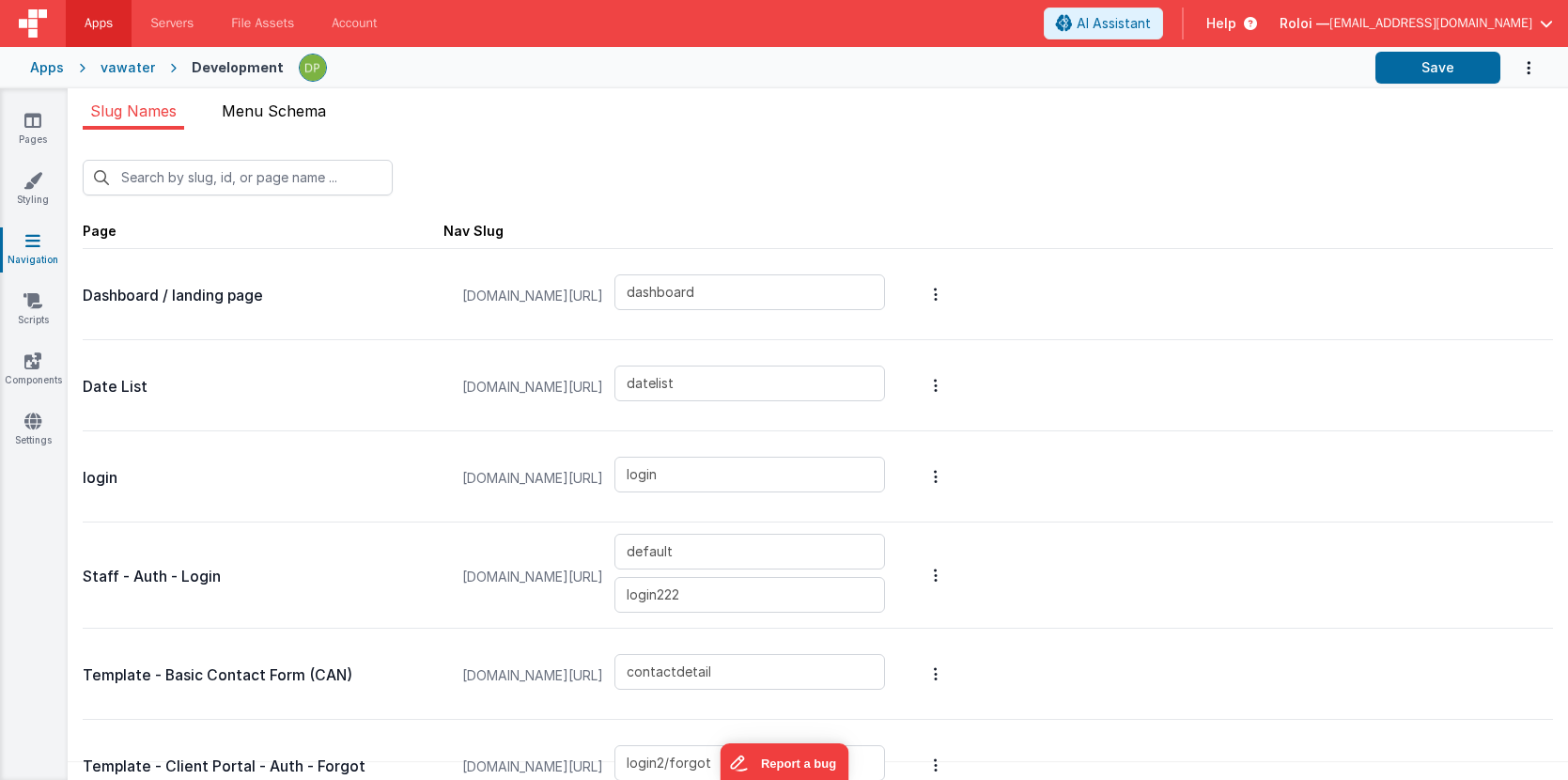 click on "Menu Schema" at bounding box center [273, 111] 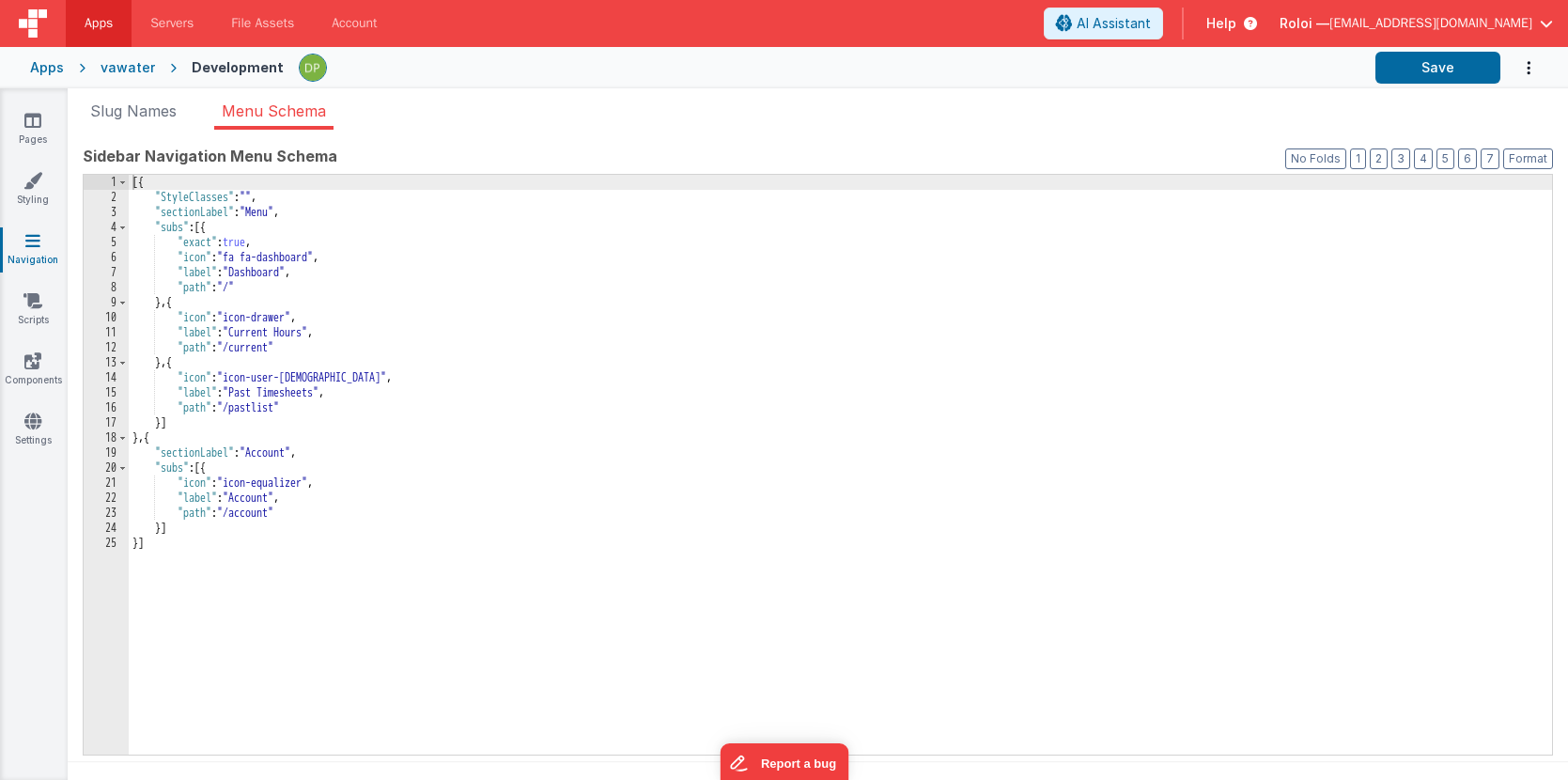 click on "[{      "StyleClasses" :  "" ,      "sectionLabel" :  "Menu" ,      "subs" :  [{           "exact" :  true ,           "icon" :  "fa fa-dashboard" ,           "label" :  "Dashboard" ,           "path" :  "/"      } ,  {           "icon" :  "icon-drawer" ,           "label" :  "Current Hours" ,           "path" :  "/current"      } ,  {           "icon" :  "icon-user-[DEMOGRAPHIC_DATA]" ,           "label" :  "Past Timesheets" ,           "path" :  "/pastlist"      }] } ,  {      "sectionLabel" :  "Account" ,      "subs" :  [{           "icon" :  "icon-equalizer" ,           "label" :  "Account" ,           "path" :  "/account"      }] }]" at bounding box center (840, 479) 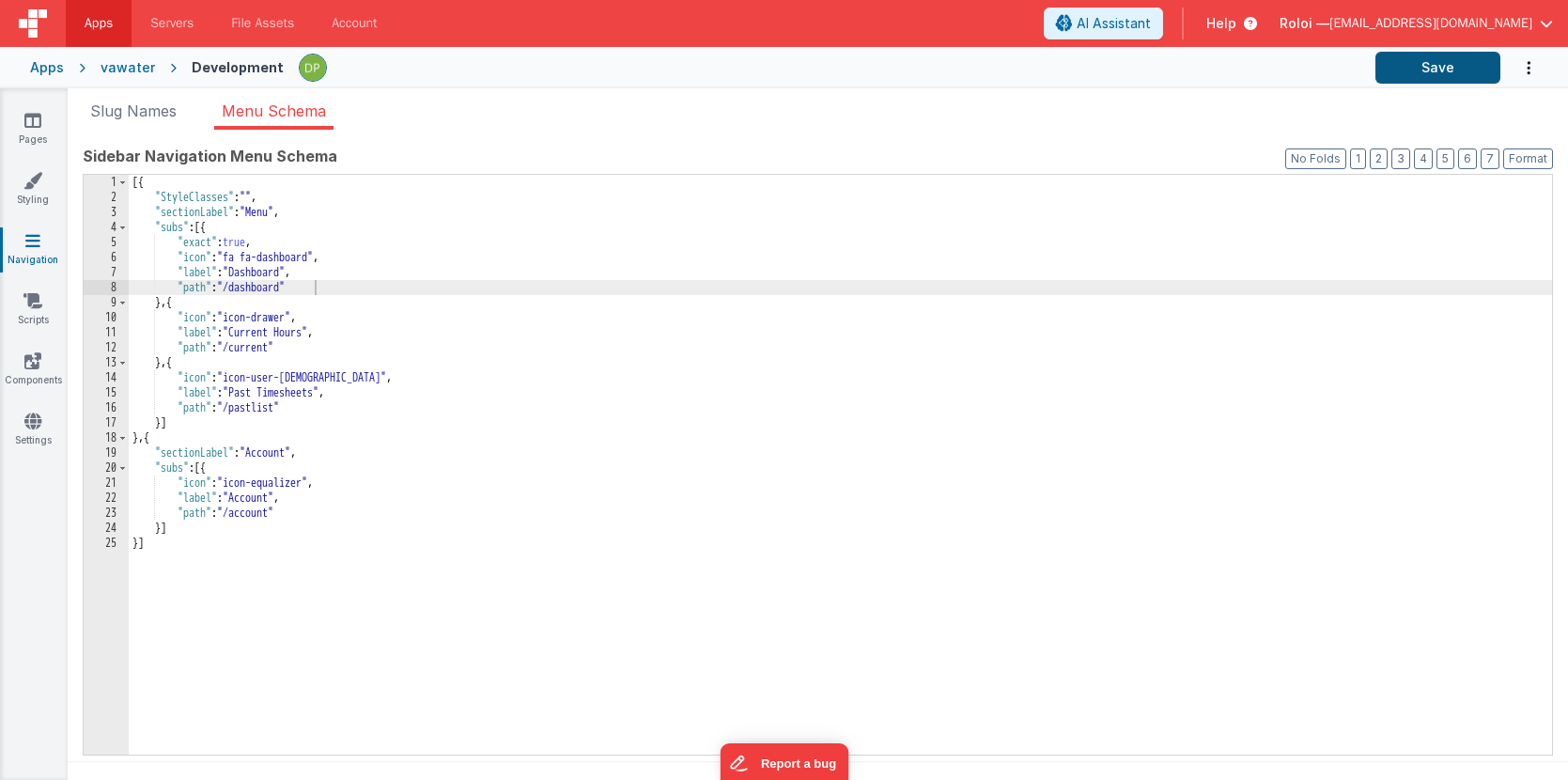 click on "Save" at bounding box center [1437, 68] 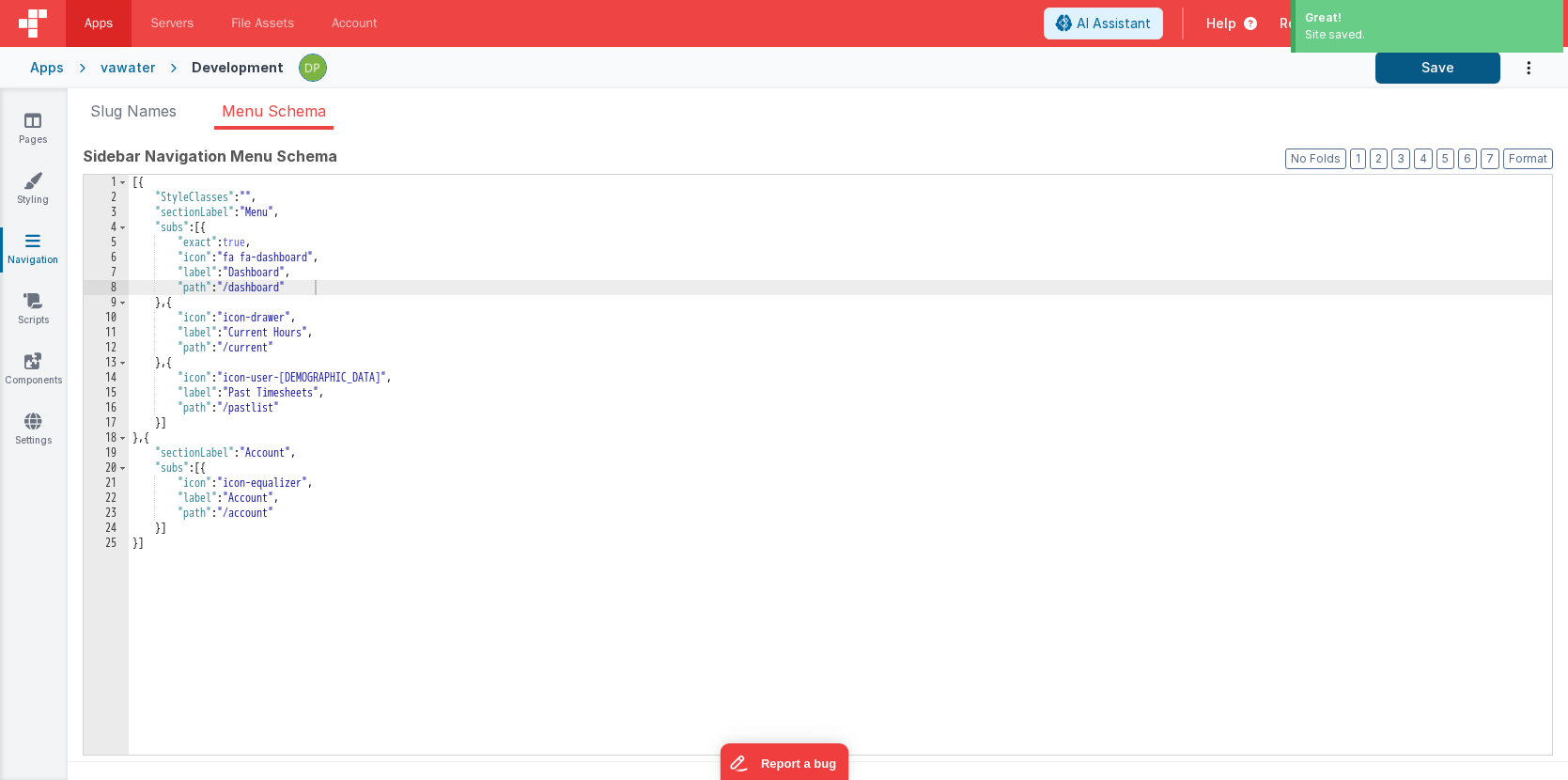 click on "Save" at bounding box center [1437, 68] 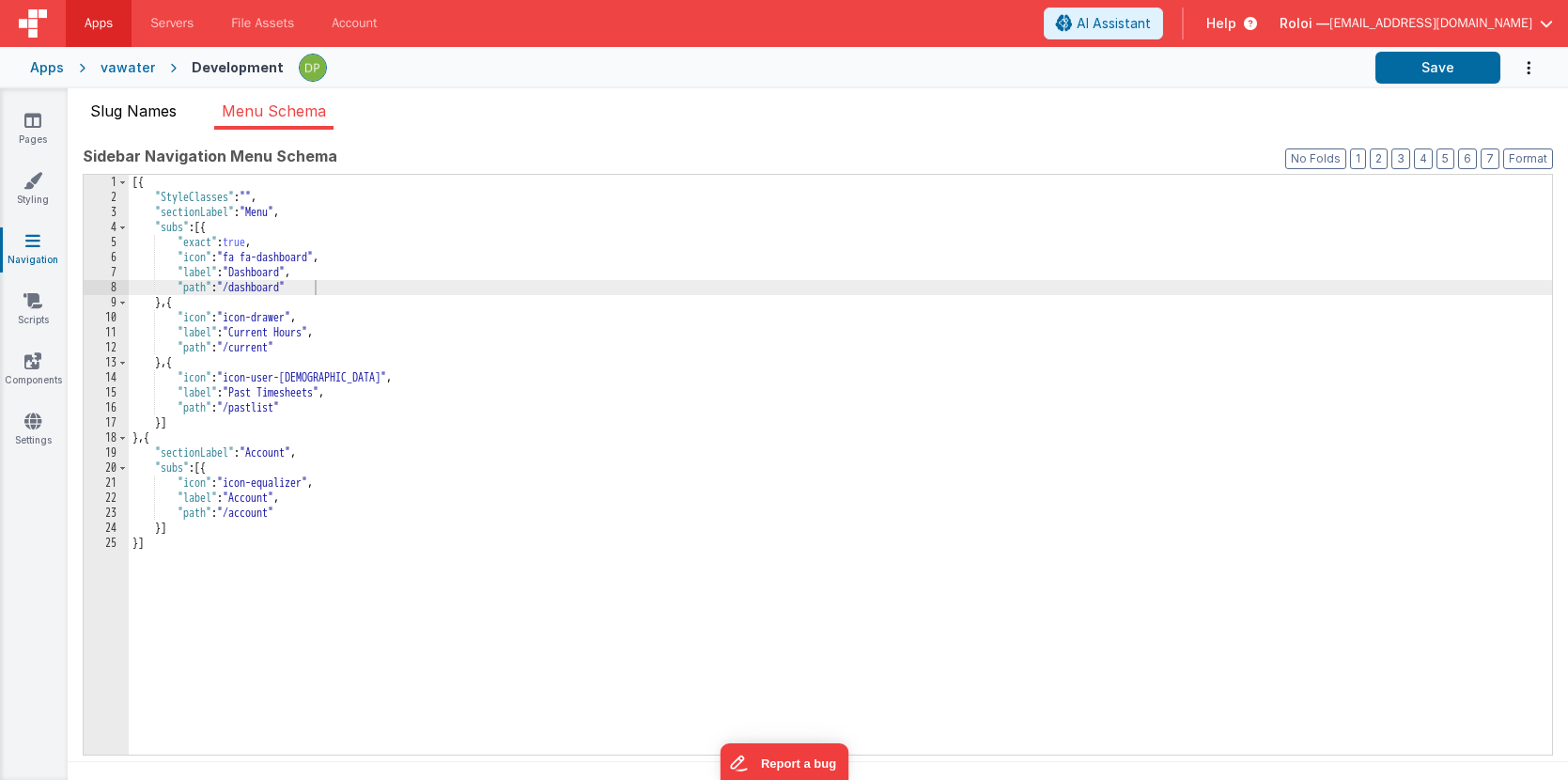 click on "Slug Names" at bounding box center [133, 111] 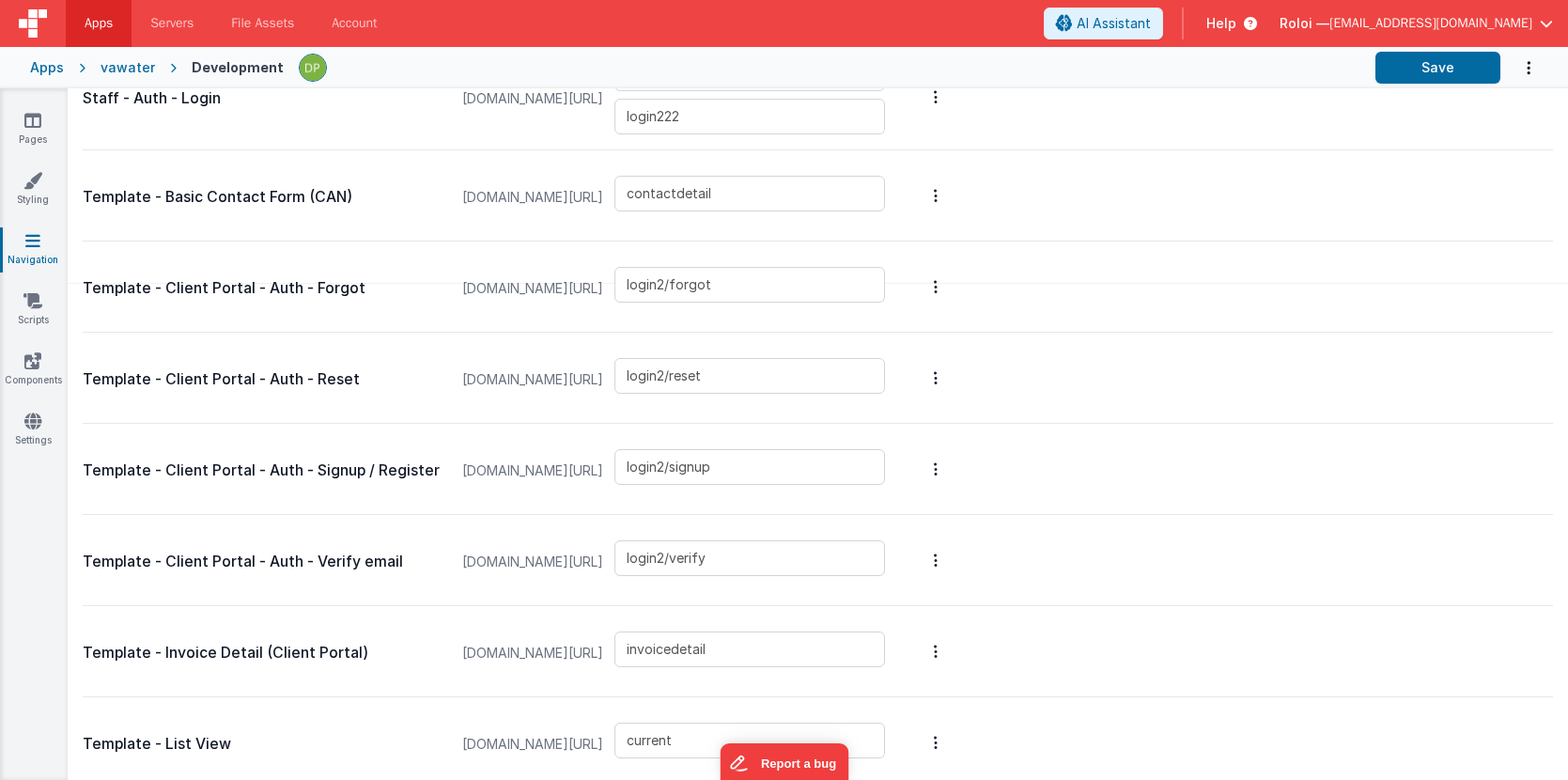 scroll, scrollTop: 585, scrollLeft: 0, axis: vertical 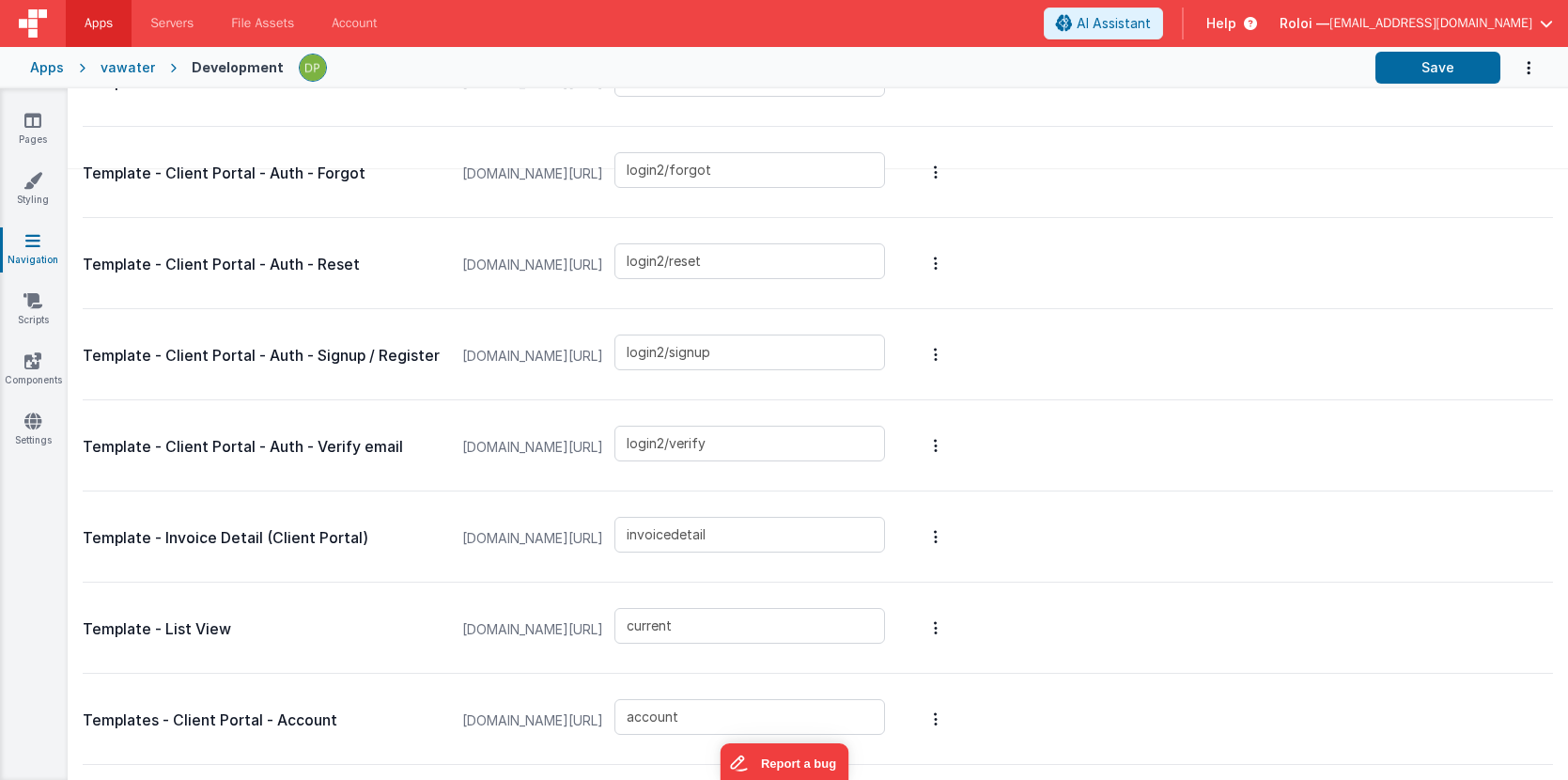 click at bounding box center [936, -299] 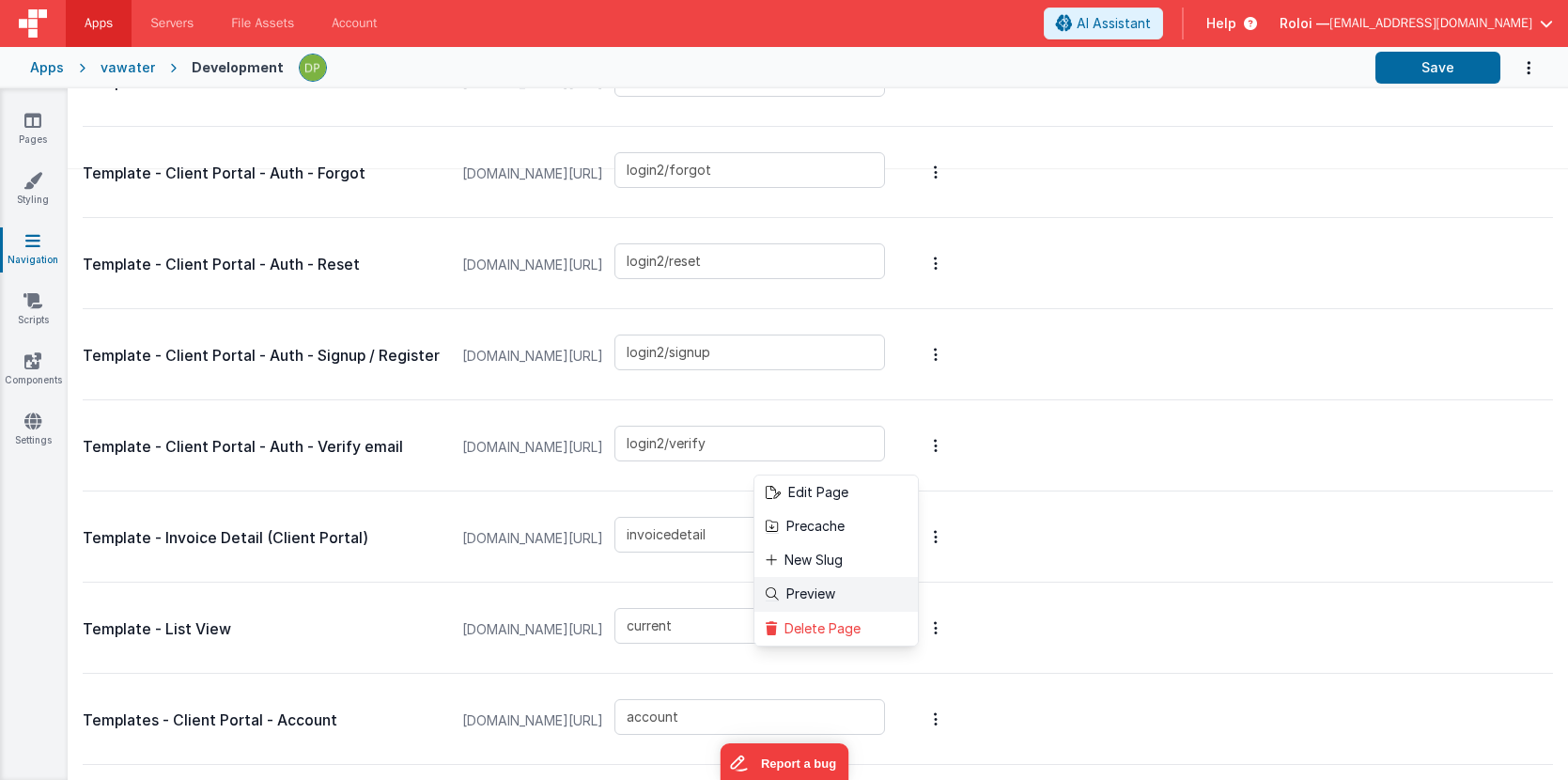 click on "Preview" at bounding box center (836, 594) 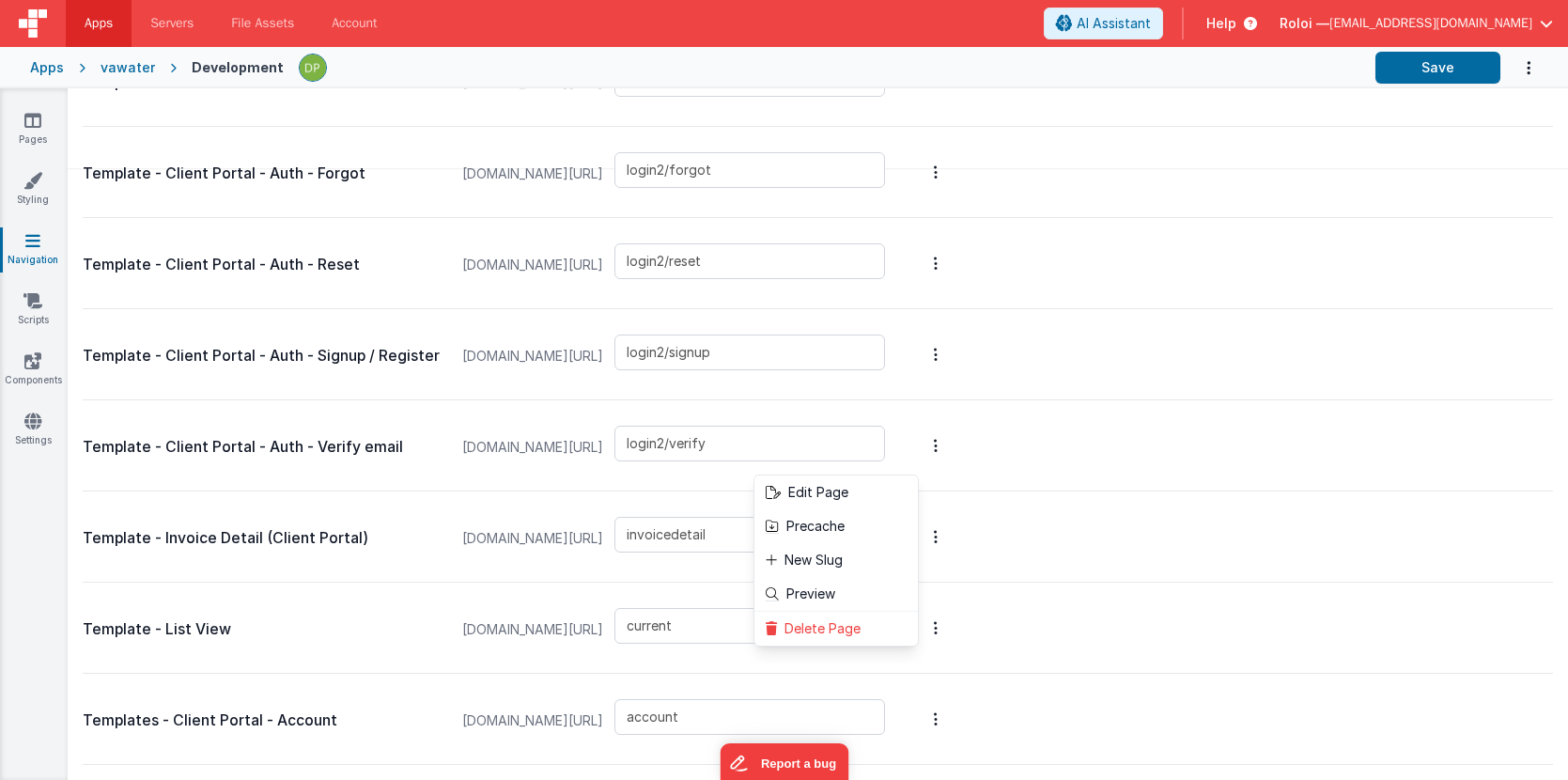 click at bounding box center [784, 390] 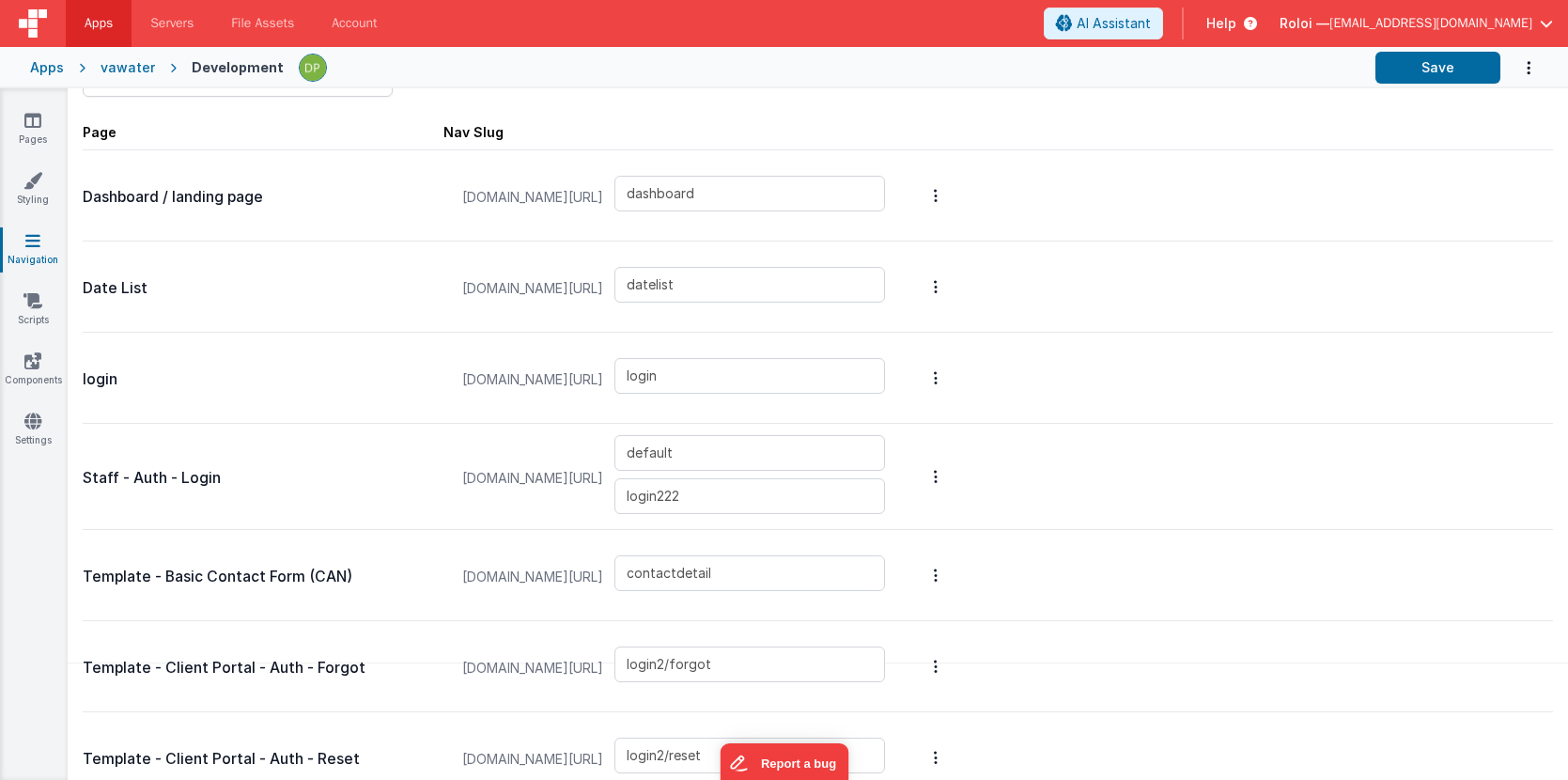 scroll, scrollTop: 0, scrollLeft: 0, axis: both 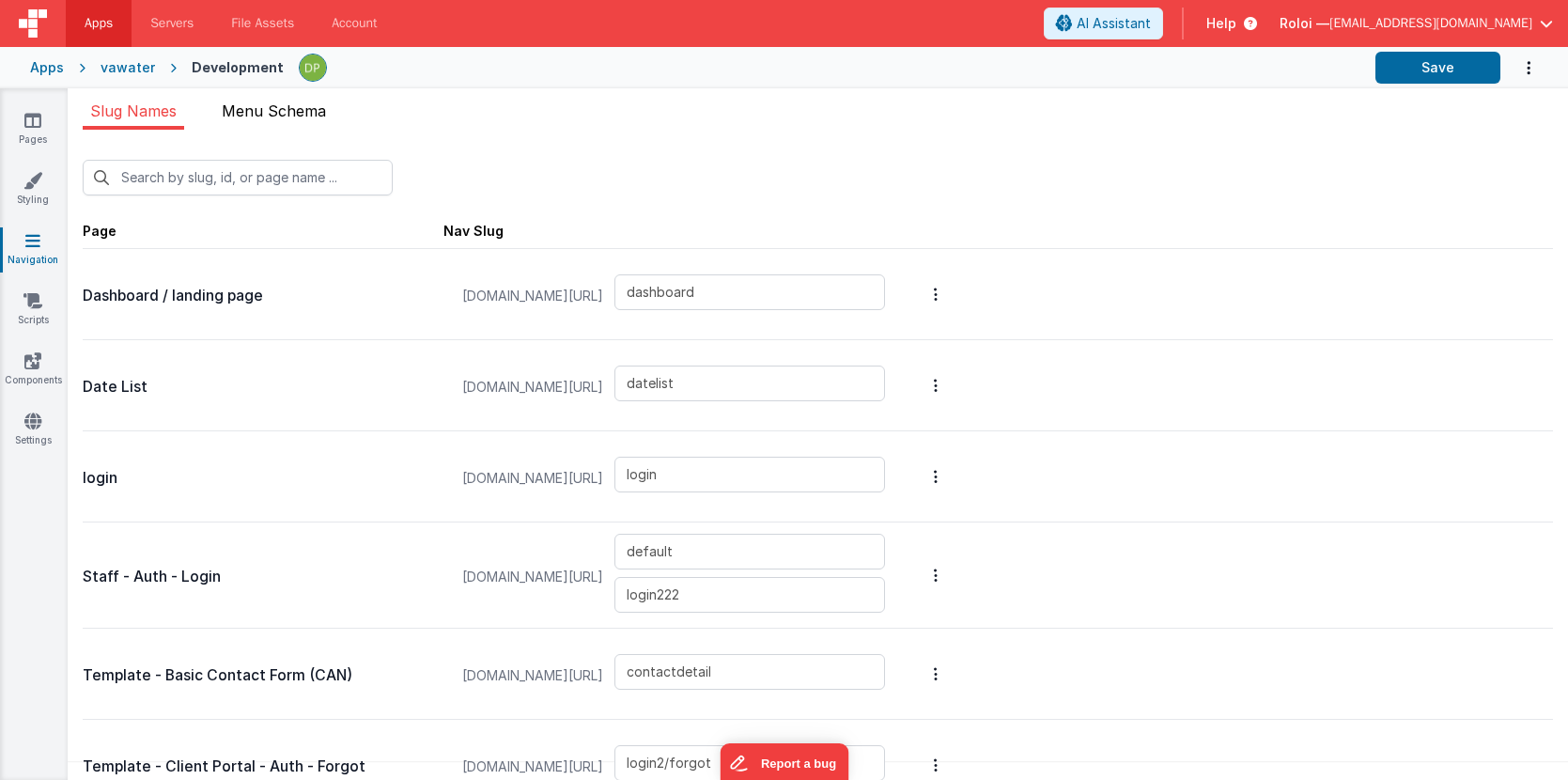 click on "Menu Schema" at bounding box center [273, 111] 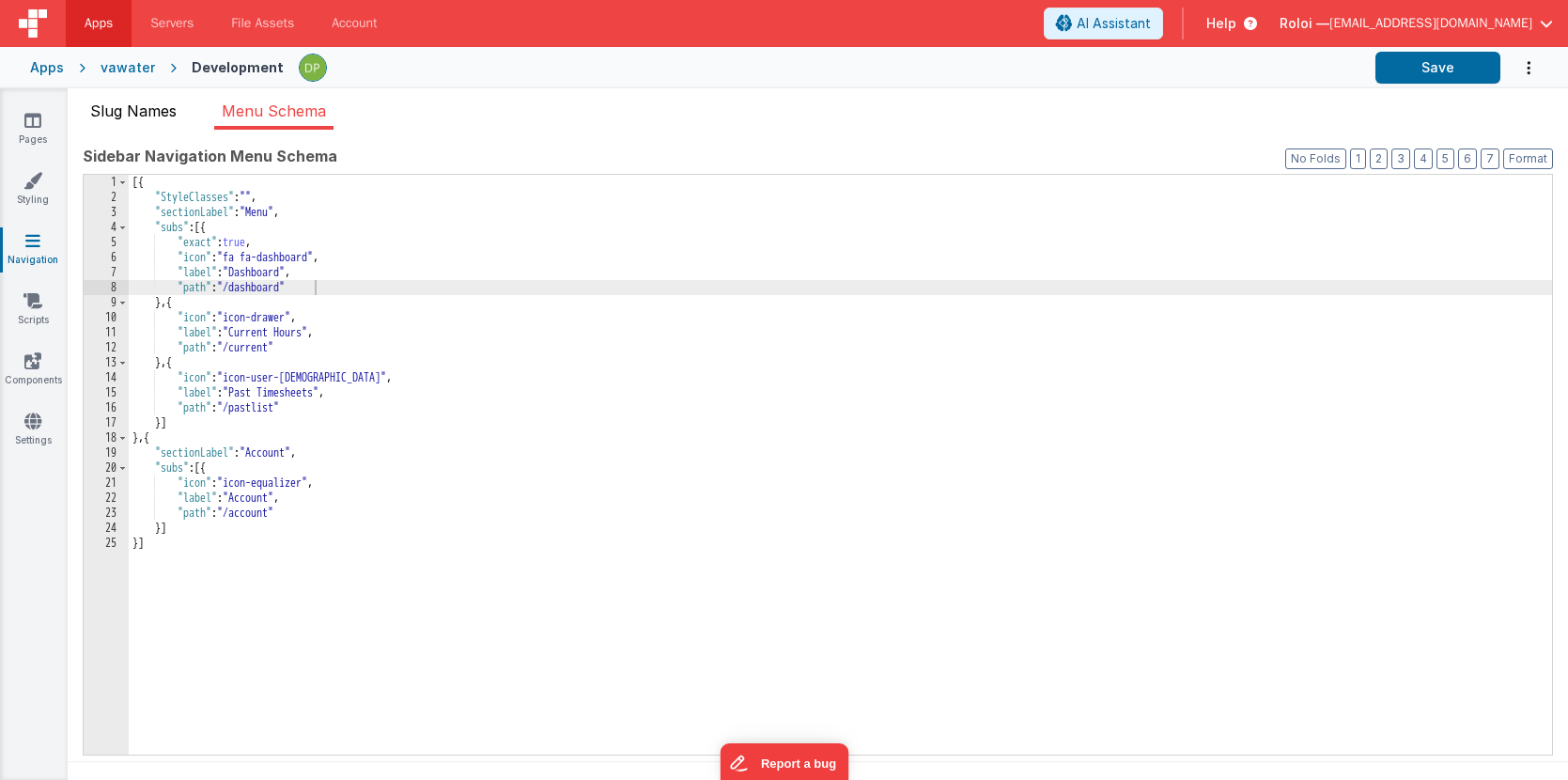click on "Slug Names" at bounding box center (133, 111) 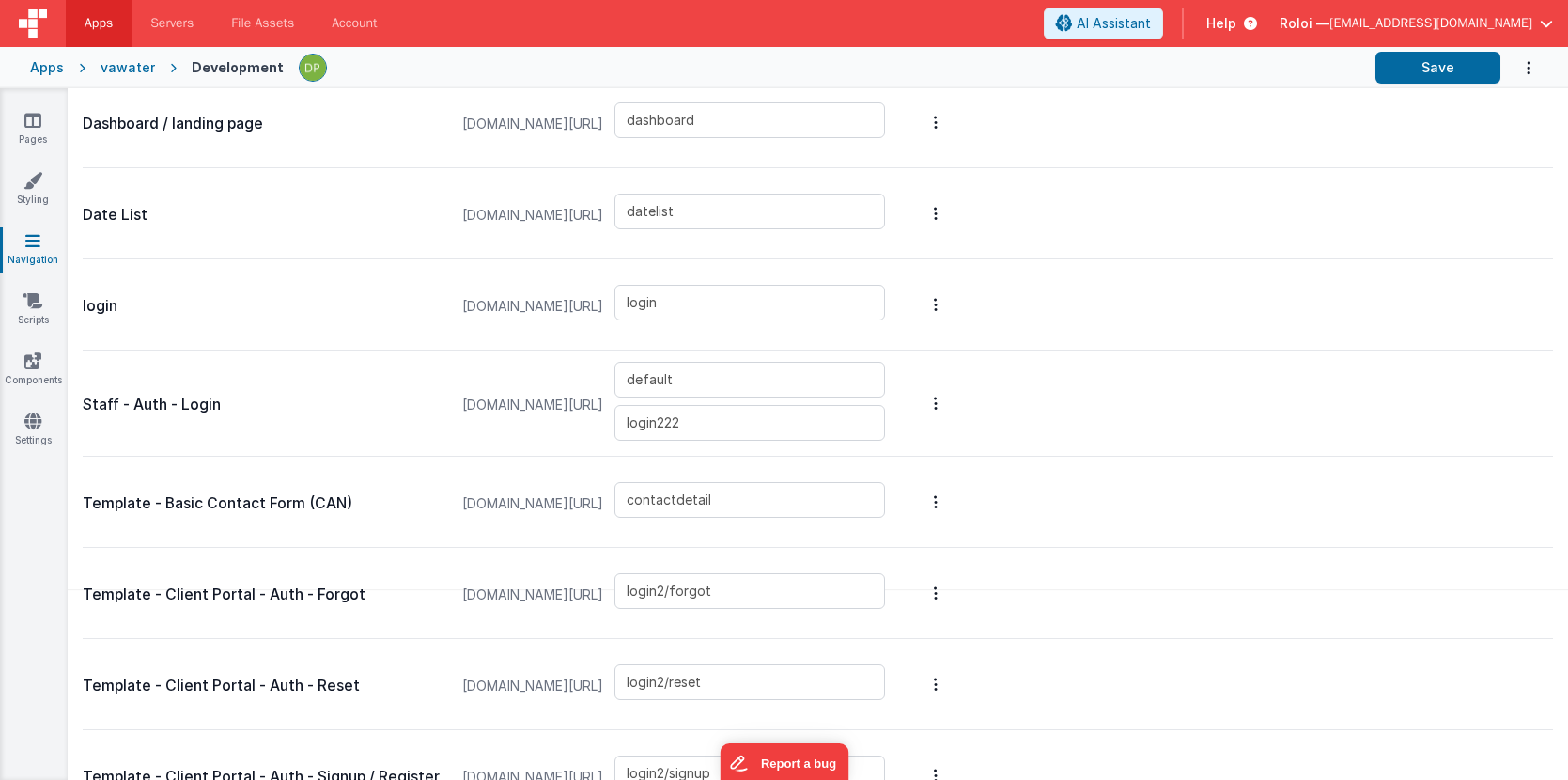 scroll, scrollTop: 0, scrollLeft: 0, axis: both 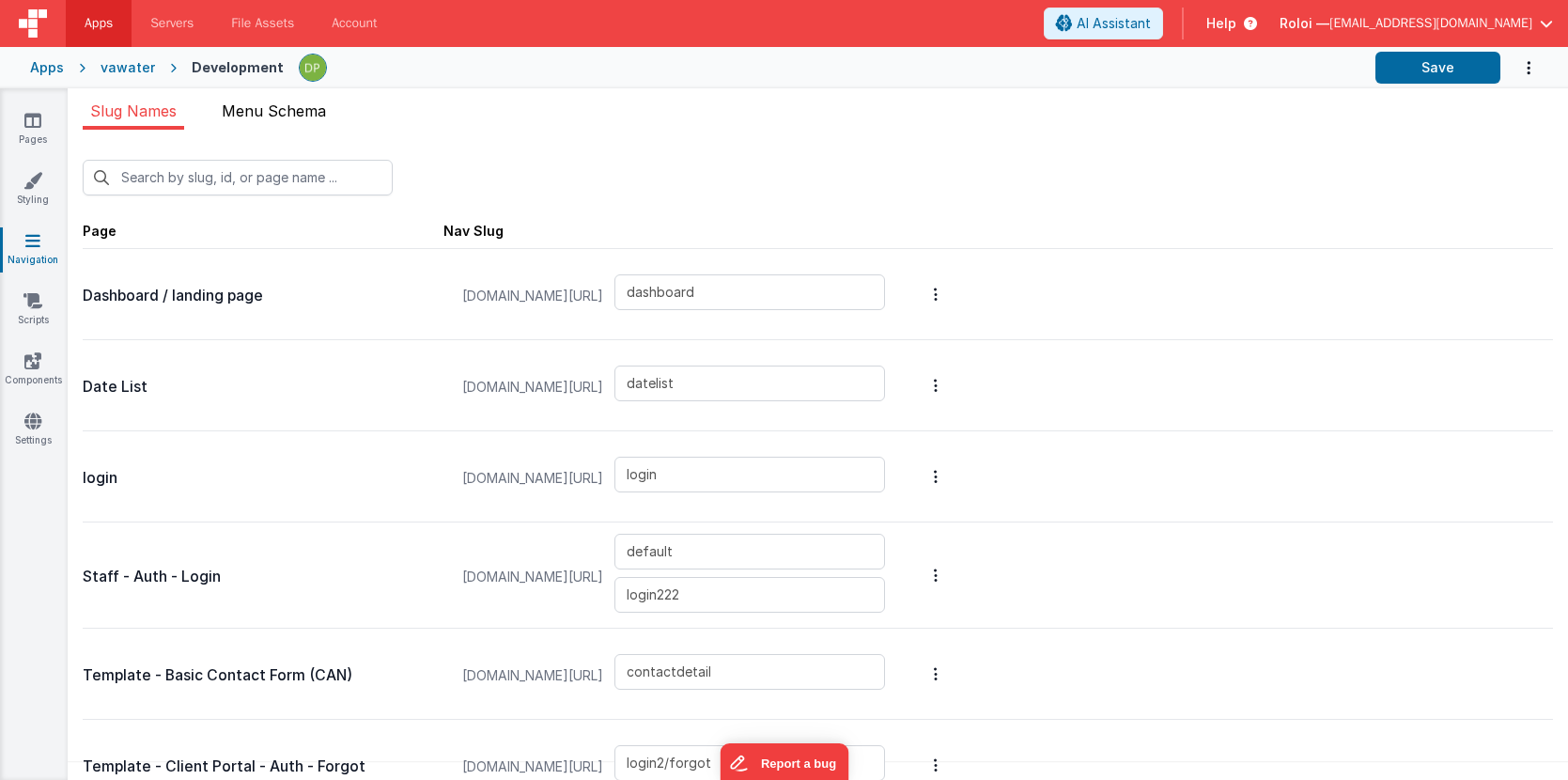 click on "Menu Schema" at bounding box center (273, 111) 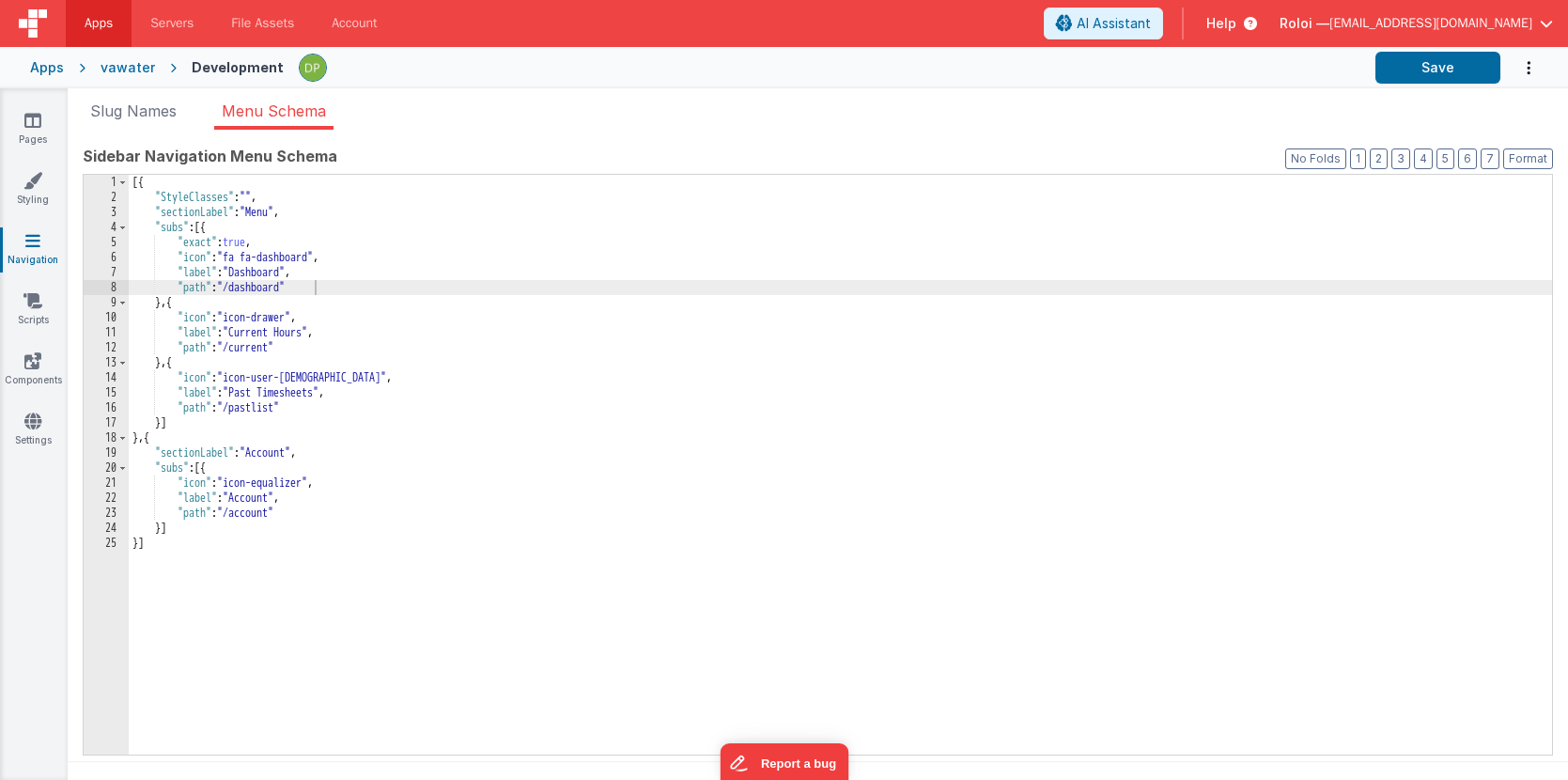 drag, startPoint x: 280, startPoint y: 406, endPoint x: 315, endPoint y: 403, distance: 35.12834 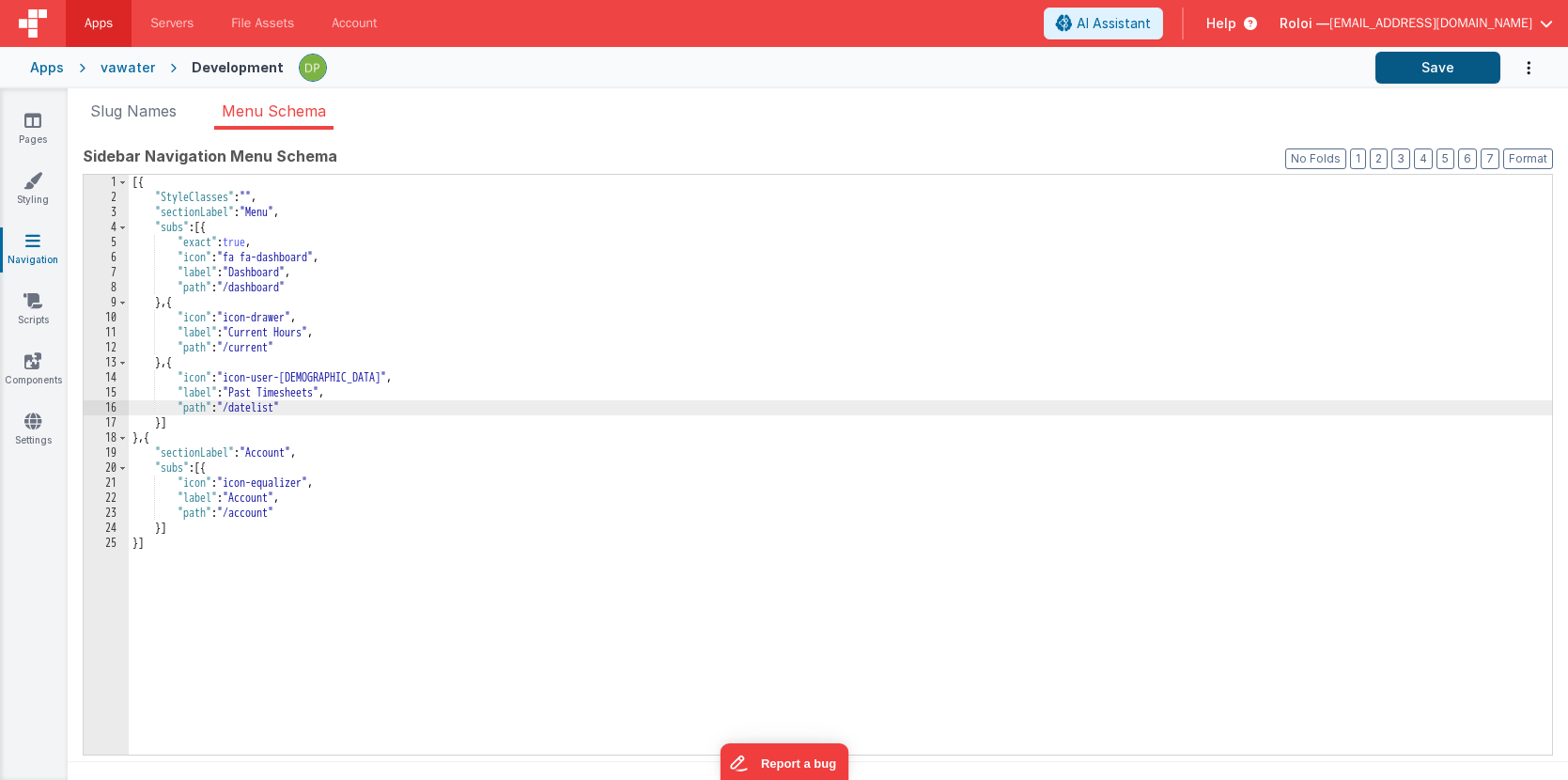 click on "Save" at bounding box center (1437, 68) 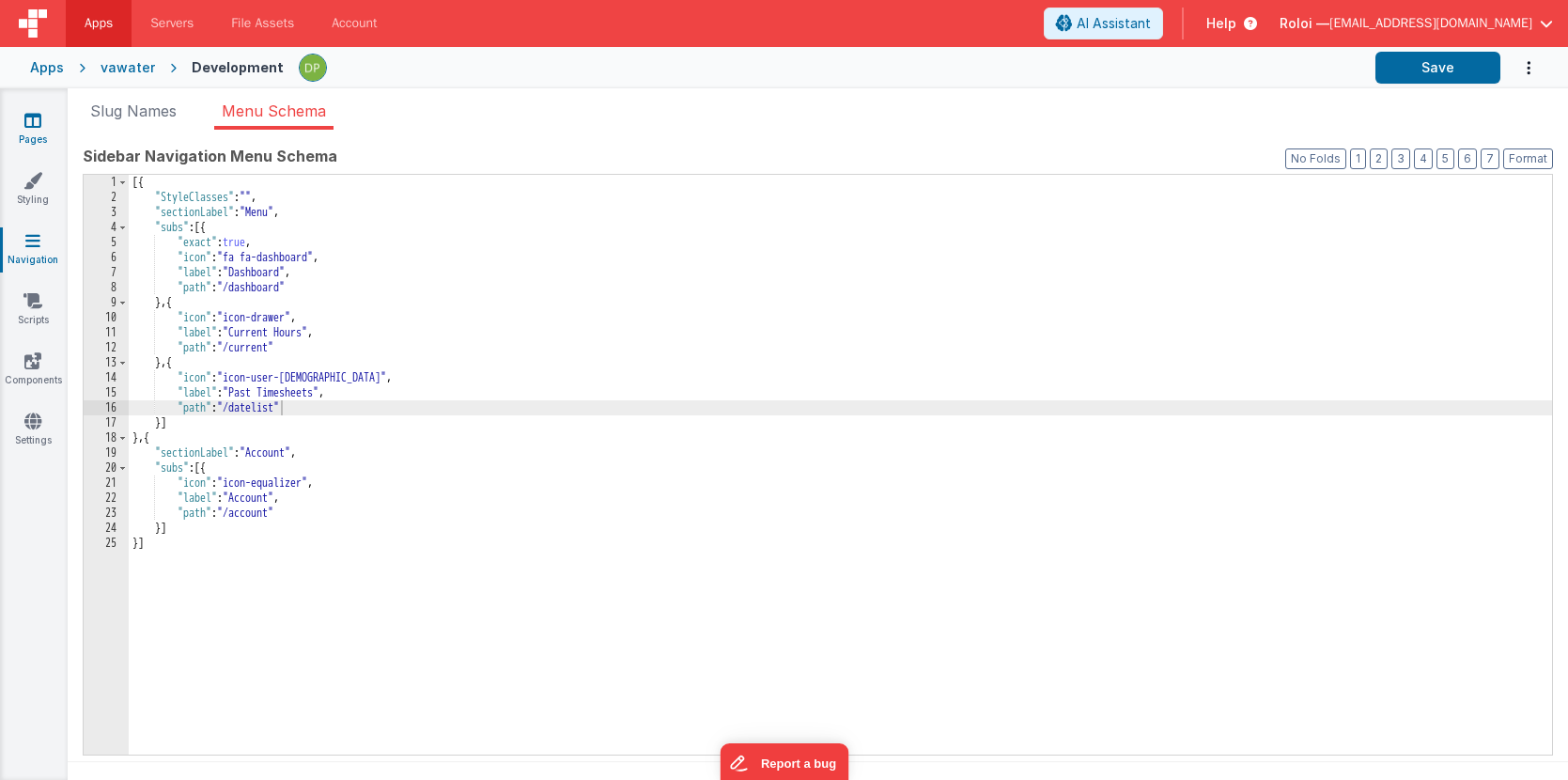click on "Pages" at bounding box center [33, 130] 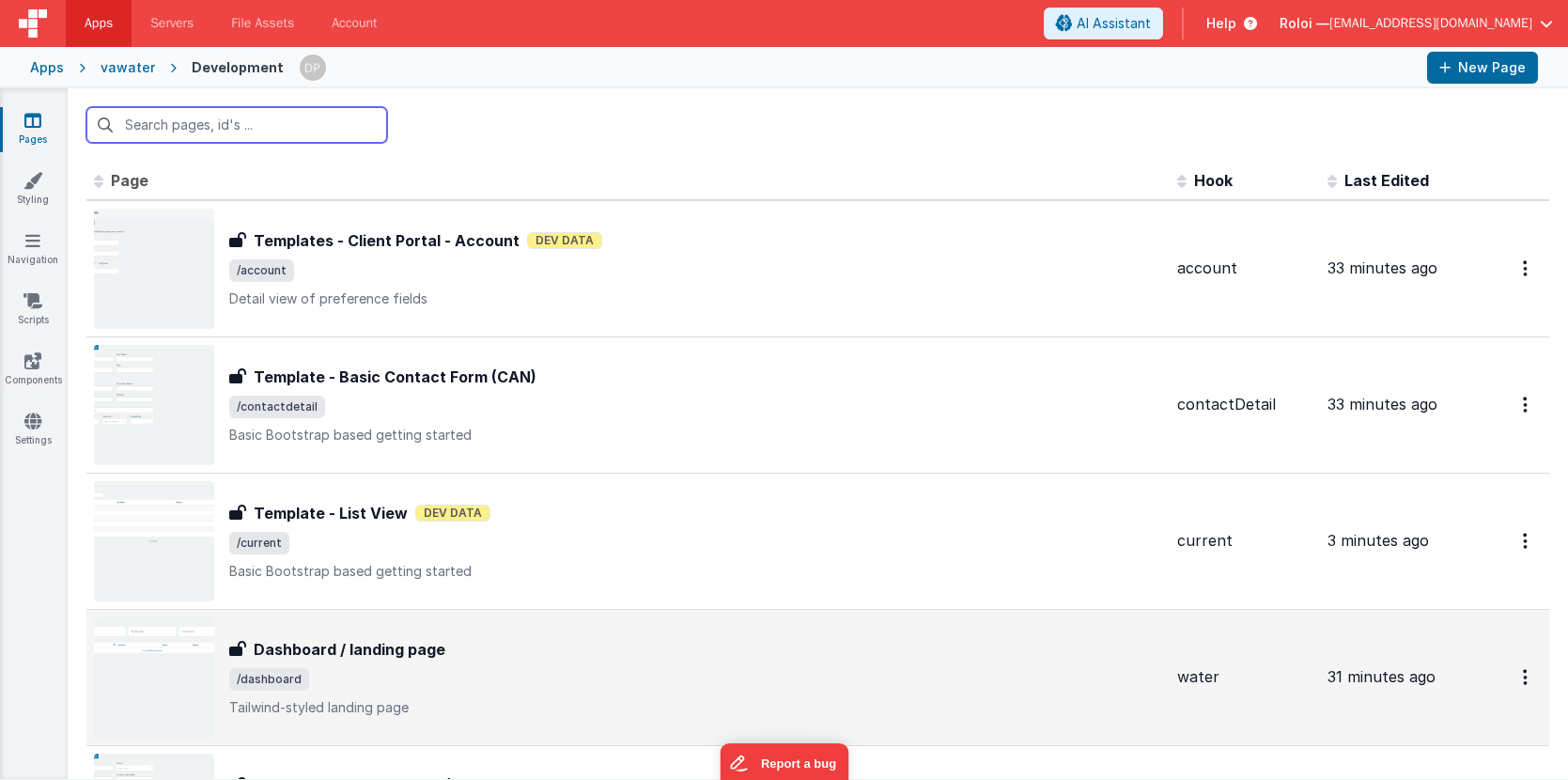 scroll, scrollTop: 168, scrollLeft: 0, axis: vertical 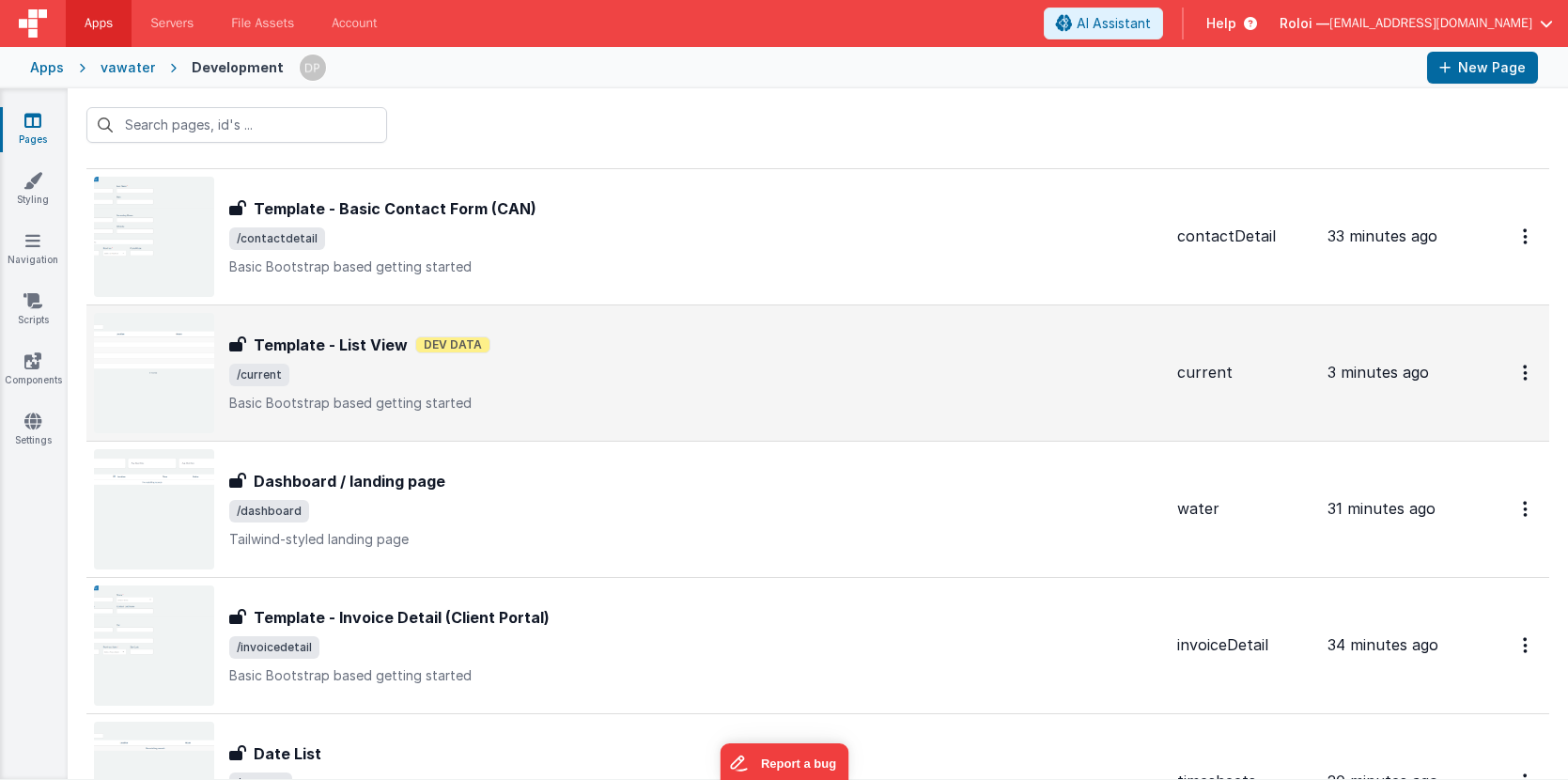 click on "/current" at bounding box center [695, 375] 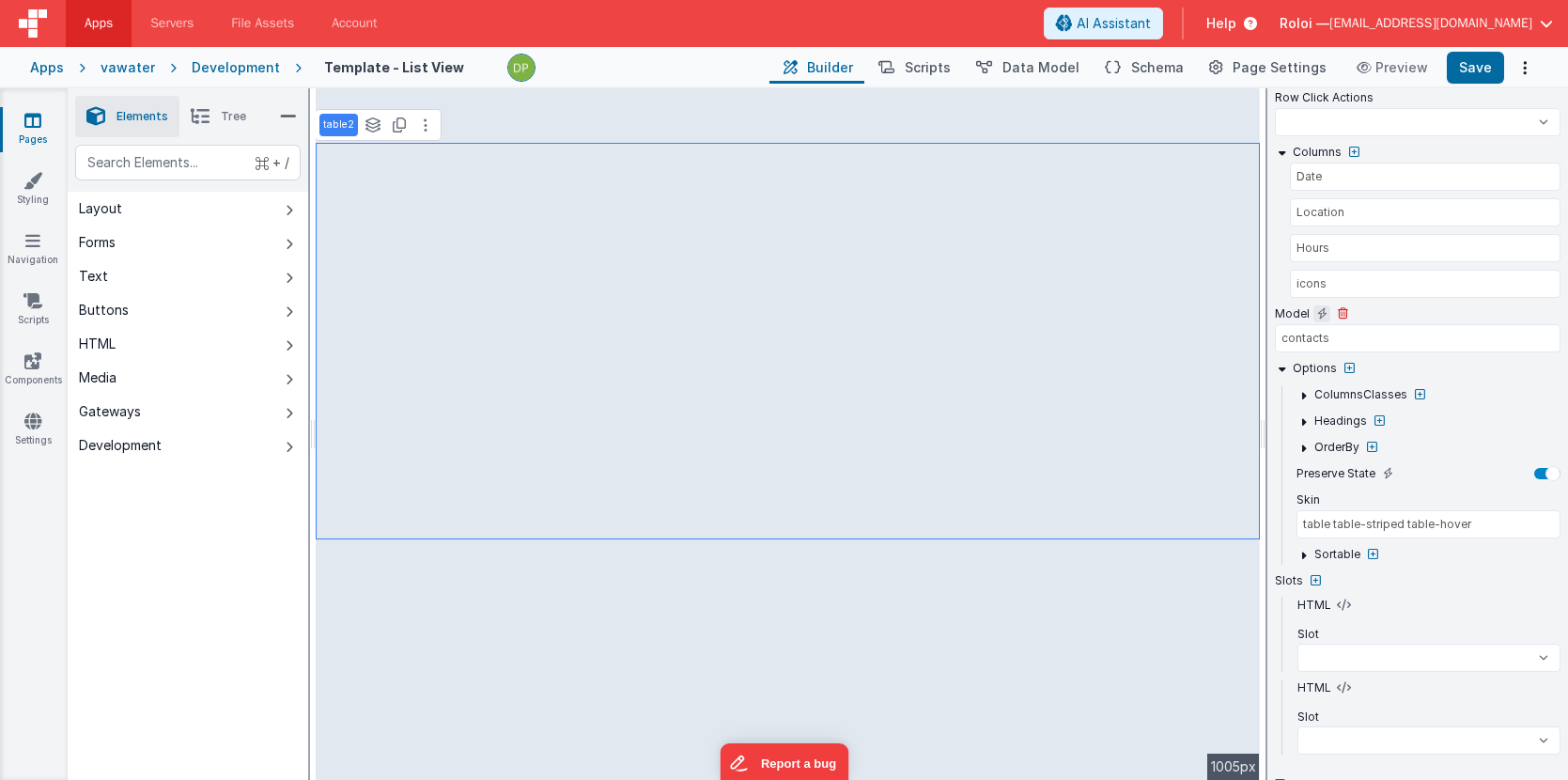 scroll, scrollTop: 257, scrollLeft: 0, axis: vertical 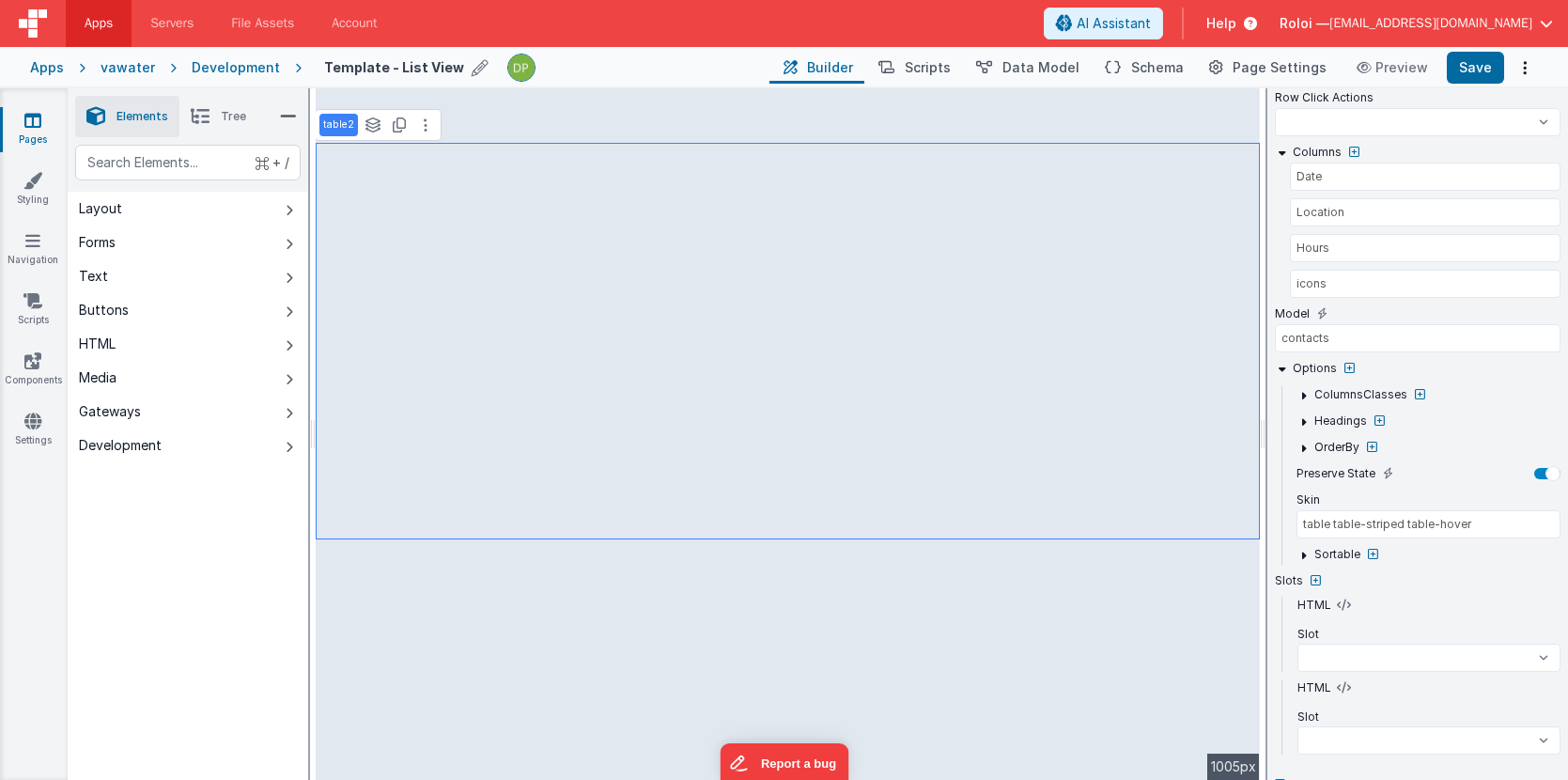 click at bounding box center [480, 68] 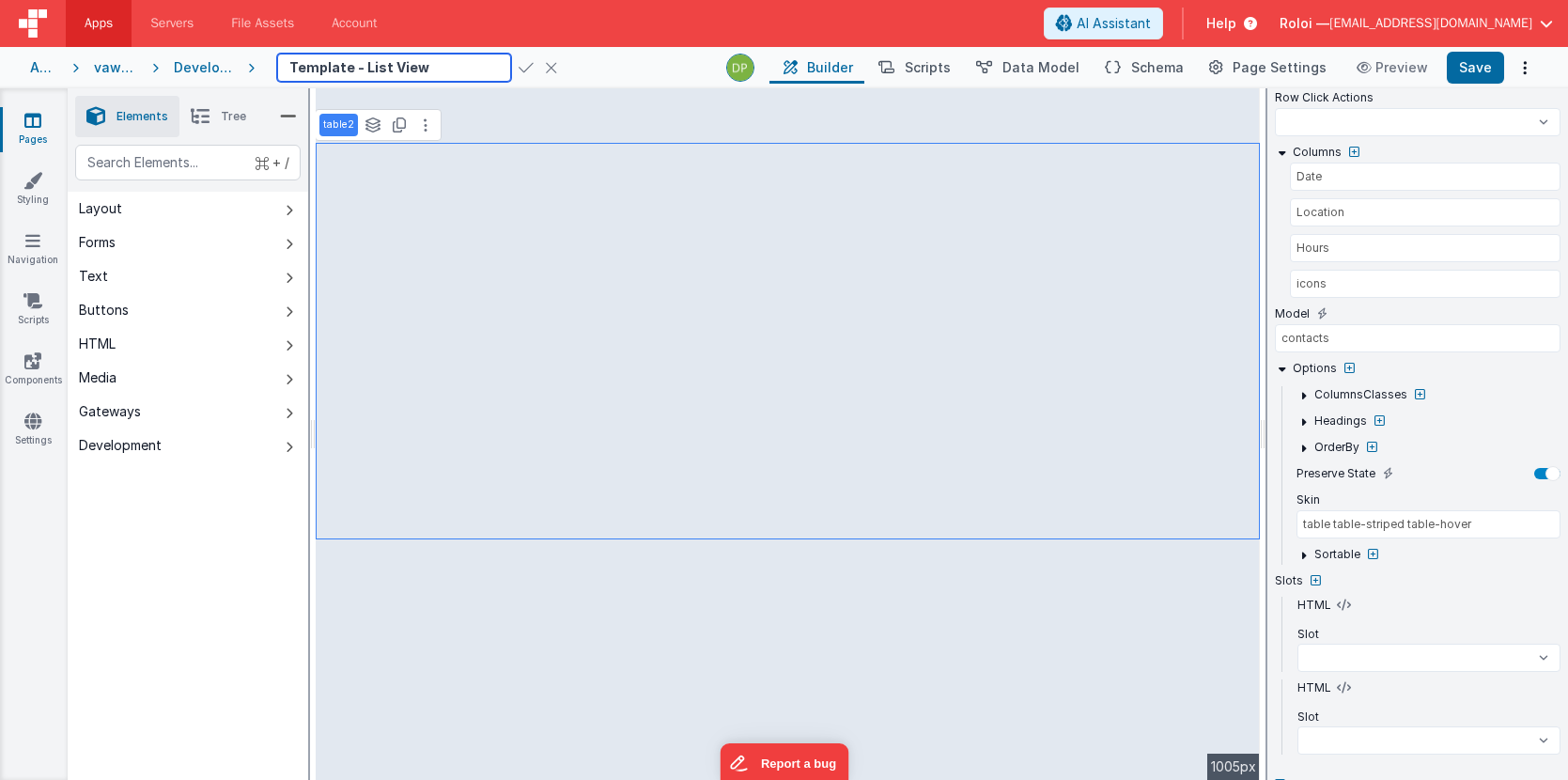 drag, startPoint x: 385, startPoint y: 63, endPoint x: 279, endPoint y: 68, distance: 106.117859 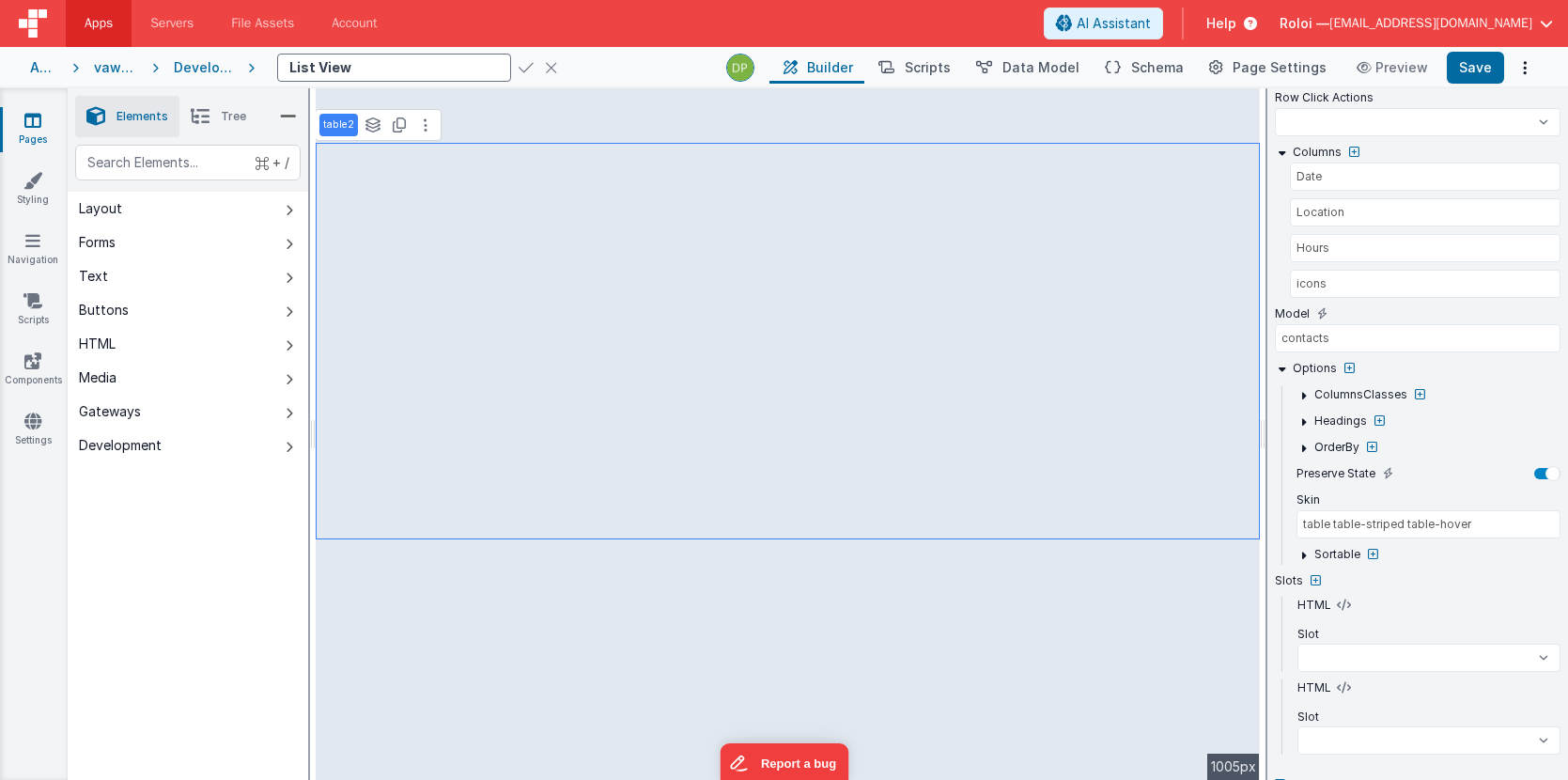 drag, startPoint x: 551, startPoint y: 68, endPoint x: 562, endPoint y: 70, distance: 11.18034 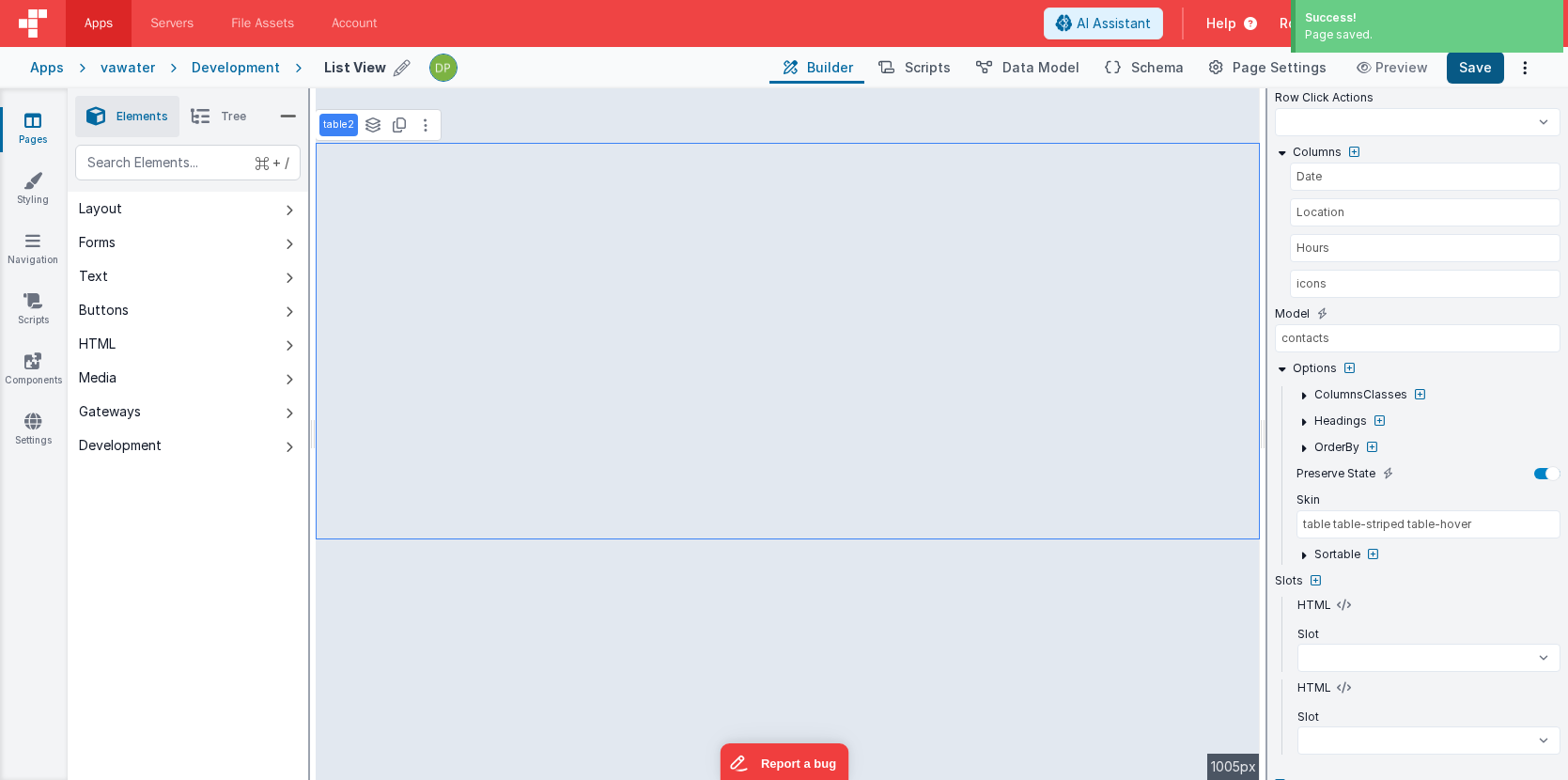 click on "Save" at bounding box center (1475, 68) 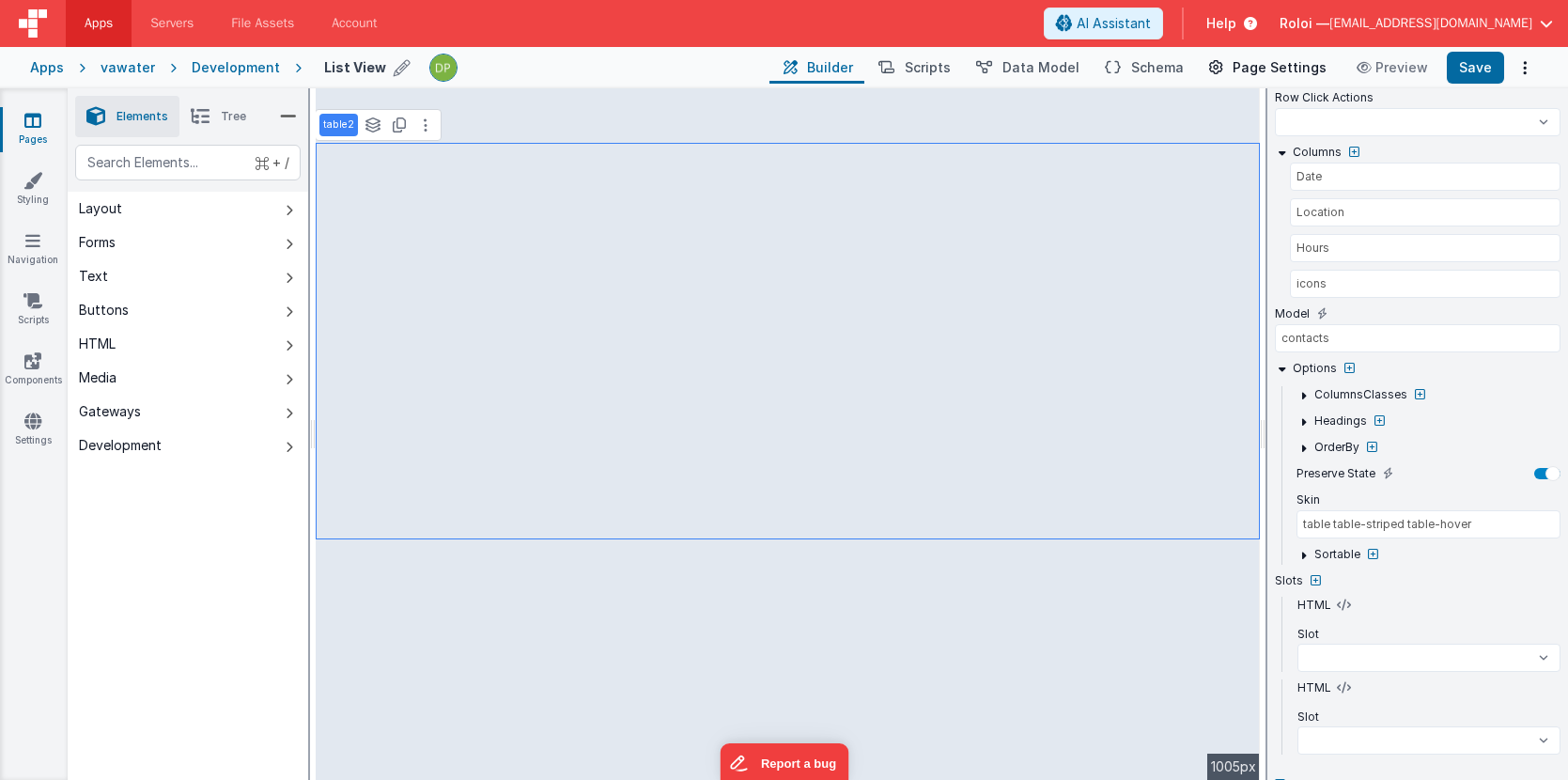 click on "Page Settings" at bounding box center [1280, 68] 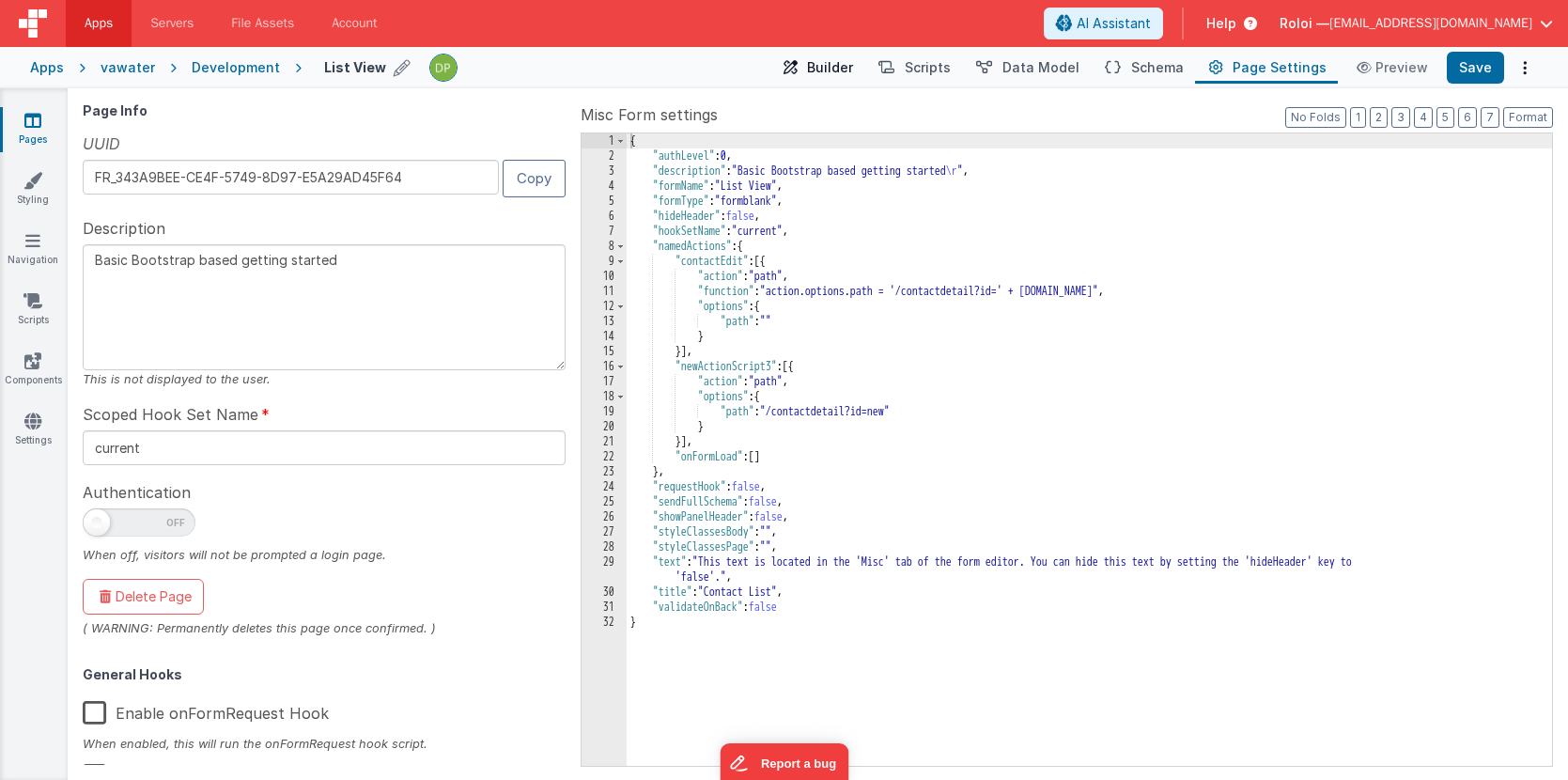 click on "Builder" at bounding box center (830, 68) 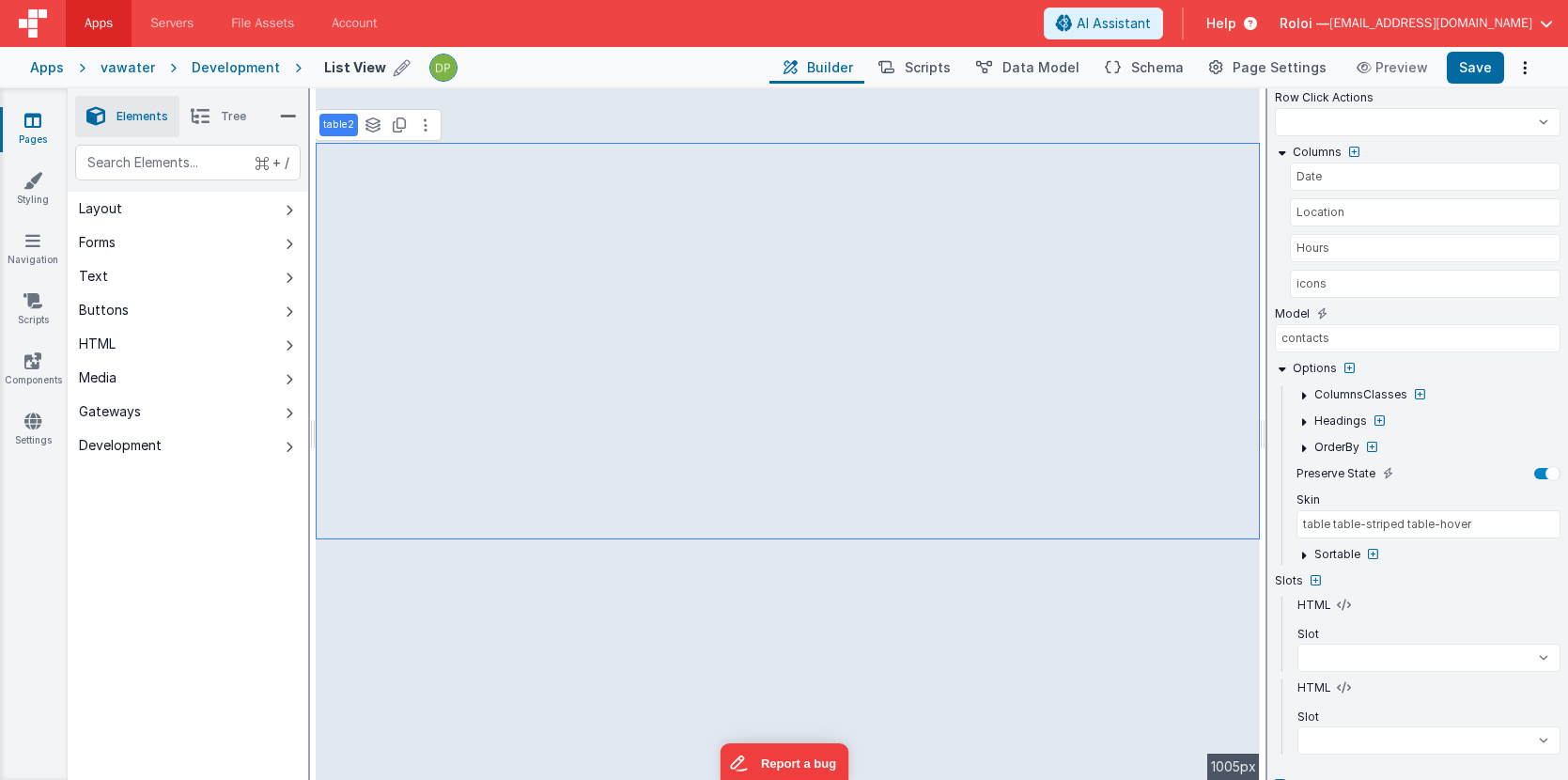 scroll, scrollTop: 230, scrollLeft: 0, axis: vertical 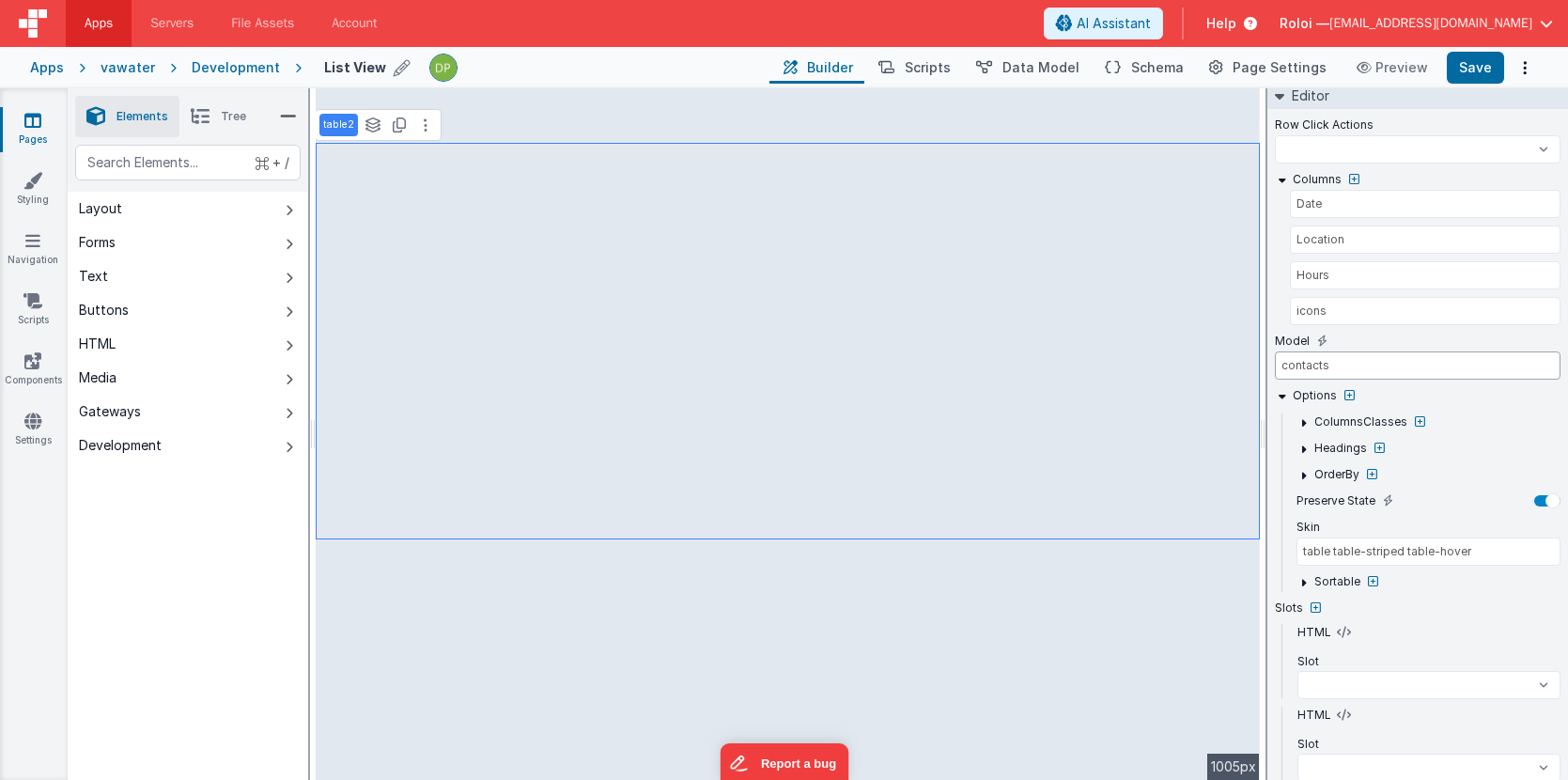 click on "contacts" at bounding box center (1418, 366) 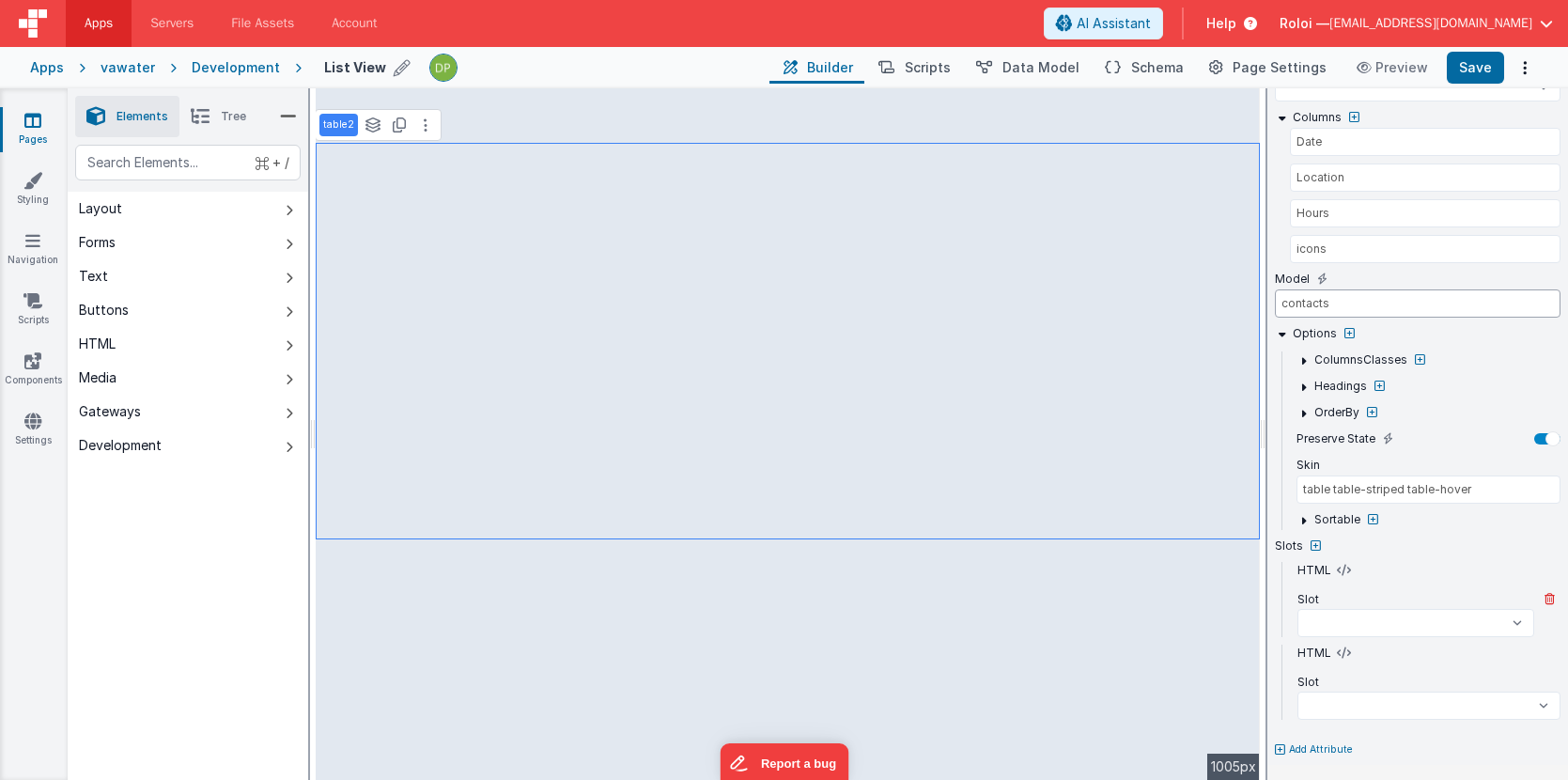 scroll, scrollTop: 0, scrollLeft: 0, axis: both 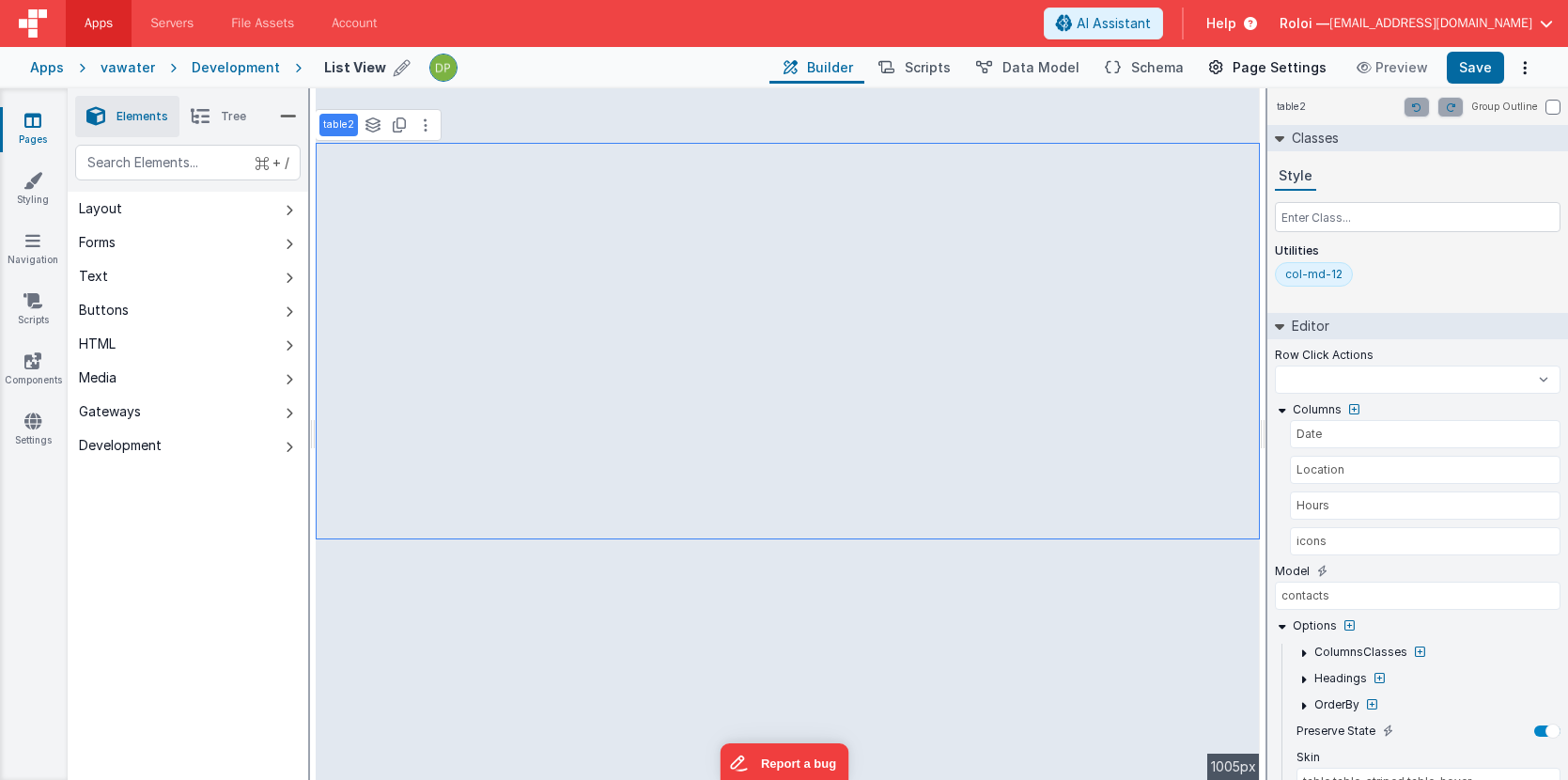 click on "Page Settings" at bounding box center (1280, 68) 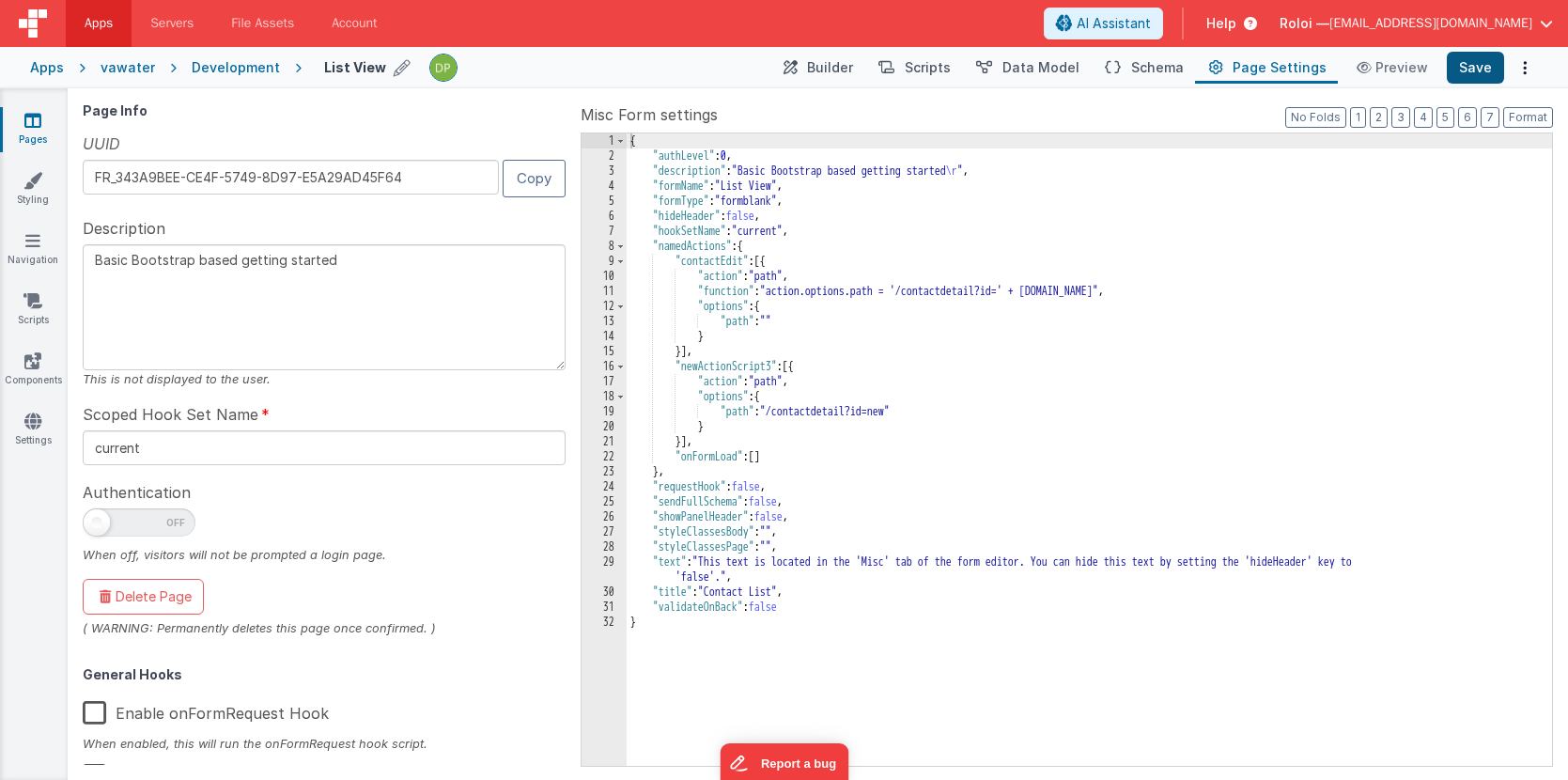 click on "Save" at bounding box center [1475, 68] 